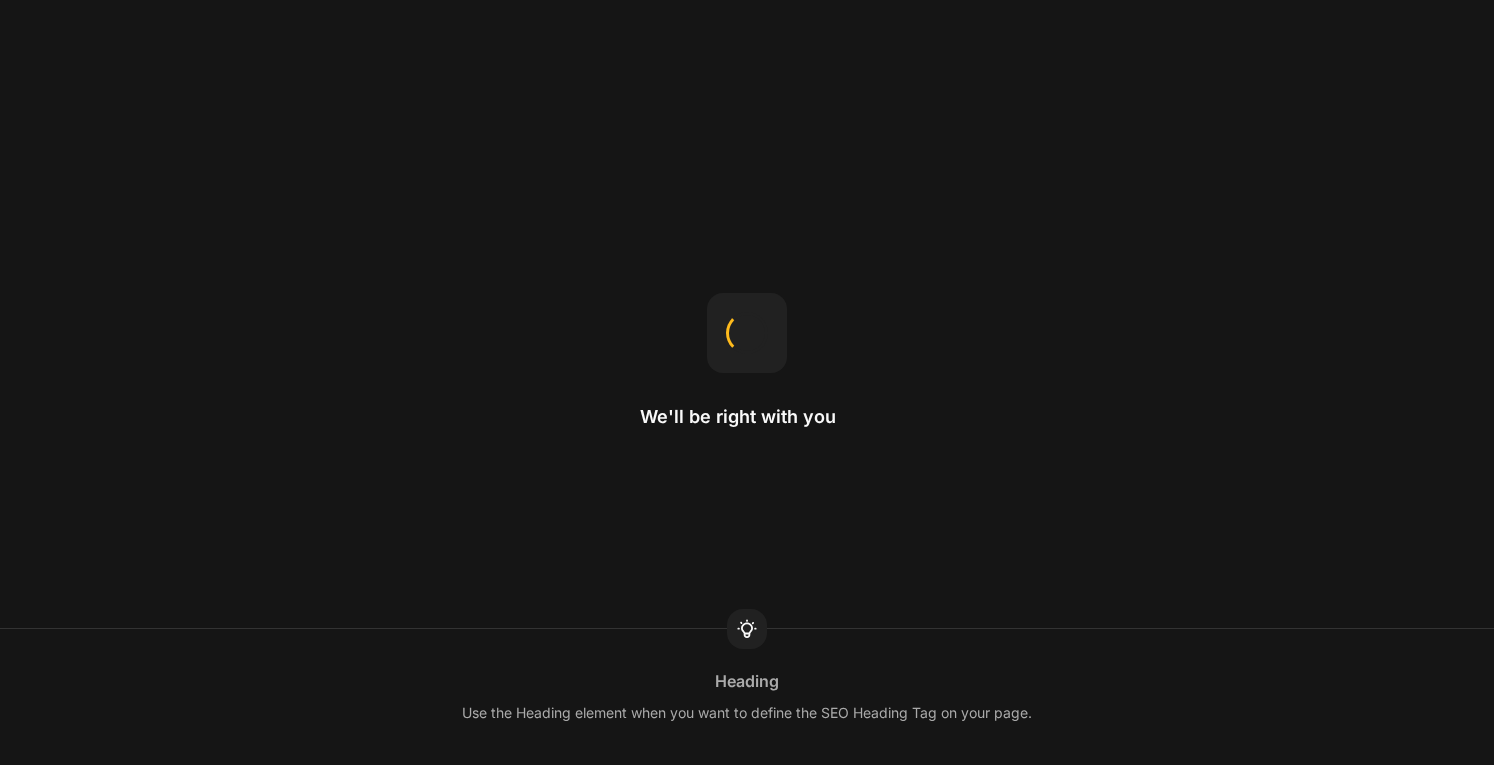 scroll, scrollTop: 0, scrollLeft: 0, axis: both 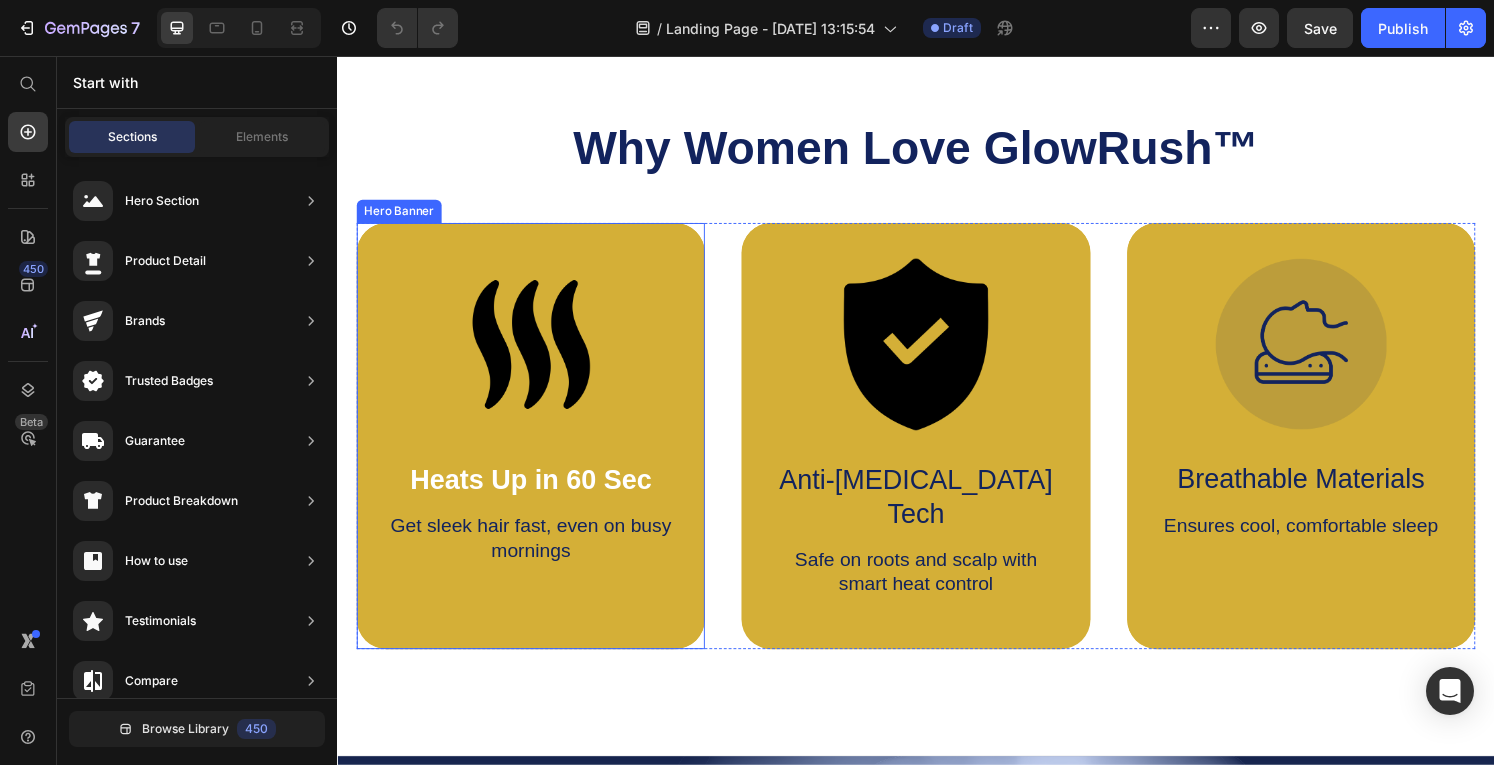 click on "Image Heats Up in 60 Sec Text Block Get sleek hair fast, even on busy mornings Text Block" at bounding box center (537, 432) 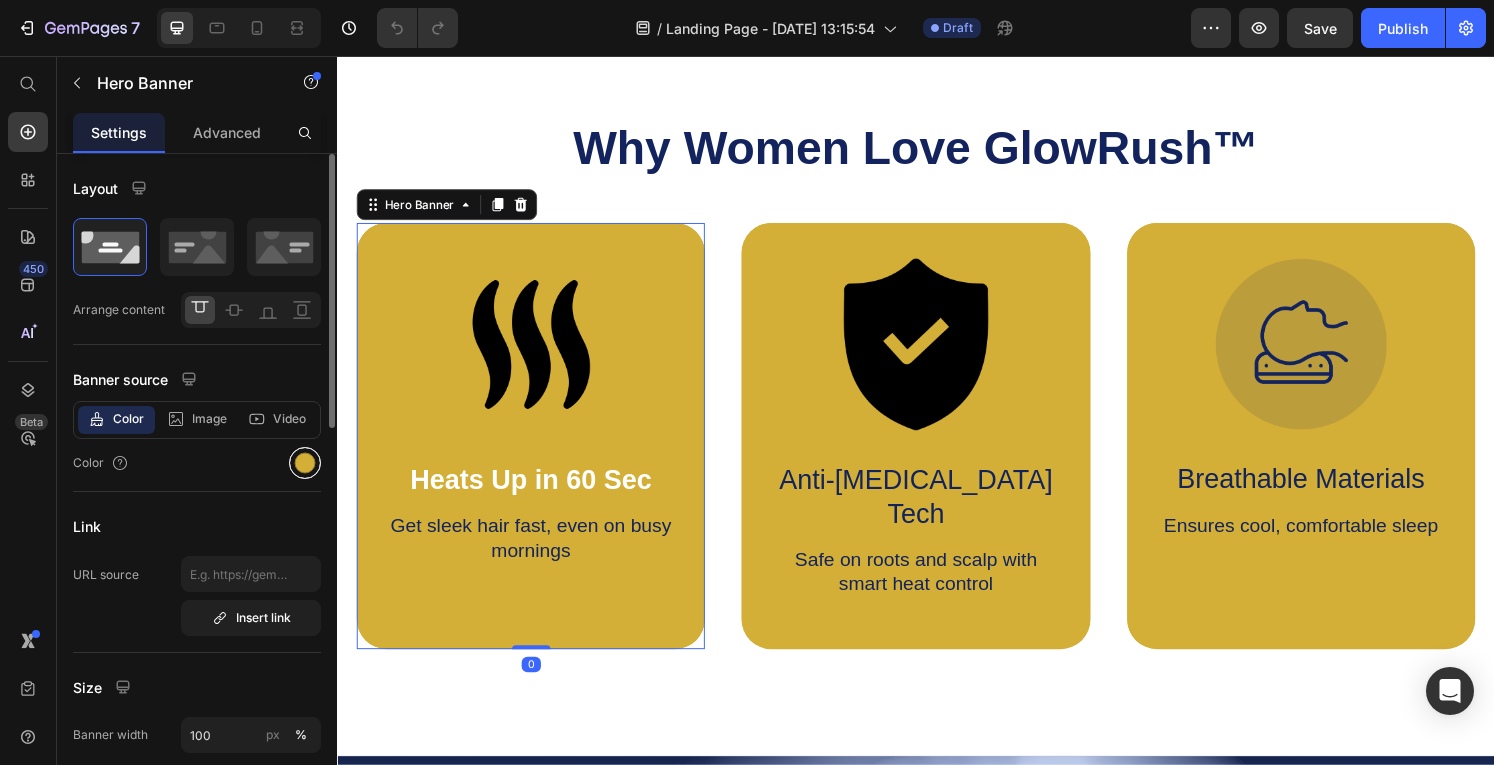click at bounding box center [305, 463] 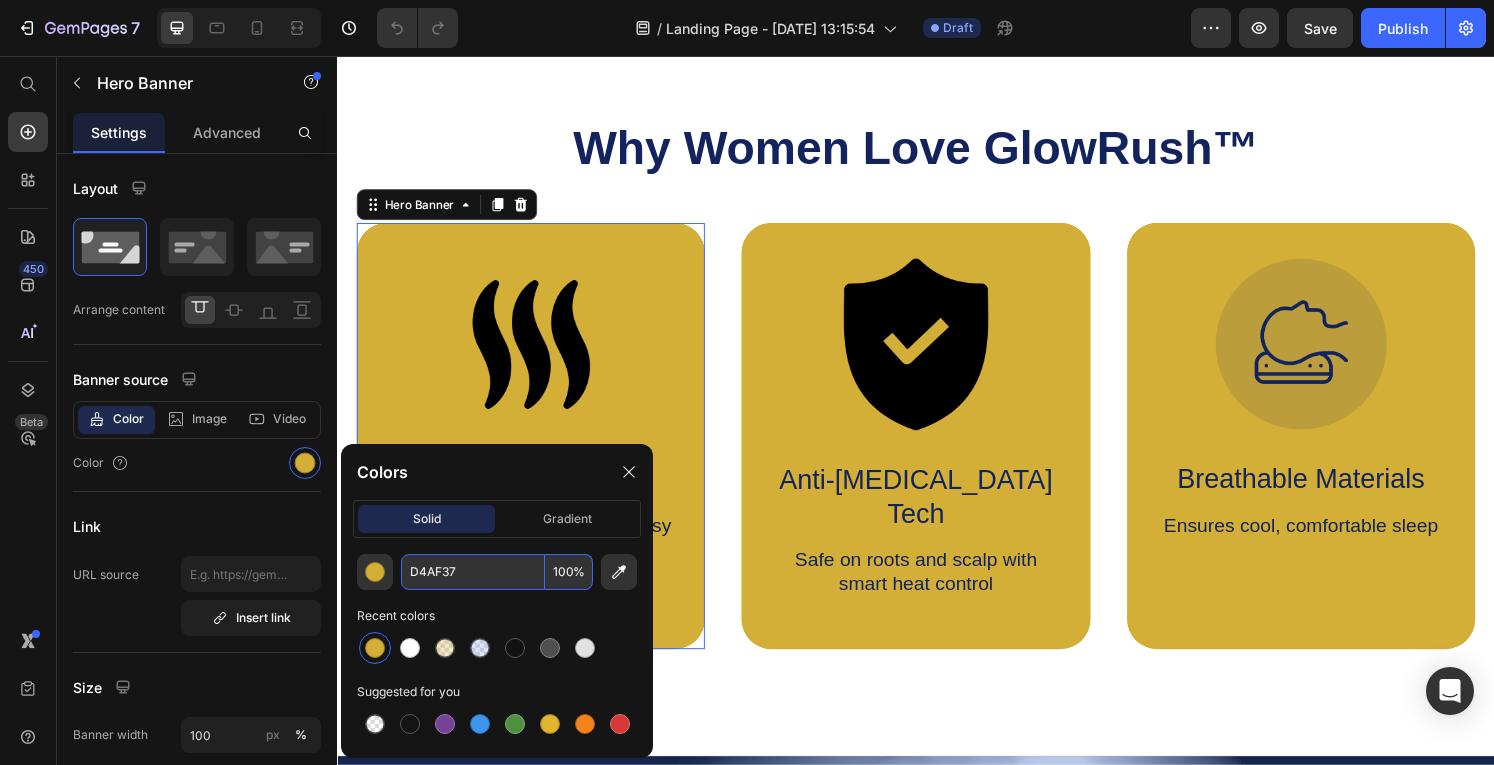click on "D4AF37" at bounding box center (473, 572) 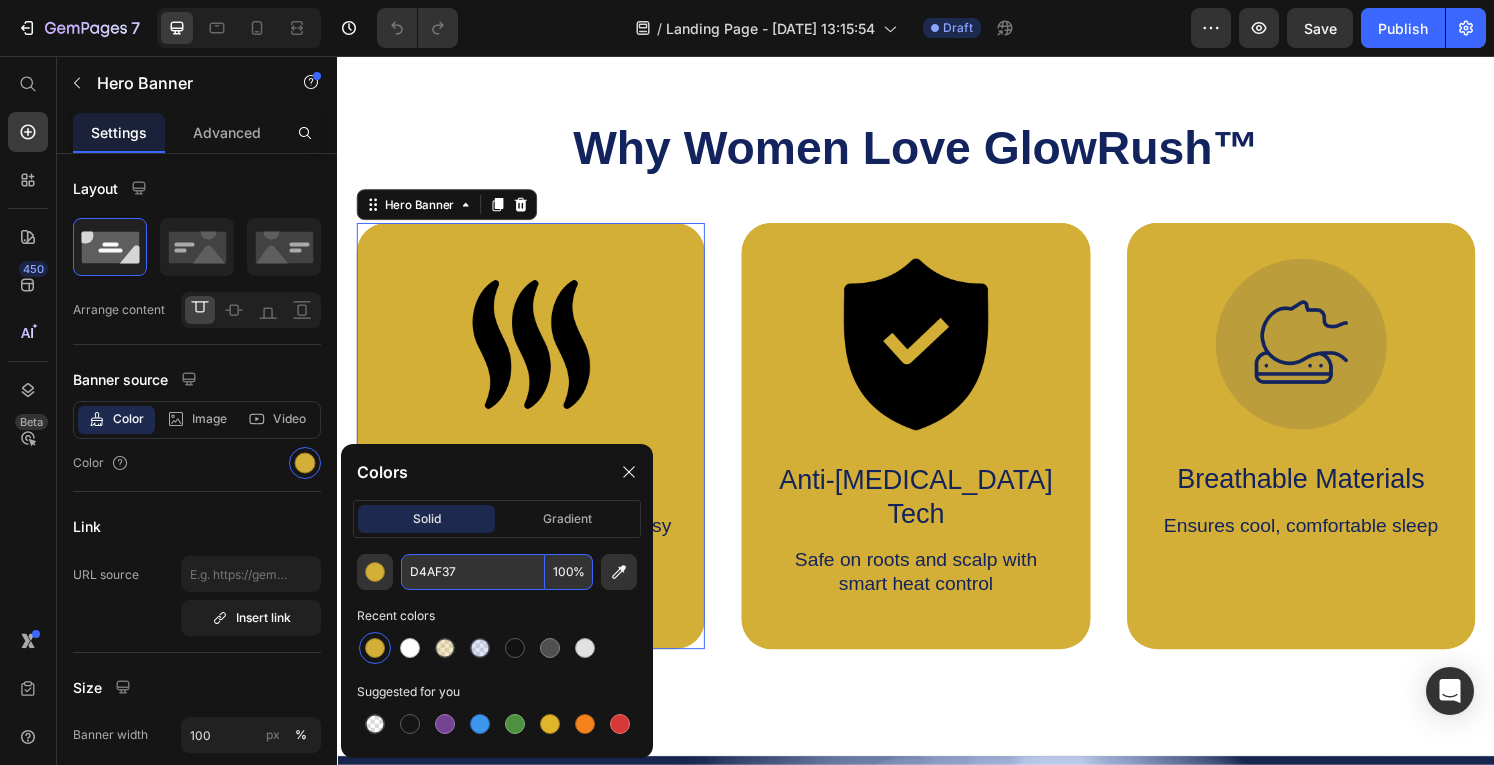 paste on "F4C2C2" 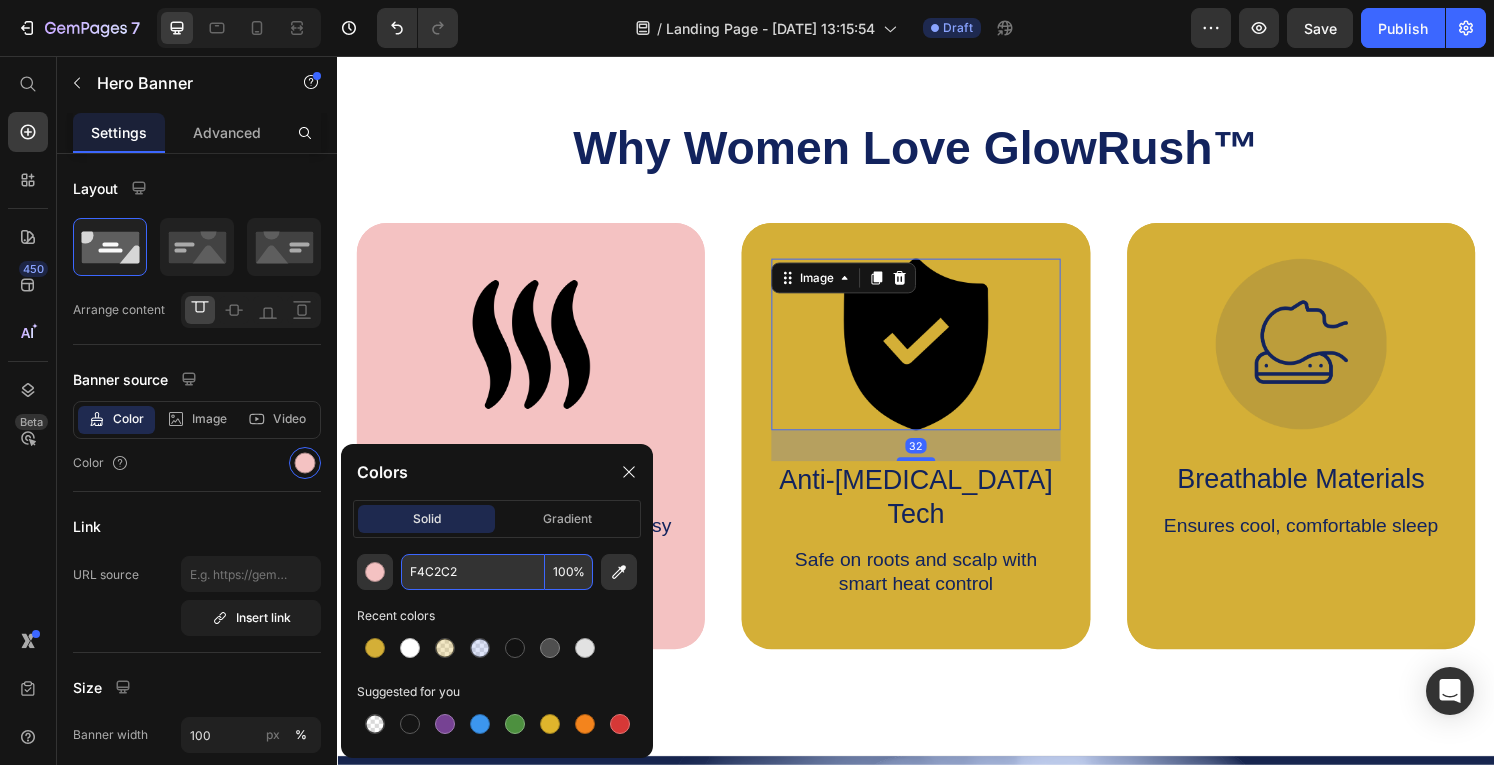 click at bounding box center [936, 355] 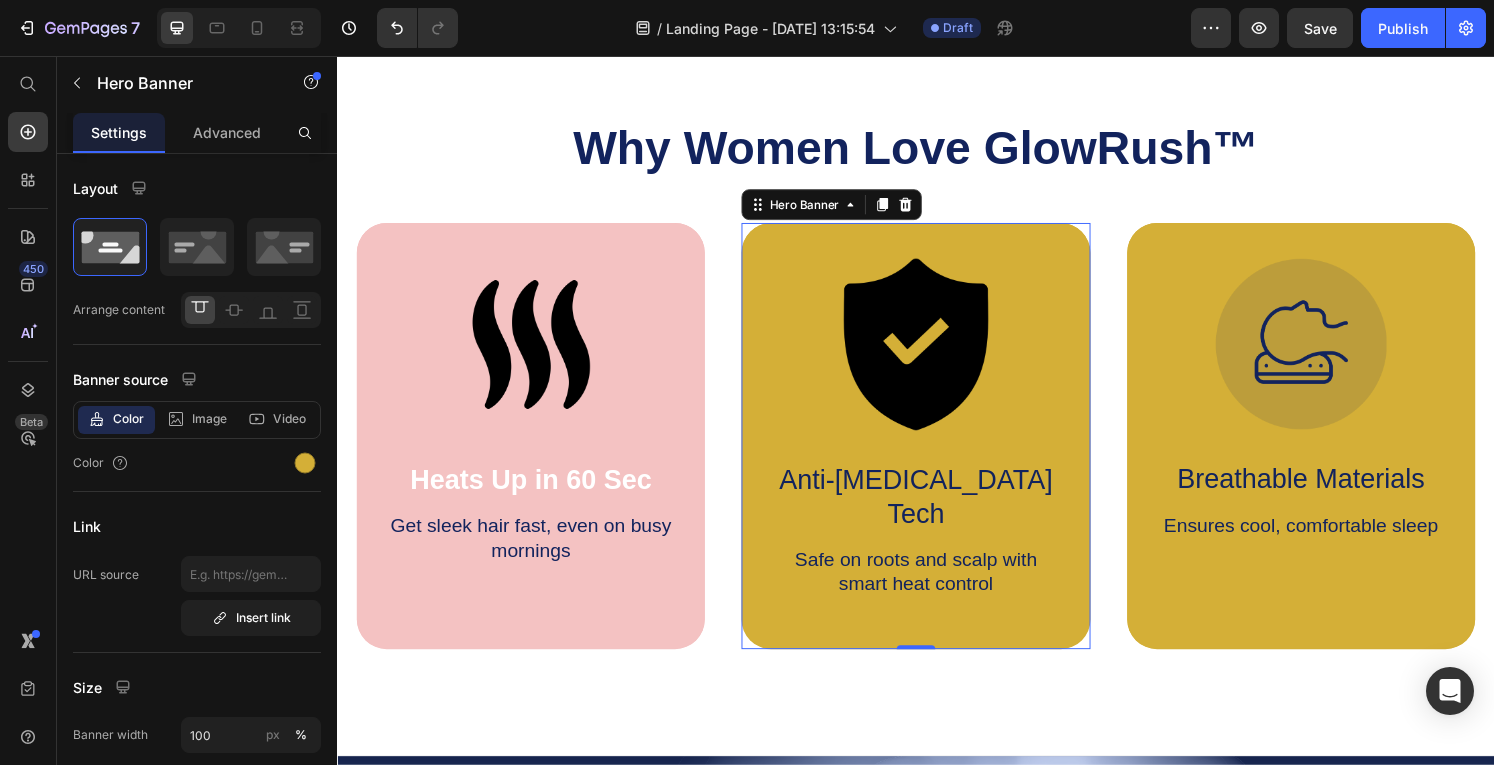 click on "Image Anti-[MEDICAL_DATA] Tech Text Block Safe on roots and scalp with smart heat control Text Block" at bounding box center [936, 450] 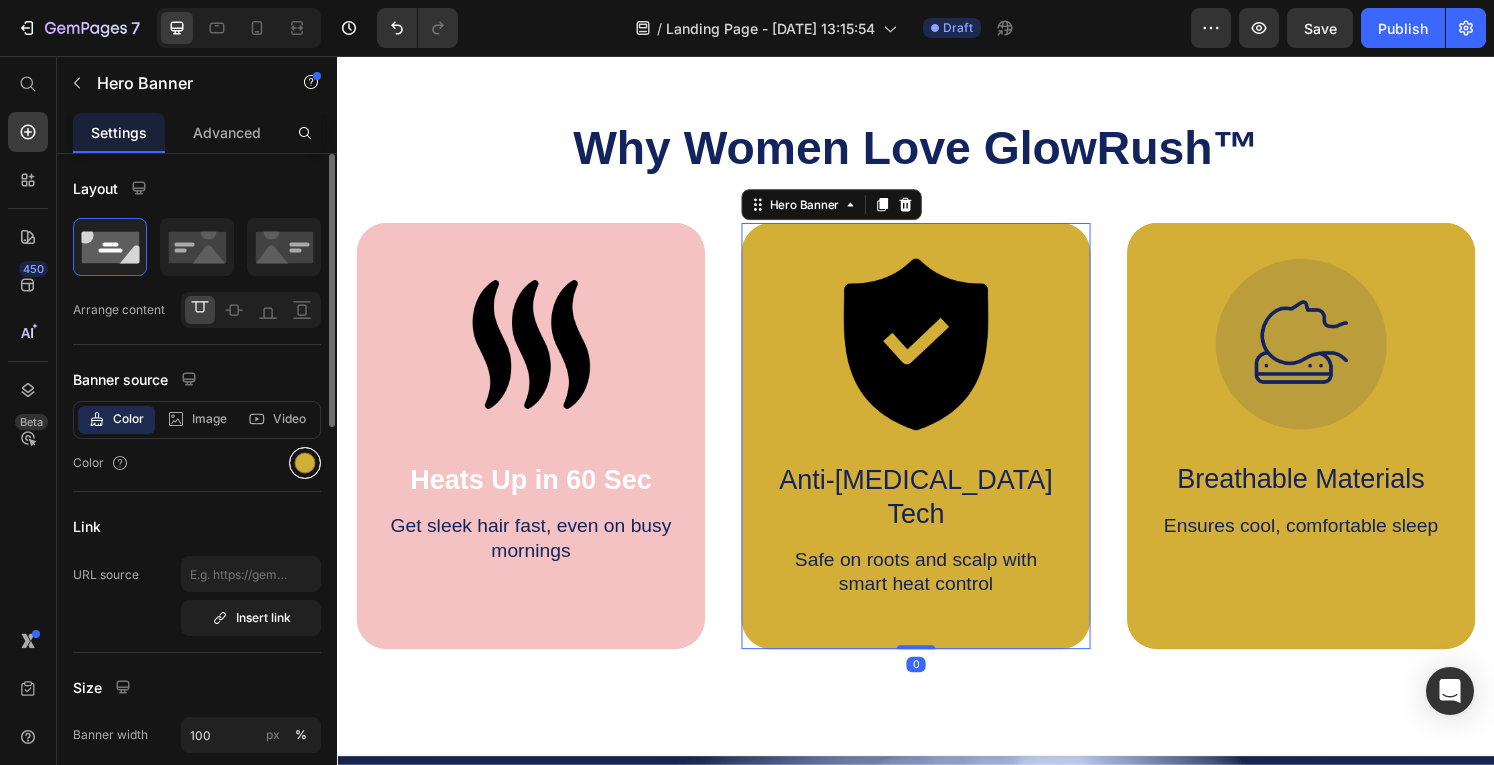 click at bounding box center (305, 463) 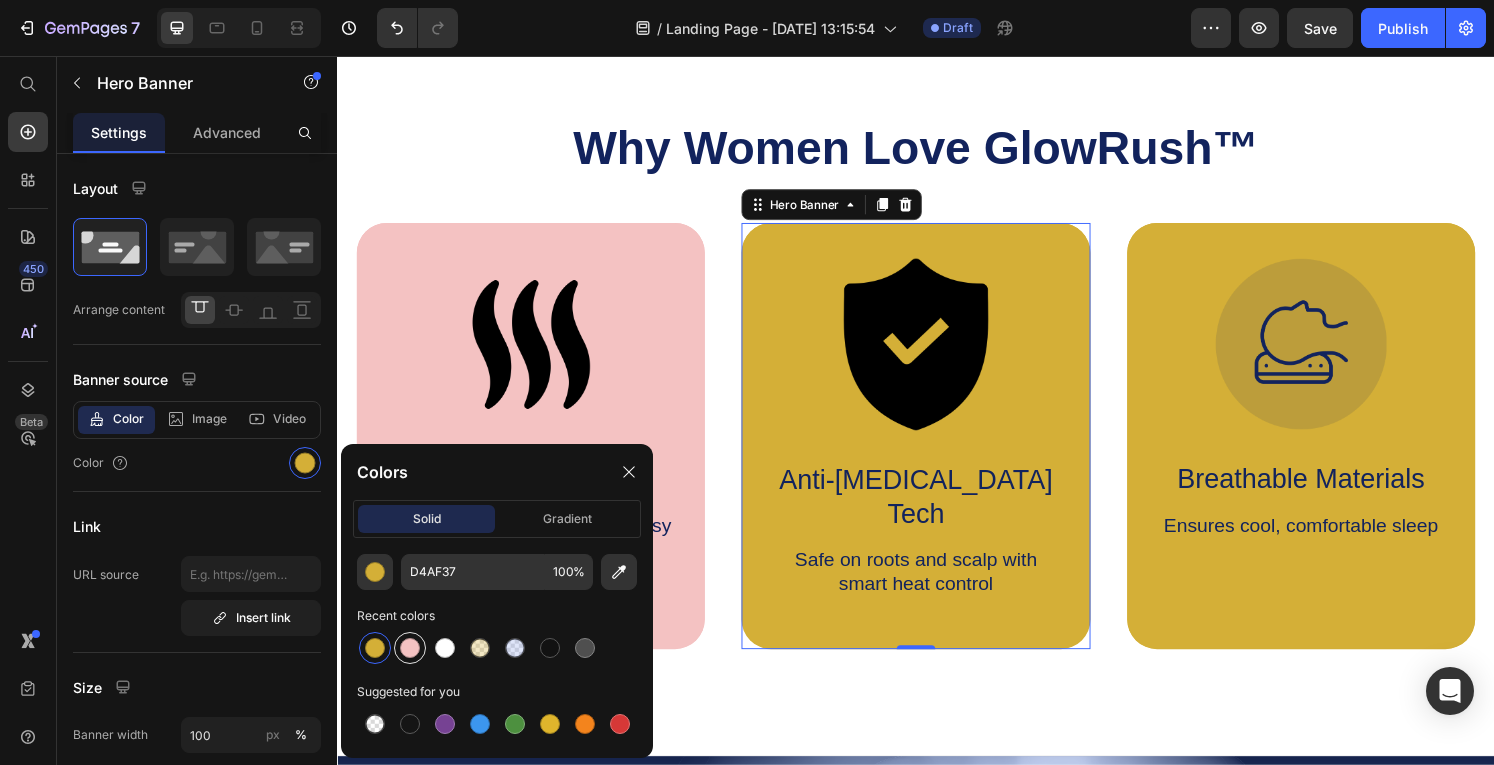 click at bounding box center (410, 648) 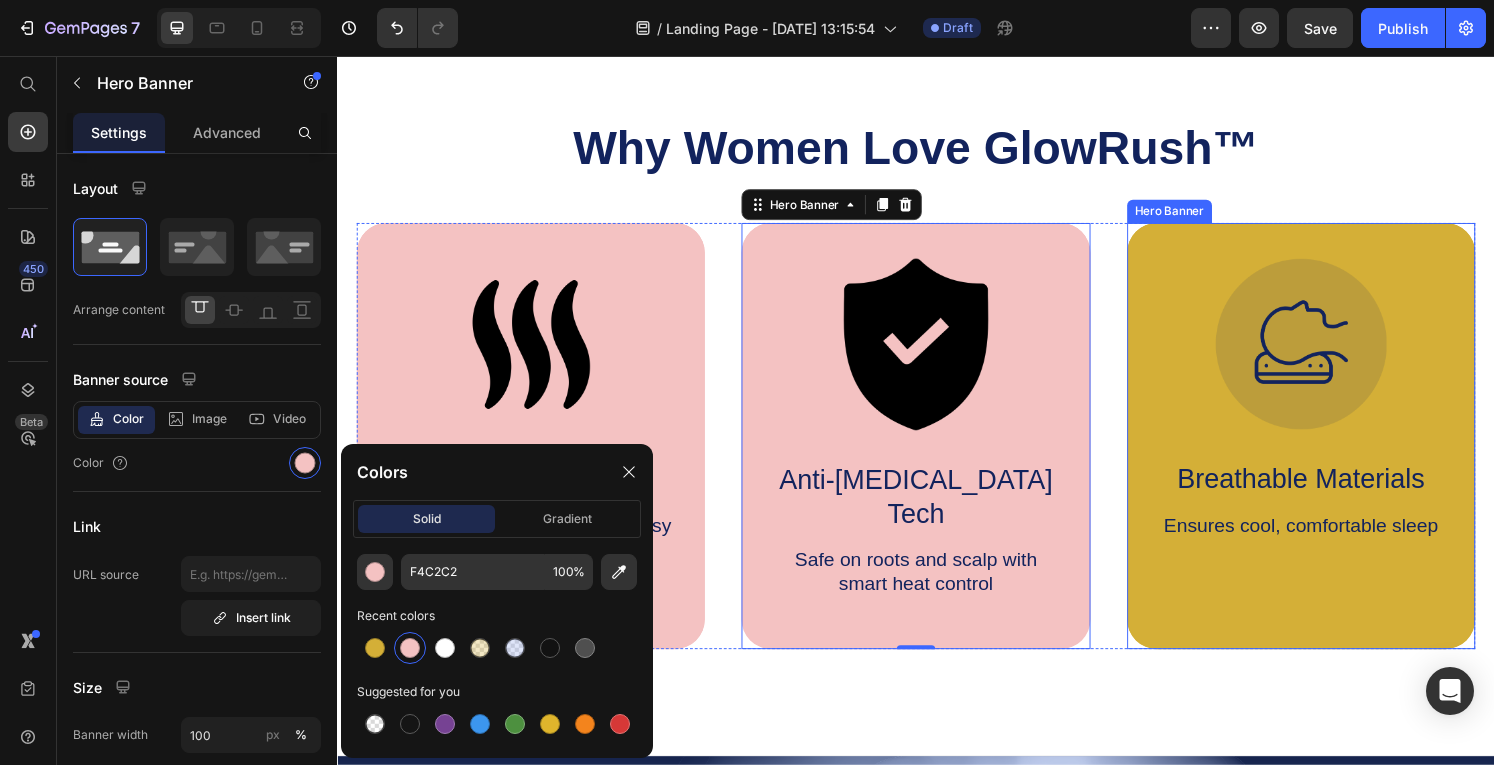 click on "Image Breathable Materials Text Block Ensures cool, comfortable sleep Text Block" at bounding box center (1336, 420) 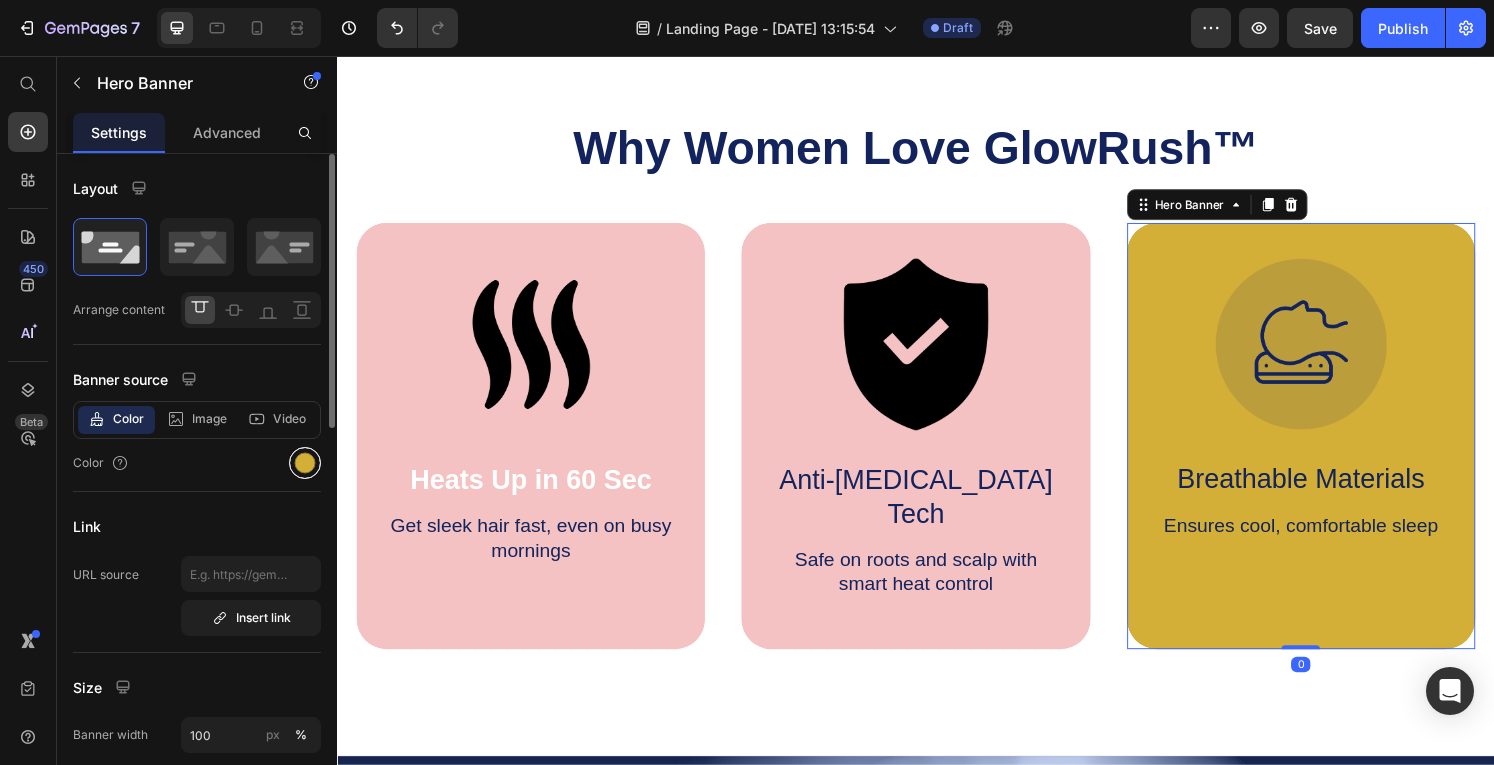 click at bounding box center (305, 463) 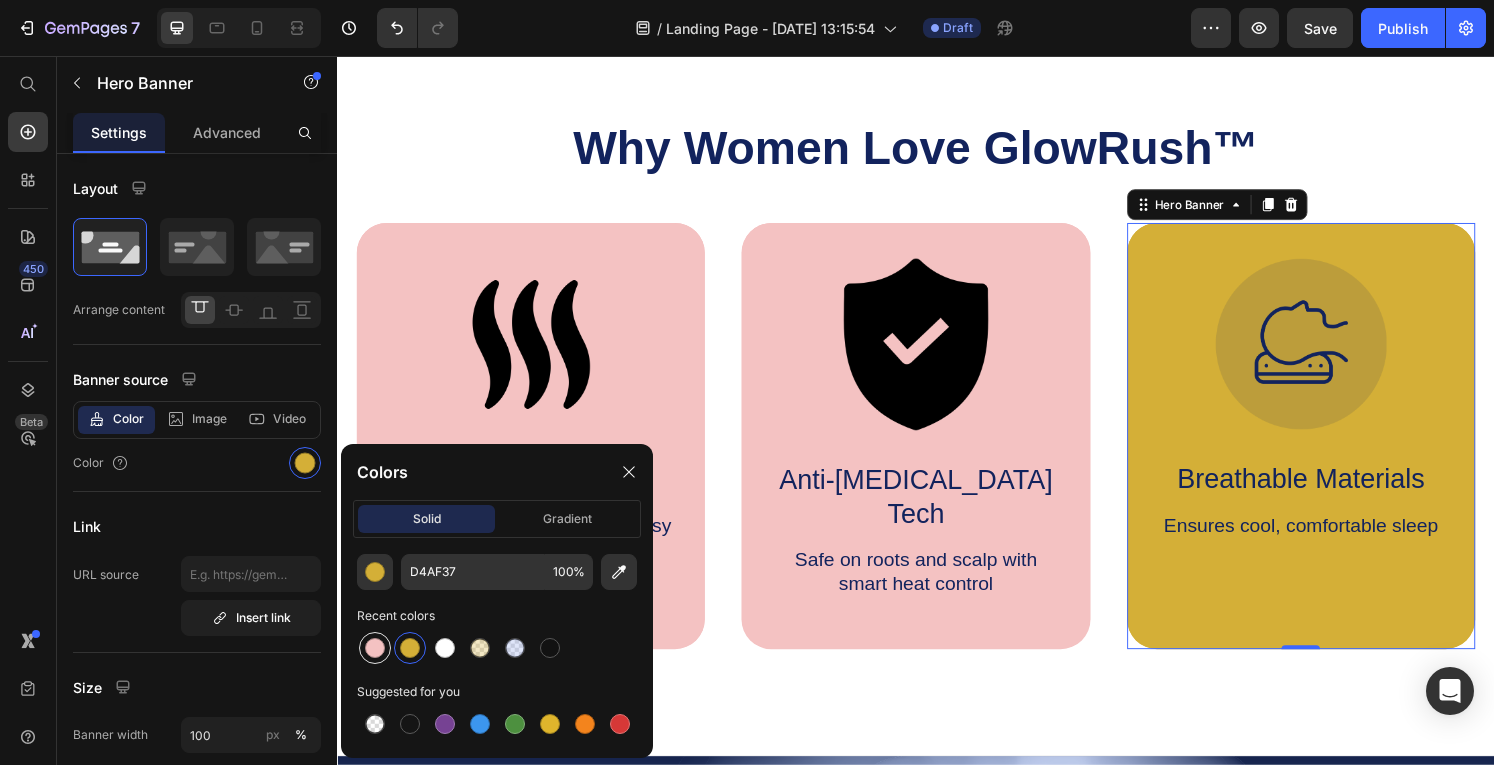 click at bounding box center [375, 648] 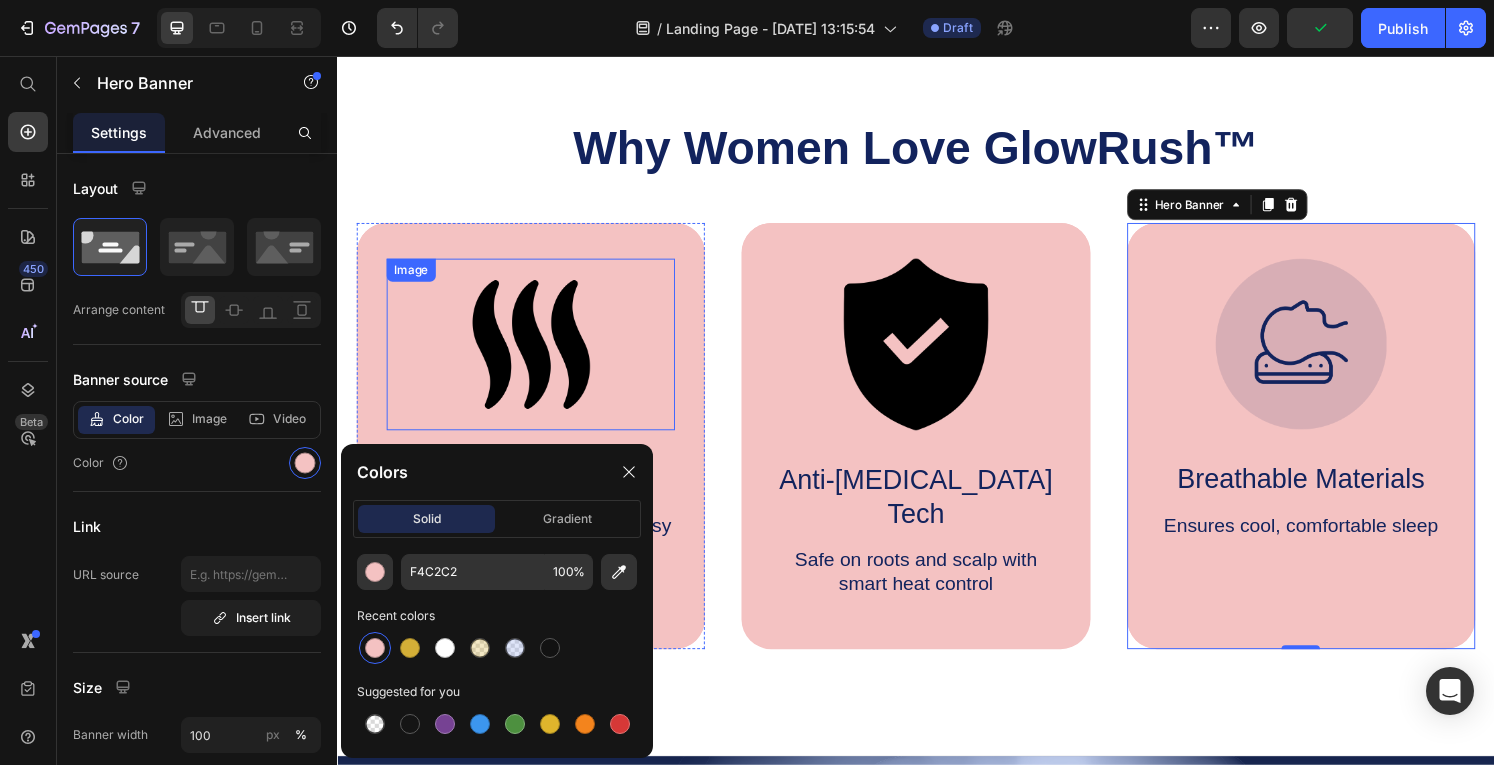 click at bounding box center (537, 355) 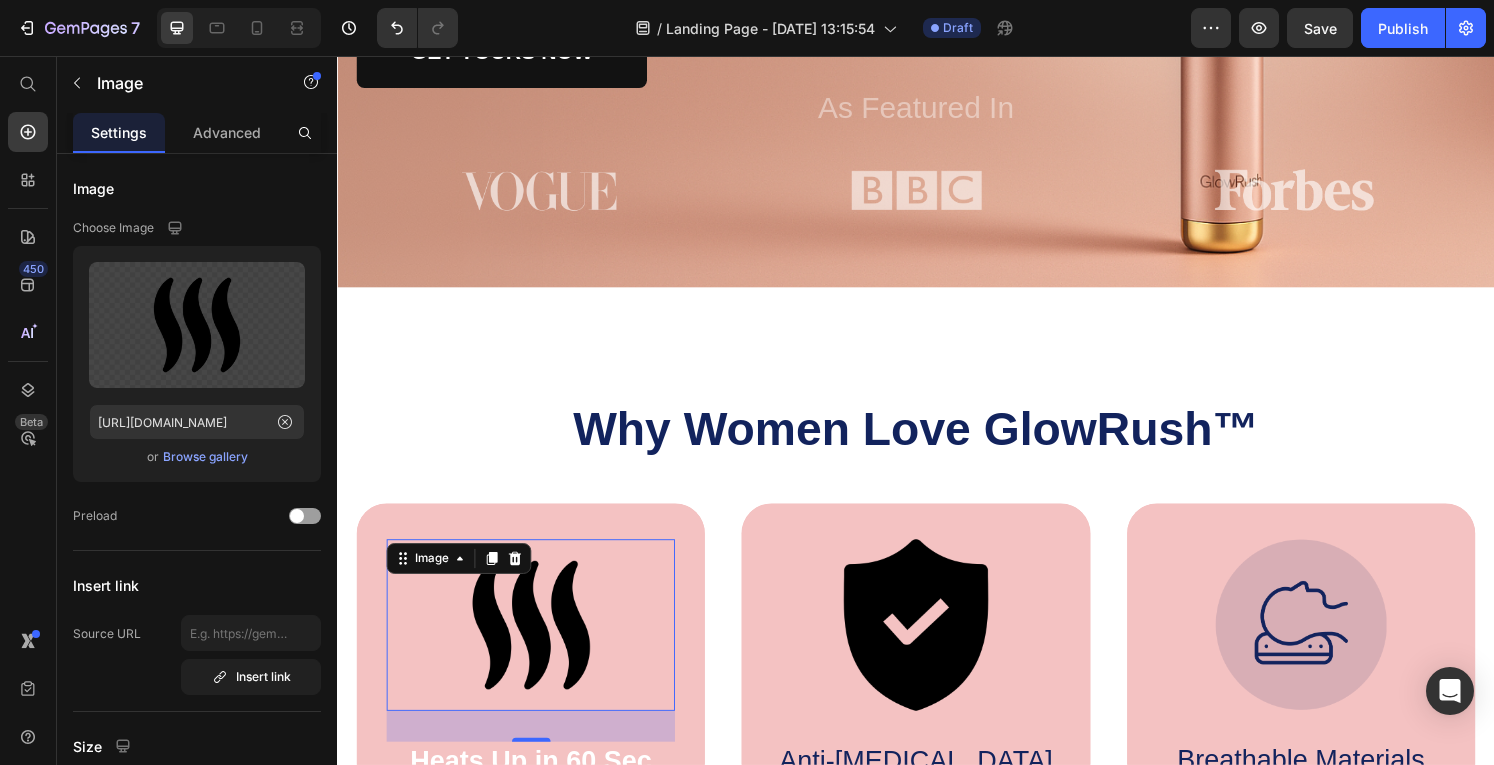 scroll, scrollTop: 817, scrollLeft: 0, axis: vertical 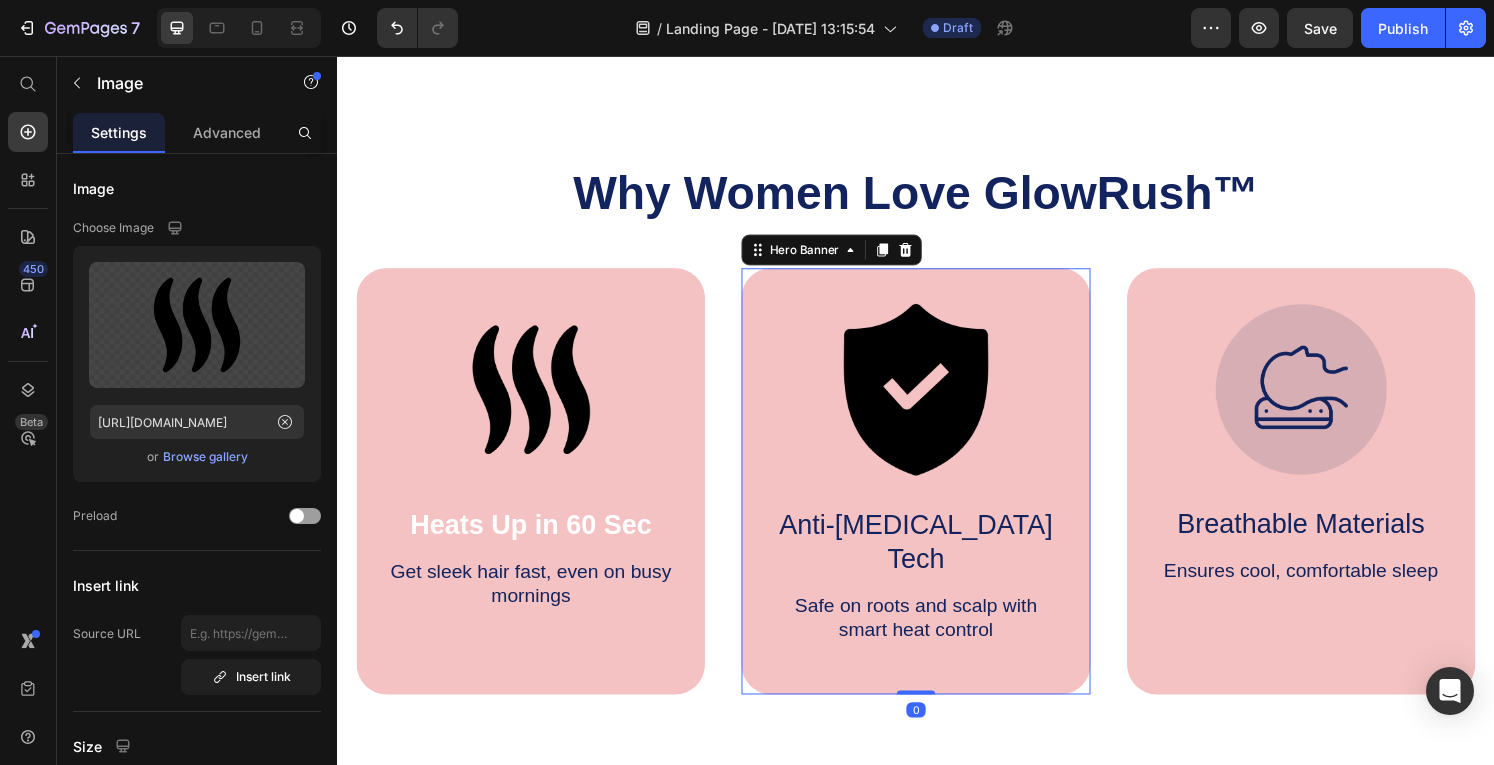 click on "Image Anti-[MEDICAL_DATA] Tech Text Block Safe on roots and scalp with smart heat control Text Block" at bounding box center (936, 497) 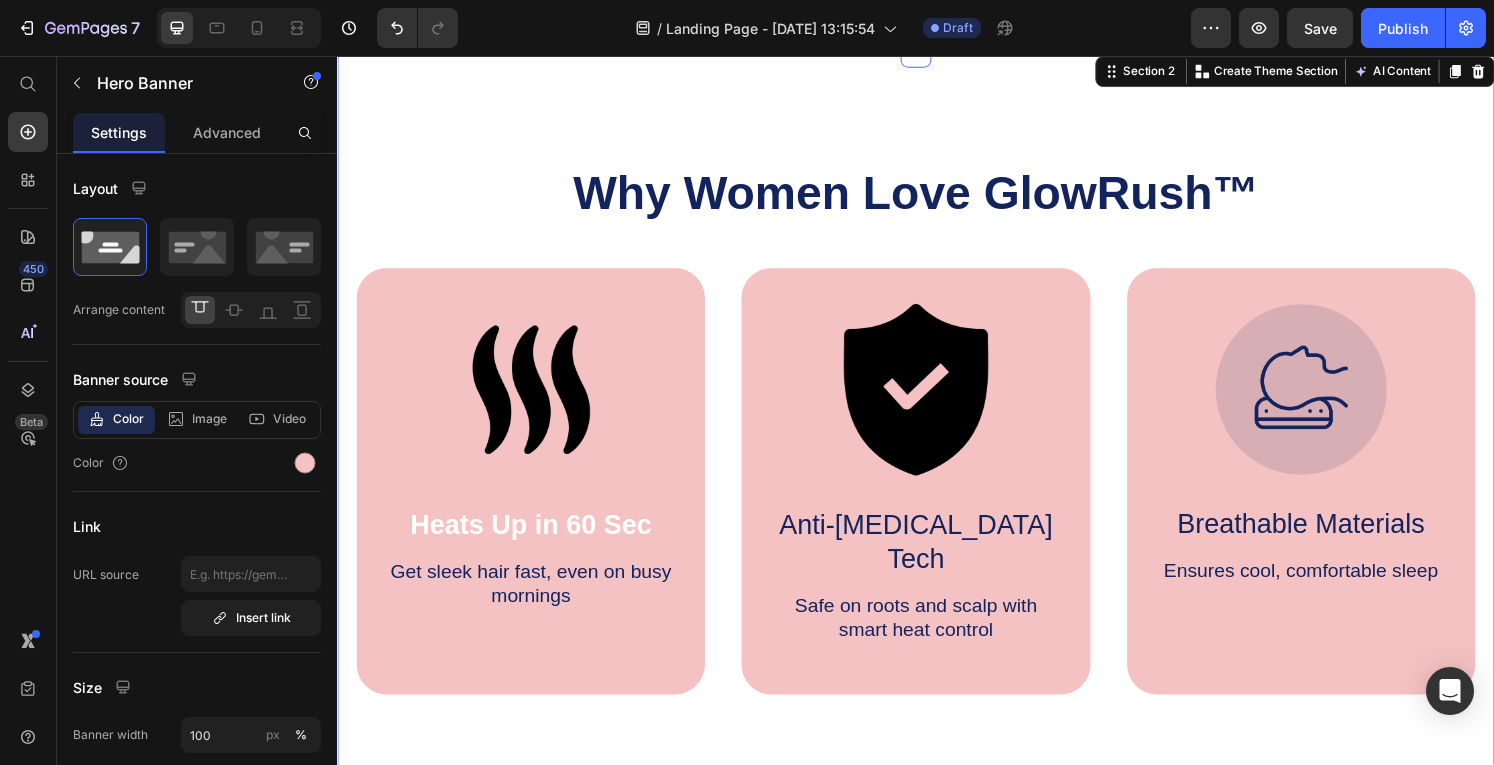 click on "Why Women Love GlowRush™ Heading Image Heats Up in 60 Sec Text Block Get sleek hair fast, even on busy mornings Text Block Hero Banner Image Anti-[MEDICAL_DATA] Tech Text Block Safe on roots and scalp with smart heat control Text Block Hero Banner Image Breathable Materials Text Block Ensures cool, comfortable sleep Text Block Hero Banner Row Image Supportive Design Text Block Ergonomically engineered for optimal spinal alignment Text Block Hero Banner Image Pressure Relief Text Block Reduces neck and shoulder discomfort Text Block Hero Banner Row Image Breathable Materials Text Block Ensures cool, comfortable sleep Text Block Hero Banner Row Section 2   You can create reusable sections Create Theme Section AI Content Write with GemAI What would you like to describe here? Tone and Voice Persuasive Product Getting products... Show more Generate" at bounding box center [937, 440] 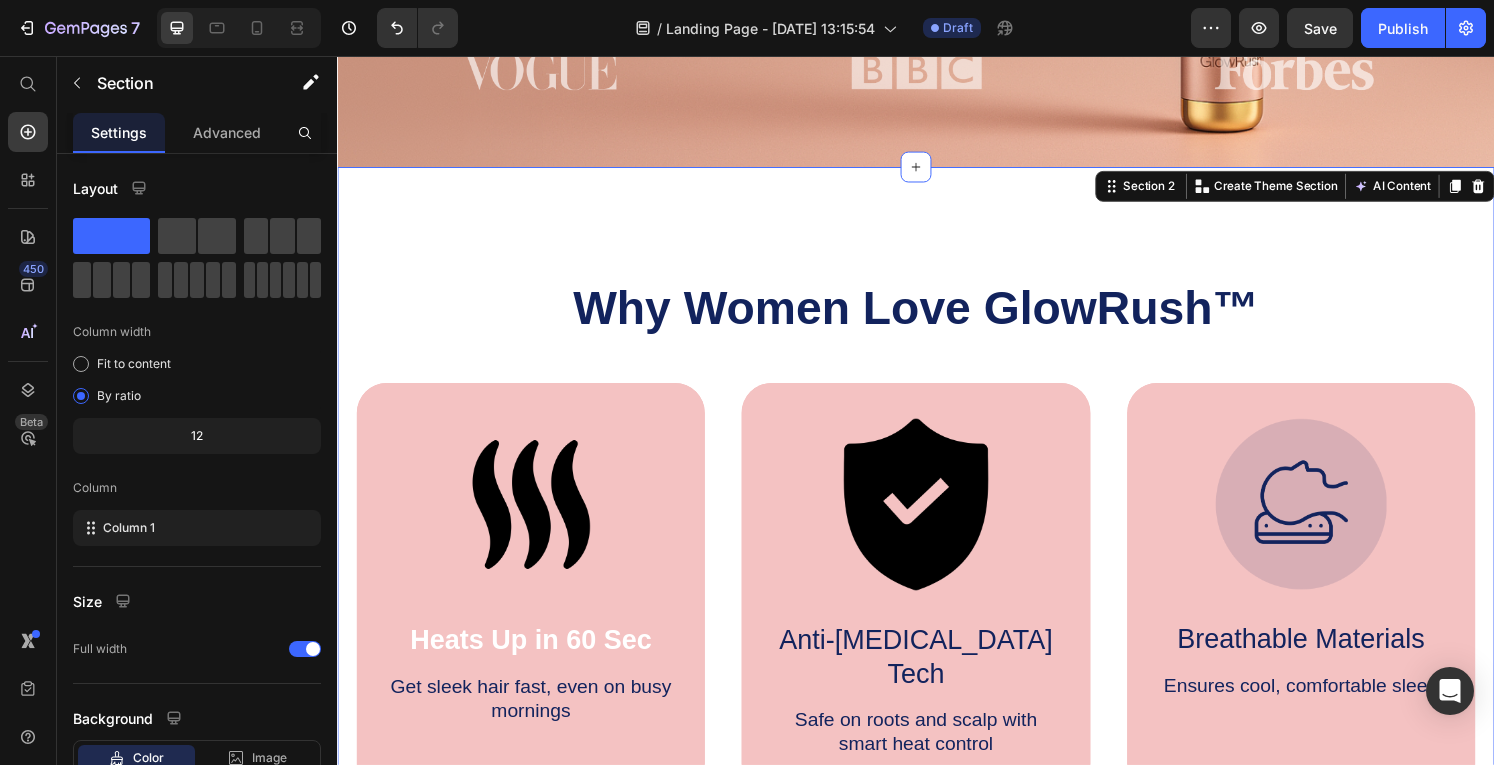 scroll, scrollTop: 541, scrollLeft: 0, axis: vertical 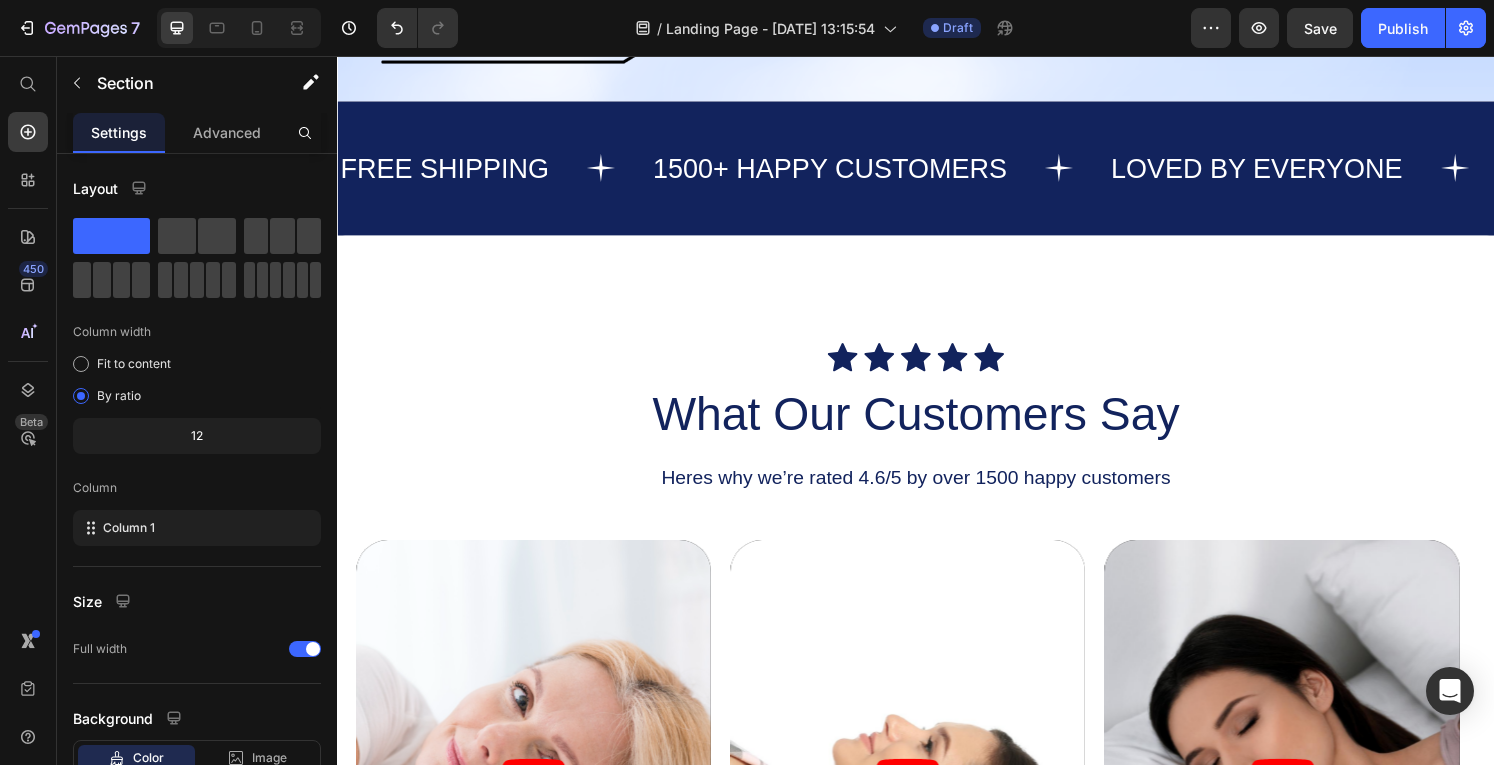 click on "Icon
Icon
Icon
Icon
Icon Icon List What Our Customers Say Heading Heres why we’re rated 4.6/5 by over 1500 happy customers Text Block Video Video Video Carousel GET YOURS NOW Button Row Section 5" at bounding box center [937, 752] 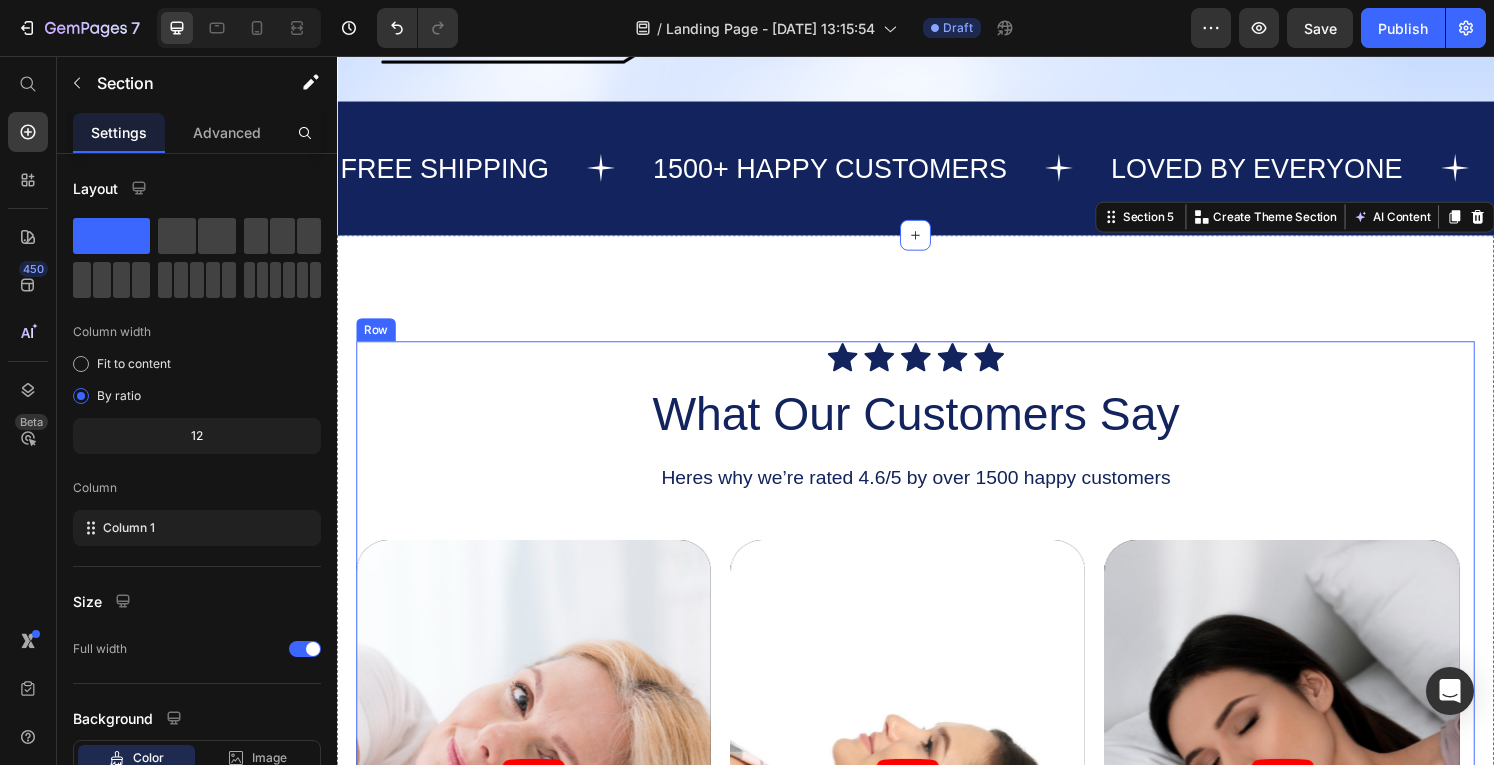 scroll, scrollTop: 2006, scrollLeft: 0, axis: vertical 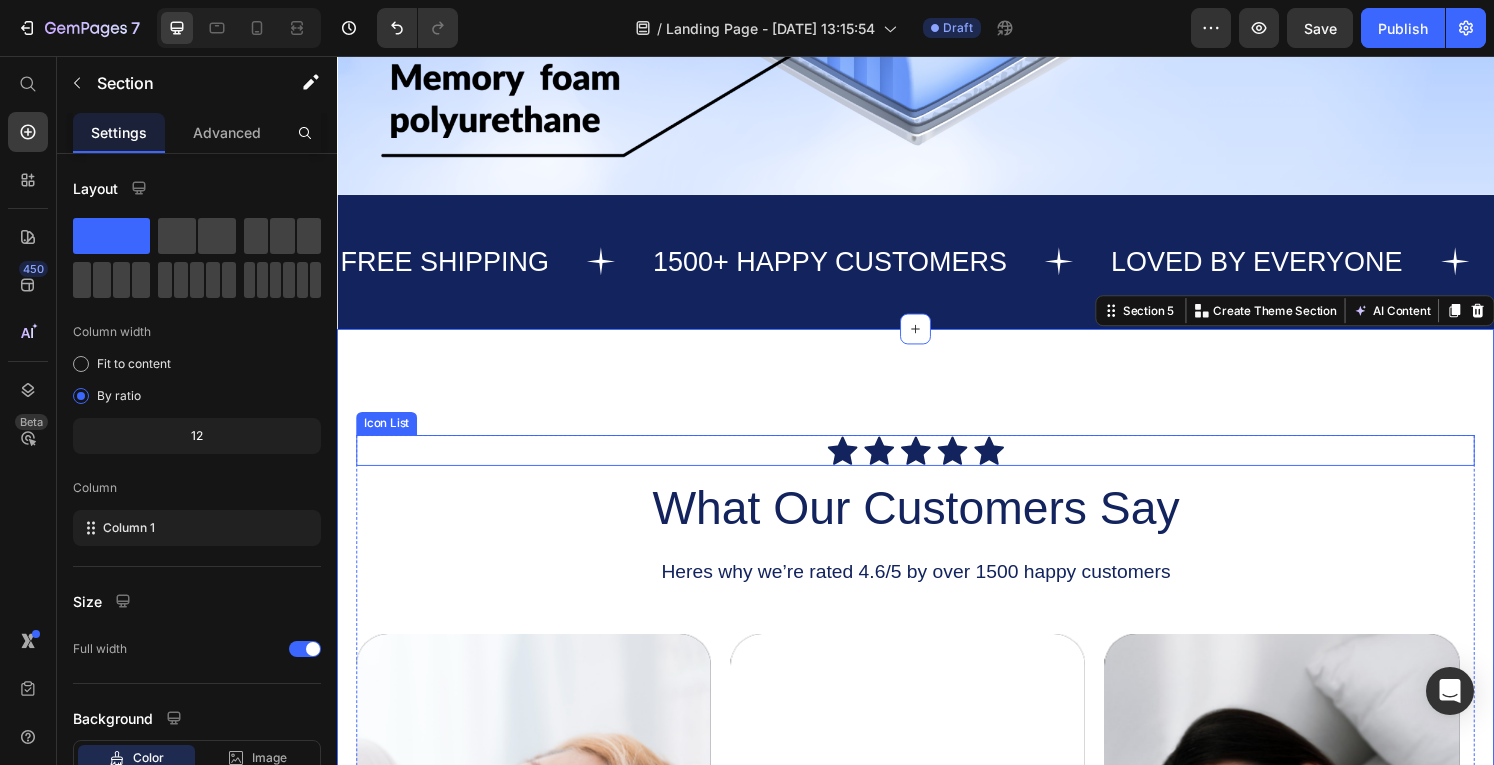 click on "Icon
Icon
Icon
Icon
Icon Icon List What Our Customers Say Heading Heres why we’re rated 4.6/5 by over 1500 happy customers Text Block Video Video Video Carousel GET YOURS NOW Button Row Section 5   You can create reusable sections Create Theme Section AI Content Write with GemAI What would you like to describe here? Tone and Voice Persuasive Product GlowRush™ Ionic Smoothing Brush Show more Generate" at bounding box center (937, 849) 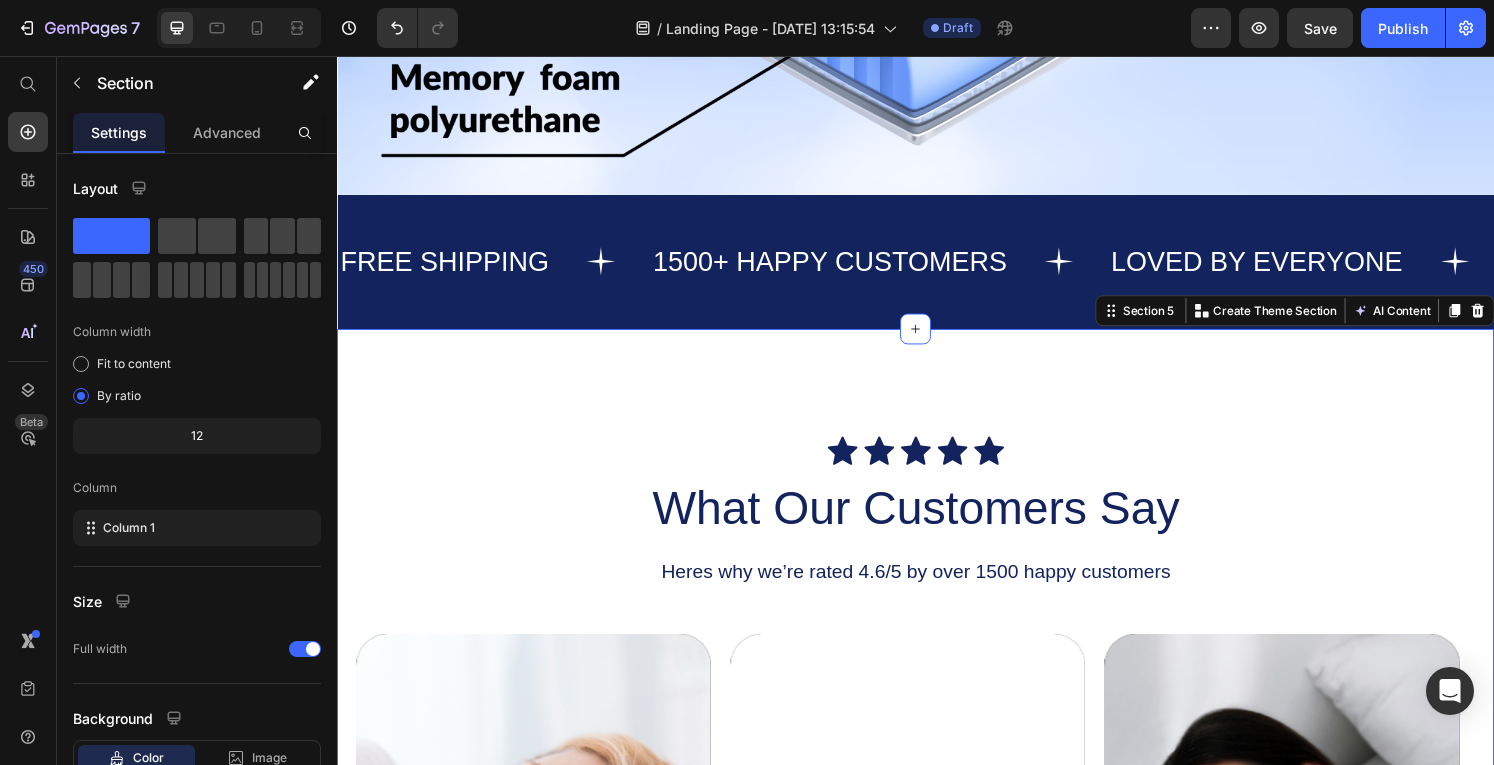click on "Icon
Icon
Icon
Icon
Icon Icon List What Our Customers Say Heading Heres why we’re rated 4.6/5 by over 1500 happy customers Text Block Video Video Video Carousel GET YOURS NOW Button Row Section 5   You can create reusable sections Create Theme Section AI Content Write with GemAI What would you like to describe here? Tone and Voice Persuasive Product GlowRush™ Ionic Smoothing Brush Show more Generate" at bounding box center [937, 849] 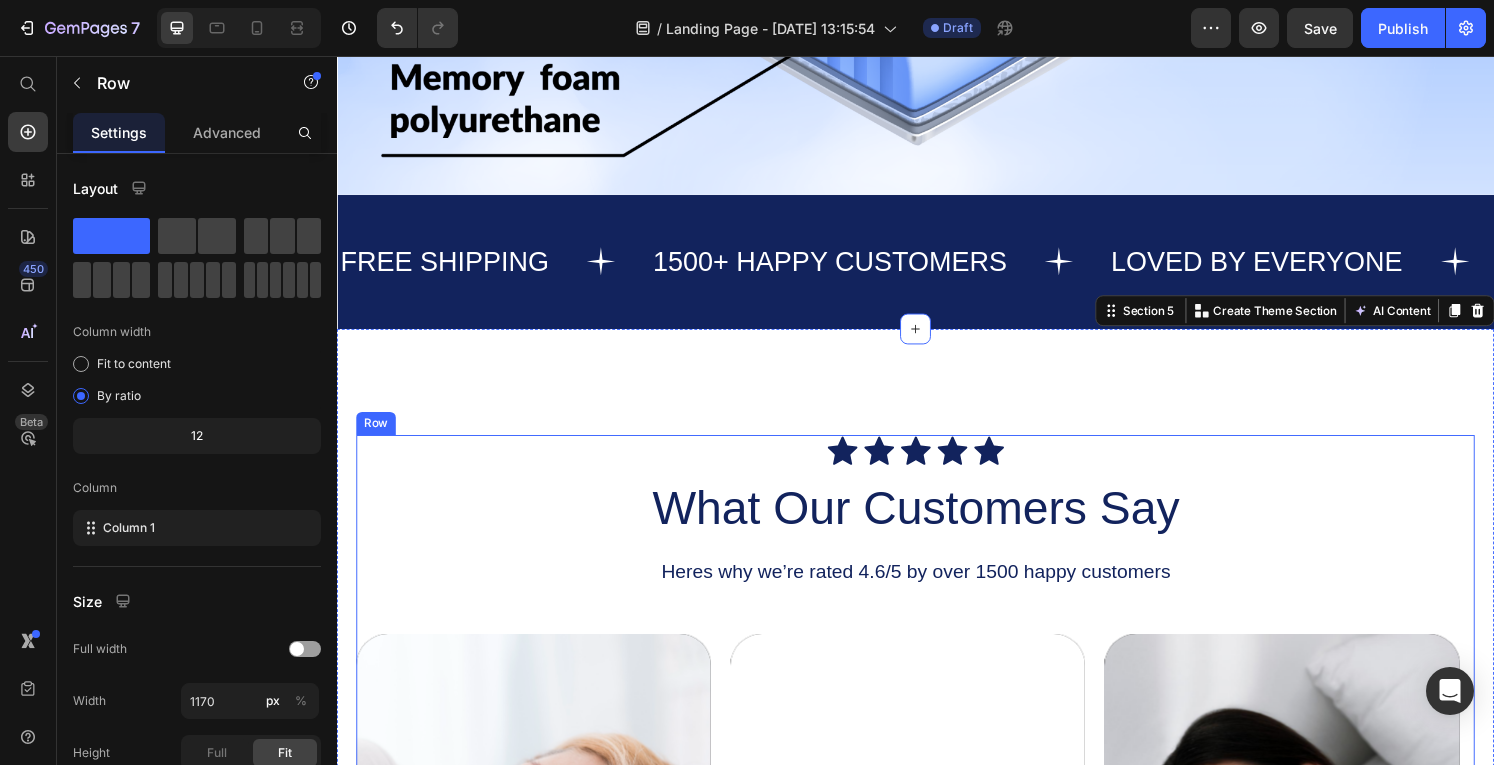 click on "Icon
Icon
Icon
Icon
Icon Icon List What Our Customers Say Heading Heres why we’re rated 4.6/5 by over 1500 happy customers Text Block Video Video Video Carousel GET YOURS NOW Button" at bounding box center (937, 870) 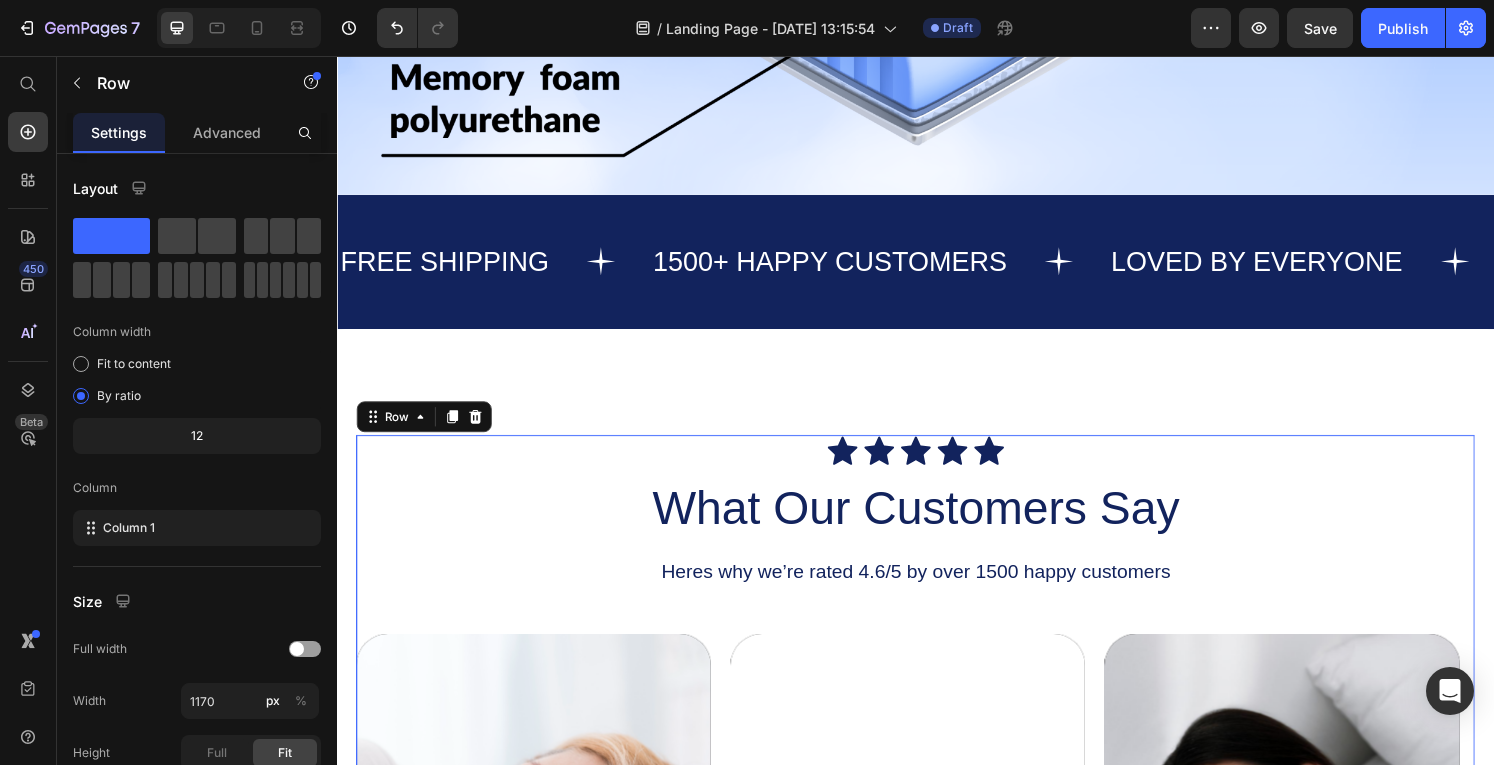 click on "Icon
Icon
Icon
Icon
Icon Icon List What Our Customers Say Heading Heres why we’re rated 4.6/5 by over 1500 happy customers Text Block Video Video Video Carousel GET YOURS NOW Button" at bounding box center (937, 870) 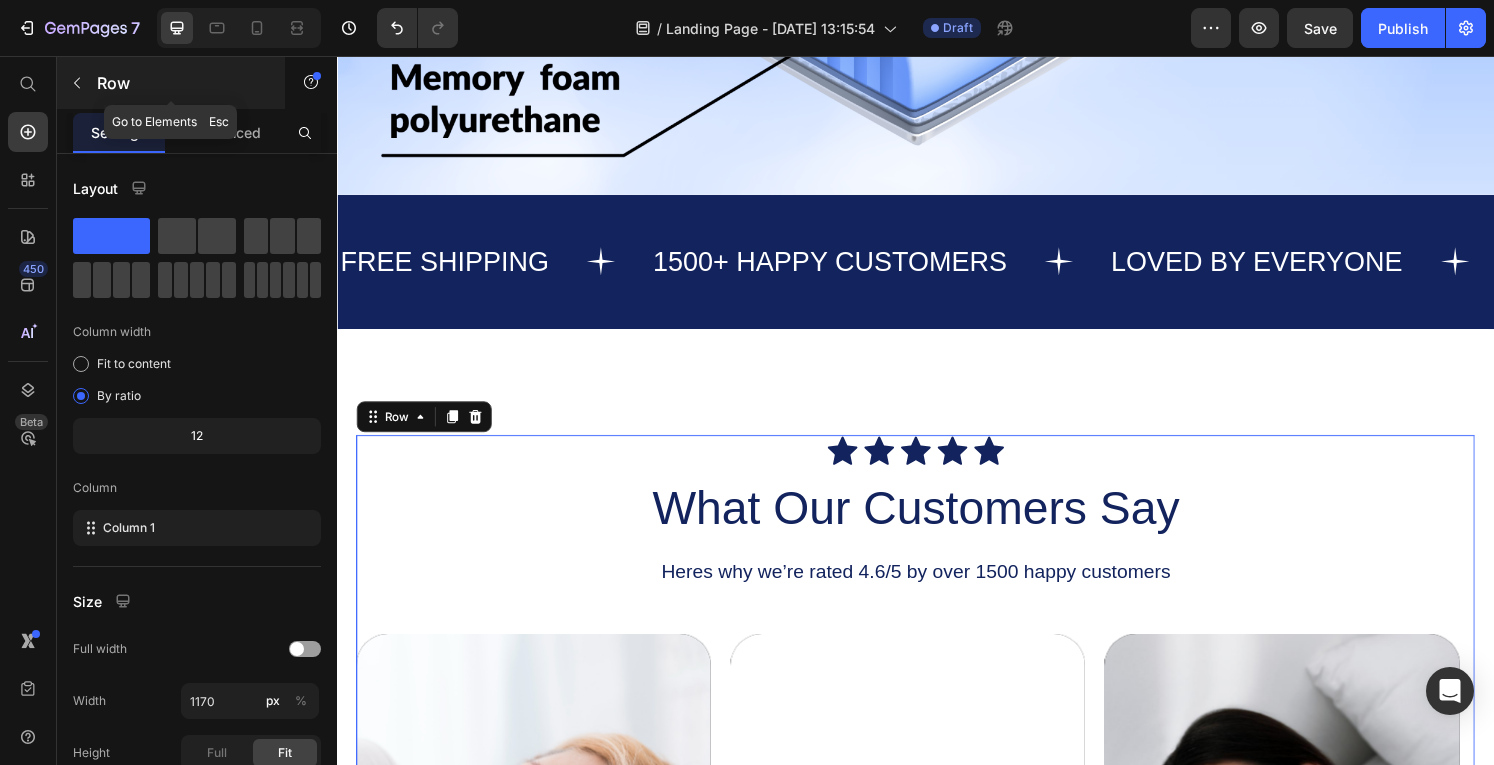 click 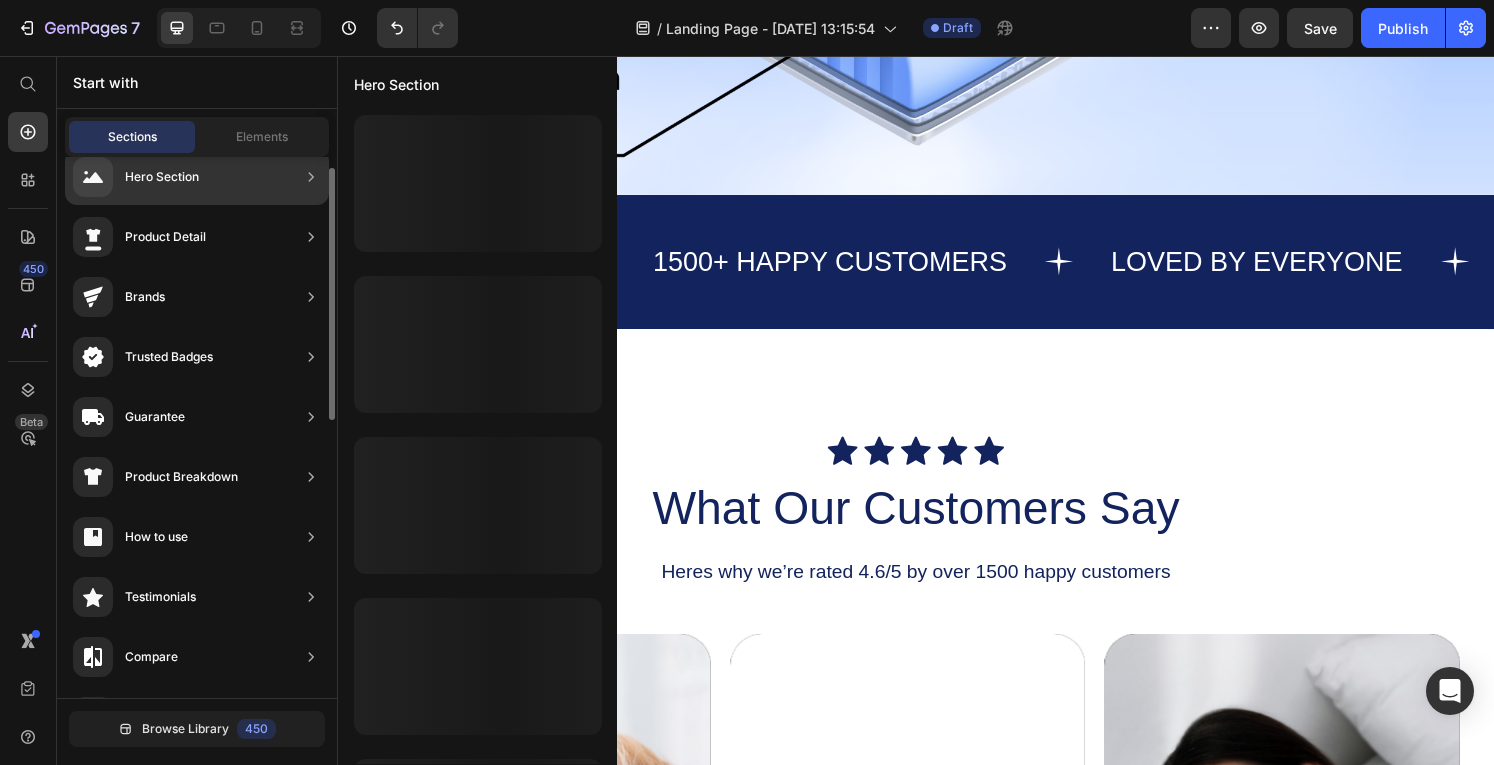 scroll, scrollTop: 25, scrollLeft: 0, axis: vertical 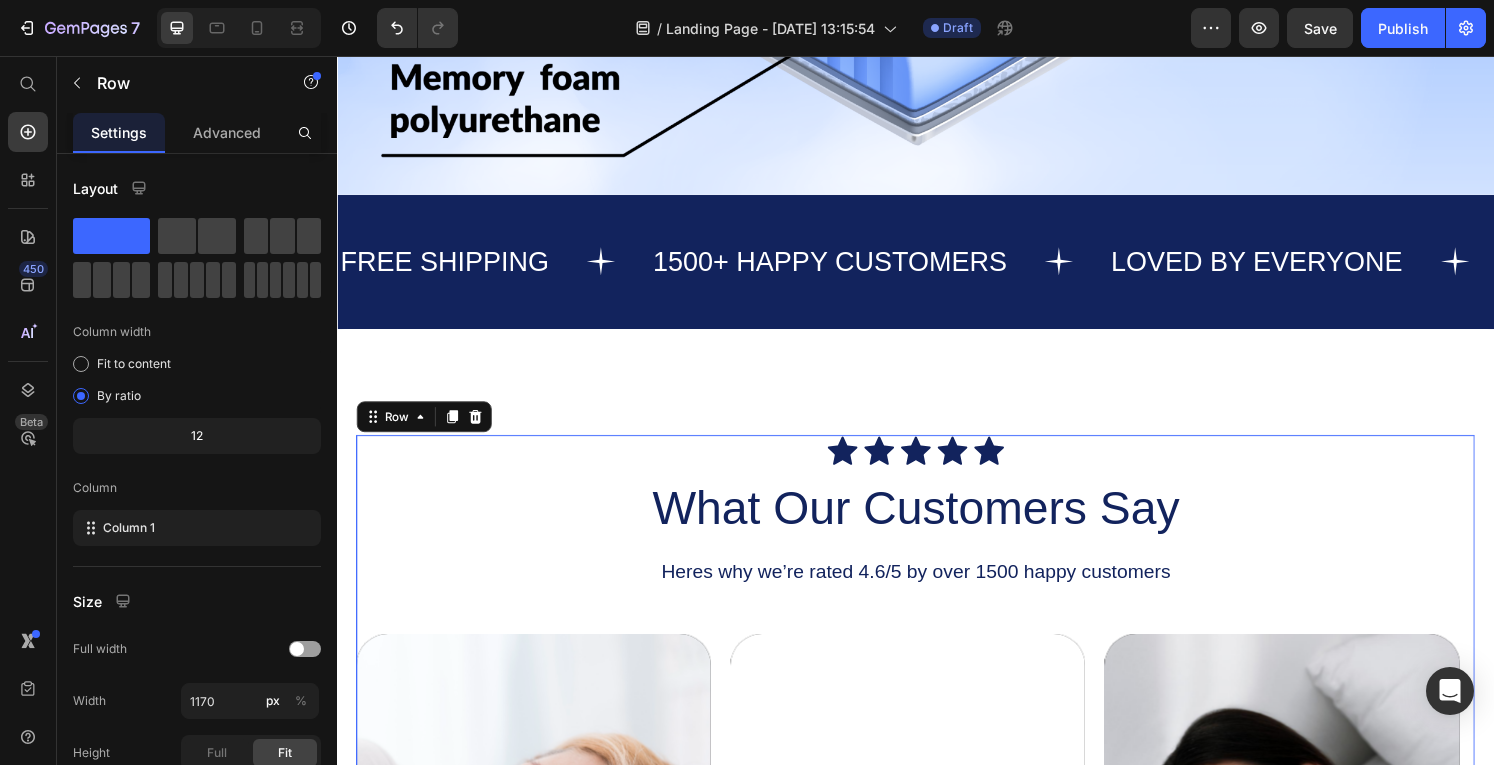 click on "Icon
Icon
Icon
Icon
Icon Icon List What Our Customers Say Heading Heres why we’re rated 4.6/5 by over 1500 happy customers Text Block Video Video Video Carousel GET YOURS NOW Button" at bounding box center (937, 870) 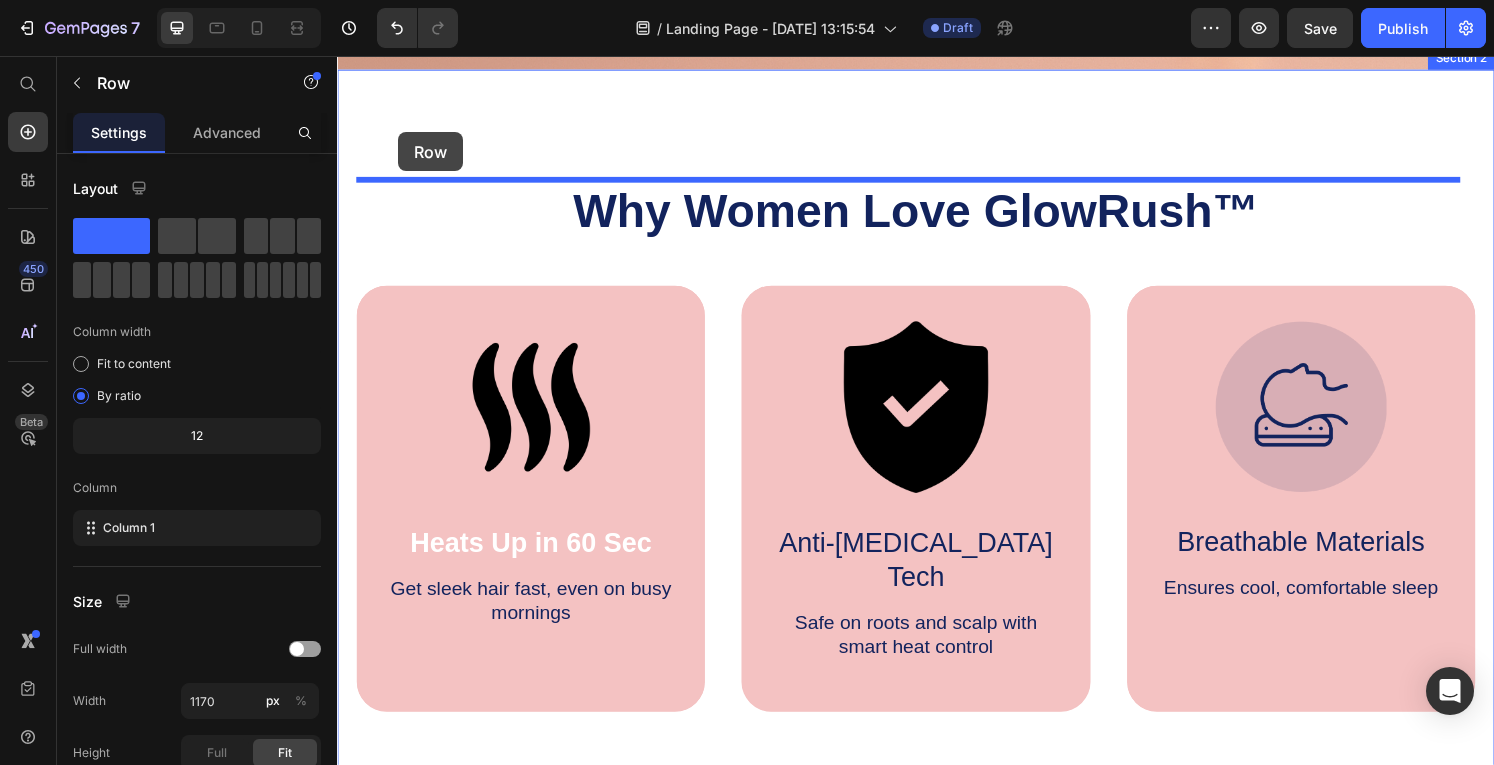 scroll, scrollTop: 724, scrollLeft: 0, axis: vertical 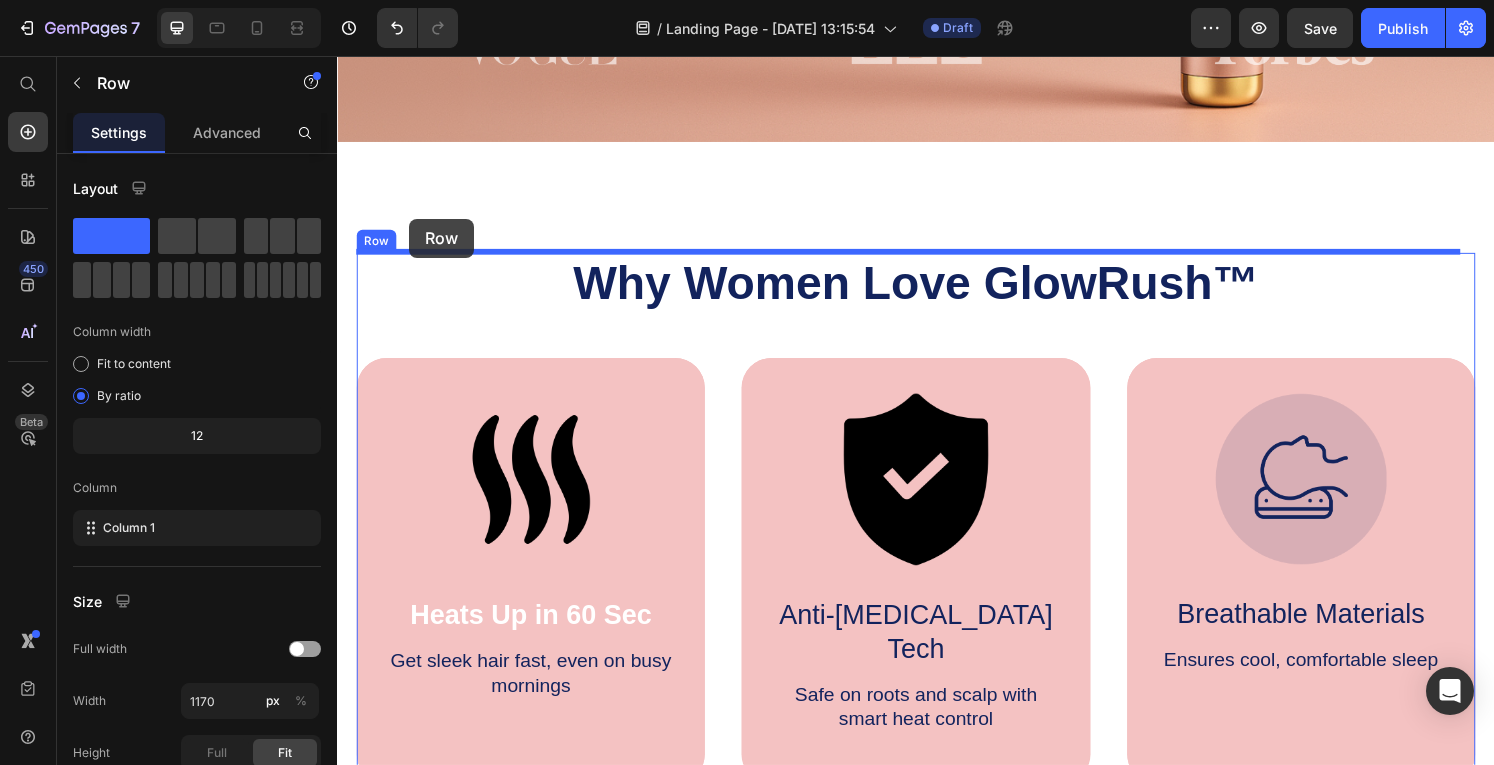 drag, startPoint x: 378, startPoint y: 390, endPoint x: 412, endPoint y: 225, distance: 168.46661 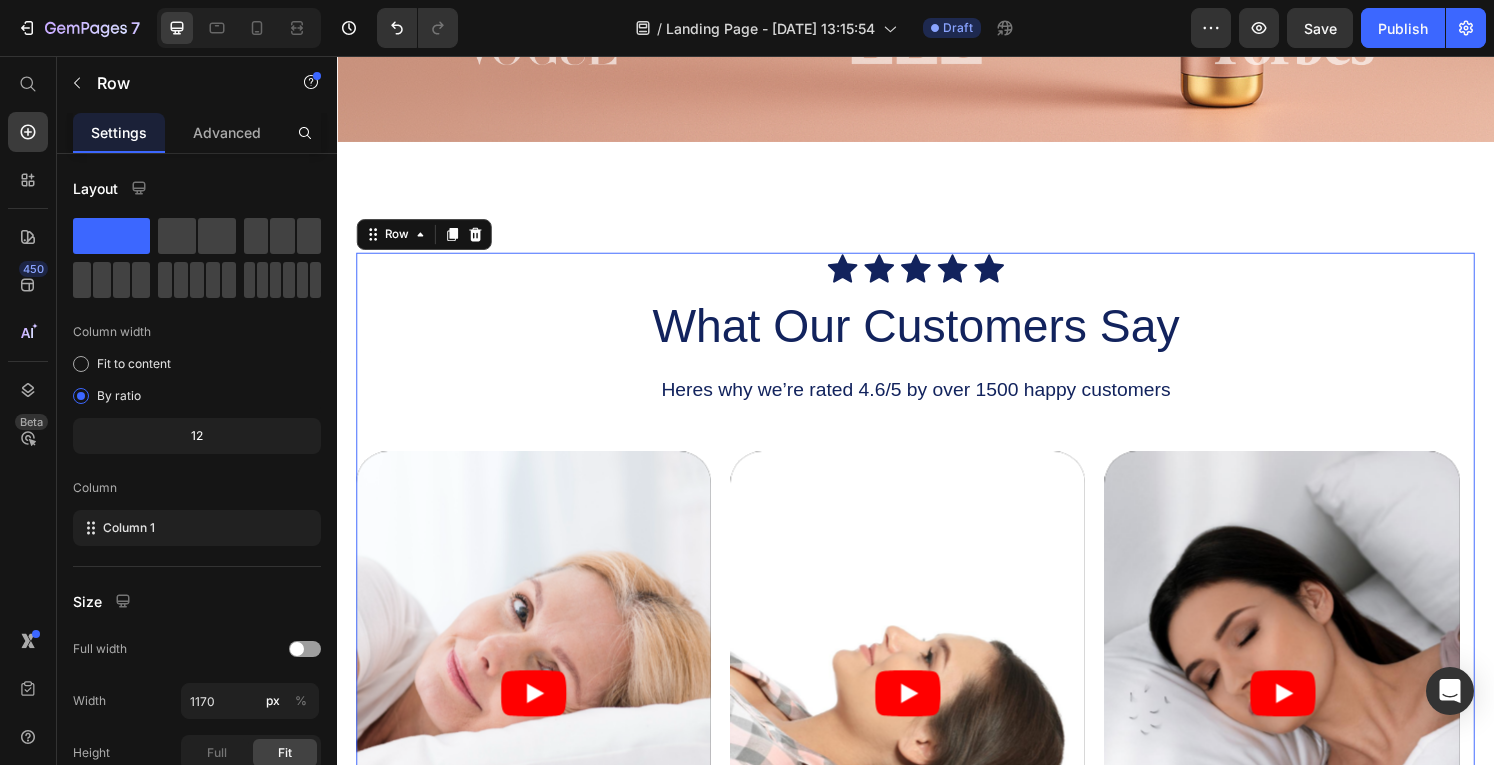 click on "Icon
Icon
Icon
Icon
Icon Icon List What Our Customers Say Heading Heres why we’re rated 4.6/5 by over 1500 happy customers Text Block Video Video Video Carousel GET YOURS NOW Button" at bounding box center (937, 681) 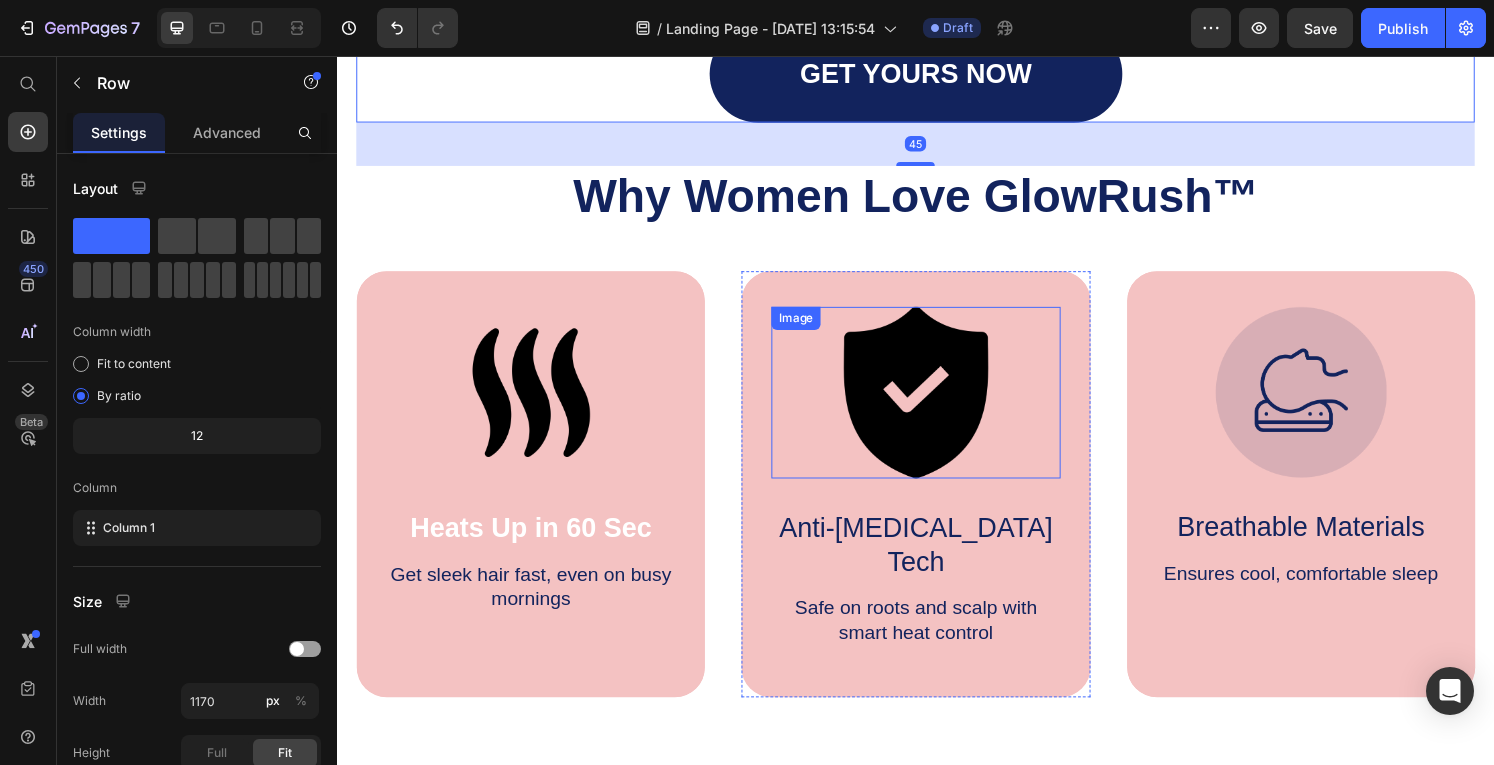 click at bounding box center [936, 405] 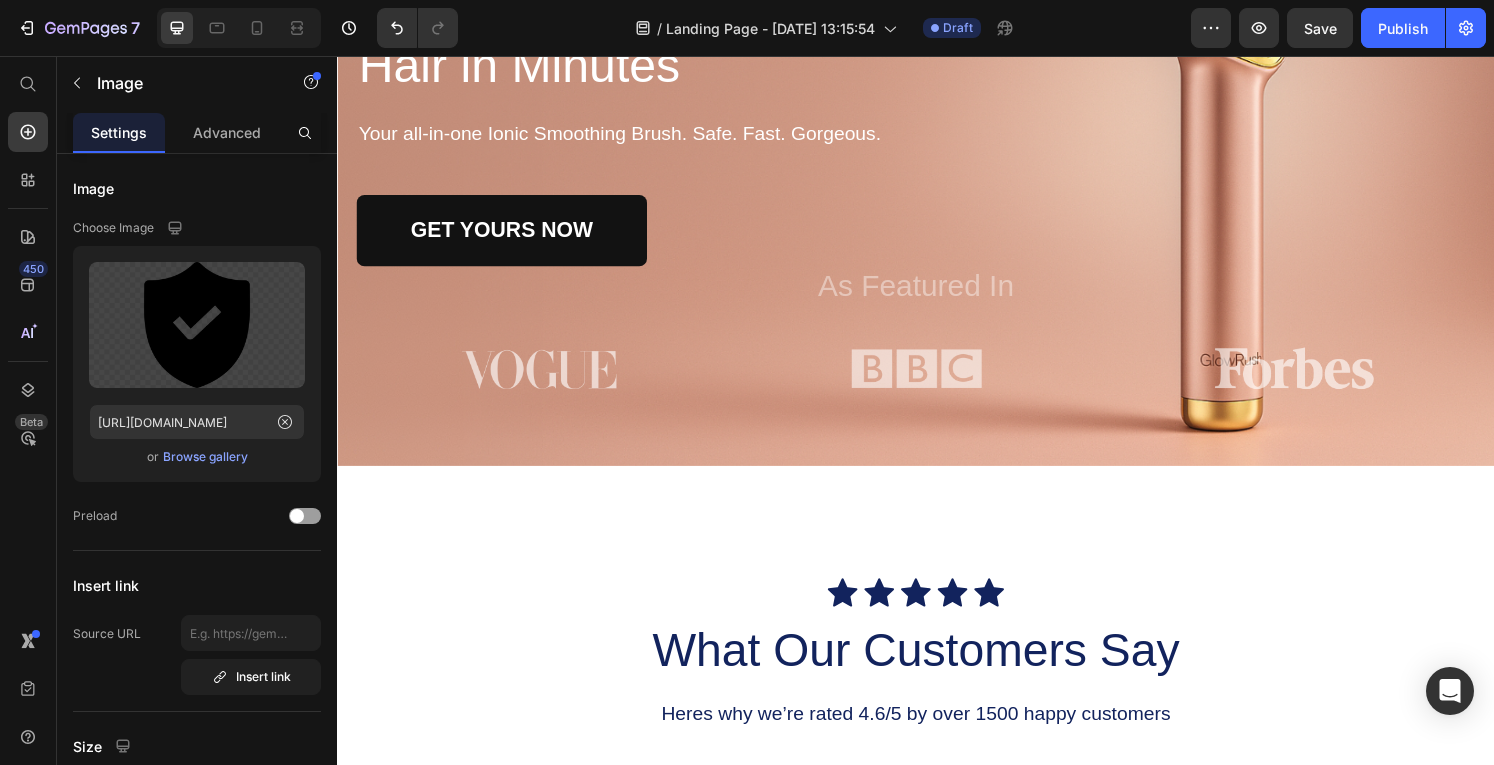 scroll, scrollTop: 384, scrollLeft: 0, axis: vertical 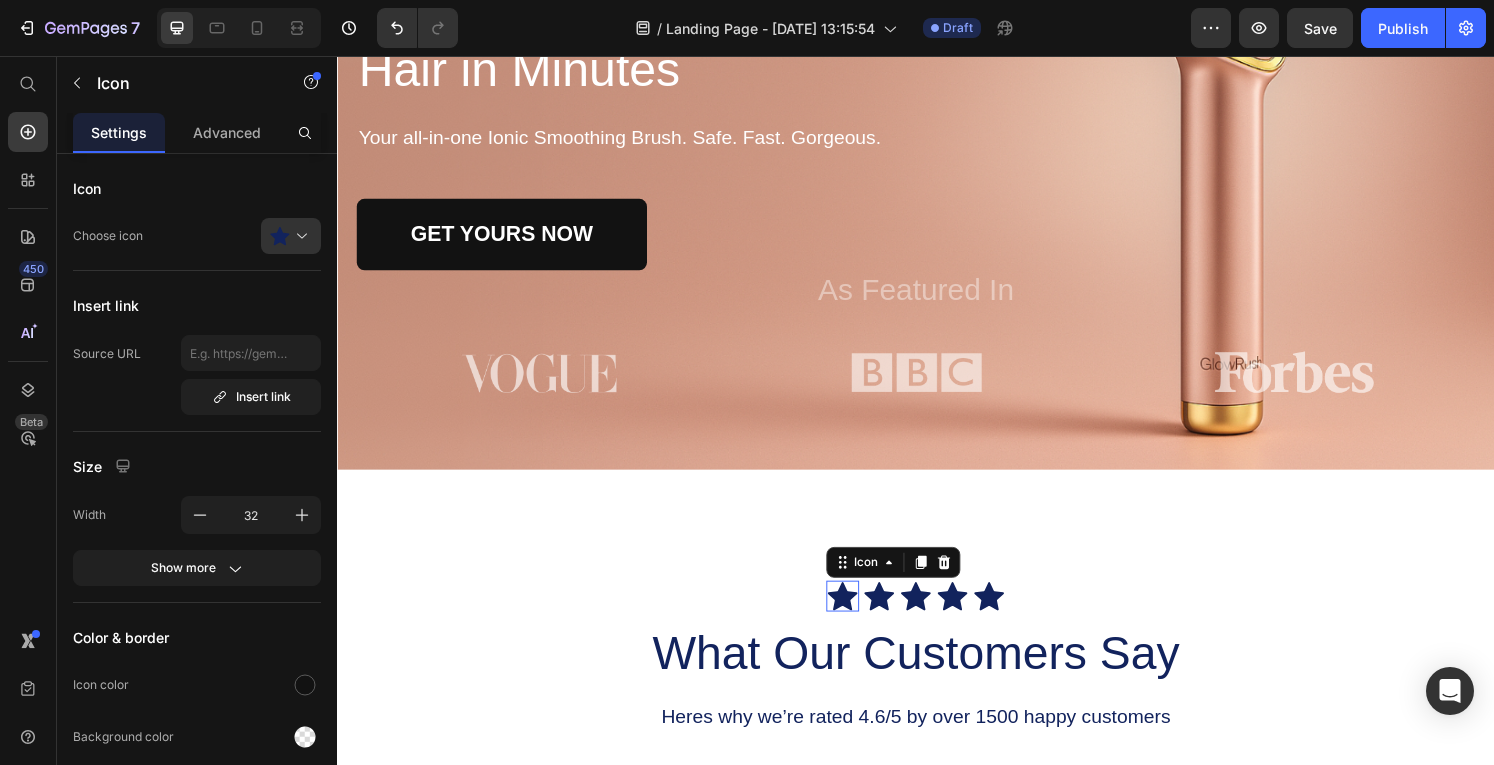 click on "Icon   0" at bounding box center (861, 616) 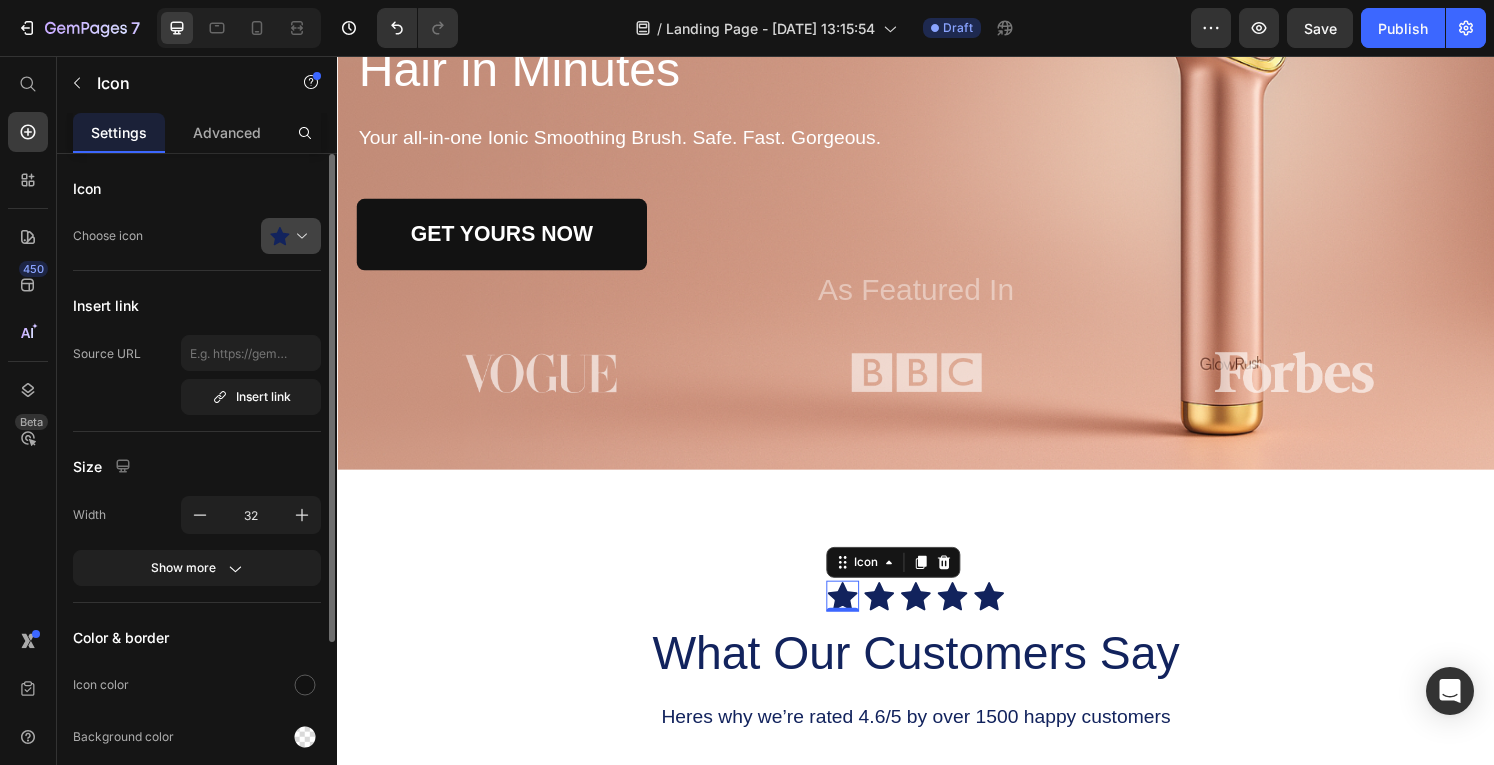 click at bounding box center (299, 236) 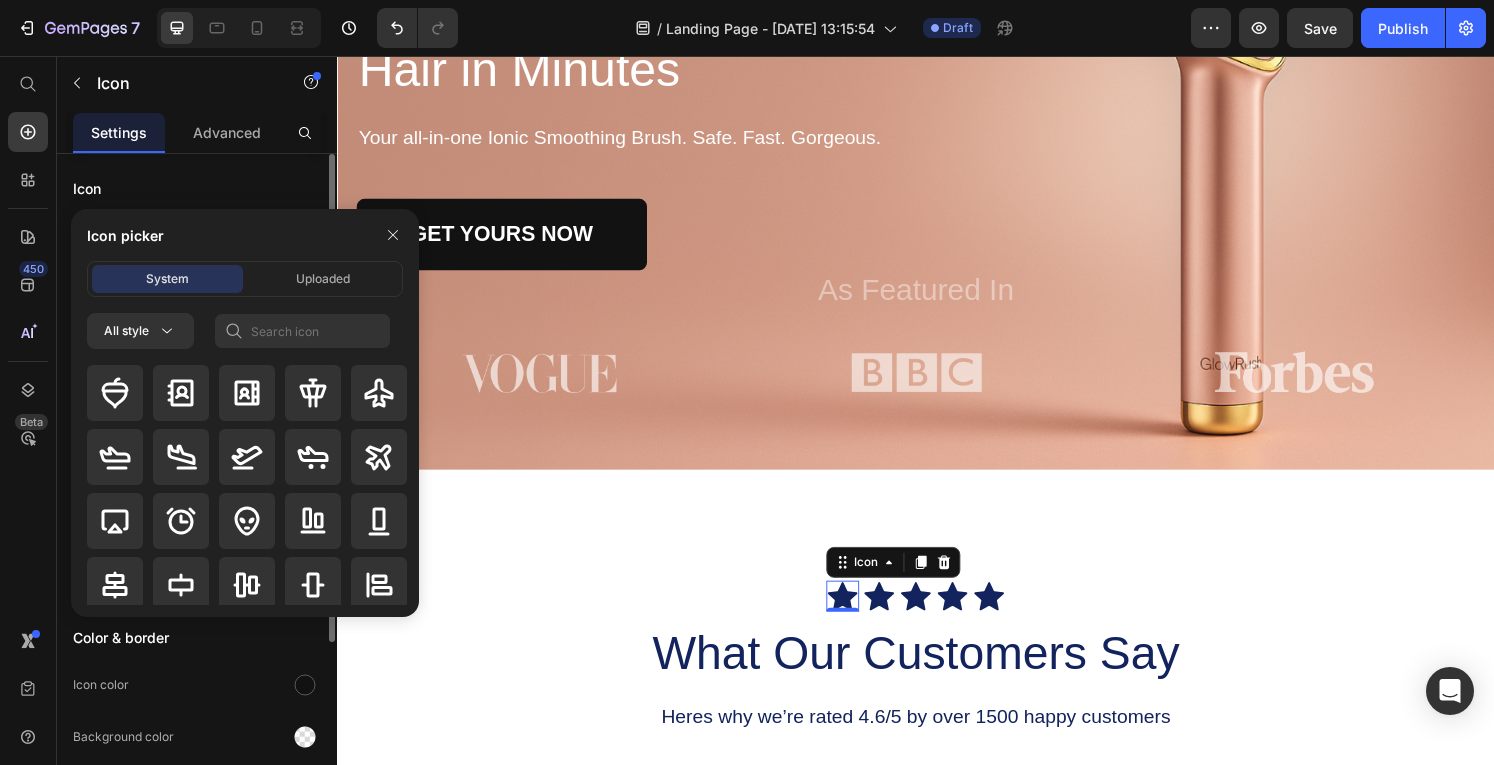 click on "Icon Choose icon
Insert link Source URL  Insert link  Size Width 32 Show more Color & border Icon color Background color Border Corner Align  Delete element" at bounding box center (197, 615) 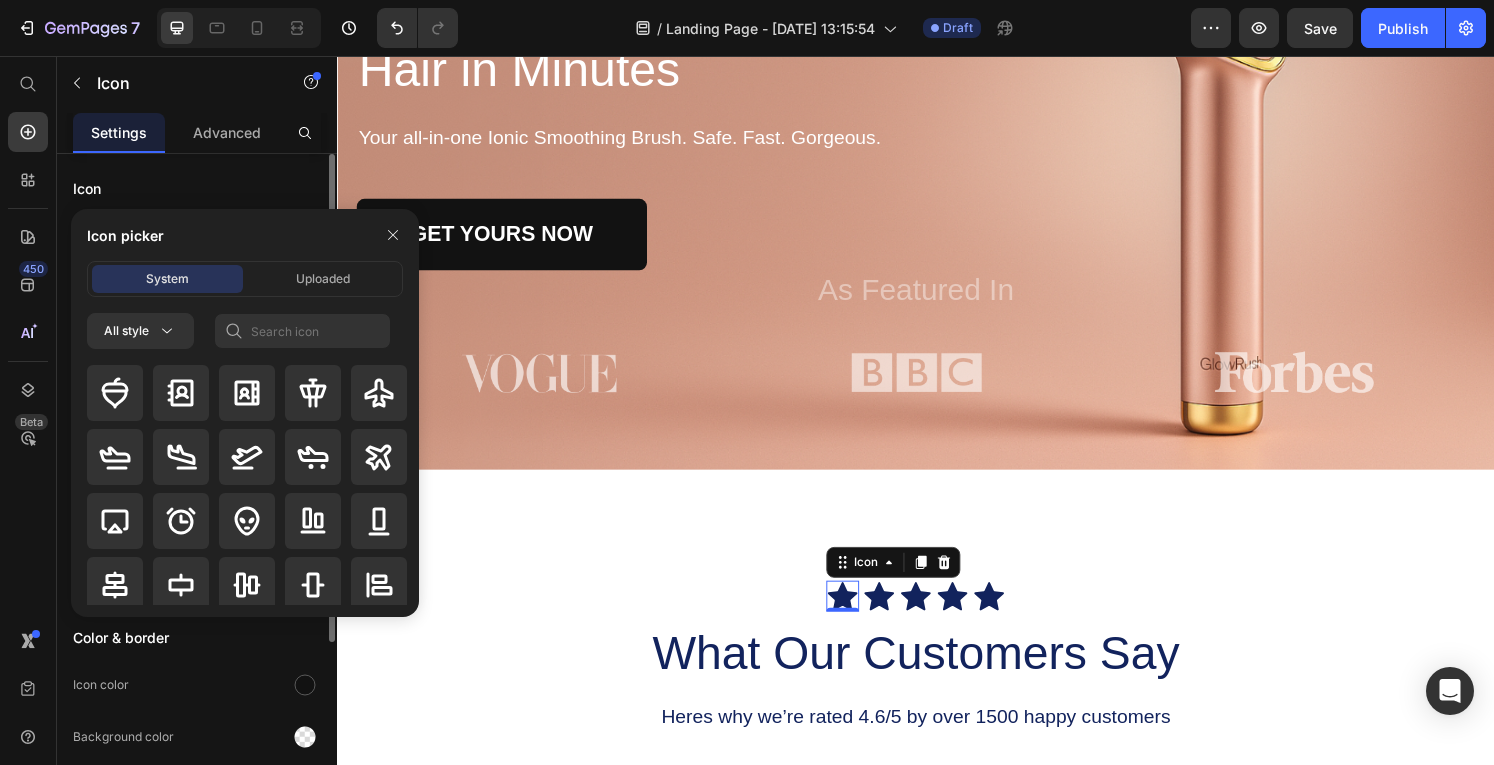 click on "Icon" at bounding box center [197, 188] 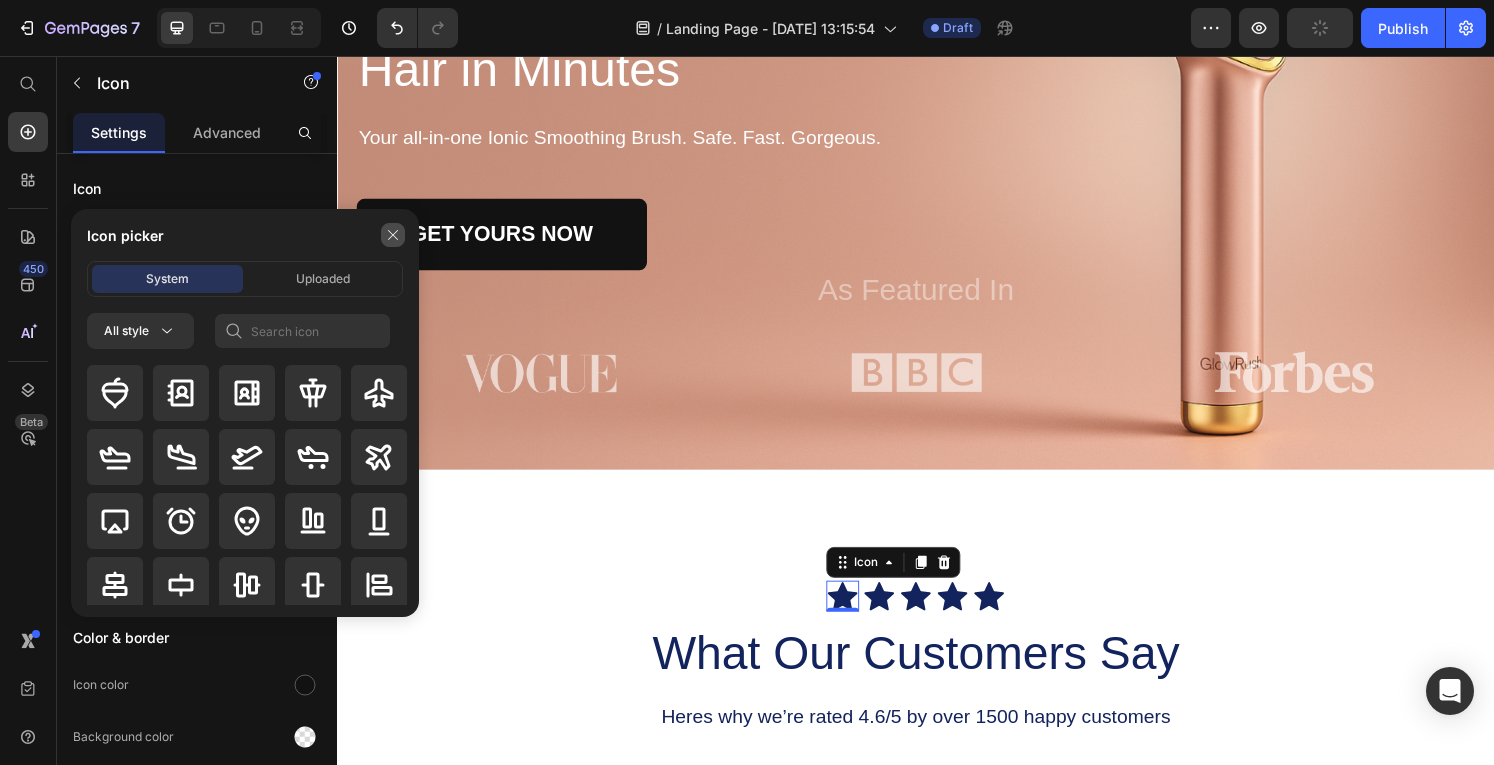 click at bounding box center [393, 235] 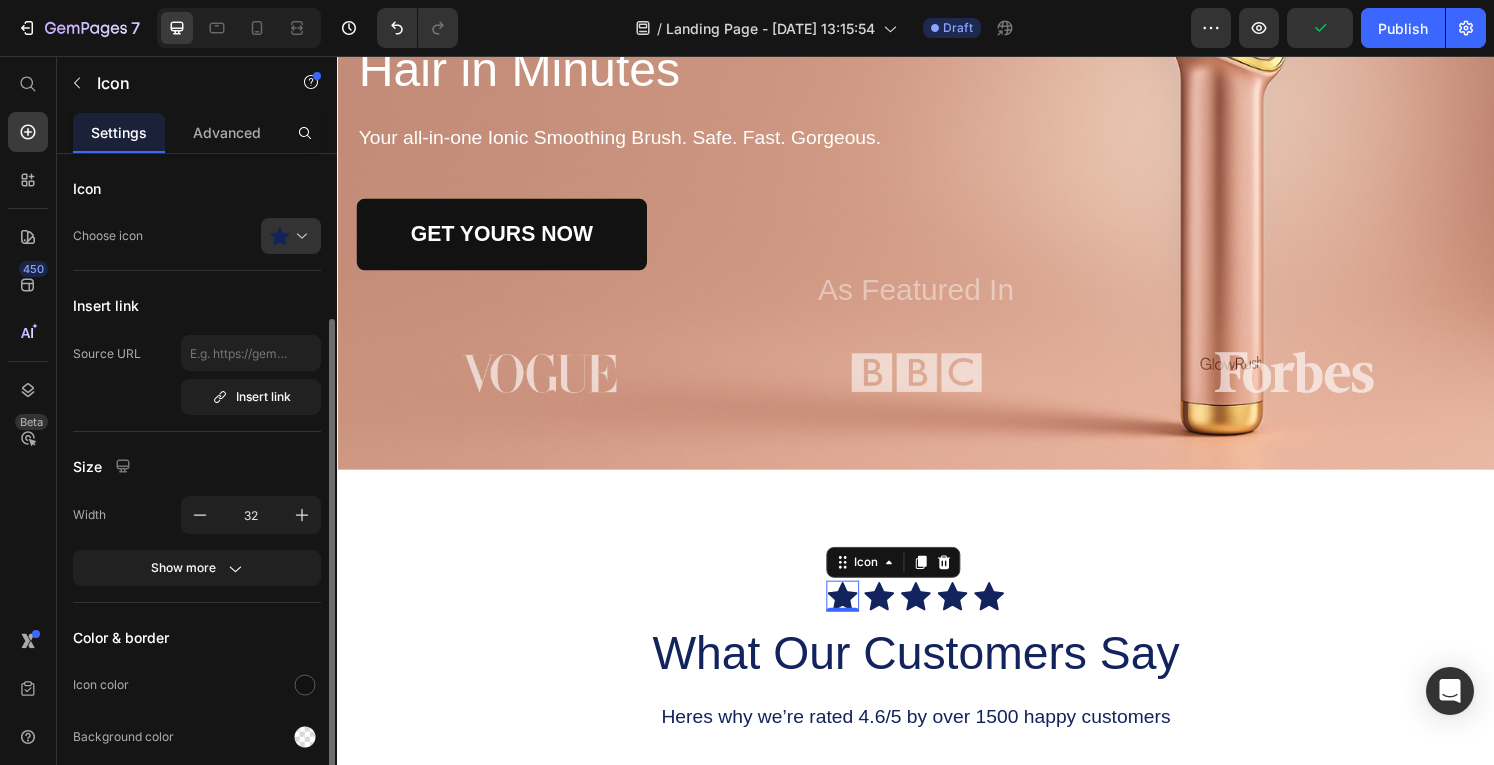 scroll, scrollTop: 145, scrollLeft: 0, axis: vertical 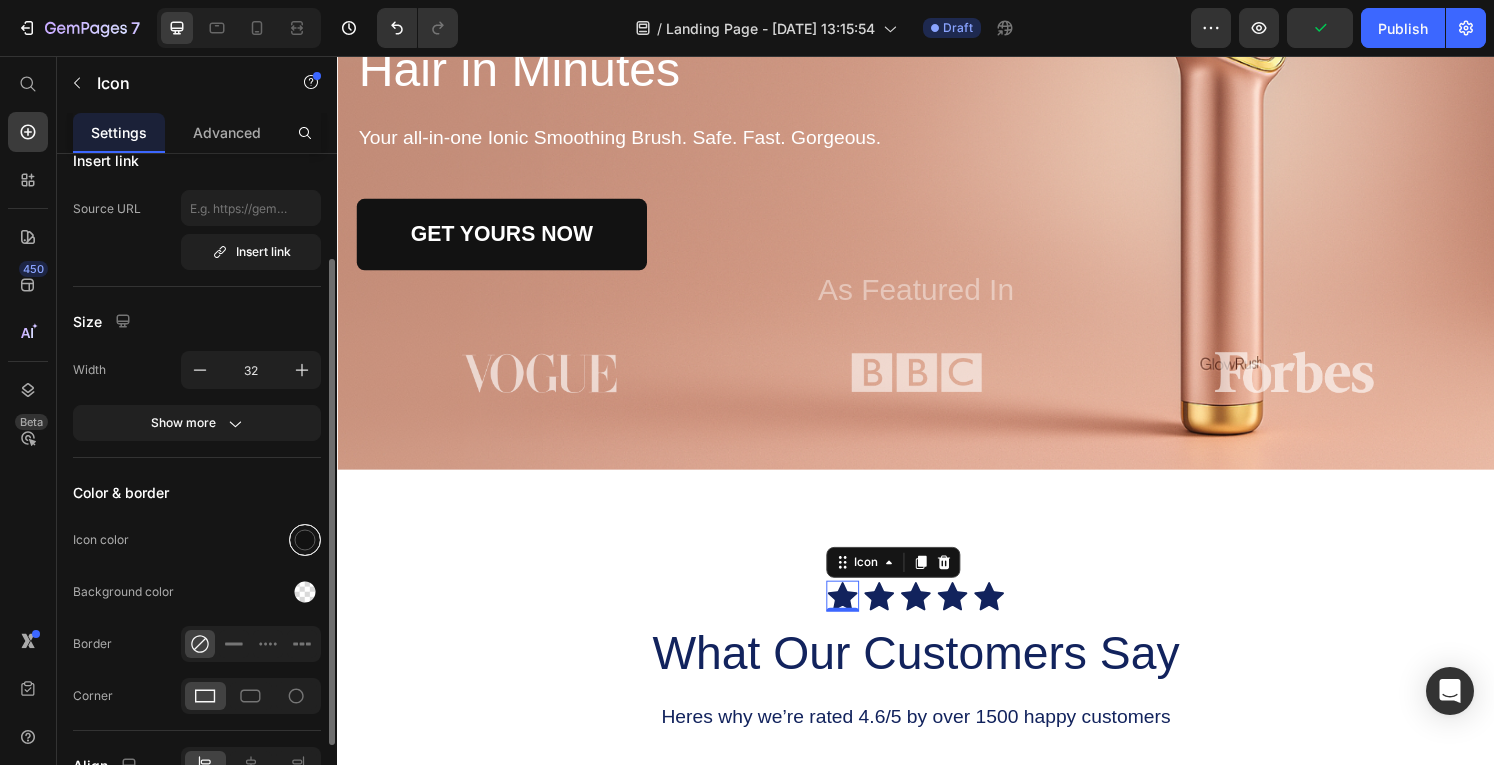 click at bounding box center [305, 540] 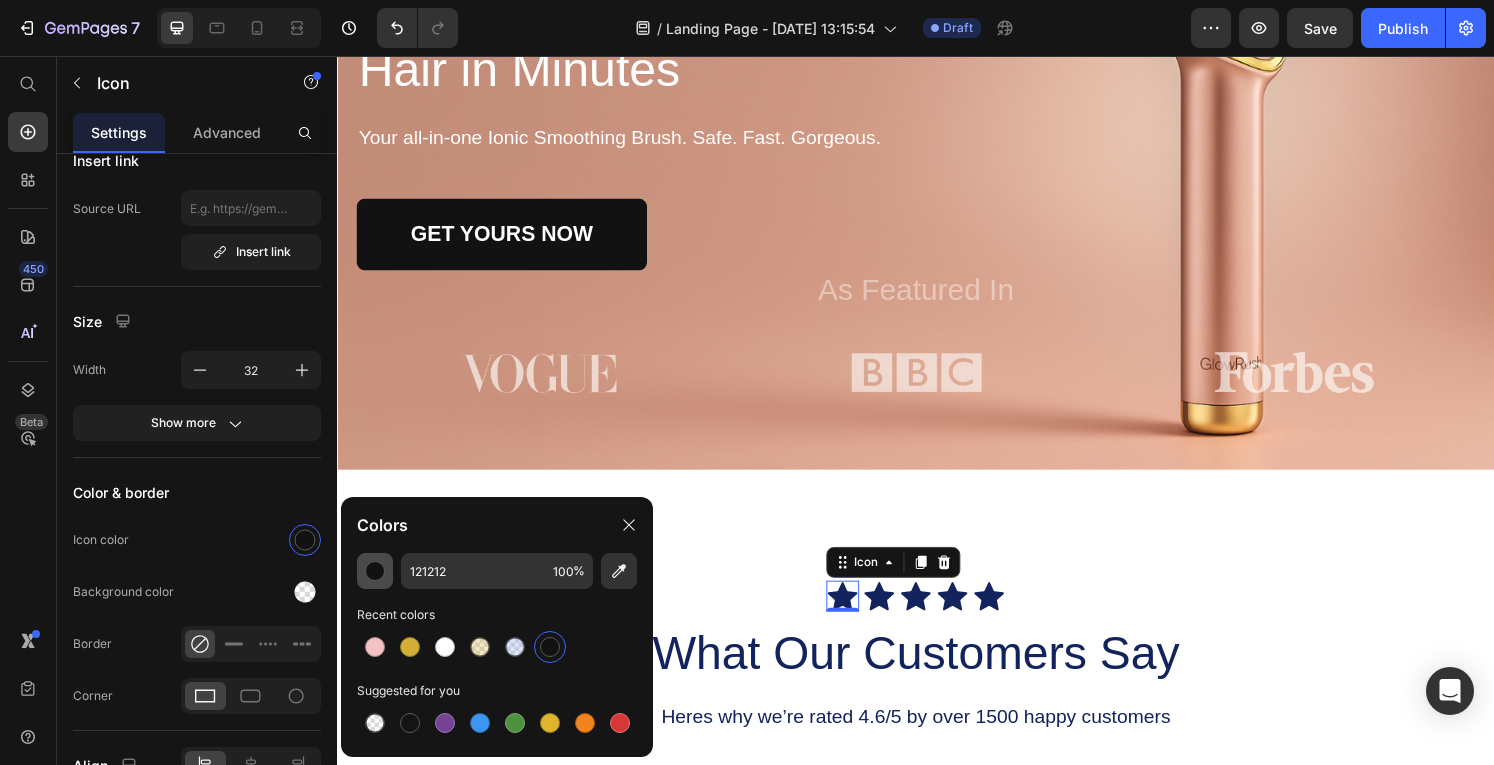 click at bounding box center [375, 571] 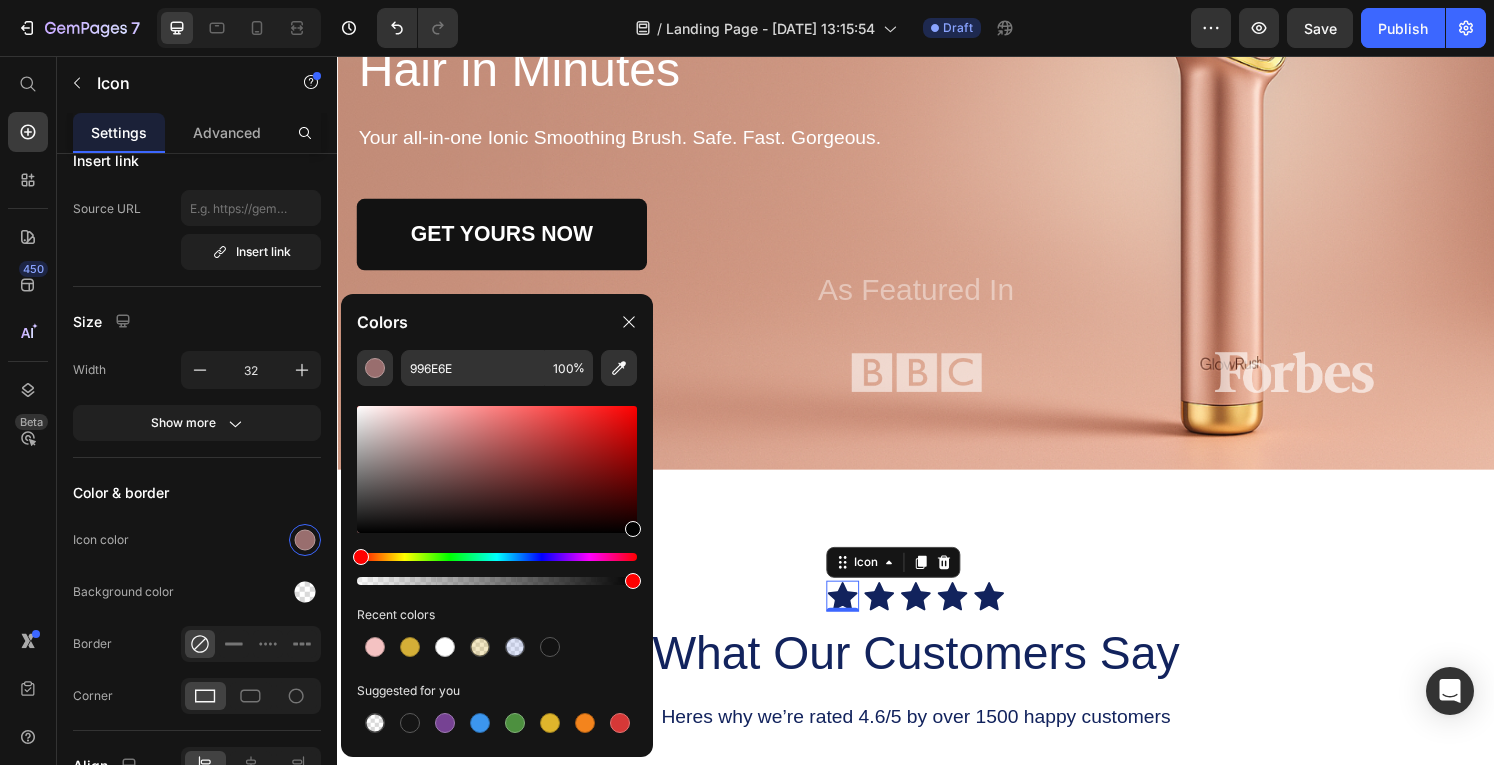 type on "000000" 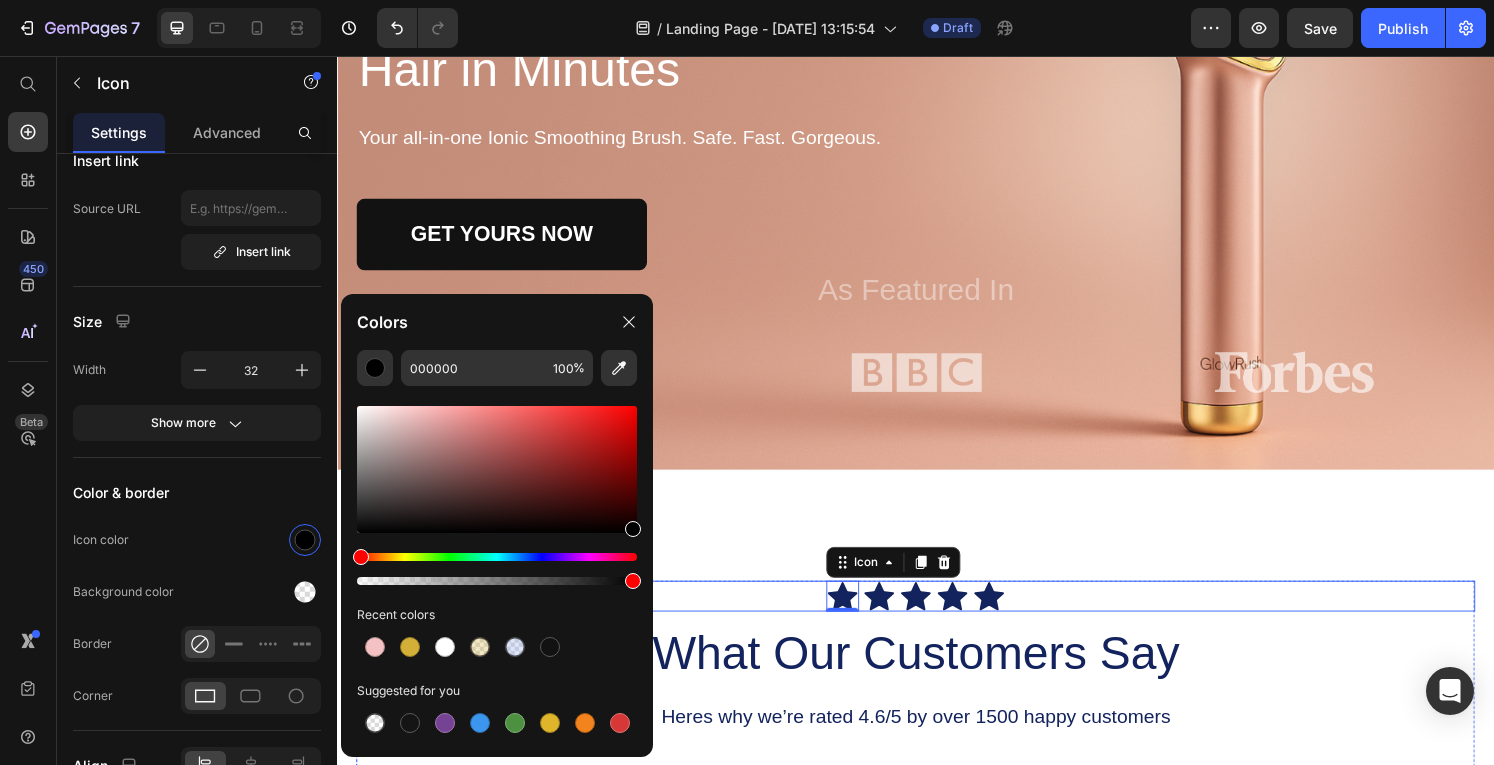 drag, startPoint x: 775, startPoint y: 512, endPoint x: 674, endPoint y: 626, distance: 152.30562 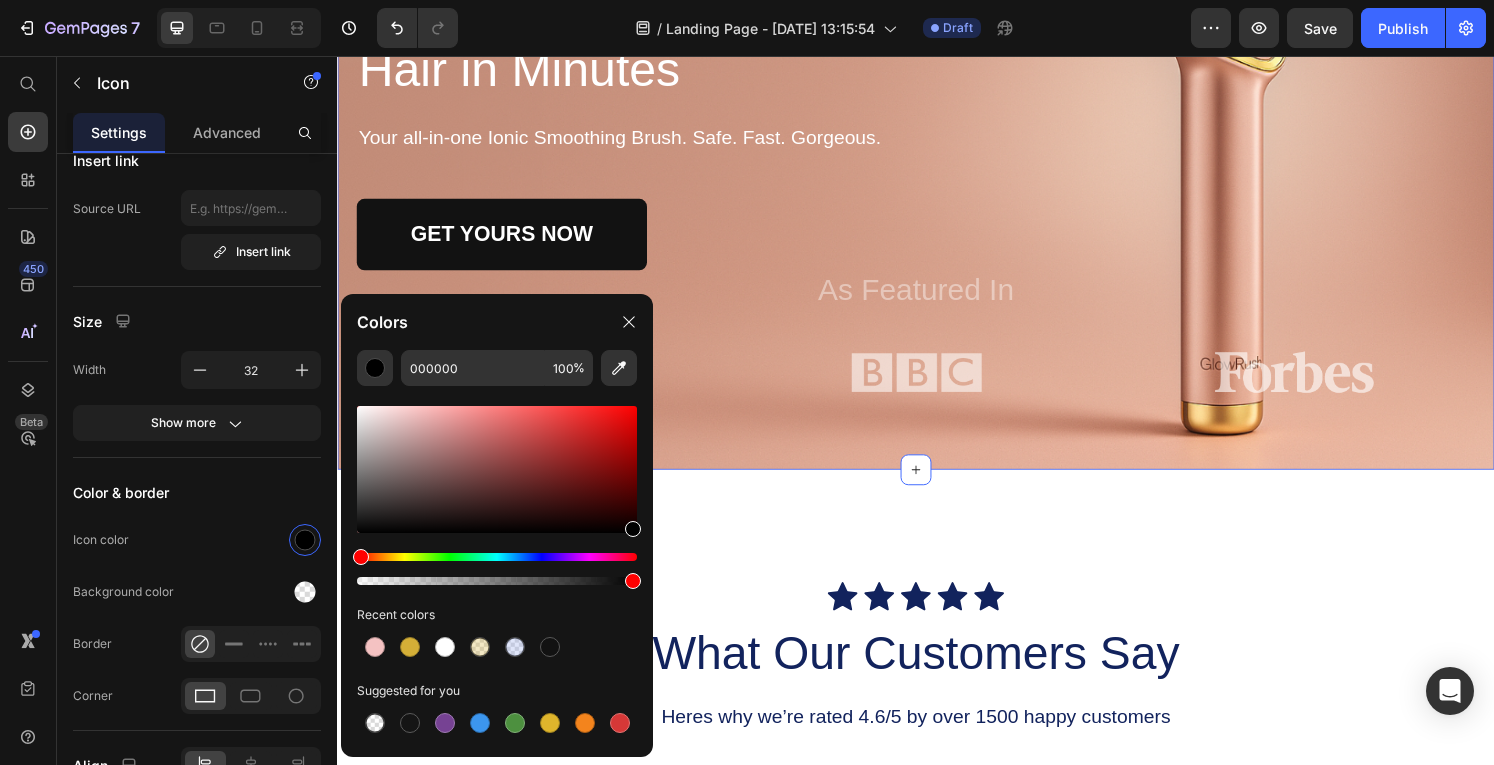 click on "Image
Drop element here Row
Icon
Icon
Icon
Icon
Icon Icon List 1500+ Happy Customers Text Block Row Discover Salon-Smooth Hair in Minutes Heading Your all-in-one Ionic Smoothing Brush. Safe. Fast. Gorgeous. Text Block GET YOURS NOW Button As Featured In Text Block Image Image Image Row Row Section 1   You can create reusable sections Create Theme Section AI Content Write with GemAI What would you like to describe here? Tone and Voice Persuasive Product GlowRush™ Ionic Smoothing Brush Show more Generate" at bounding box center [937, 99] 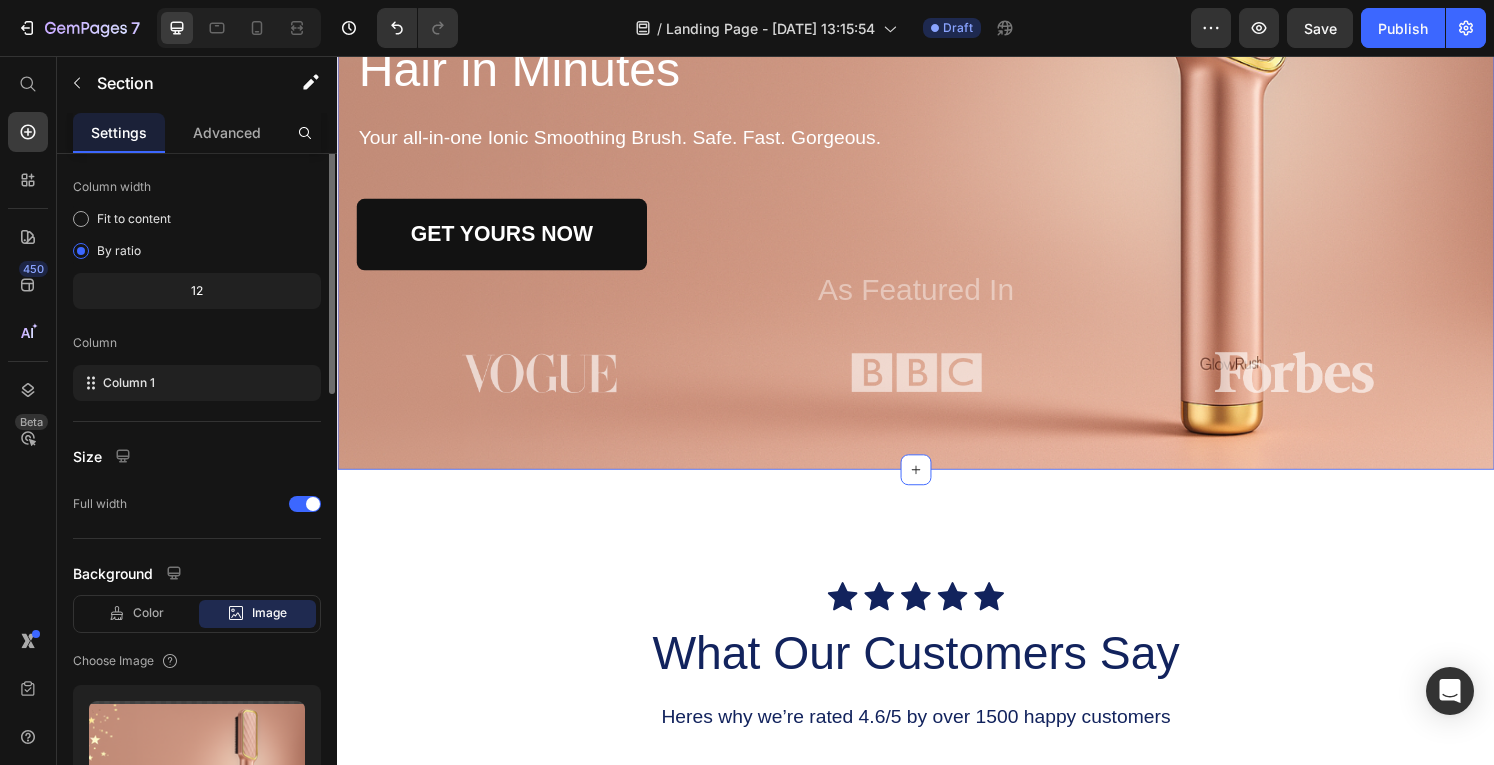 scroll, scrollTop: 0, scrollLeft: 0, axis: both 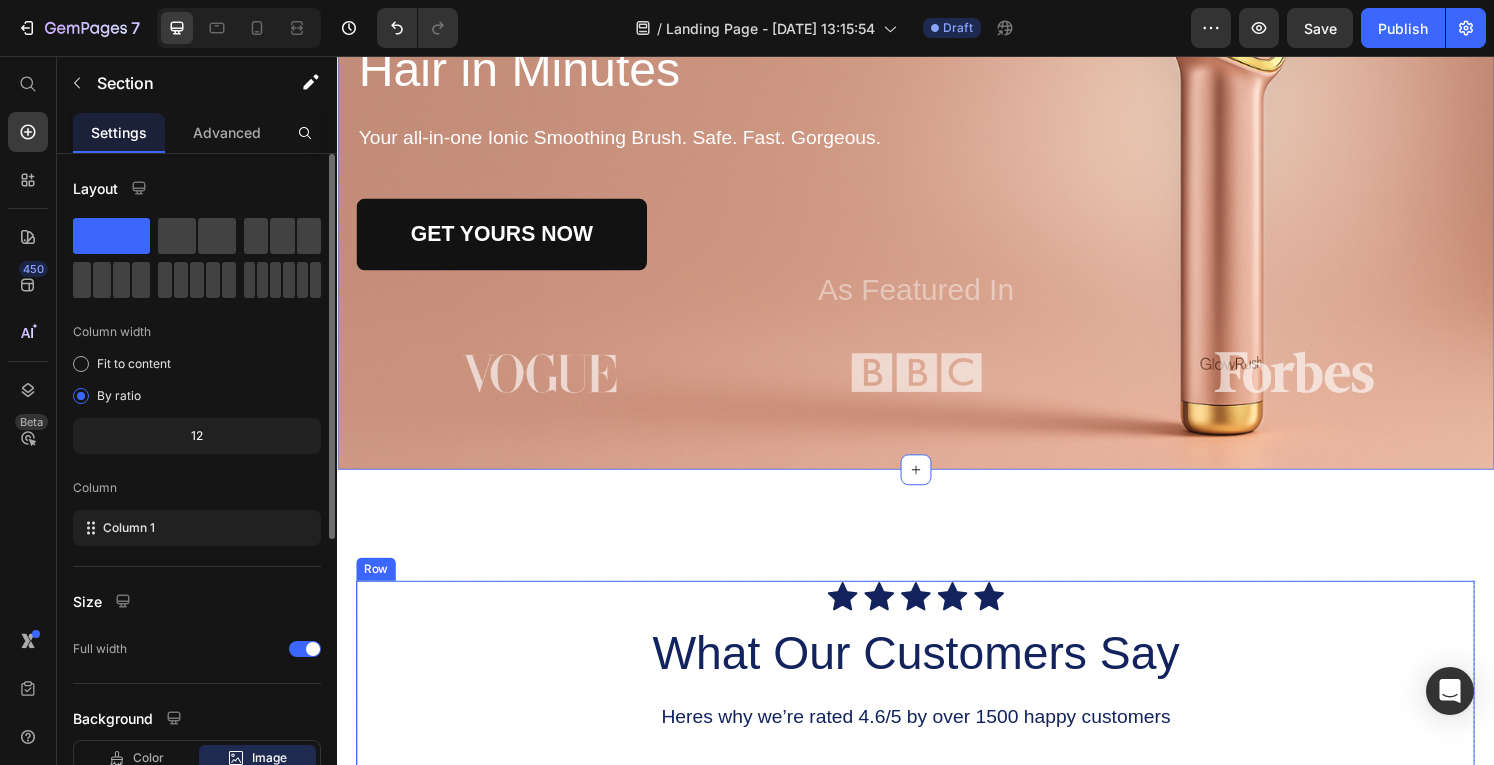 click on "Icon
Icon
Icon
Icon
Icon Icon List What Our Customers Say Heading Heres why we’re rated 4.6/5 by over 1500 happy customers Text Block Video Video Video Carousel GET YOURS NOW Button" at bounding box center [937, 1021] 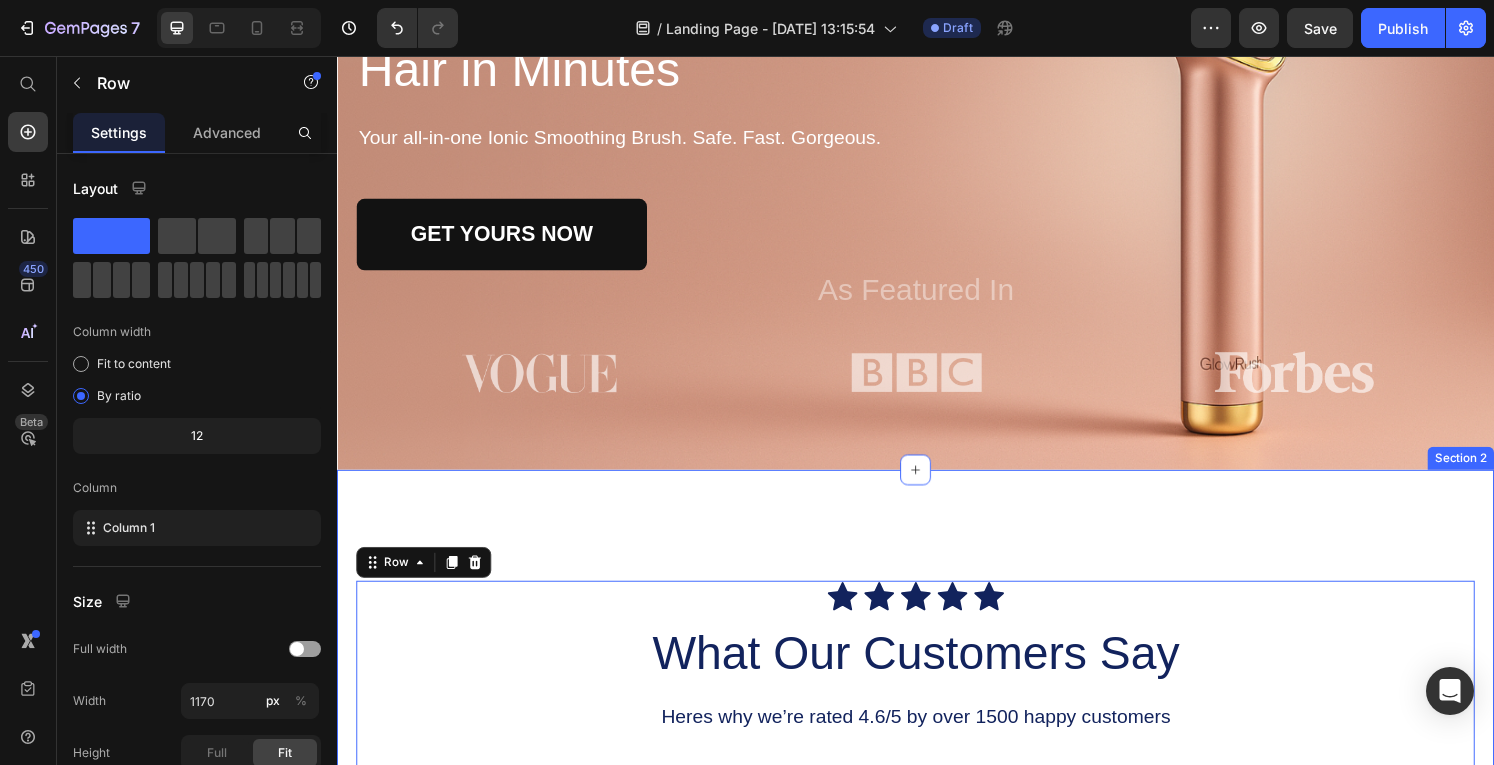 click on "Icon
Icon
Icon
Icon
Icon Icon List What Our Customers Say Heading Heres why we’re rated 4.6/5 by over 1500 happy customers Text Block Video Video Video Carousel GET YOURS NOW Button Row   45 Why Women Love GlowRush™ Heading Image Heats Up in 60 Sec Text Block Get sleek hair fast, even on busy mornings Text Block Hero Banner Image Anti-[MEDICAL_DATA] Tech Text Block Safe on roots and scalp with smart heat control Text Block Hero Banner Image Breathable Materials Text Block Ensures cool, comfortable sleep Text Block Hero Banner Row Image Supportive Design Text Block Ergonomically engineered for optimal spinal alignment Text Block Hero Banner Image Pressure Relief Text Block Reduces neck and shoulder discomfort Text Block Hero Banner Row Image Breathable Materials Text Block Ensures cool, comfortable sleep Text Block Hero Banner Row Section 2" at bounding box center (937, 1317) 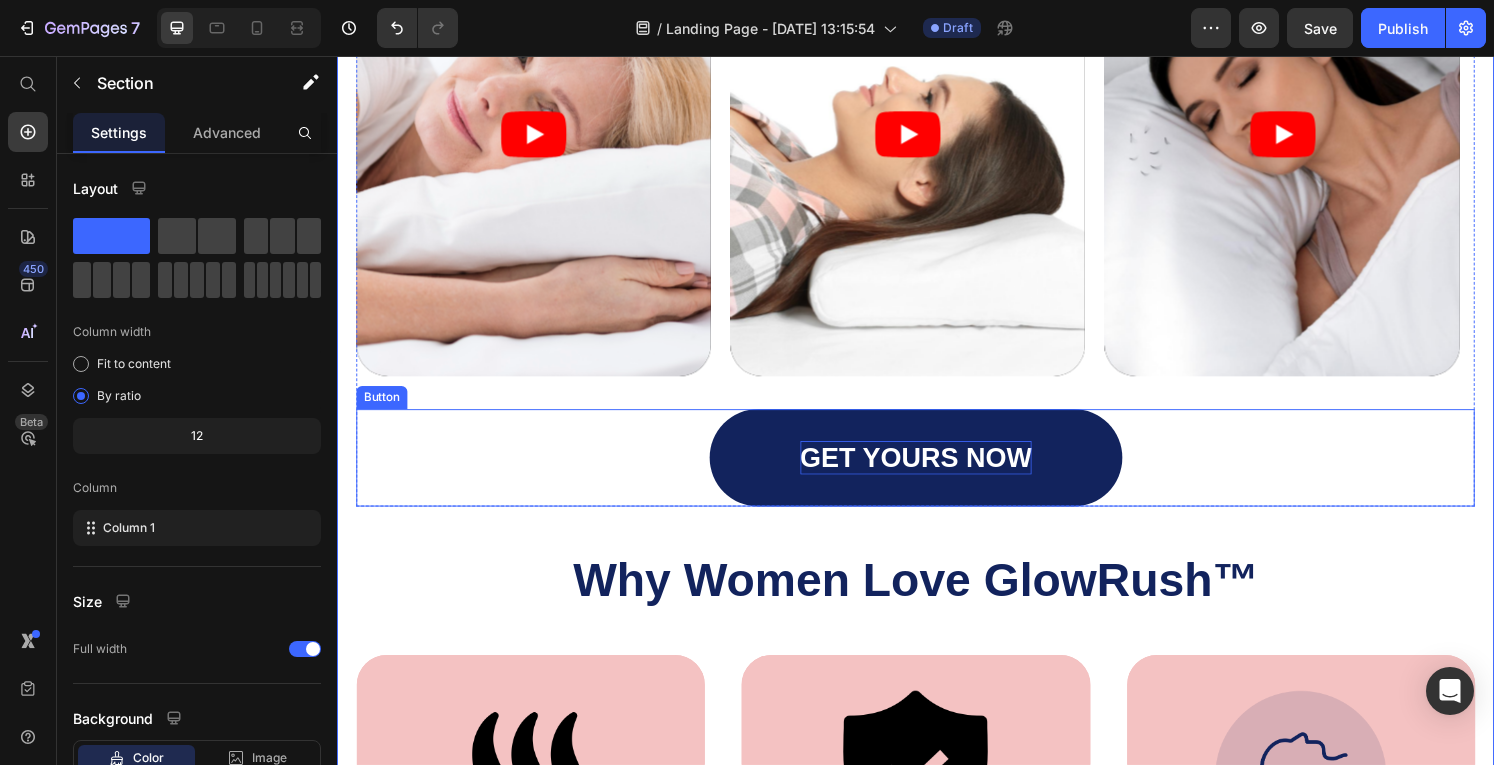 scroll, scrollTop: 1314, scrollLeft: 0, axis: vertical 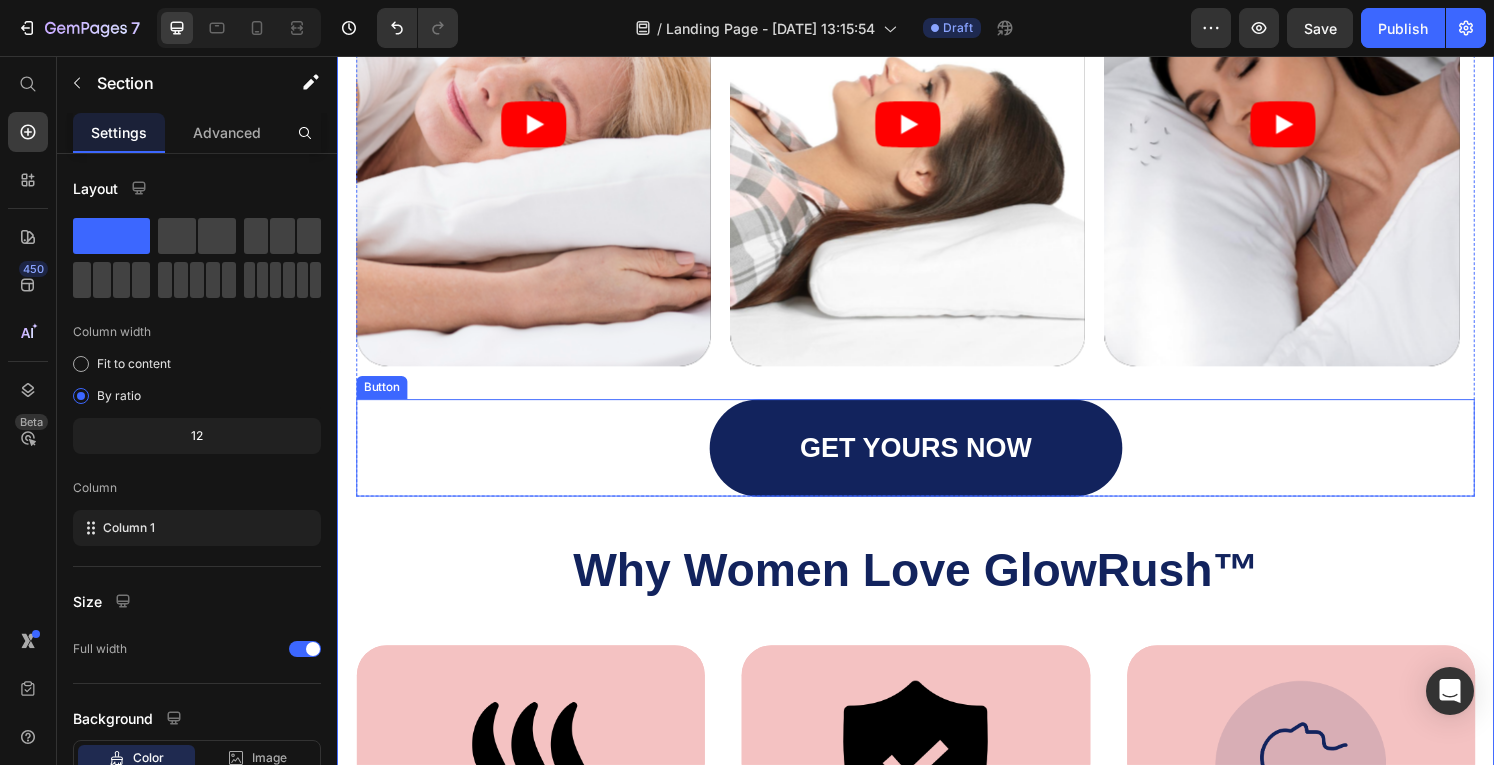 click on "GET YOURS NOW" at bounding box center [937, 462] 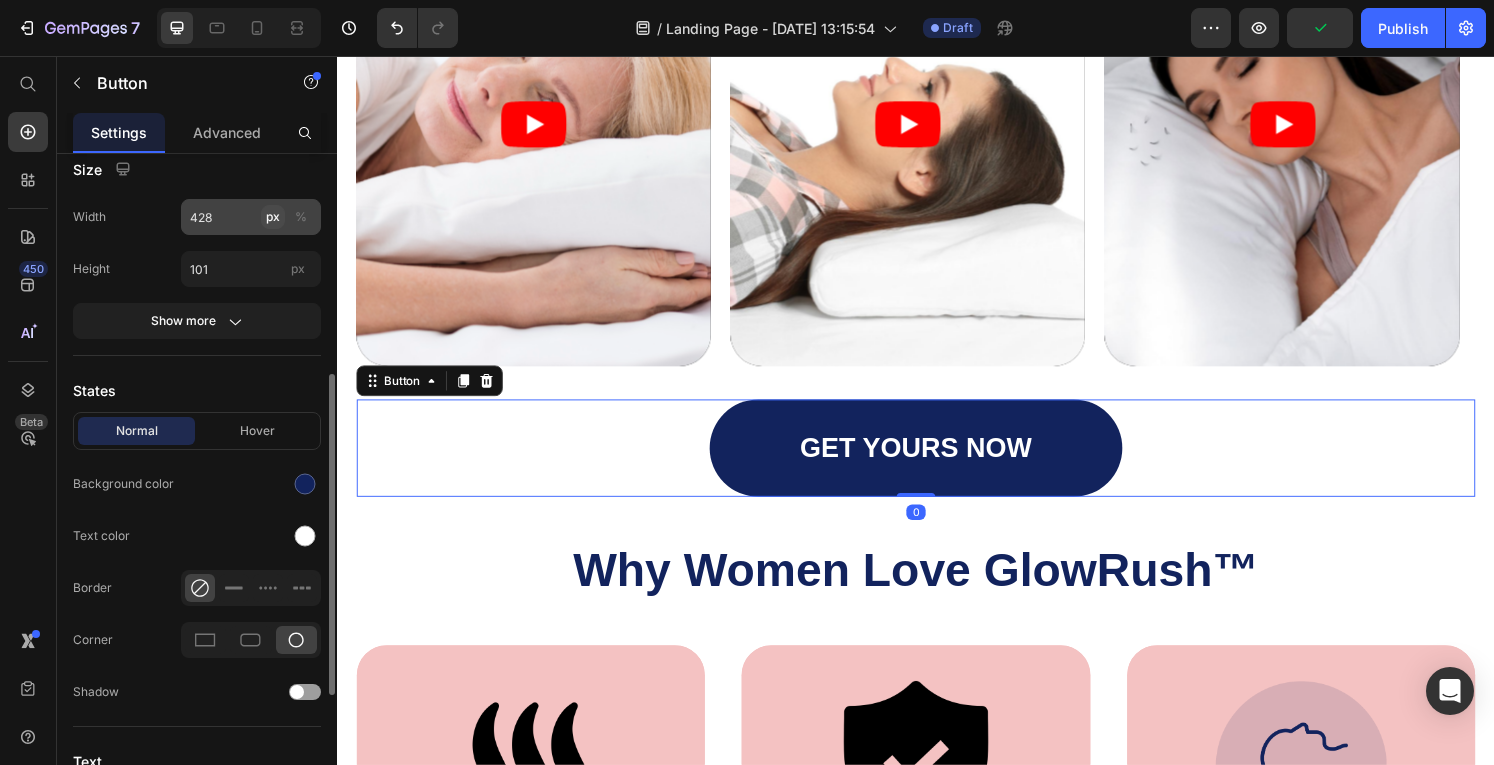 scroll, scrollTop: 350, scrollLeft: 0, axis: vertical 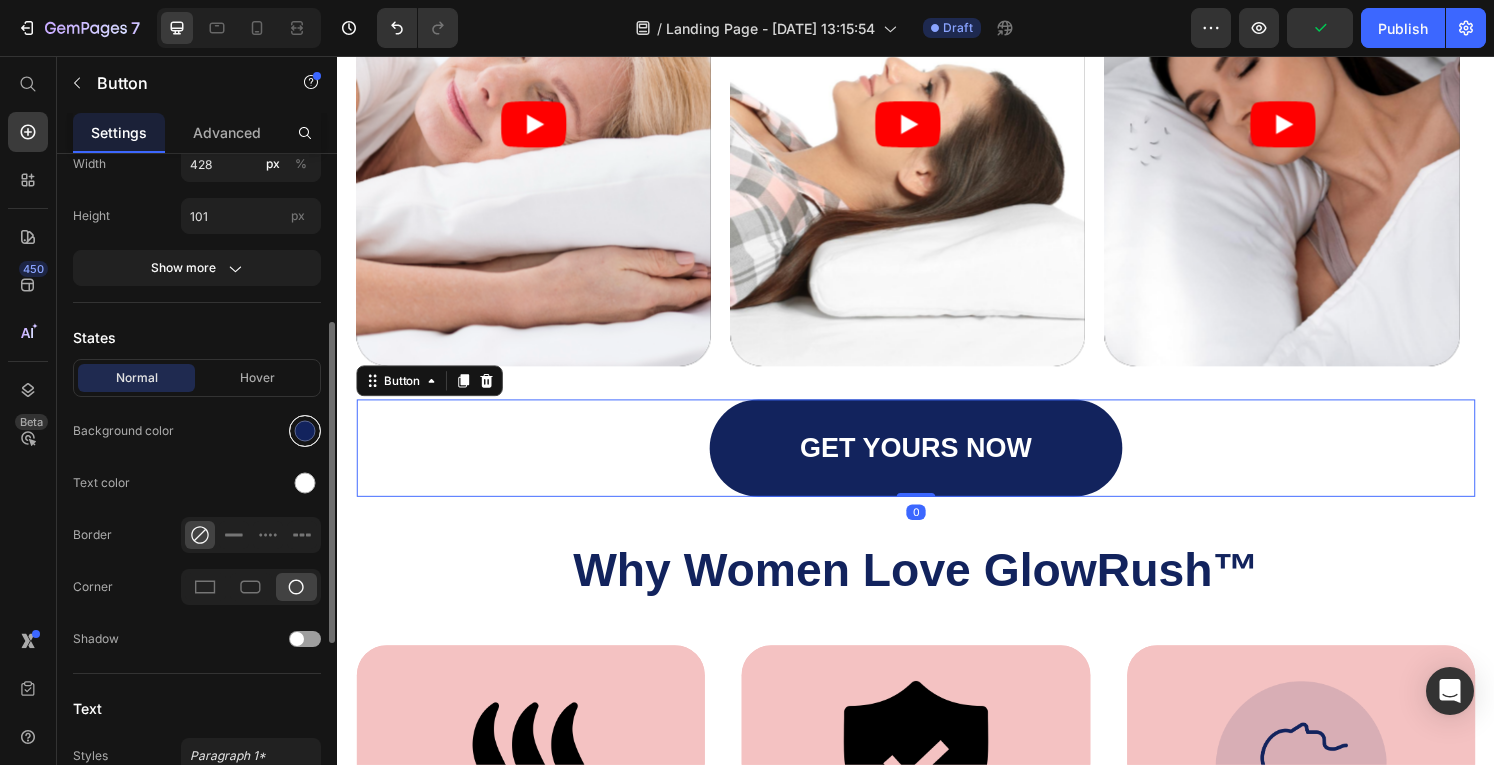 click at bounding box center (305, 431) 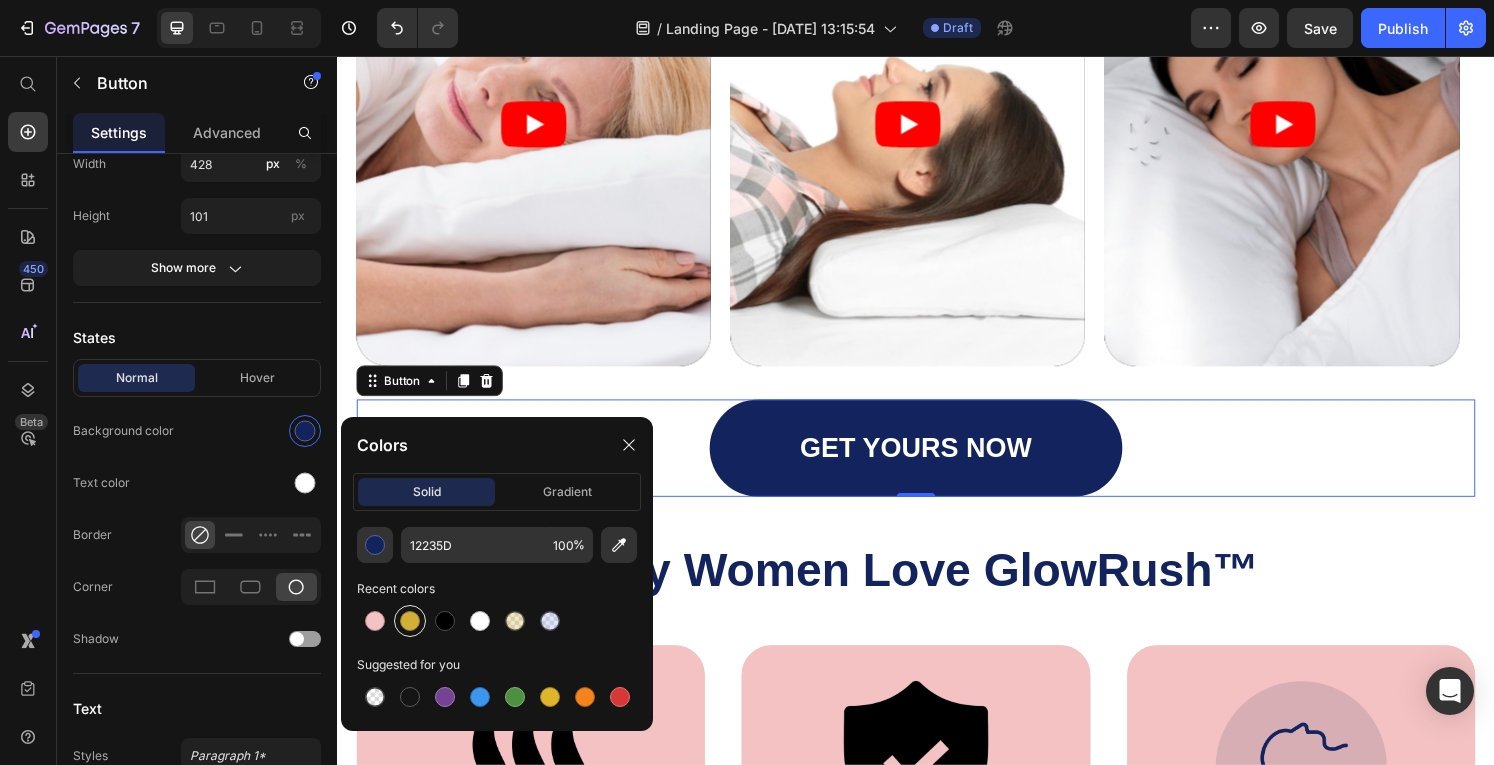 click at bounding box center (410, 621) 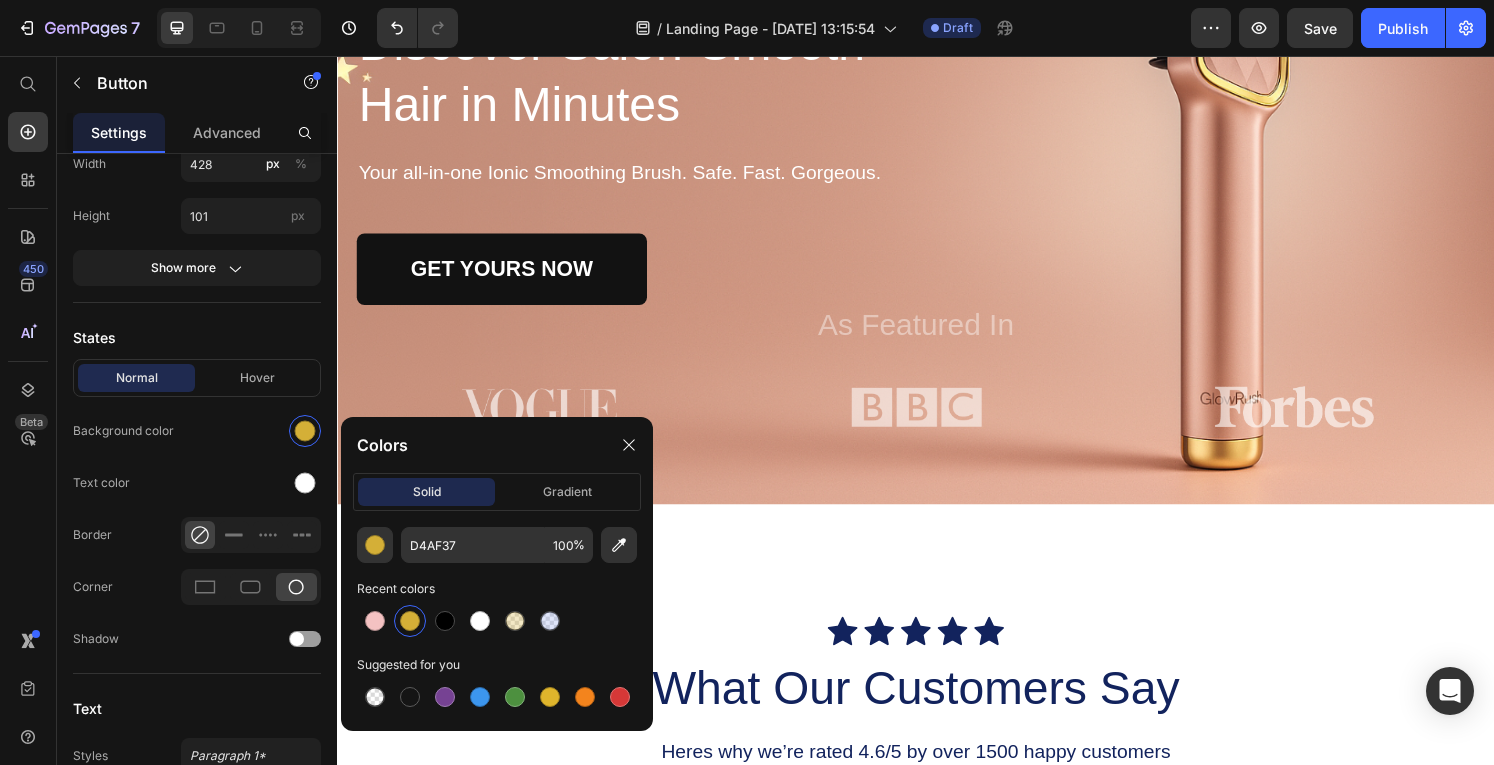 scroll, scrollTop: 354, scrollLeft: 0, axis: vertical 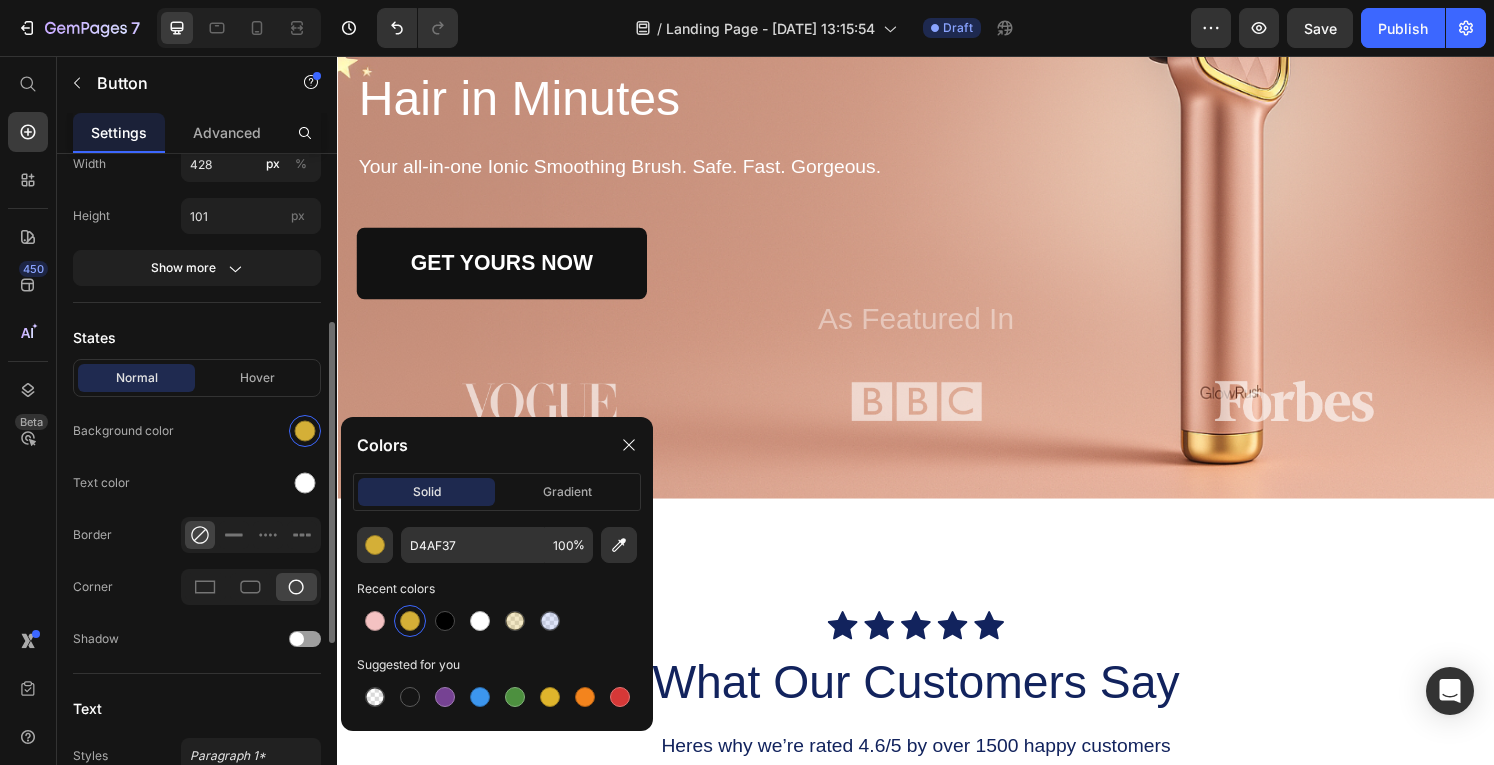 click at bounding box center (251, 431) 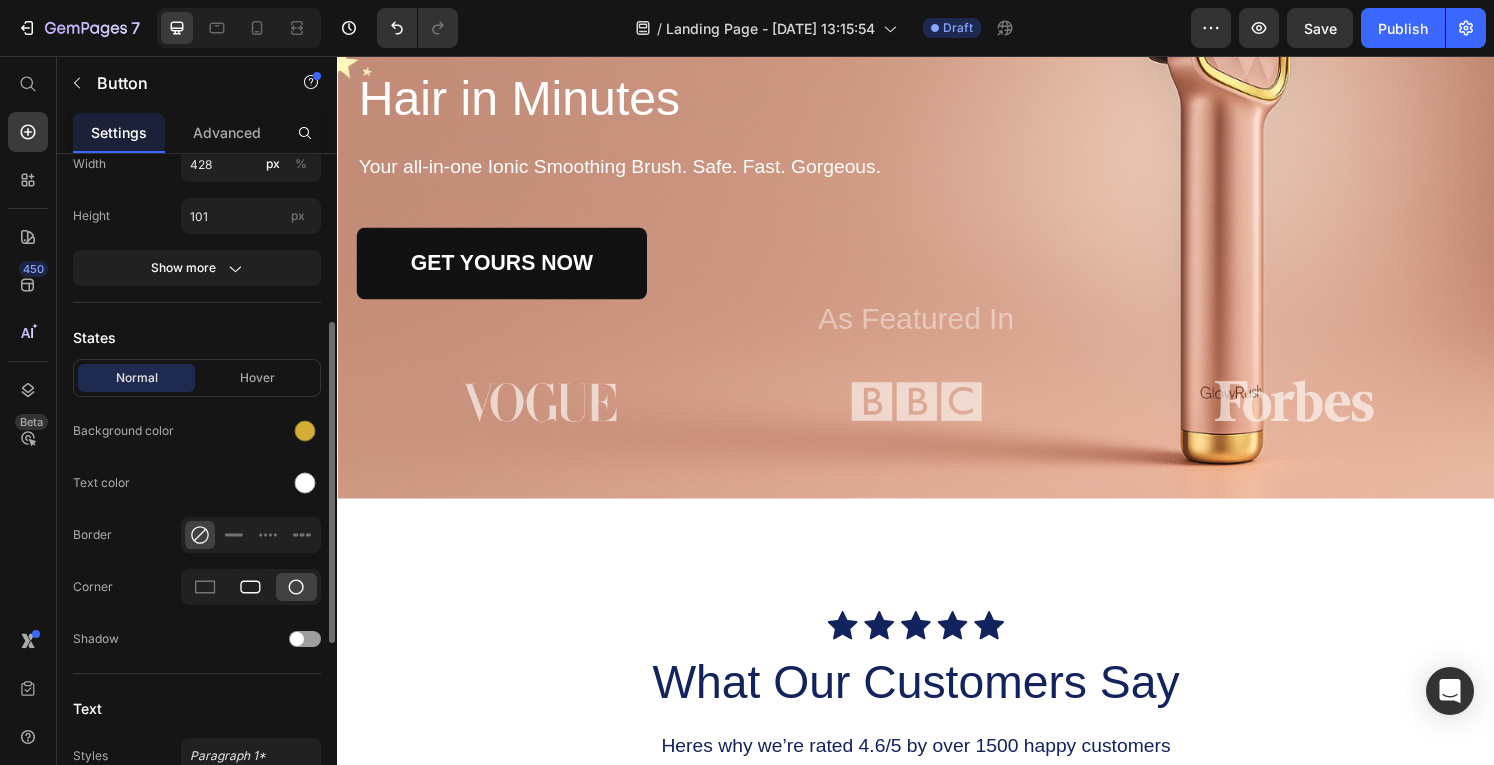 click 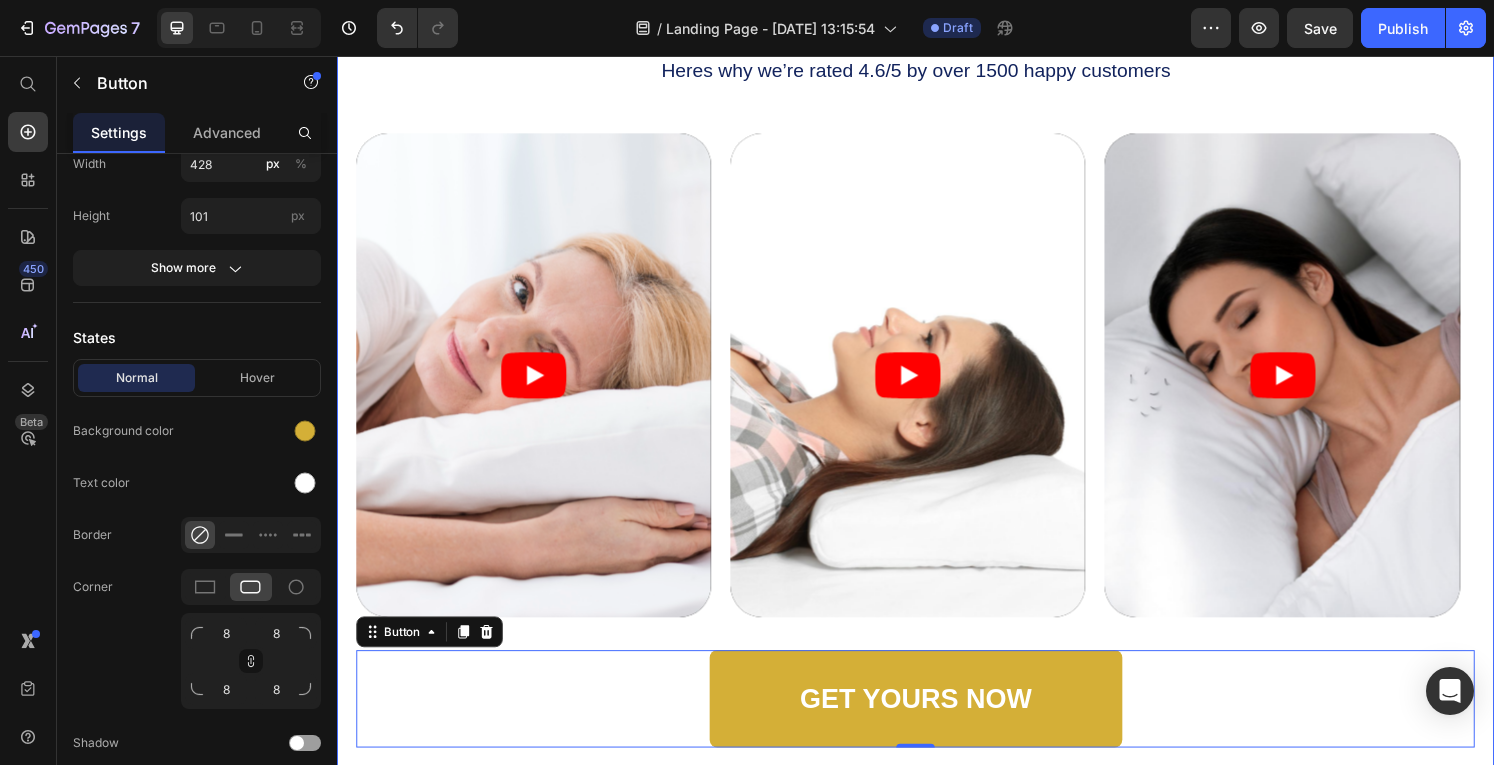 scroll, scrollTop: 1310, scrollLeft: 0, axis: vertical 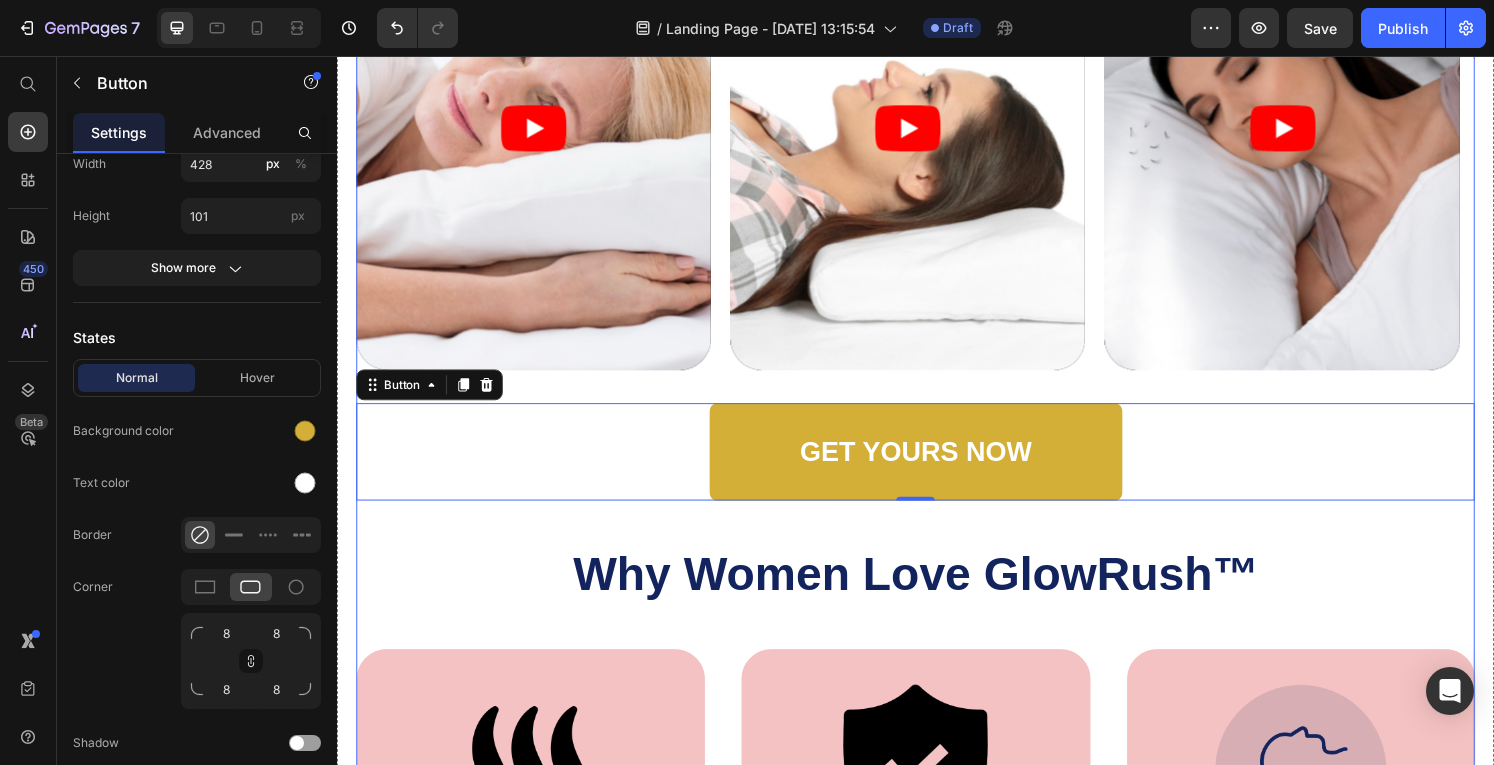 click on "Why Women Love GlowRush™" at bounding box center [936, 593] 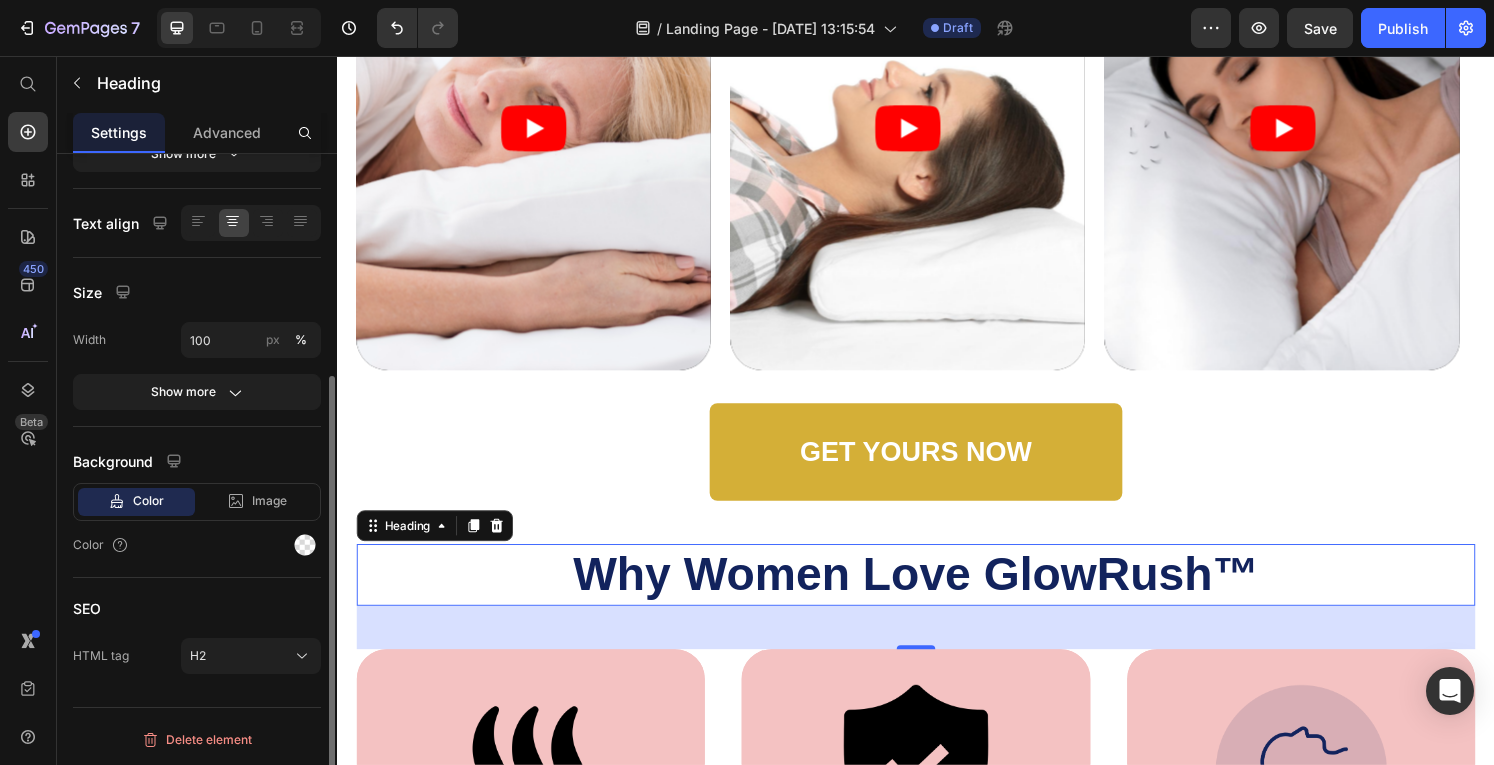 scroll, scrollTop: 0, scrollLeft: 0, axis: both 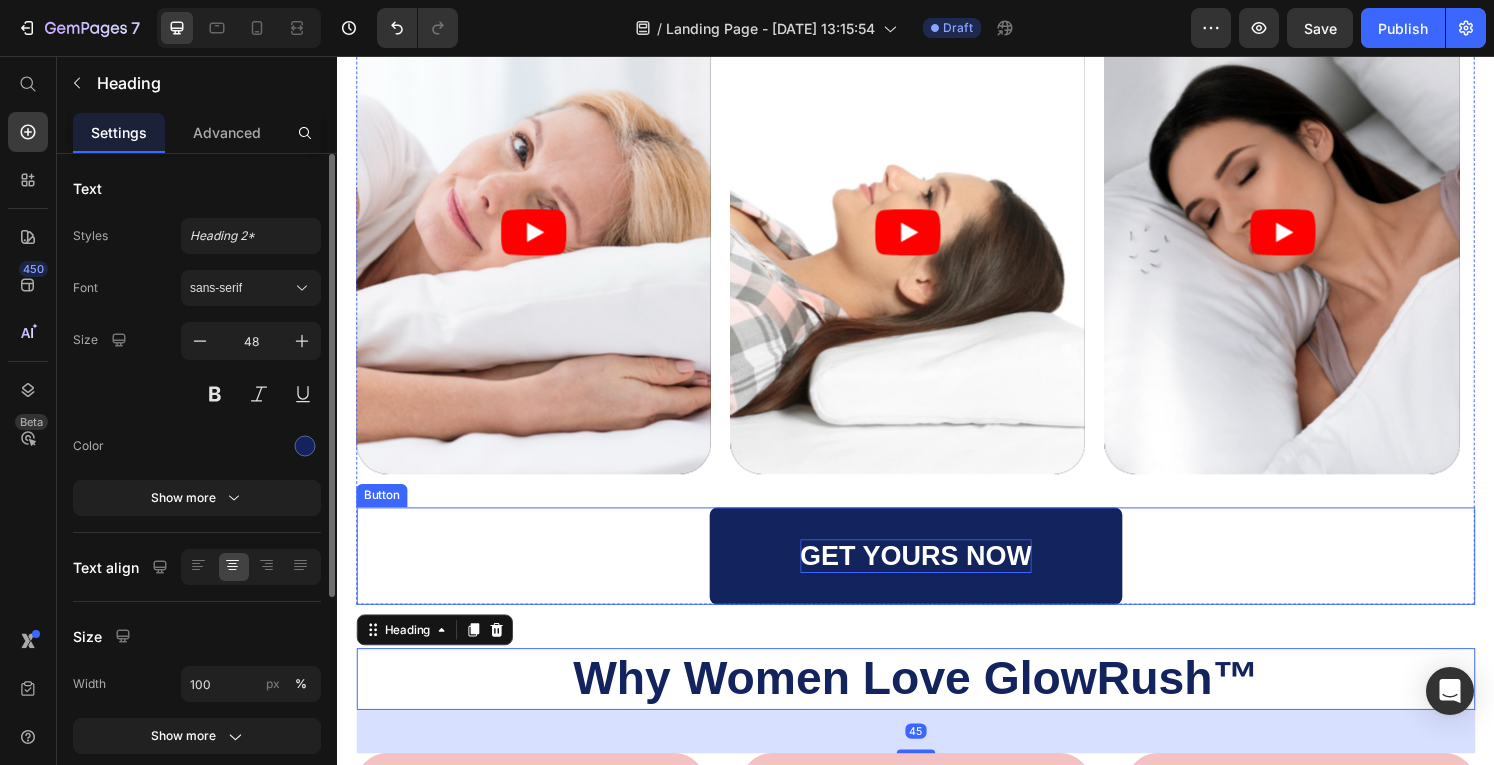 click on "GET YOURS NOW" at bounding box center (937, 574) 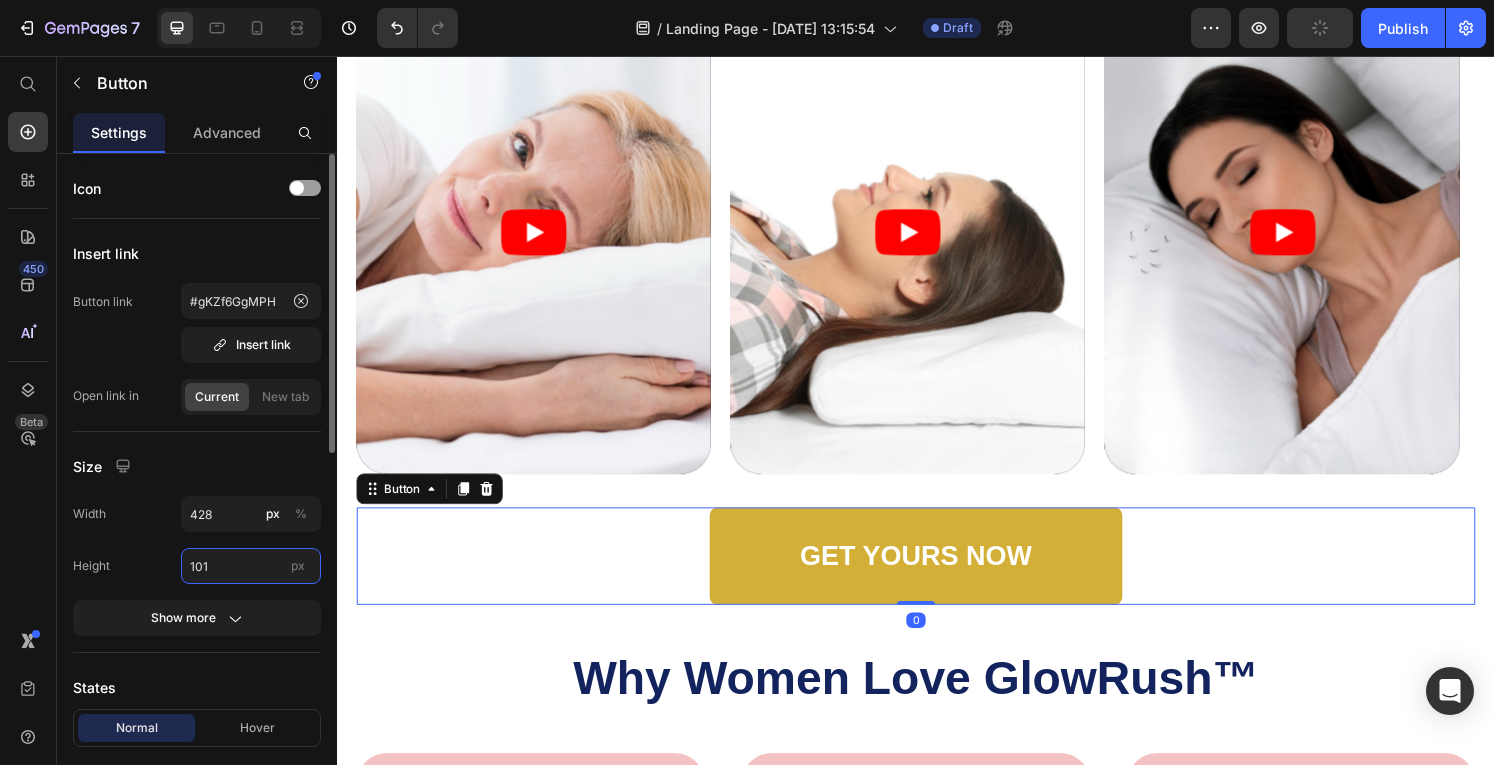 click on "101" at bounding box center [251, 566] 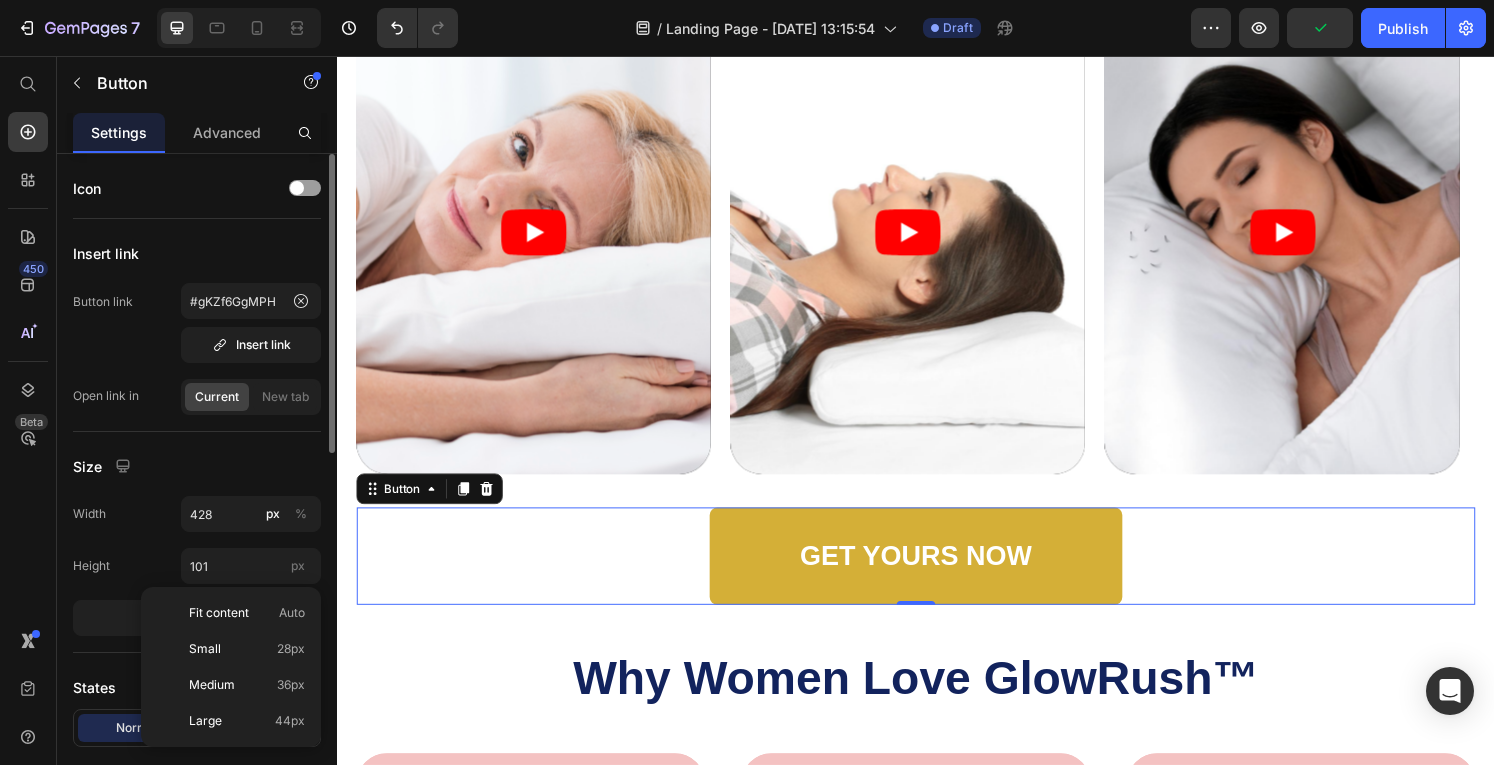 click on "Size Width 428 px % Height 101 px Show more" 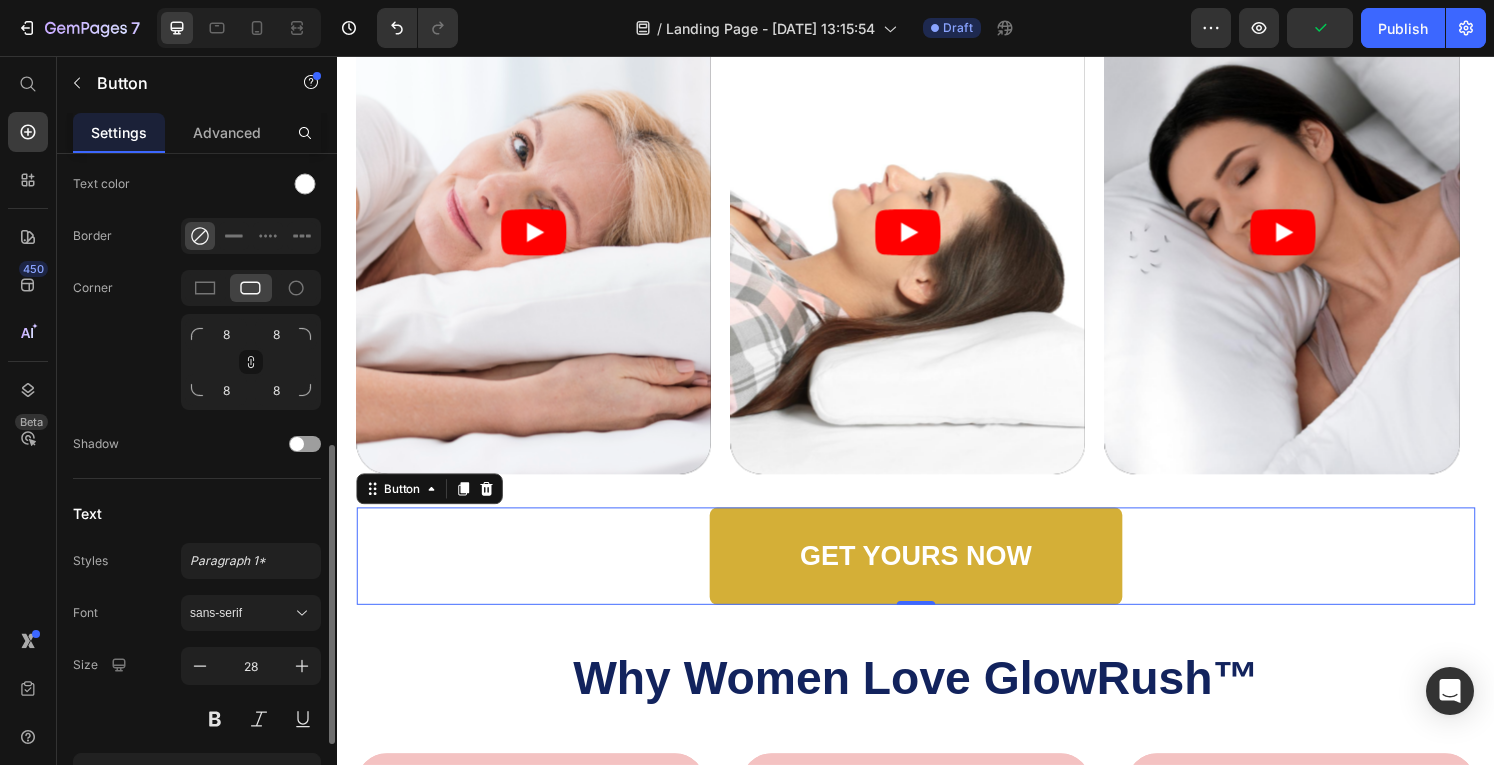 scroll, scrollTop: 694, scrollLeft: 0, axis: vertical 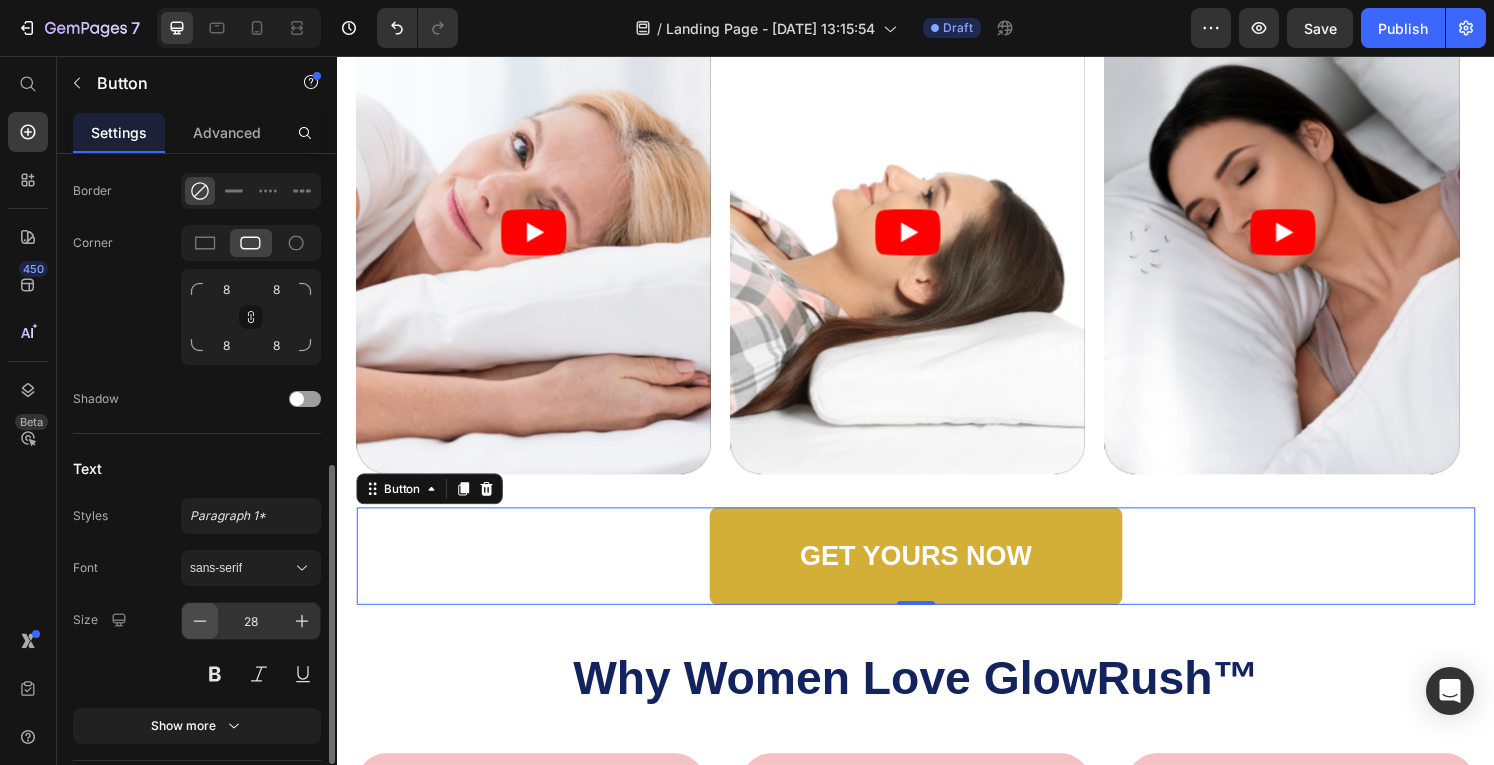 click at bounding box center [200, 621] 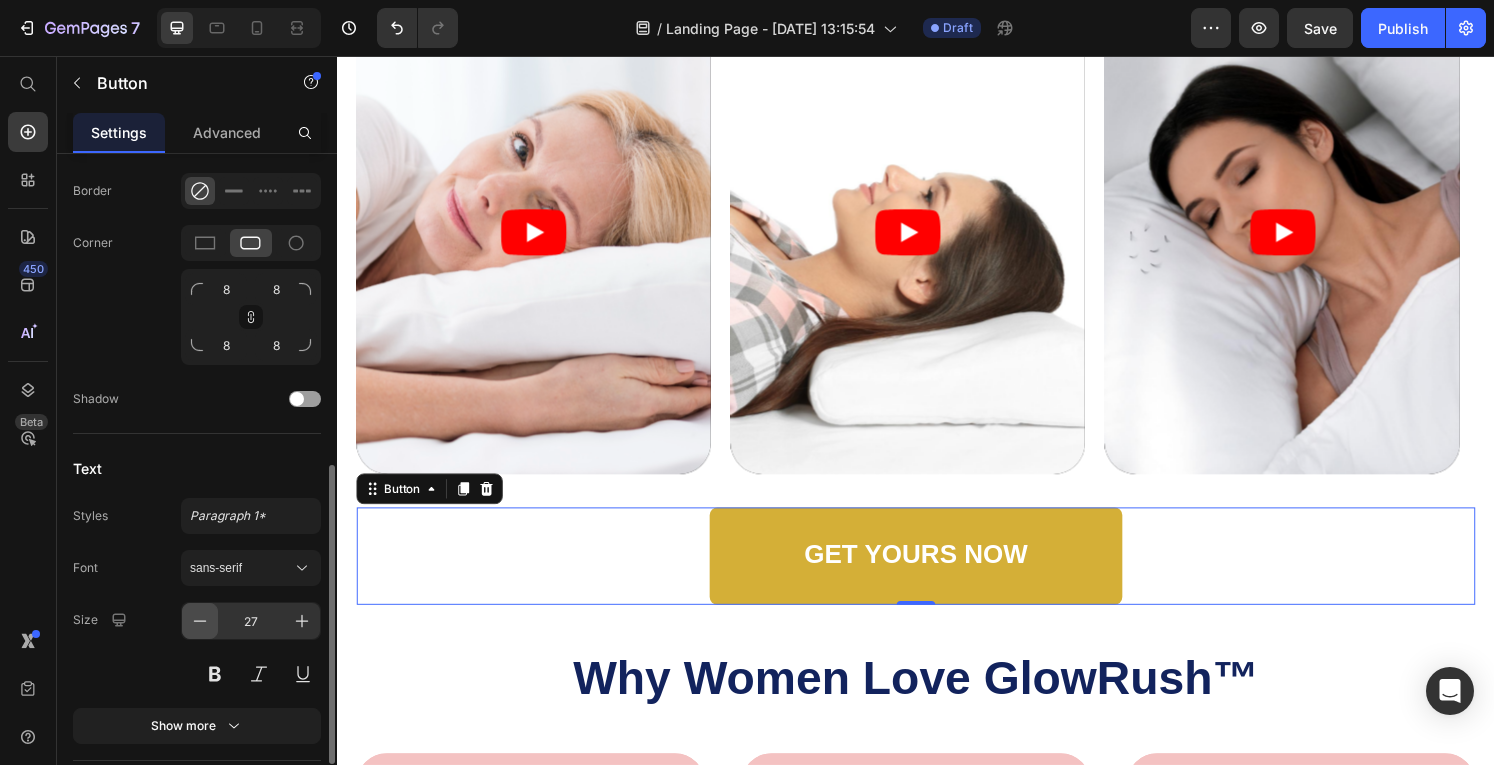 click at bounding box center [200, 621] 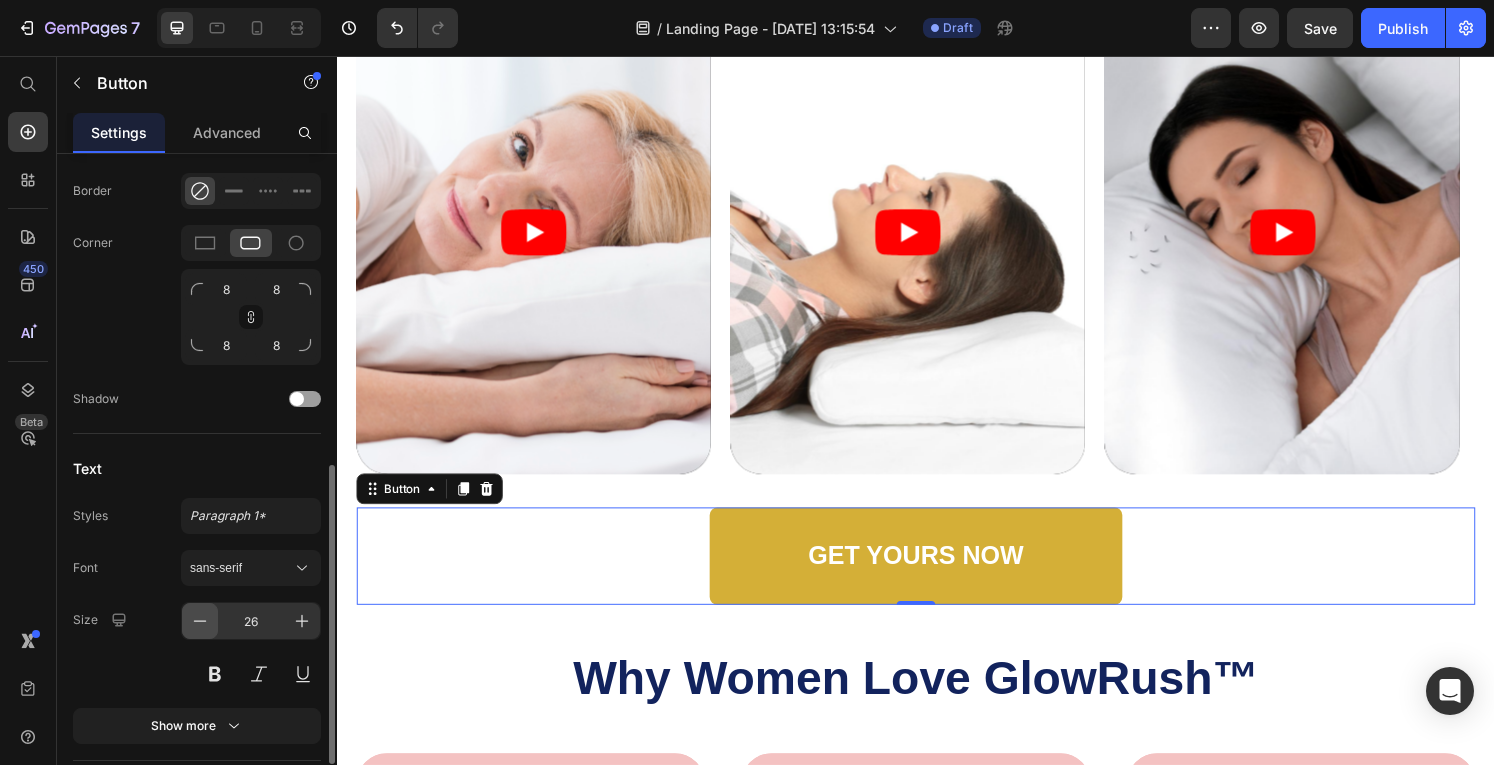click at bounding box center (200, 621) 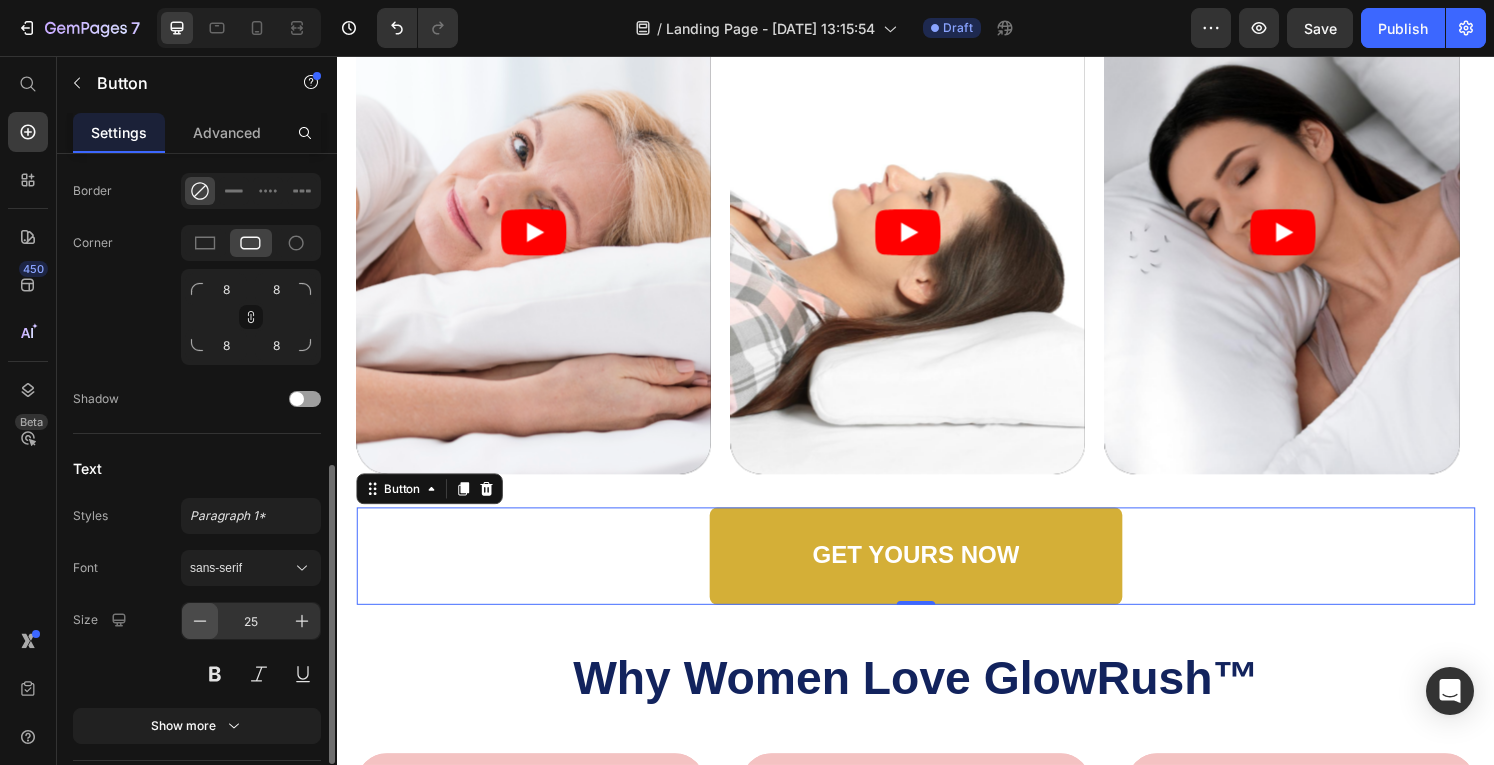 click at bounding box center (200, 621) 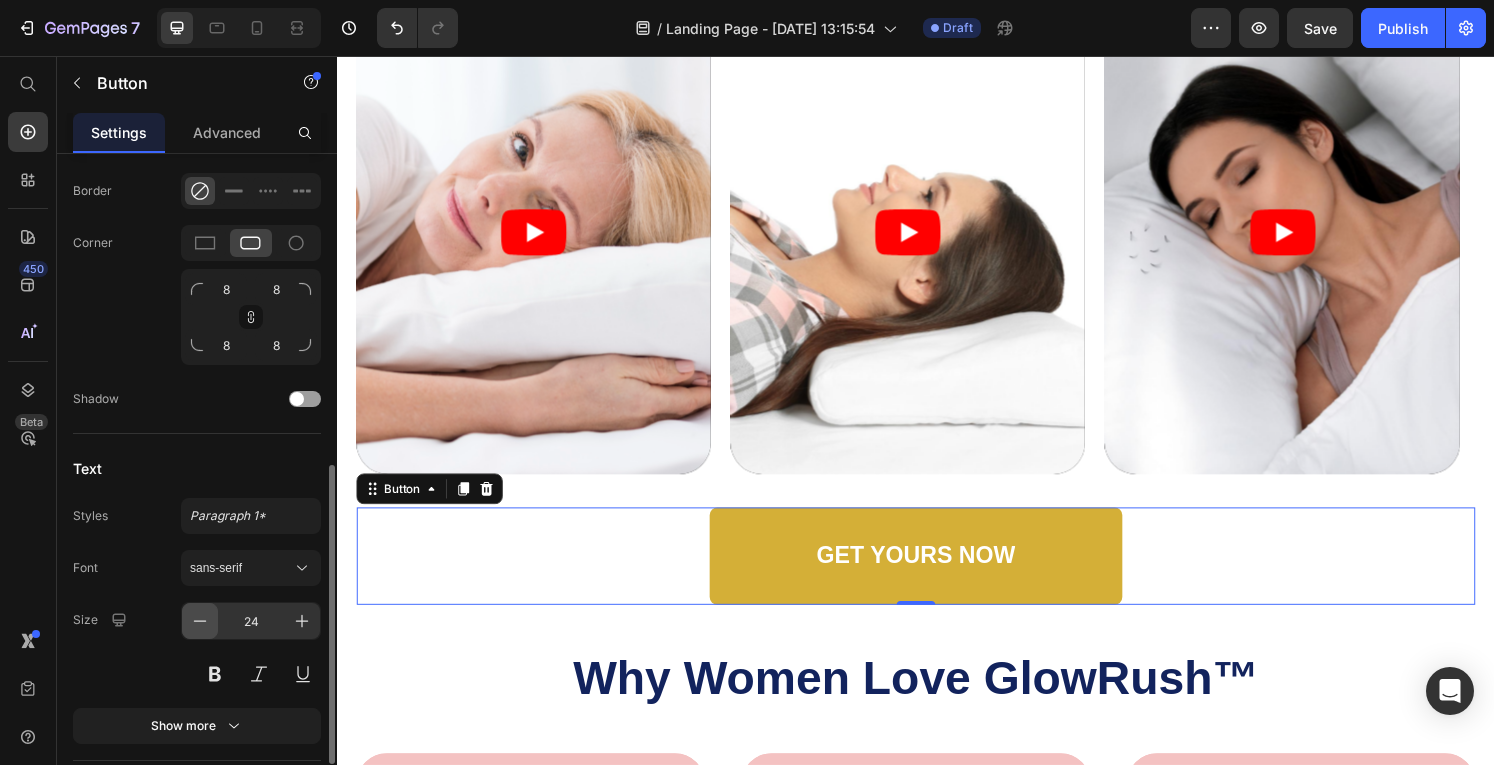 click at bounding box center (200, 621) 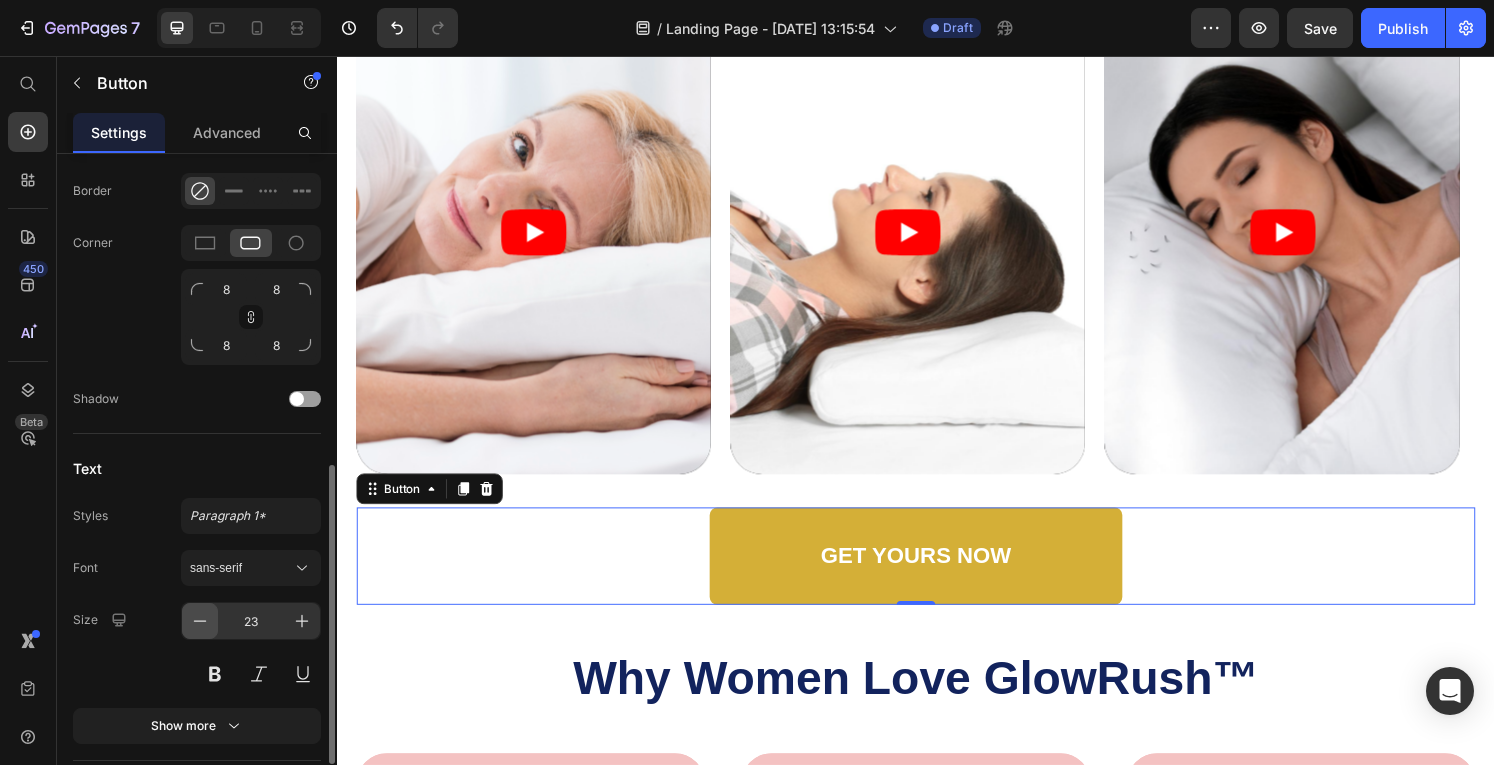 click at bounding box center (200, 621) 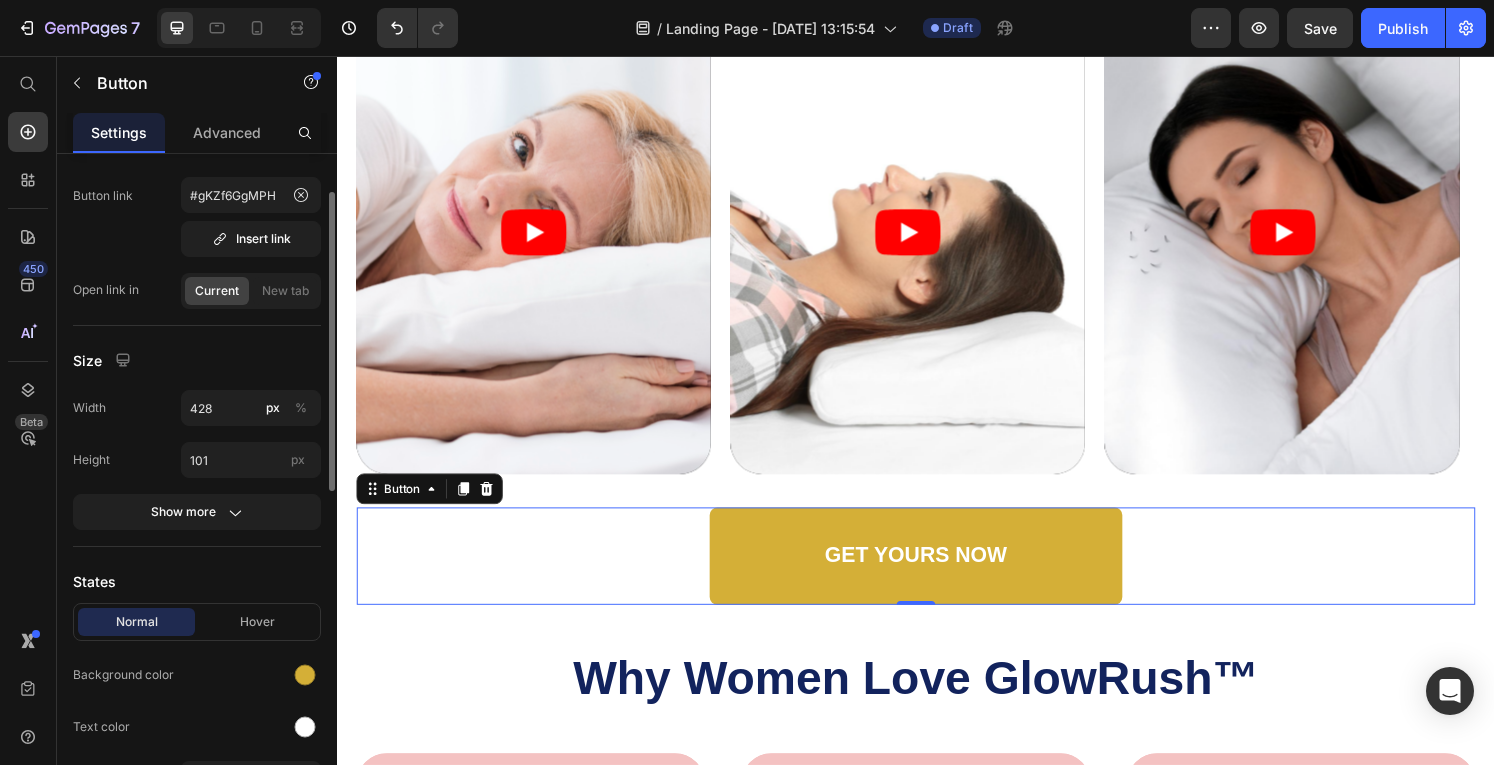 scroll, scrollTop: 99, scrollLeft: 0, axis: vertical 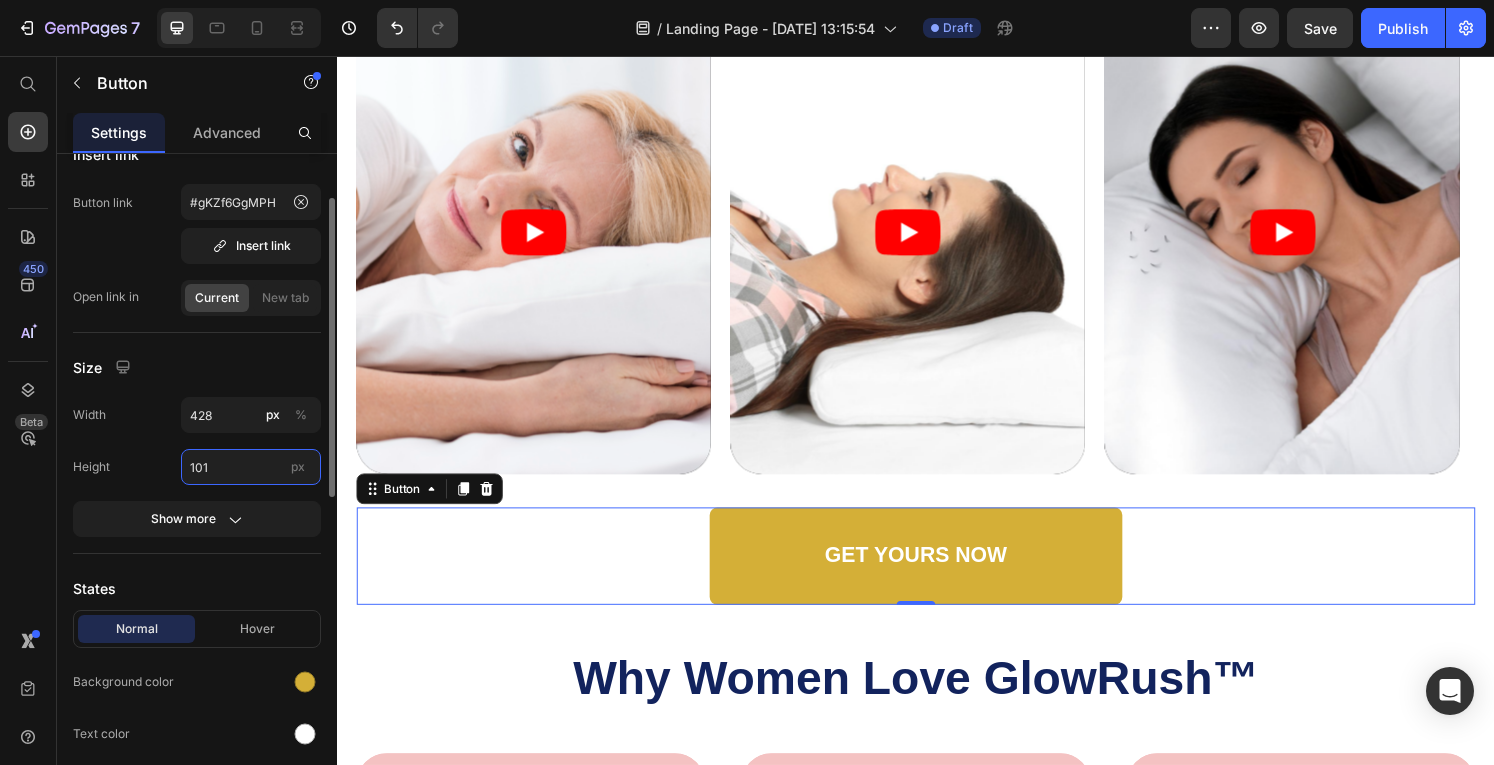 click on "101" at bounding box center (251, 467) 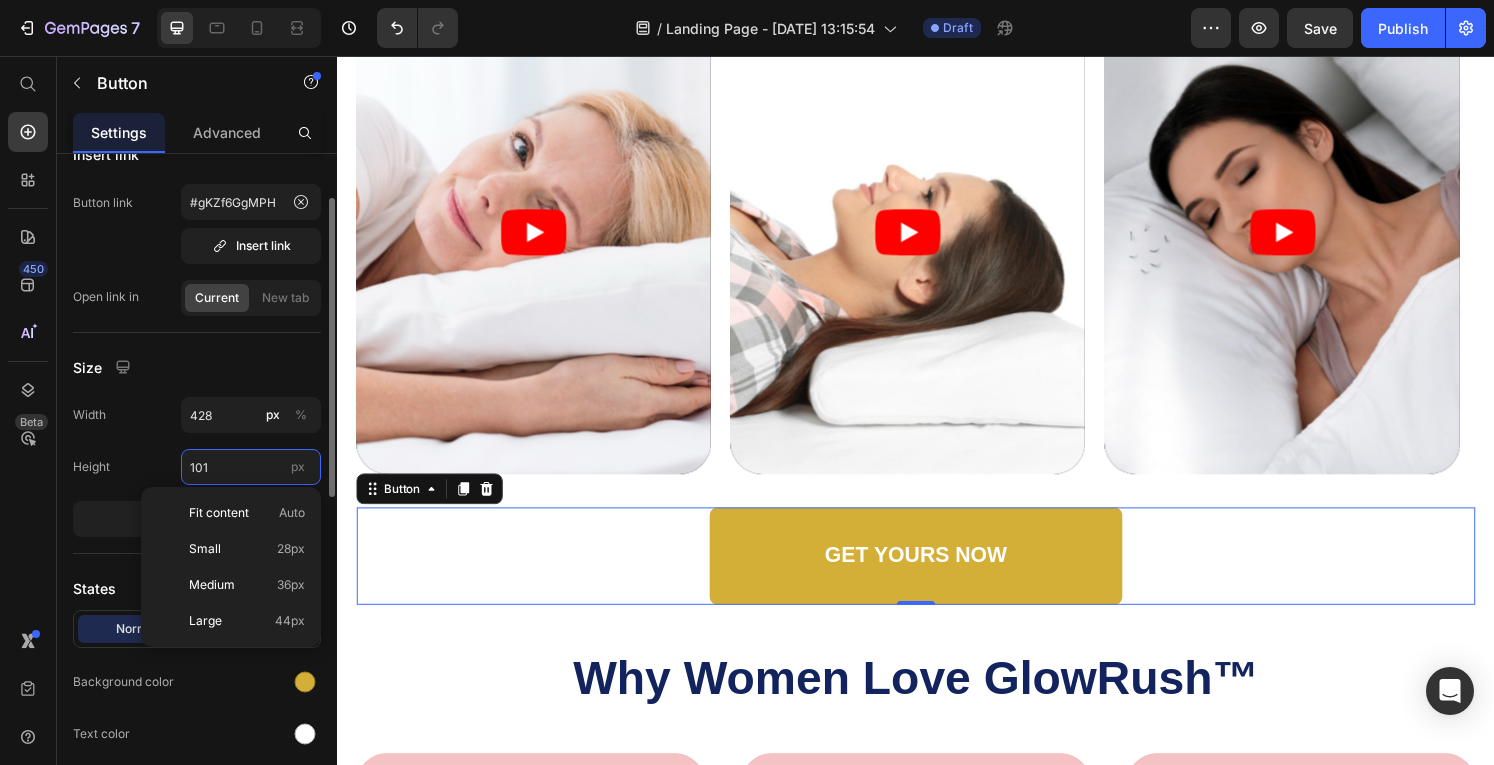 click on "101" at bounding box center (251, 467) 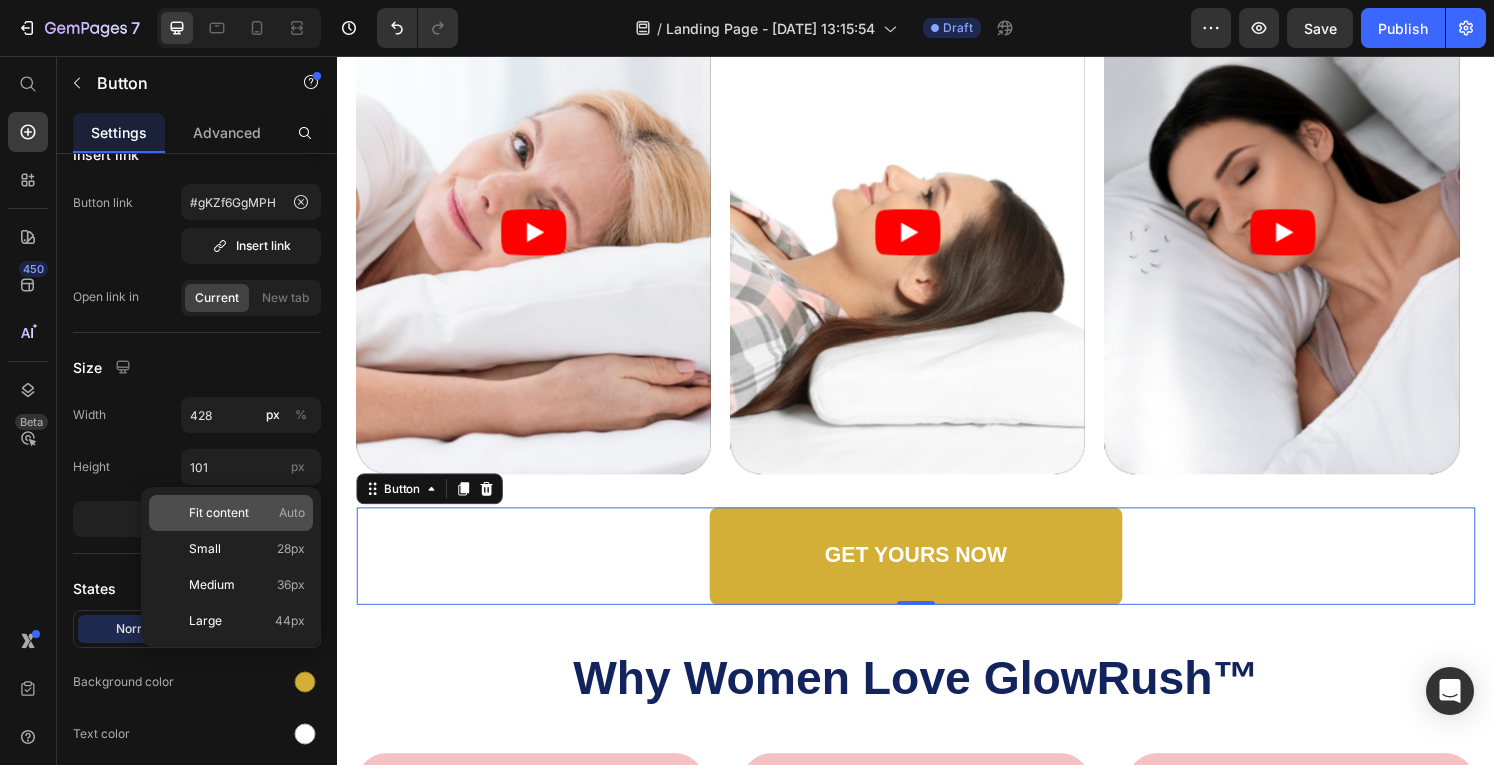 click on "Fit content" at bounding box center (219, 513) 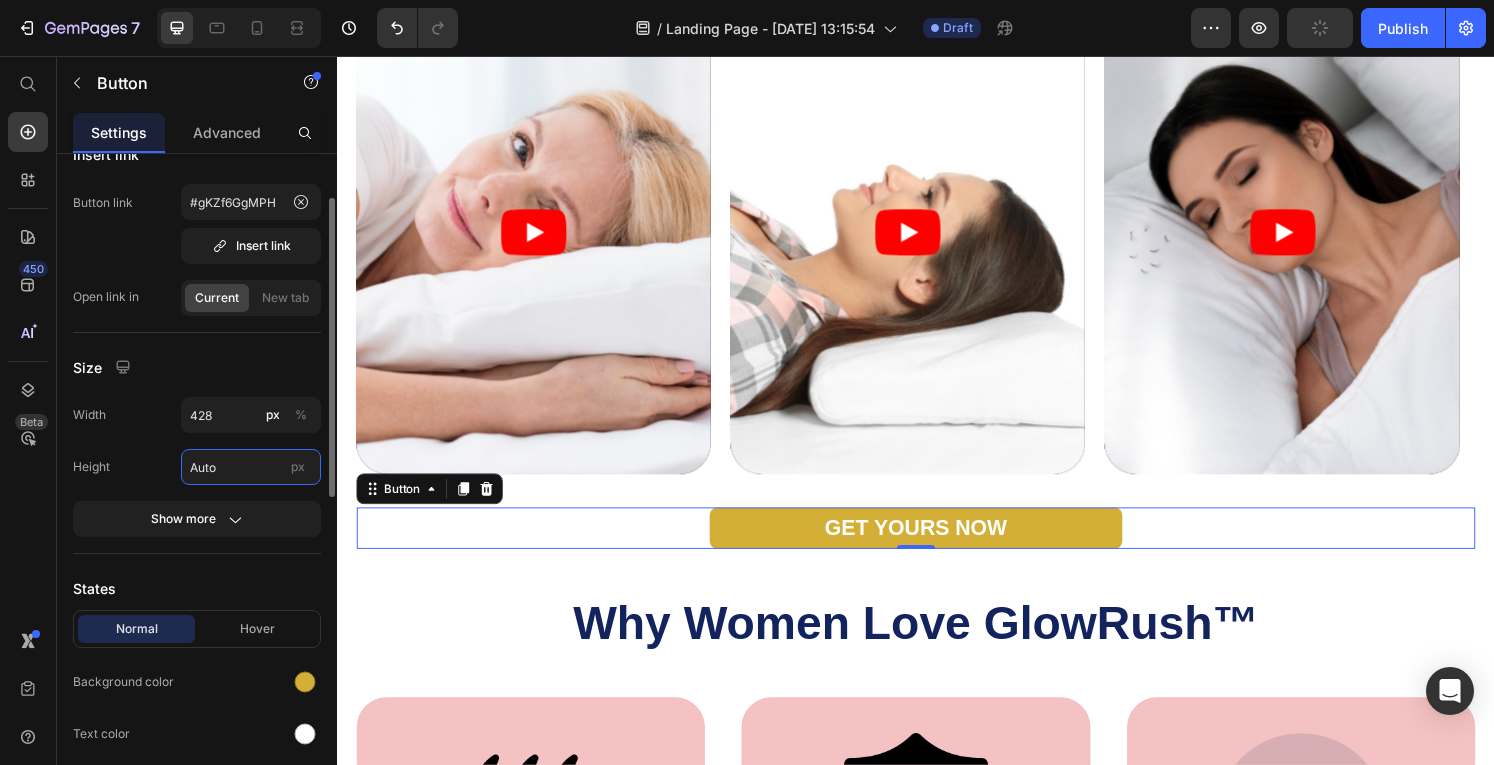 click on "Auto" at bounding box center [251, 467] 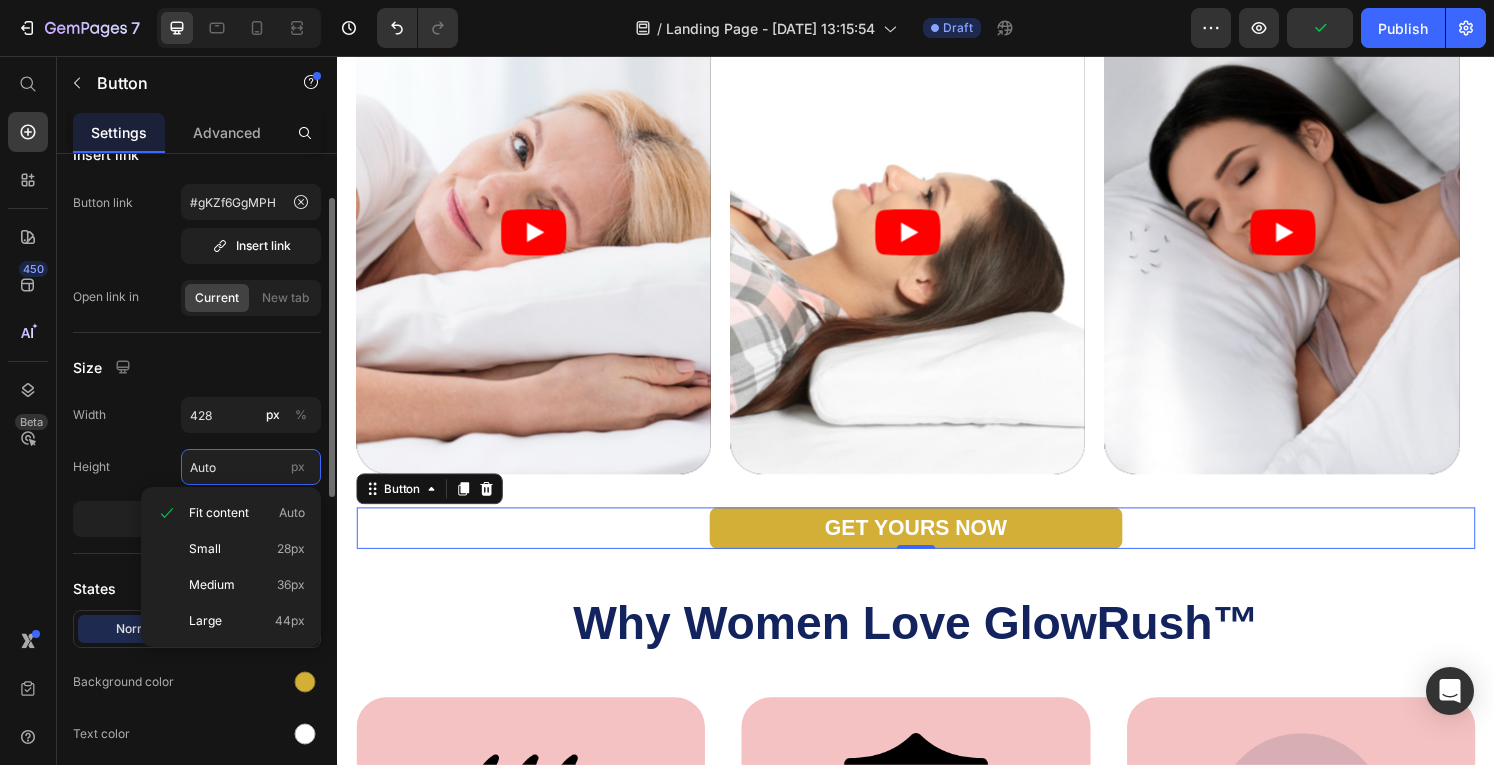 click on "Auto" at bounding box center (251, 467) 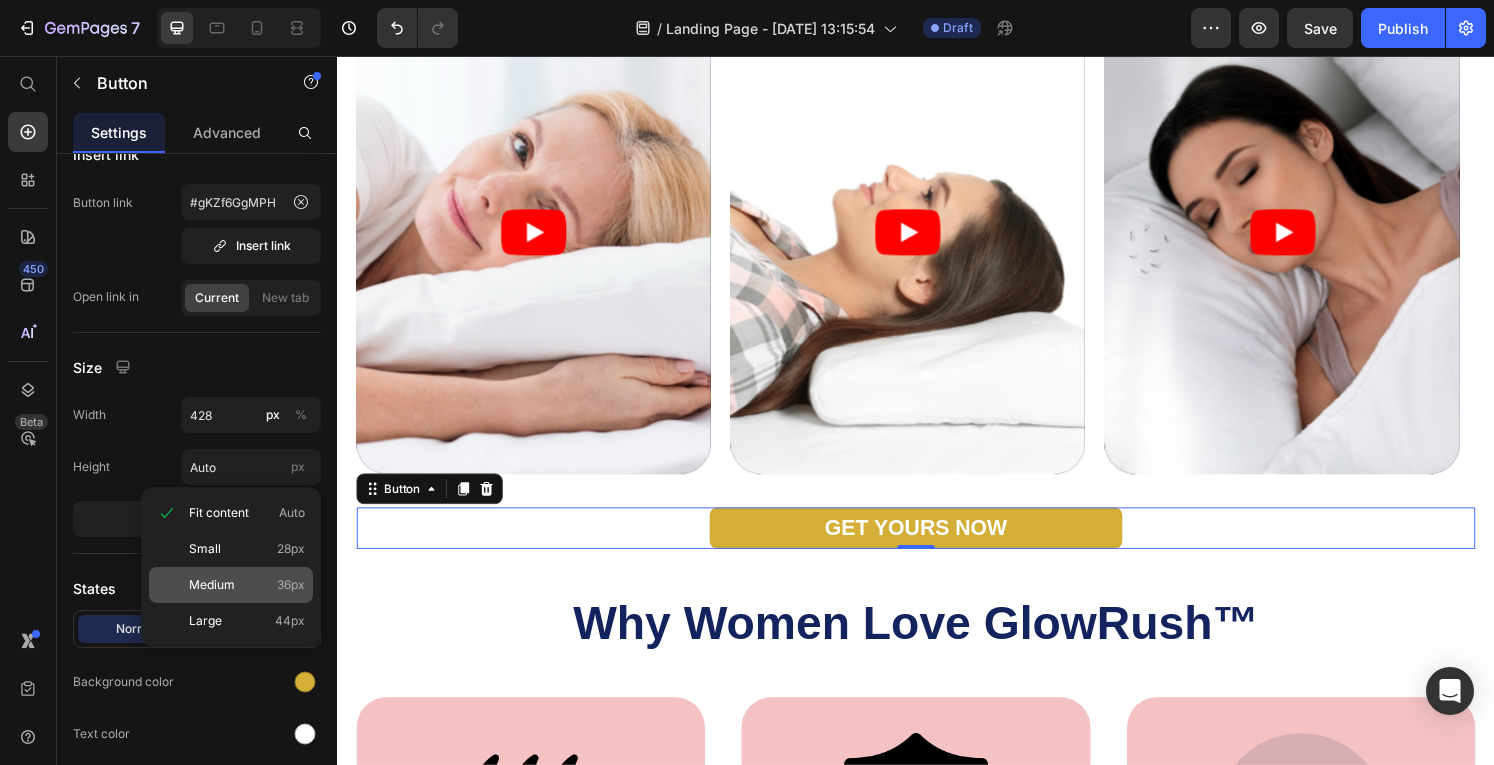 click on "Medium" at bounding box center (212, 585) 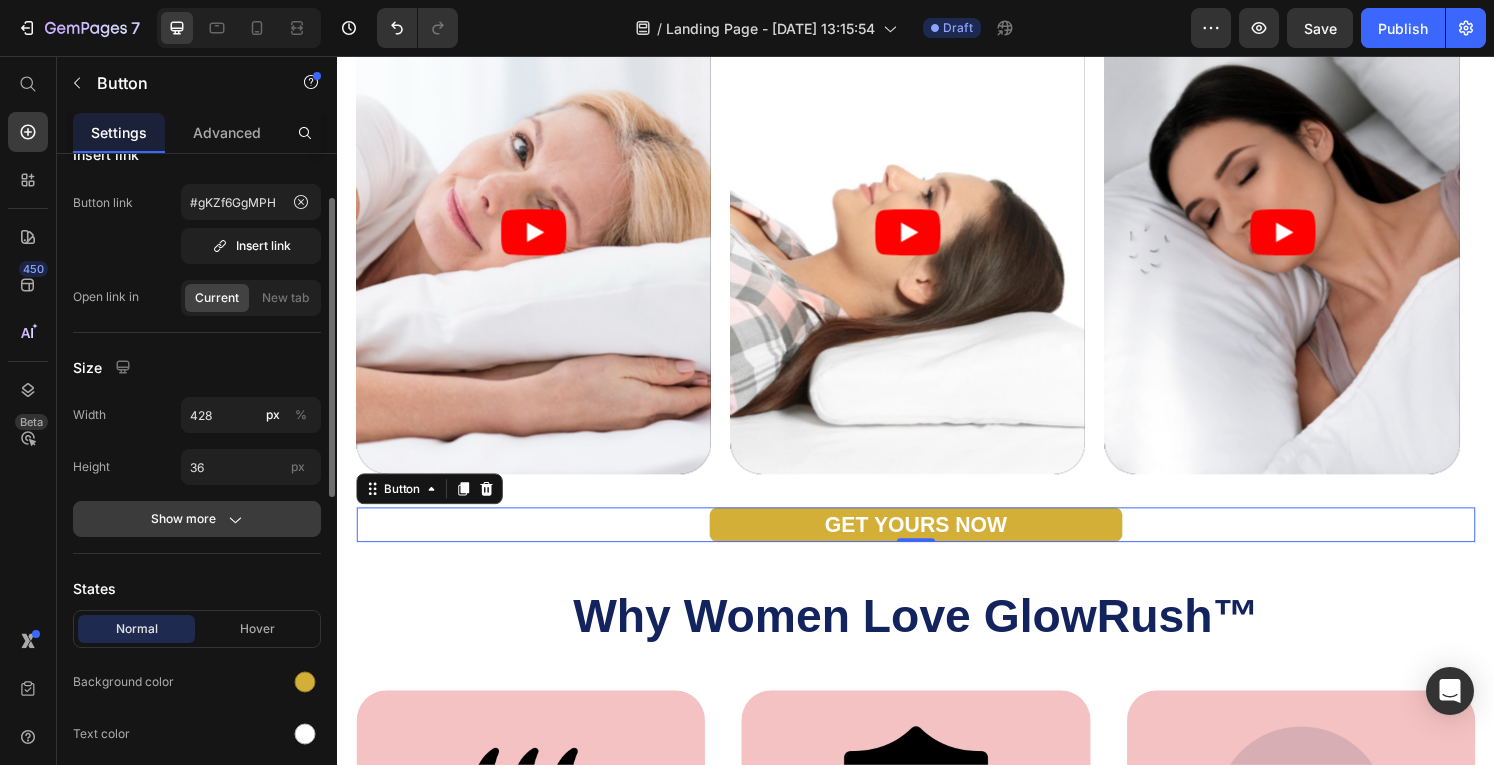 click 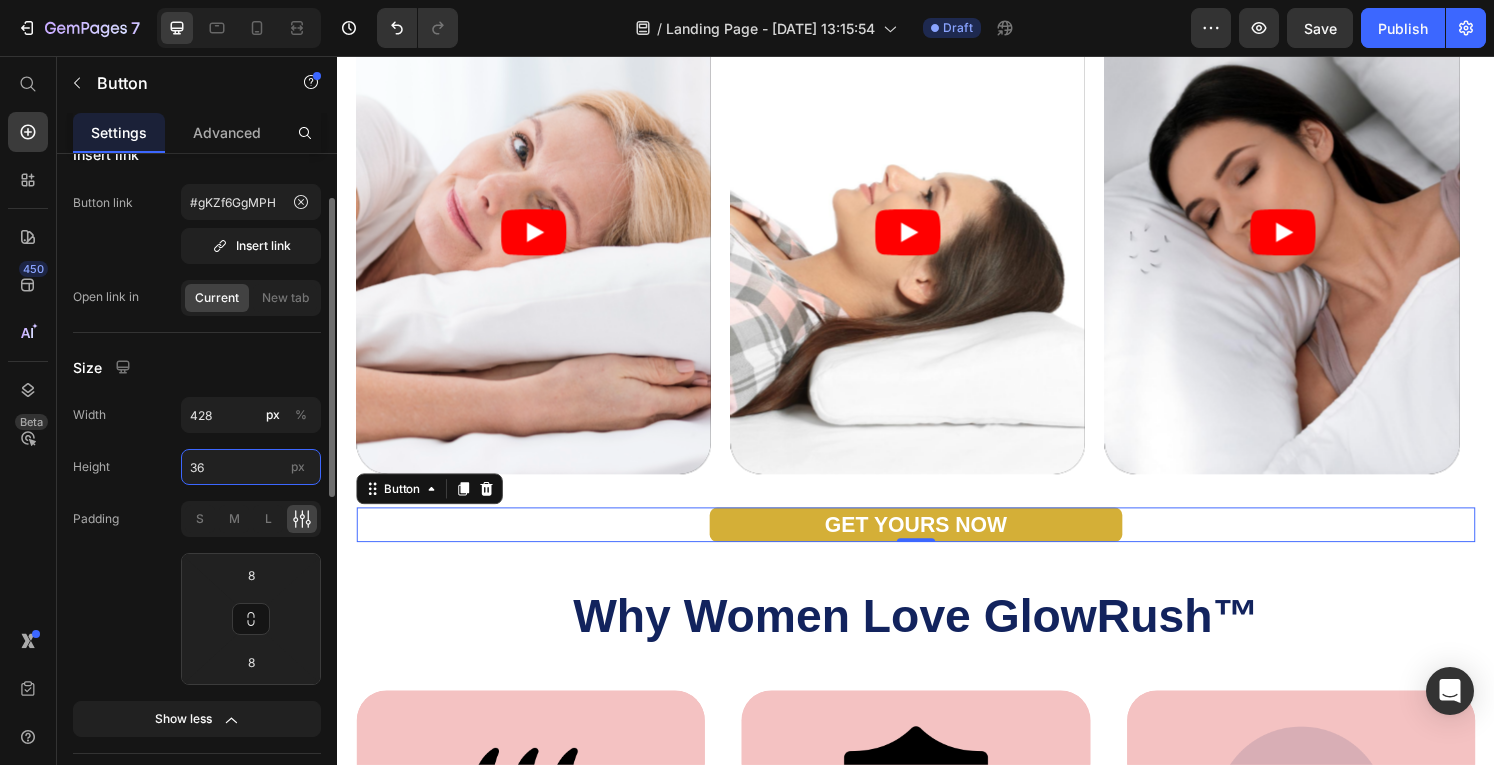 click on "36" at bounding box center (251, 467) 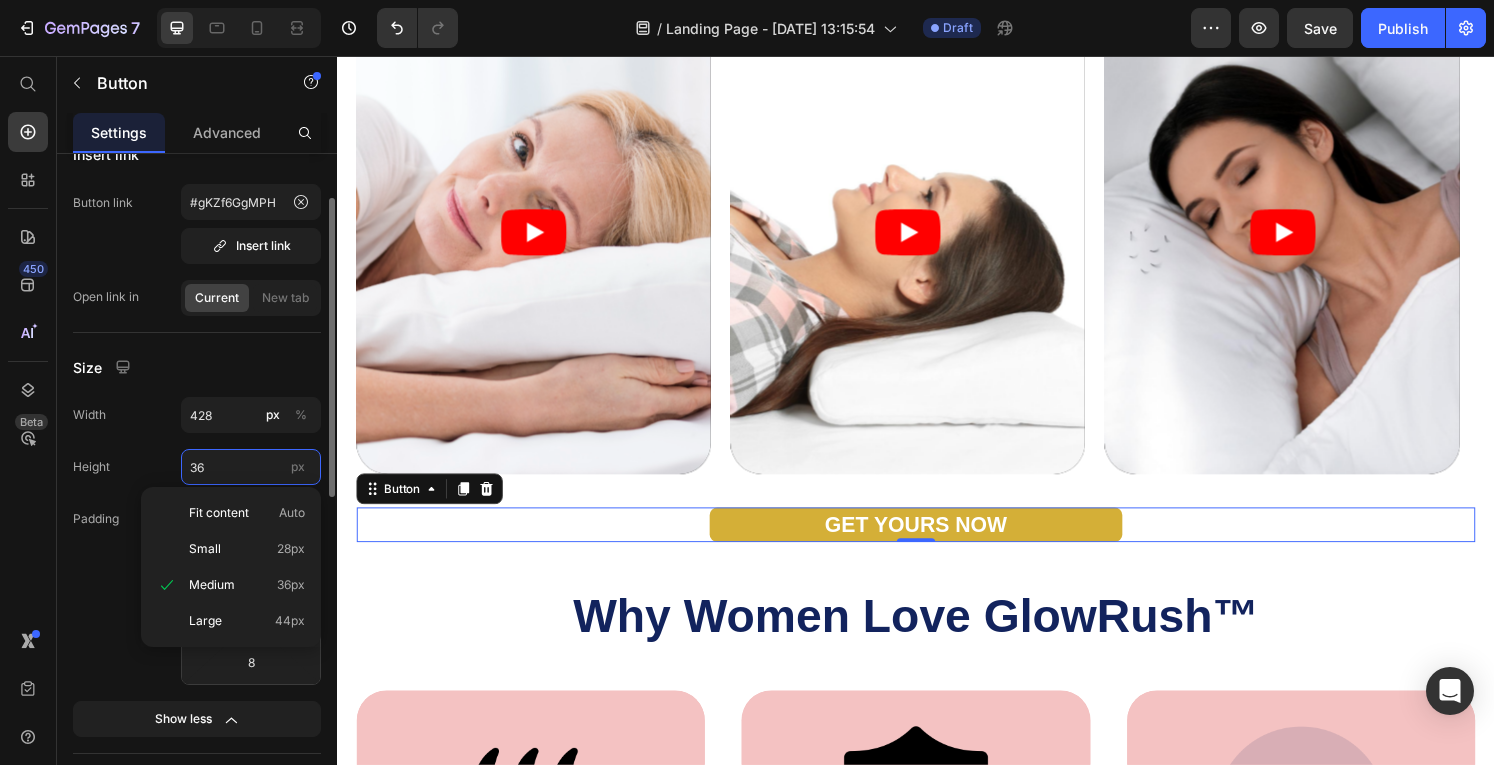 click on "36" at bounding box center [251, 467] 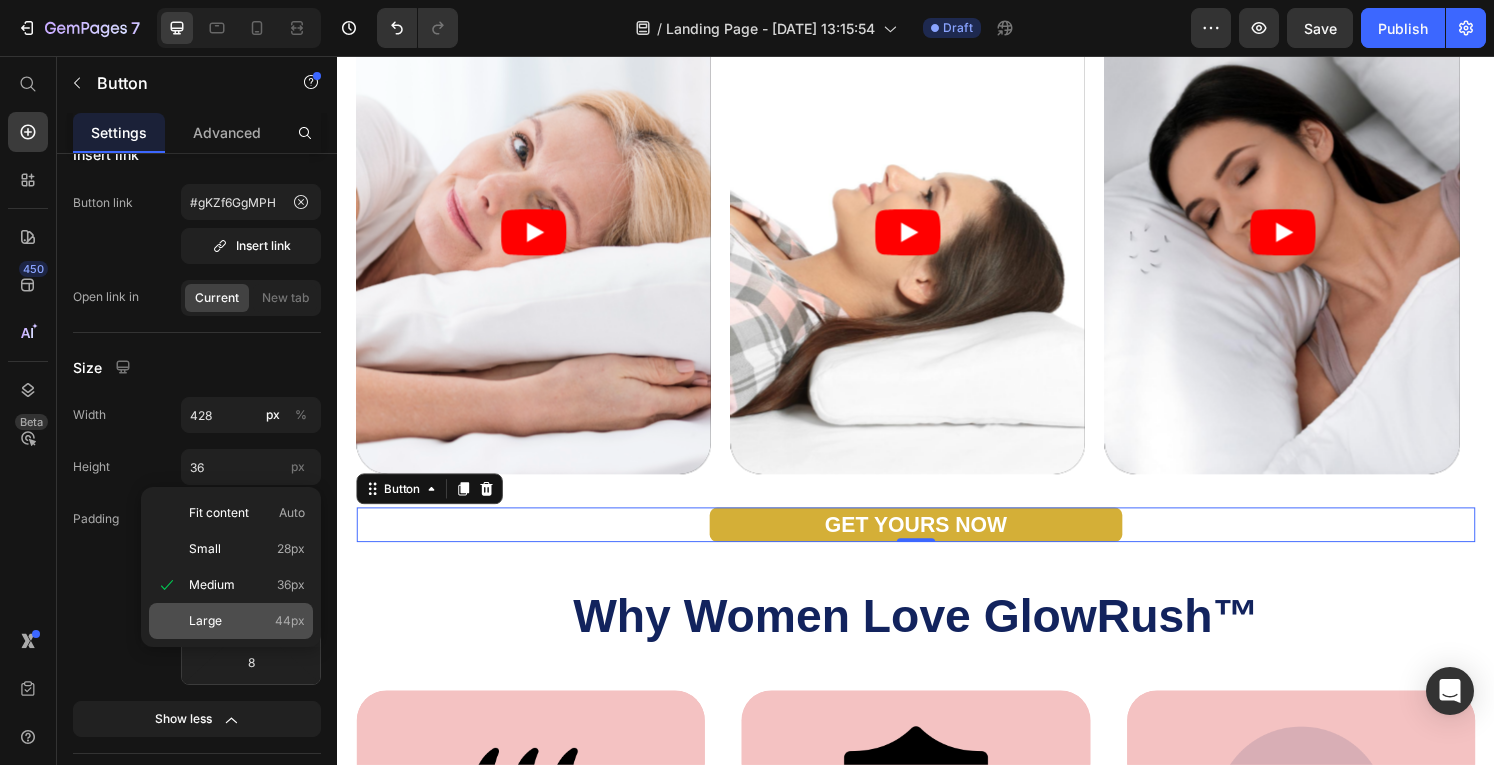 click on "Large 44px" at bounding box center (247, 621) 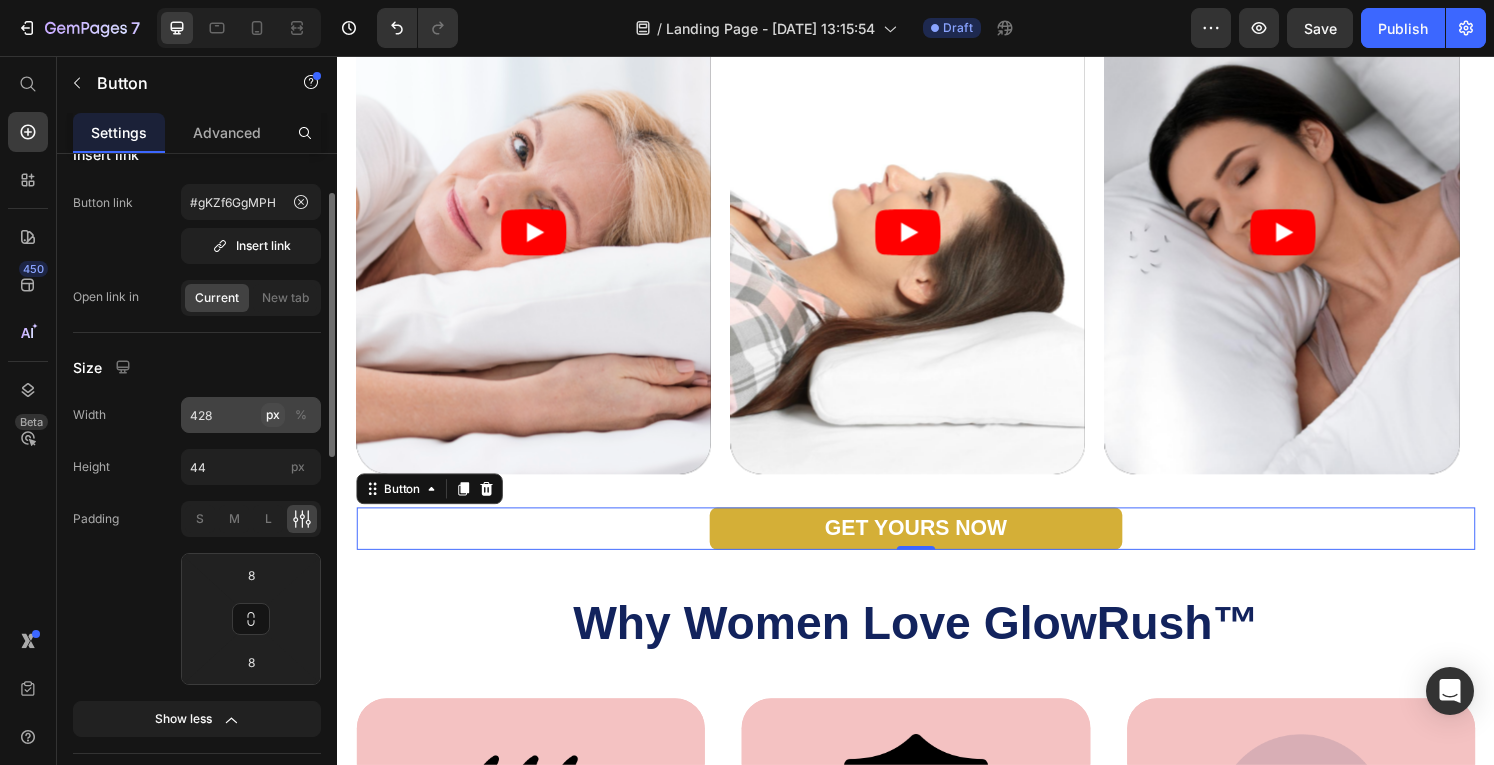 click on "px" 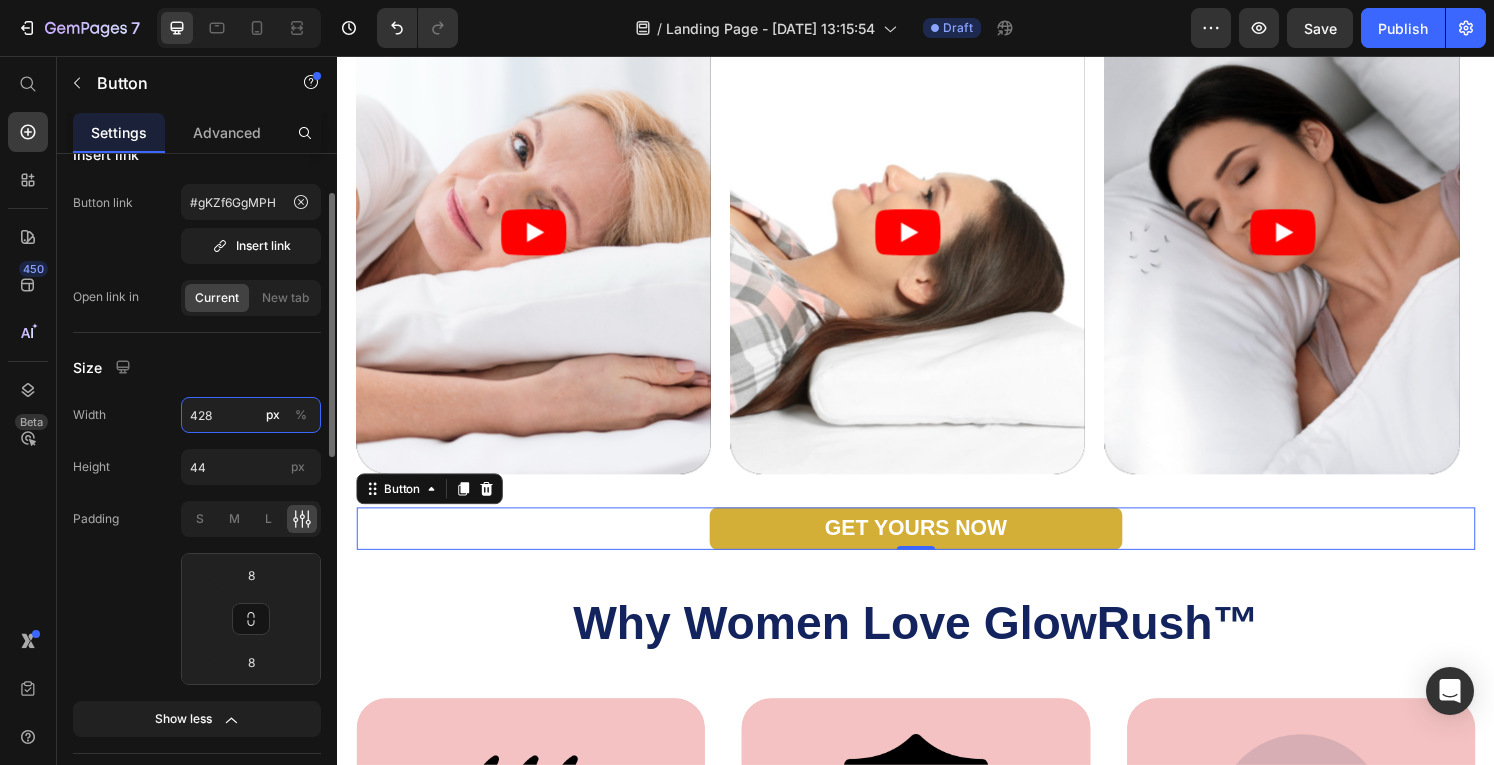 click on "428" at bounding box center (251, 415) 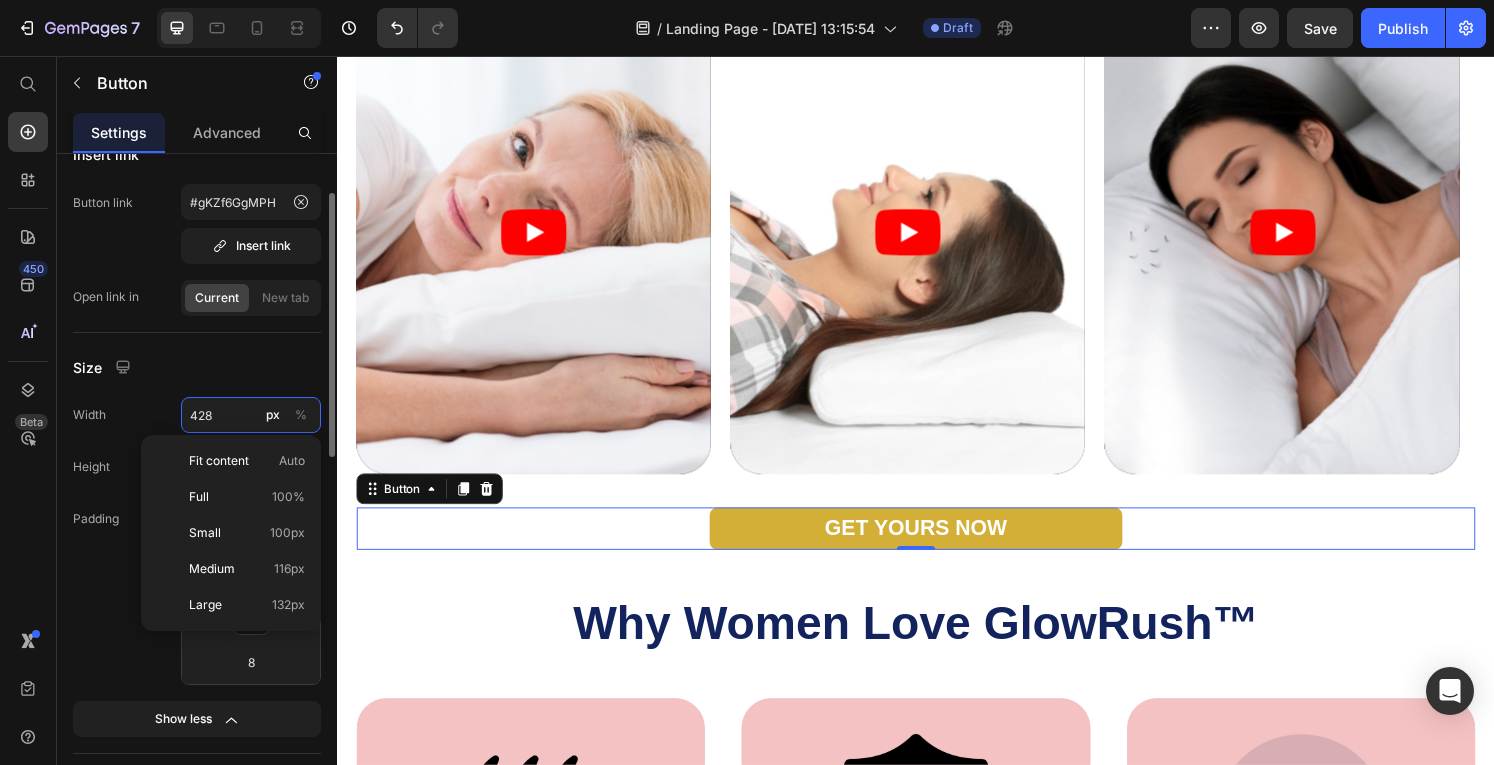 click on "428" at bounding box center [251, 415] 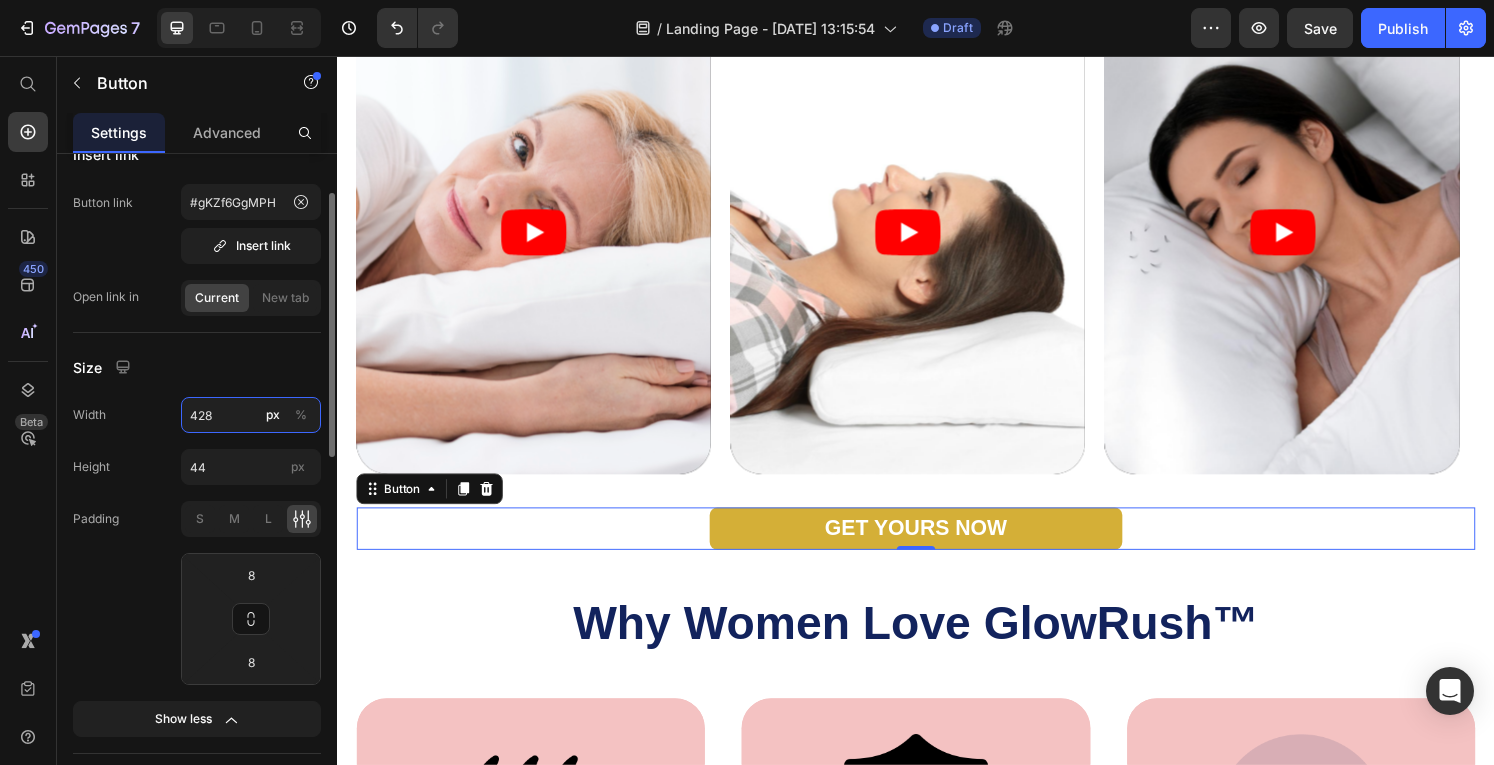 click on "428" at bounding box center [251, 415] 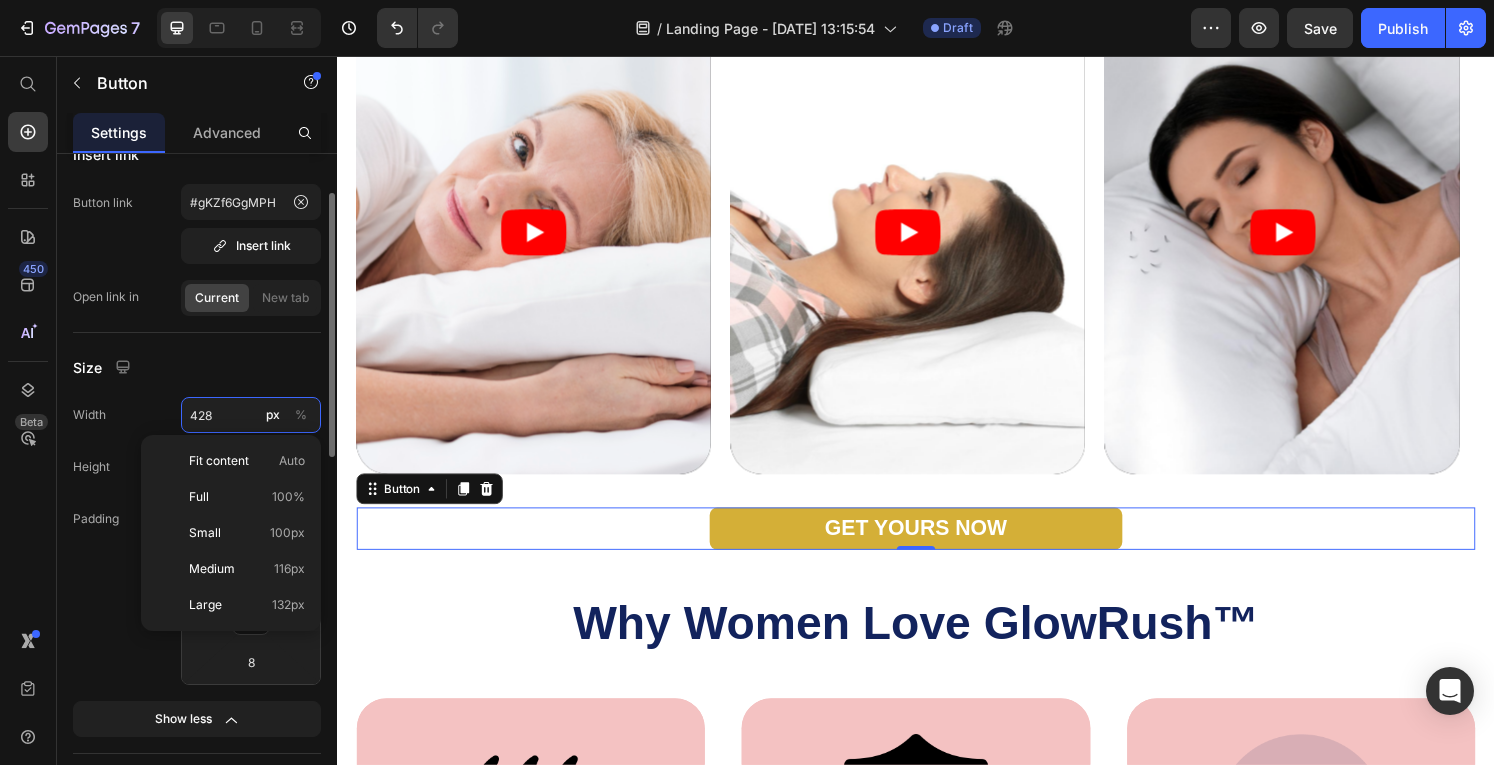 click on "428" at bounding box center (251, 415) 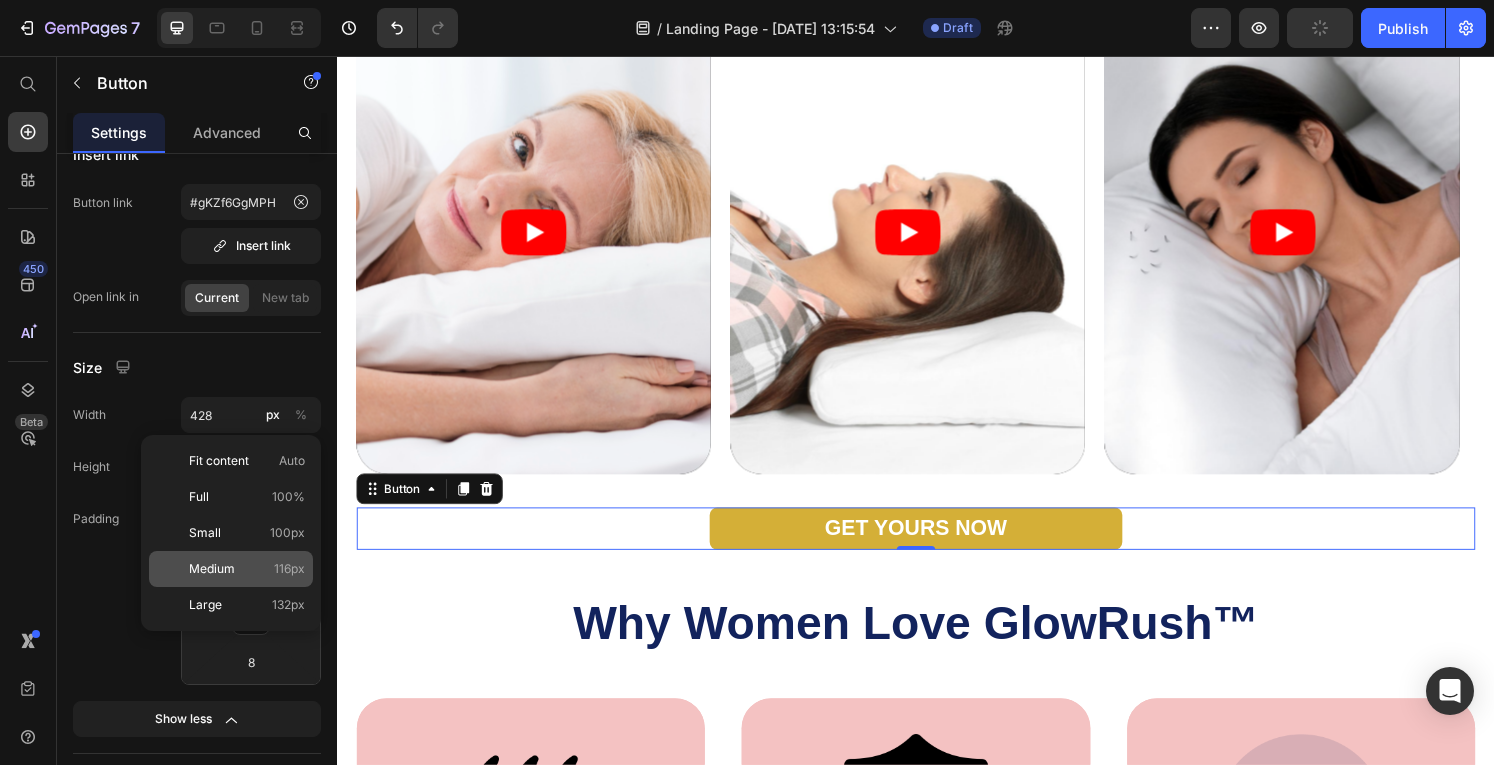 click on "Medium 116px" at bounding box center (247, 569) 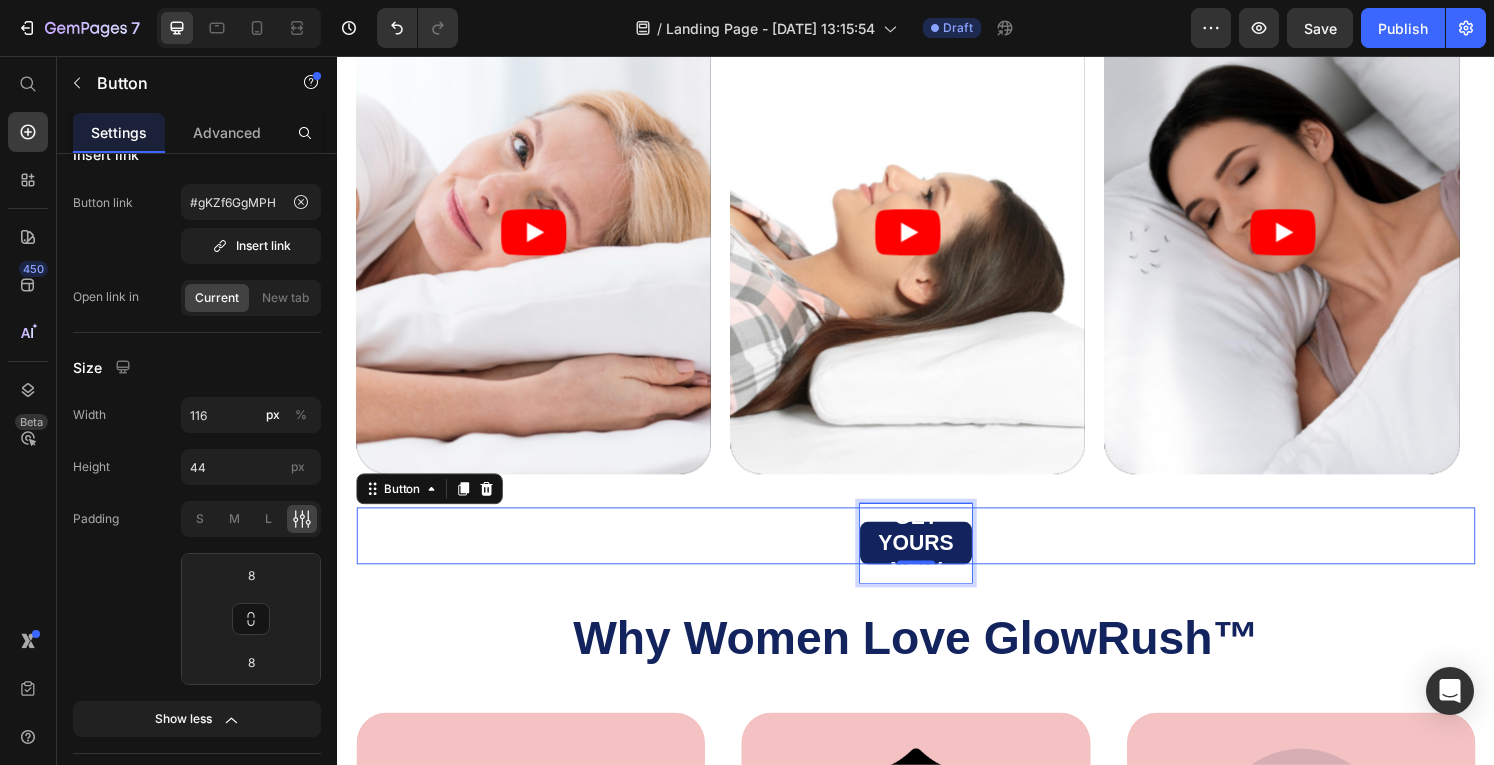 click on "GET YOURS NOW" at bounding box center [937, 561] 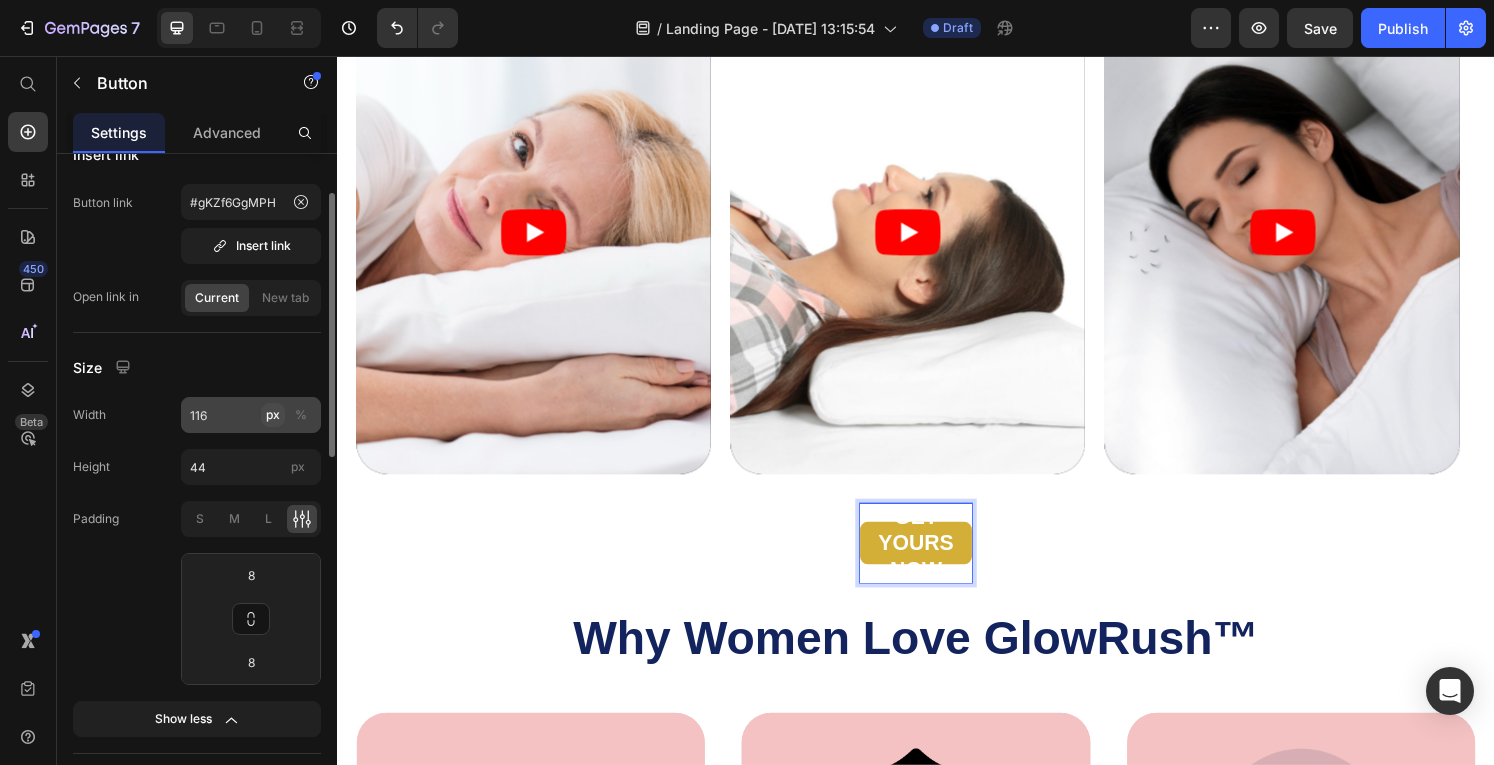click on "px" 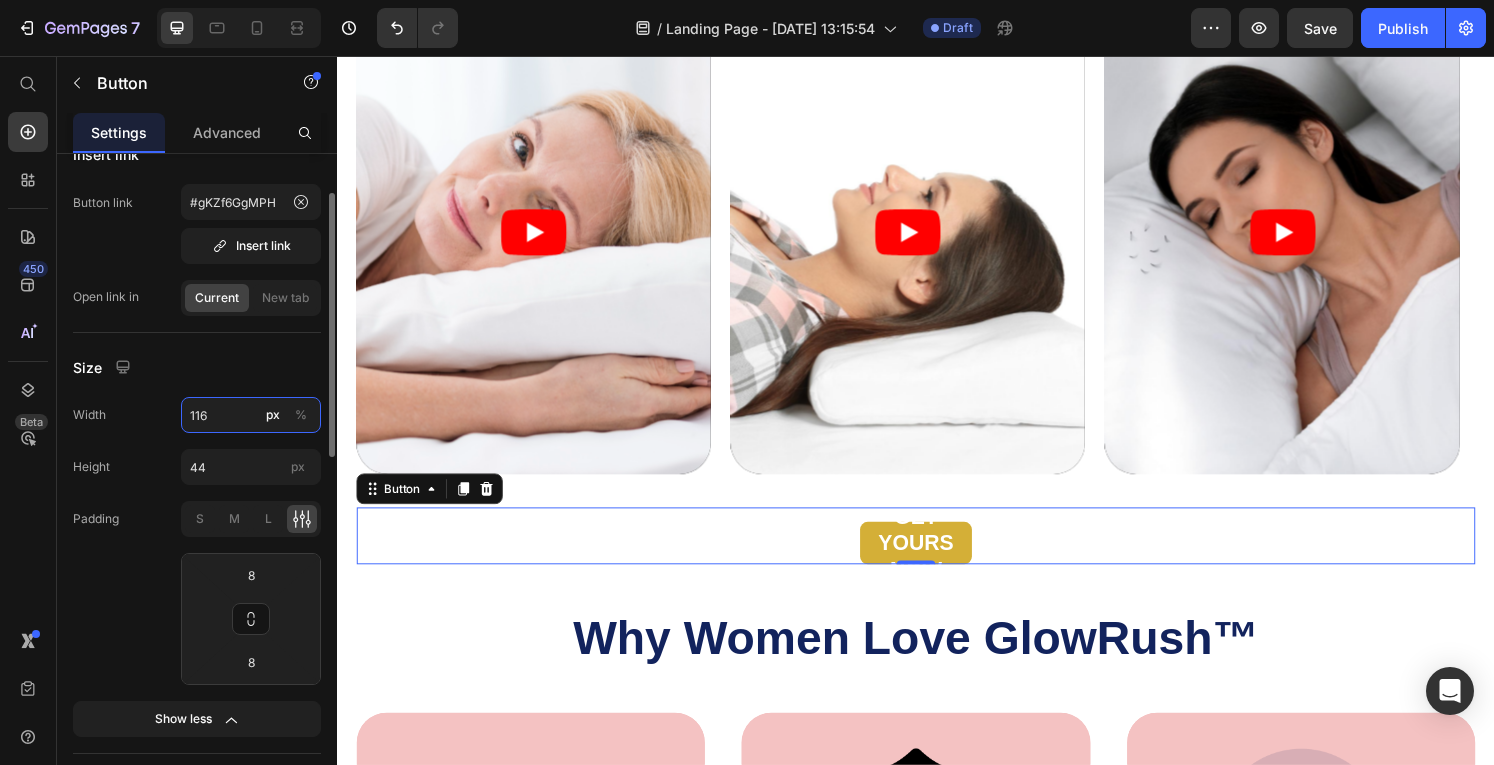 click on "116" at bounding box center [251, 415] 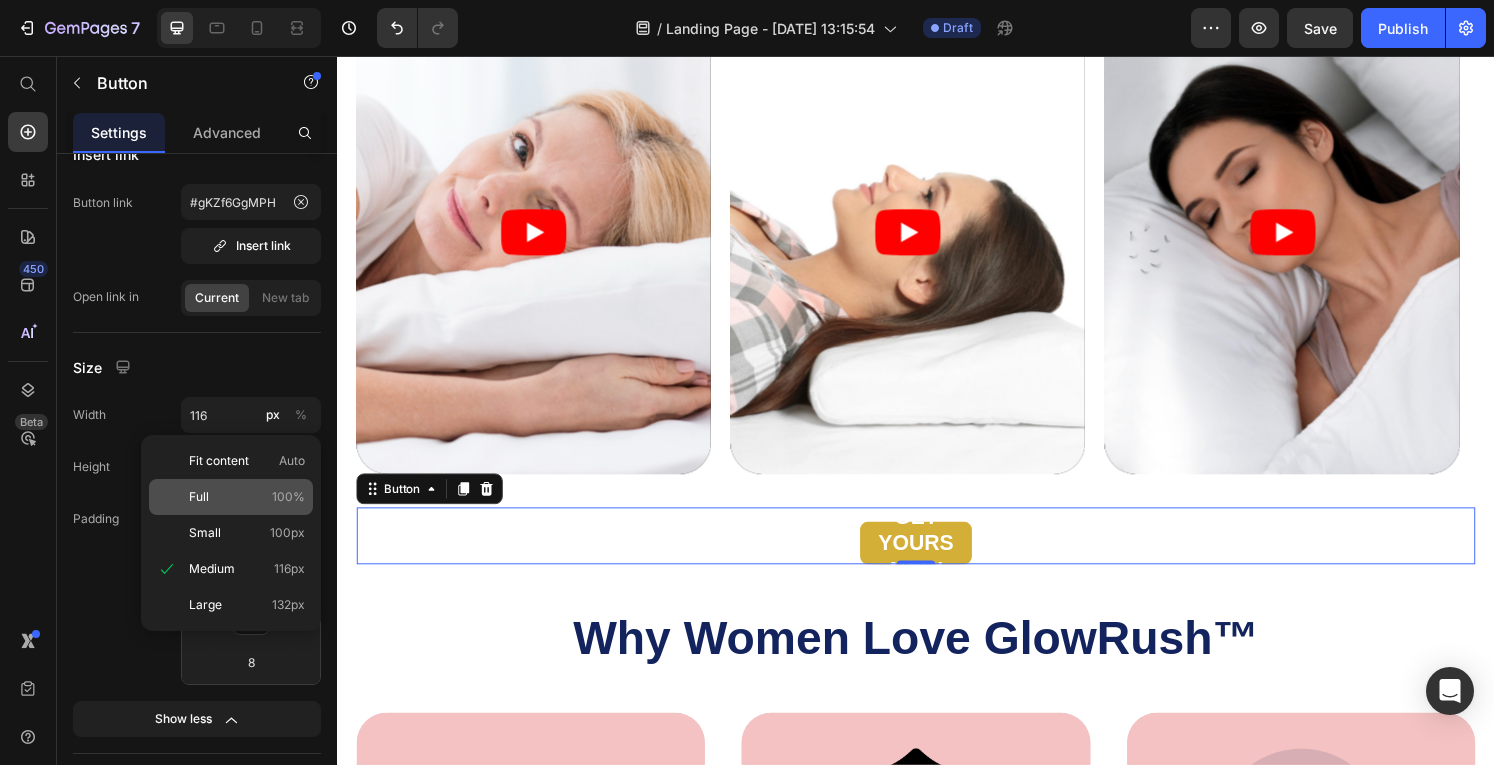 click on "Full 100%" at bounding box center (247, 497) 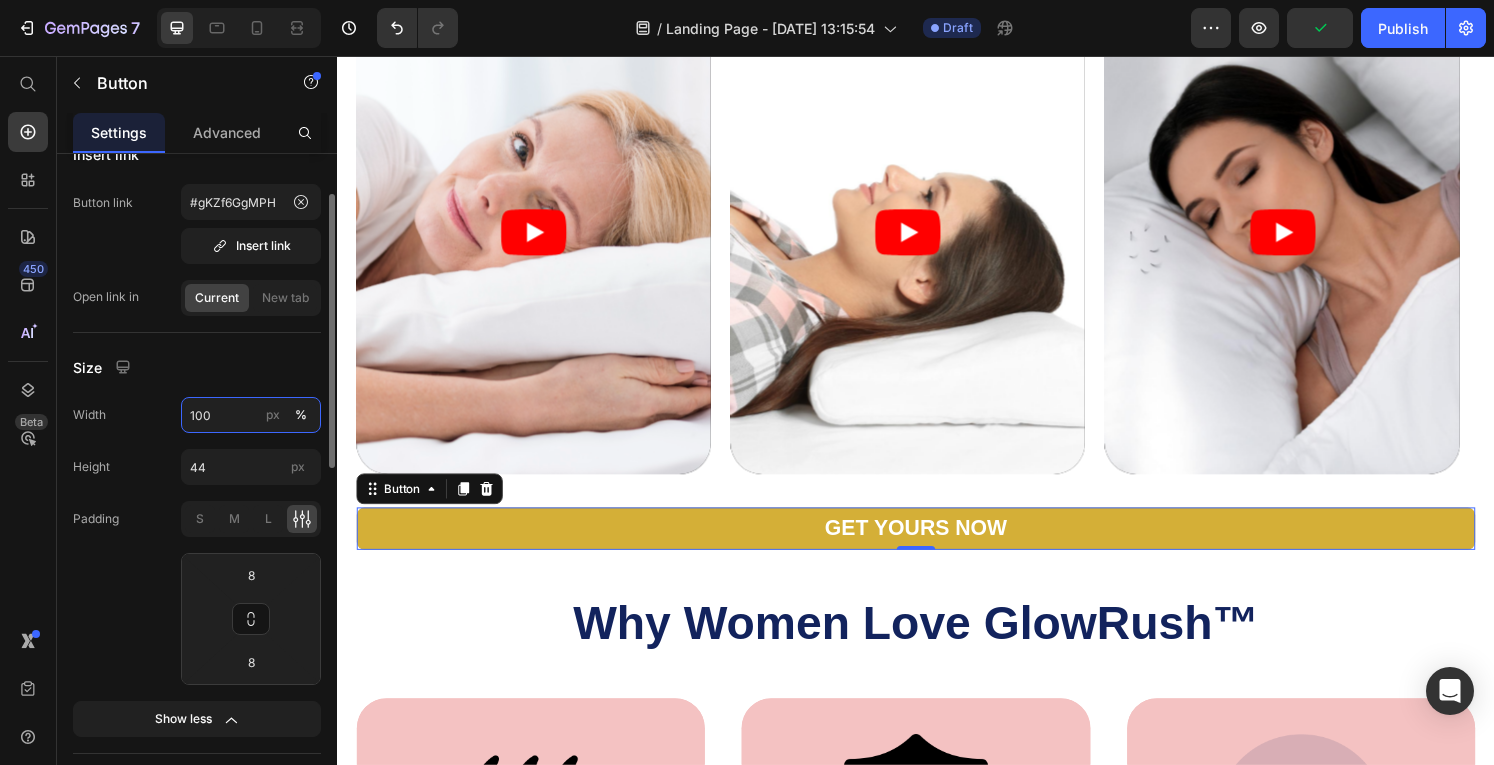 click on "100" at bounding box center [251, 415] 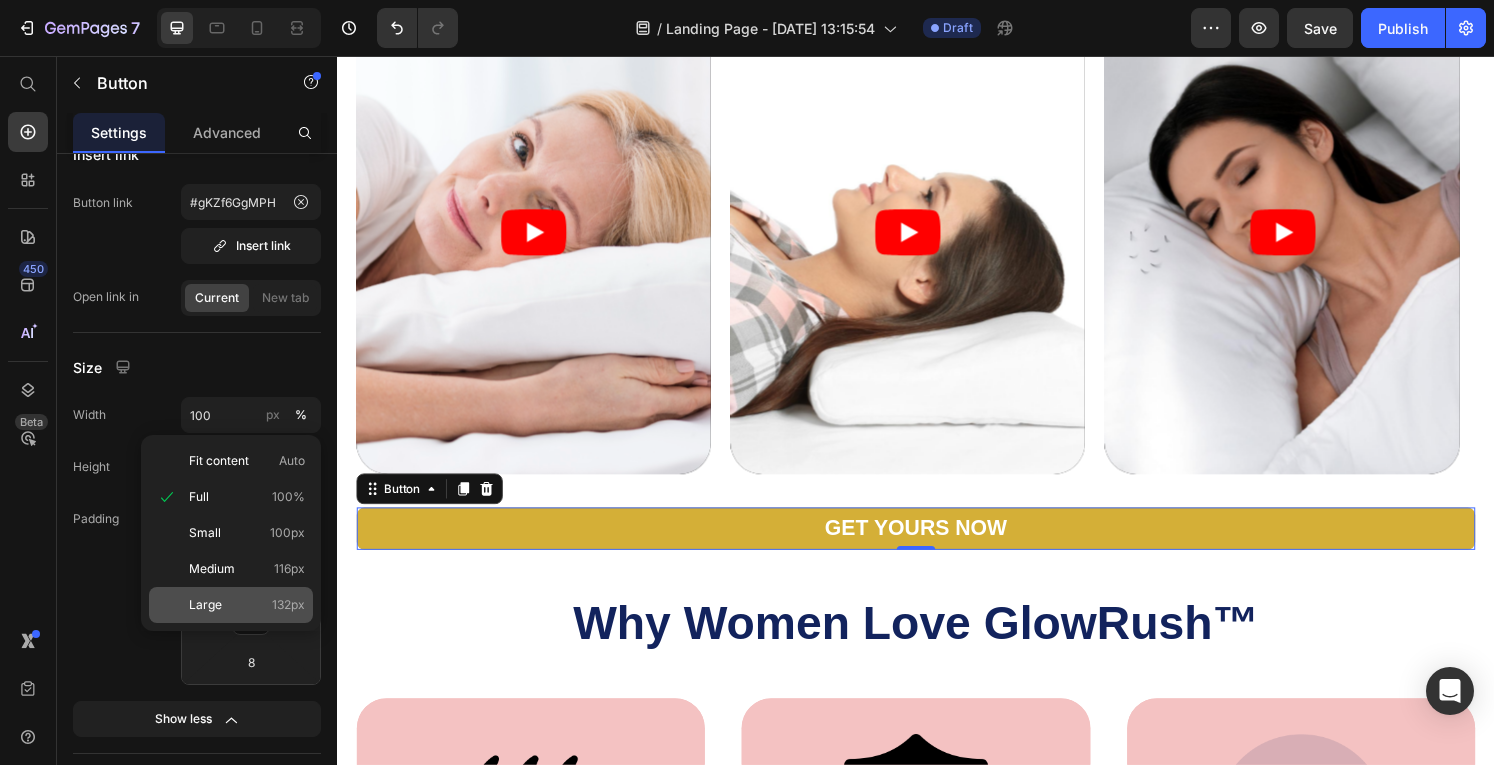click on "Large 132px" at bounding box center [247, 605] 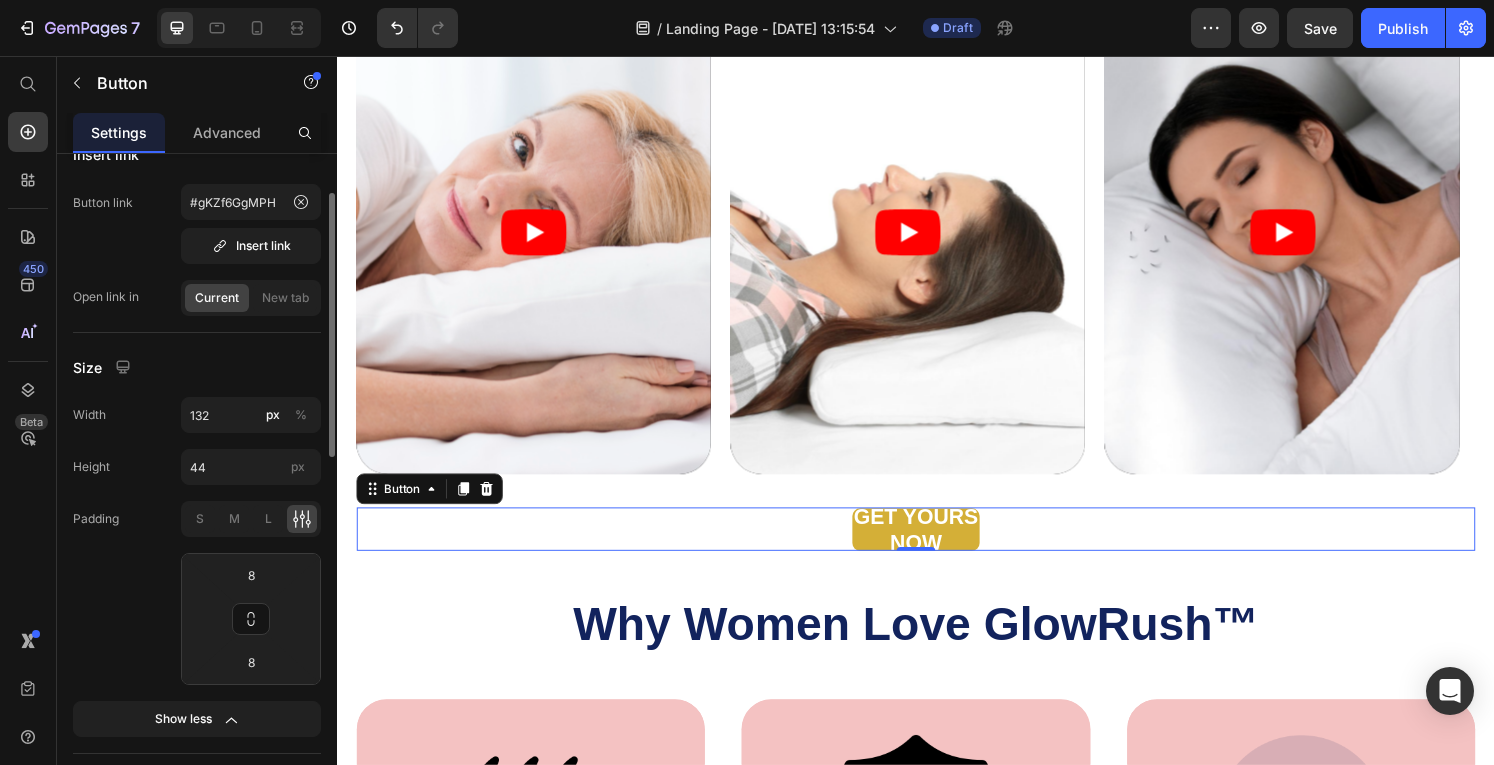 click on "S M L" 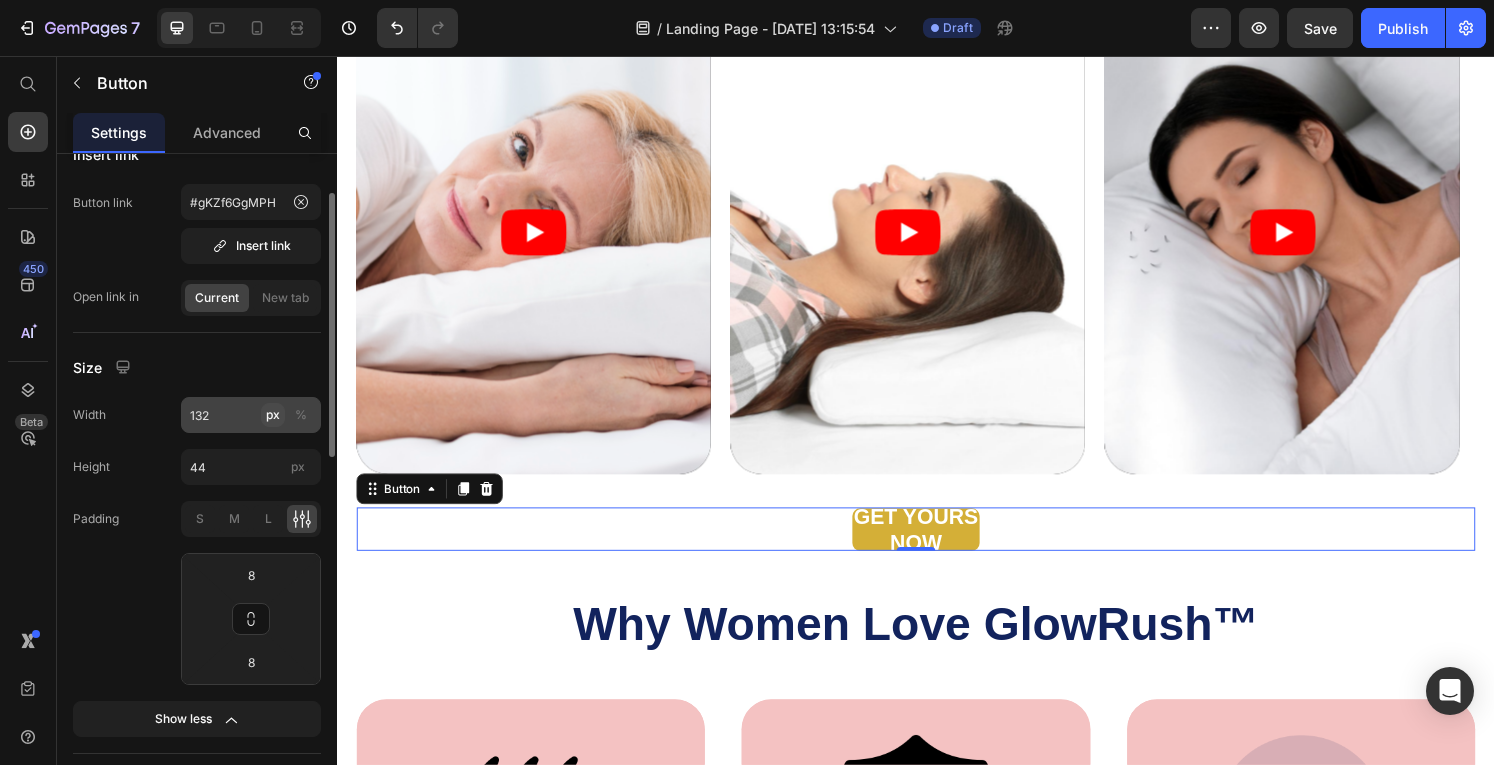 click on "px" 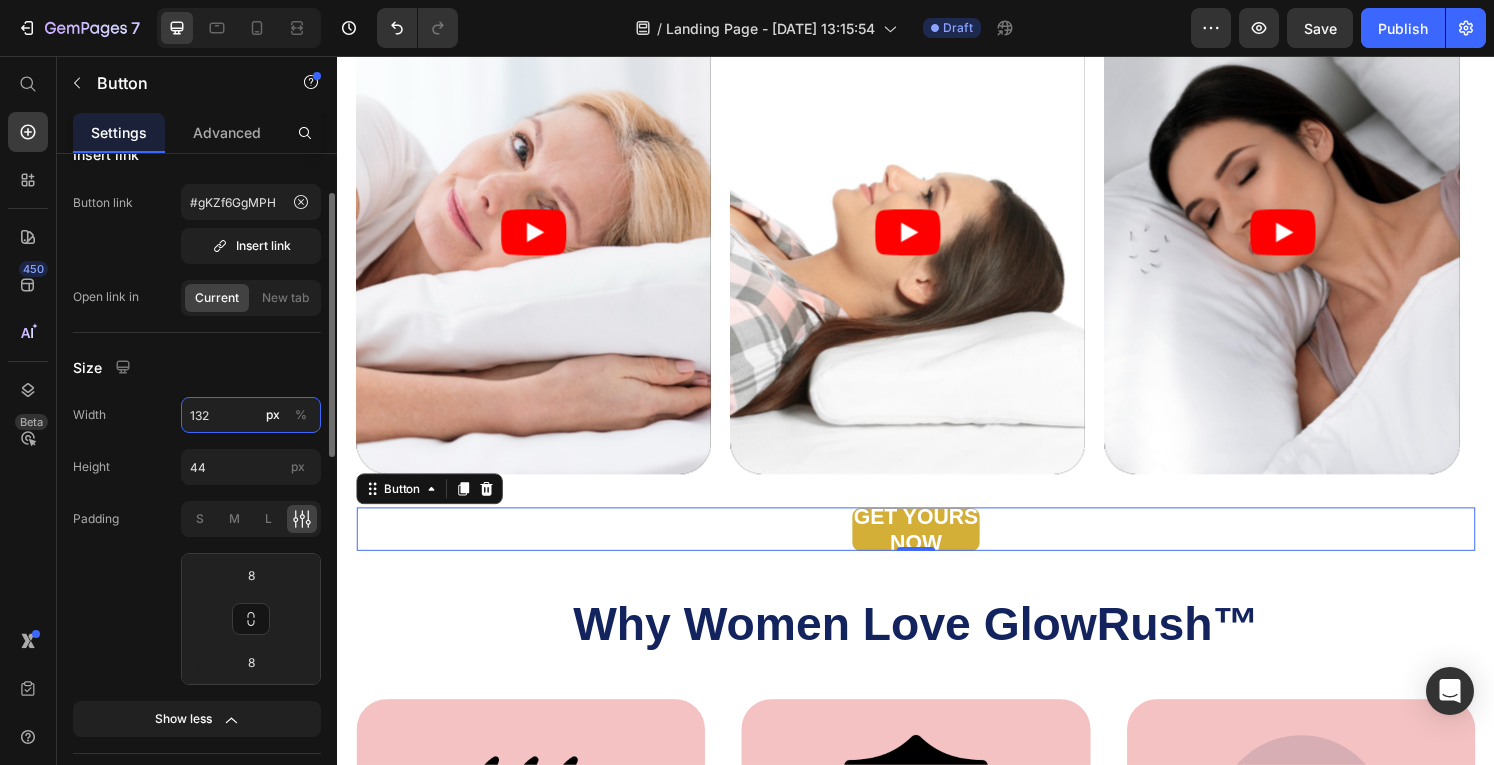 click on "132" at bounding box center [251, 415] 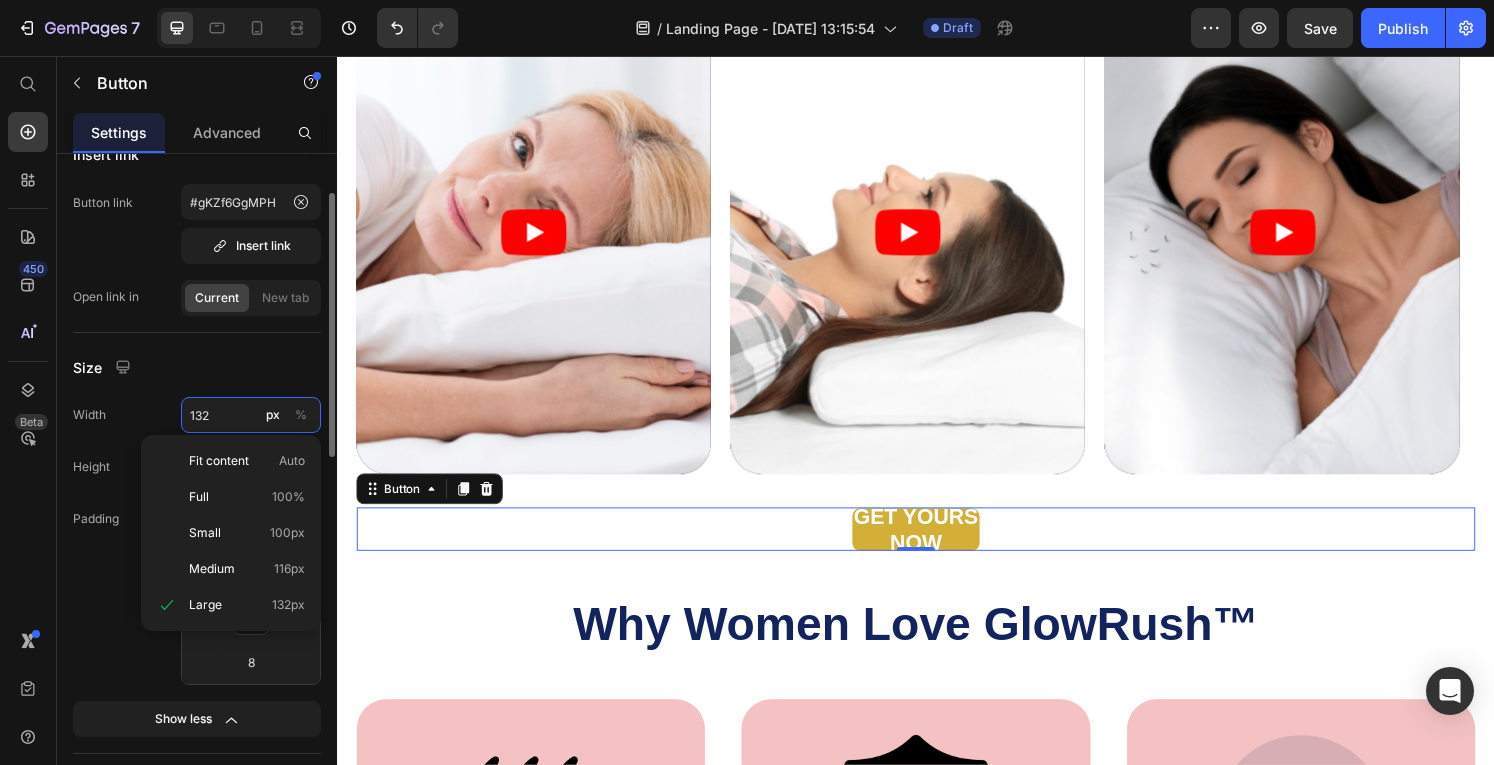 click on "132" at bounding box center (251, 415) 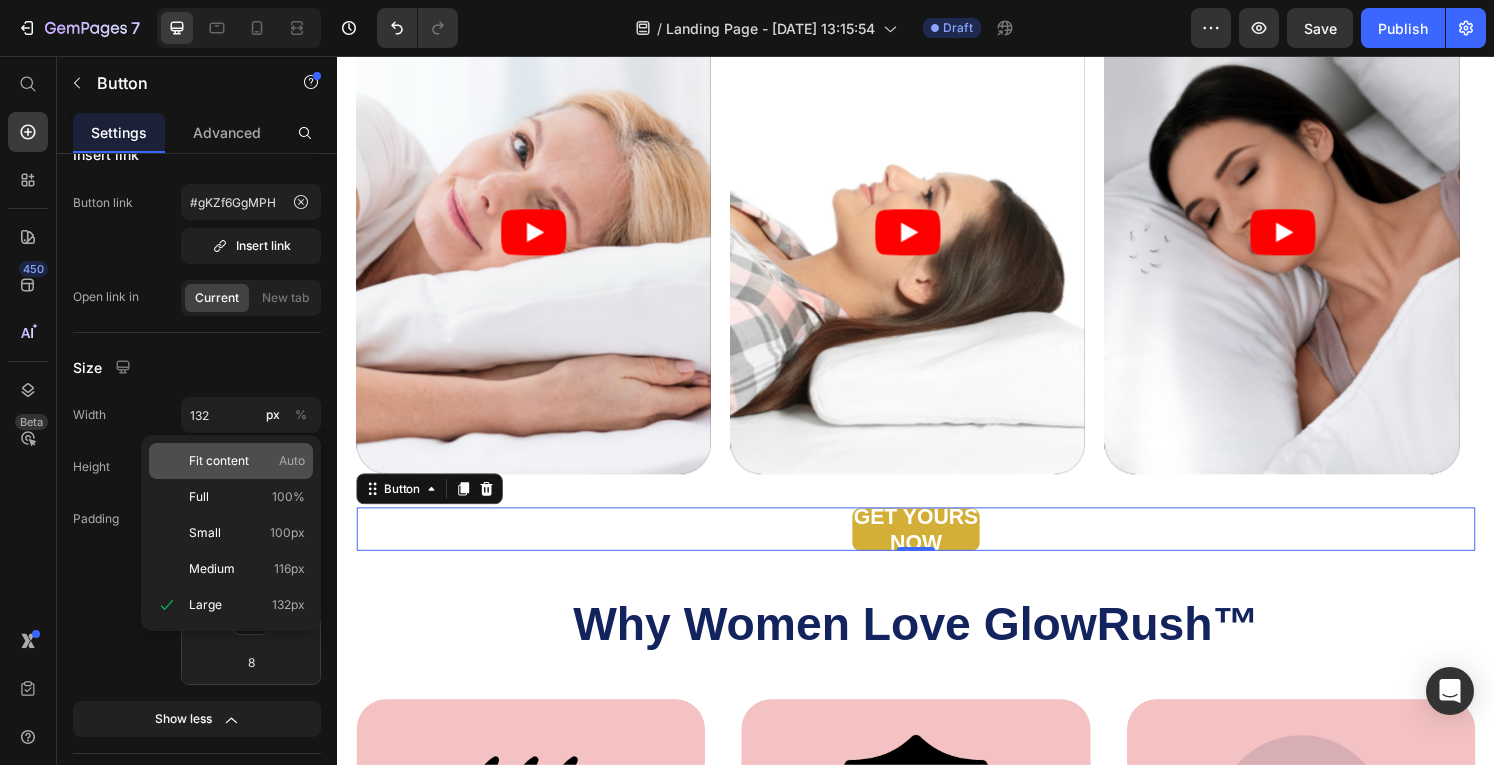 click on "Fit content" at bounding box center (219, 461) 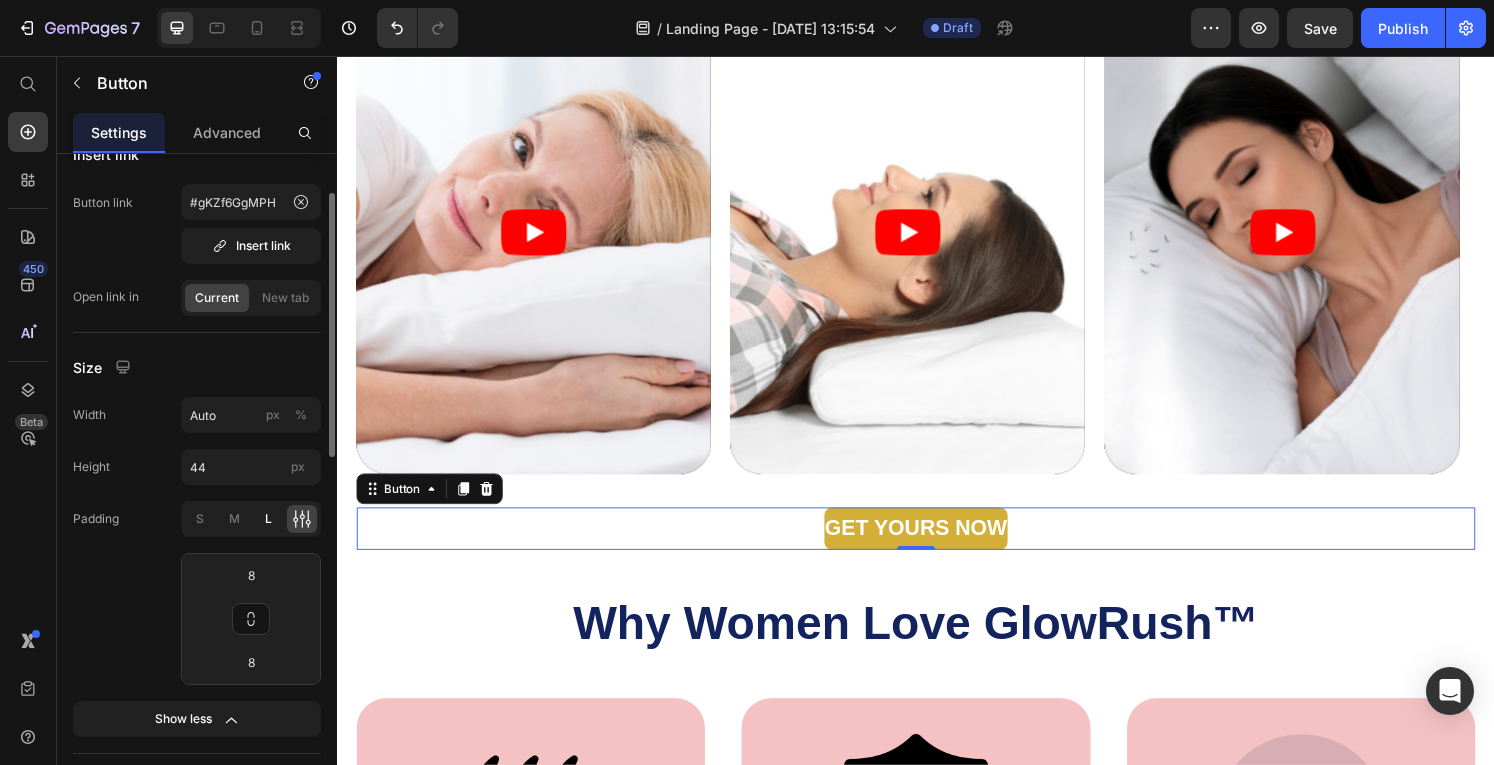 click on "L" 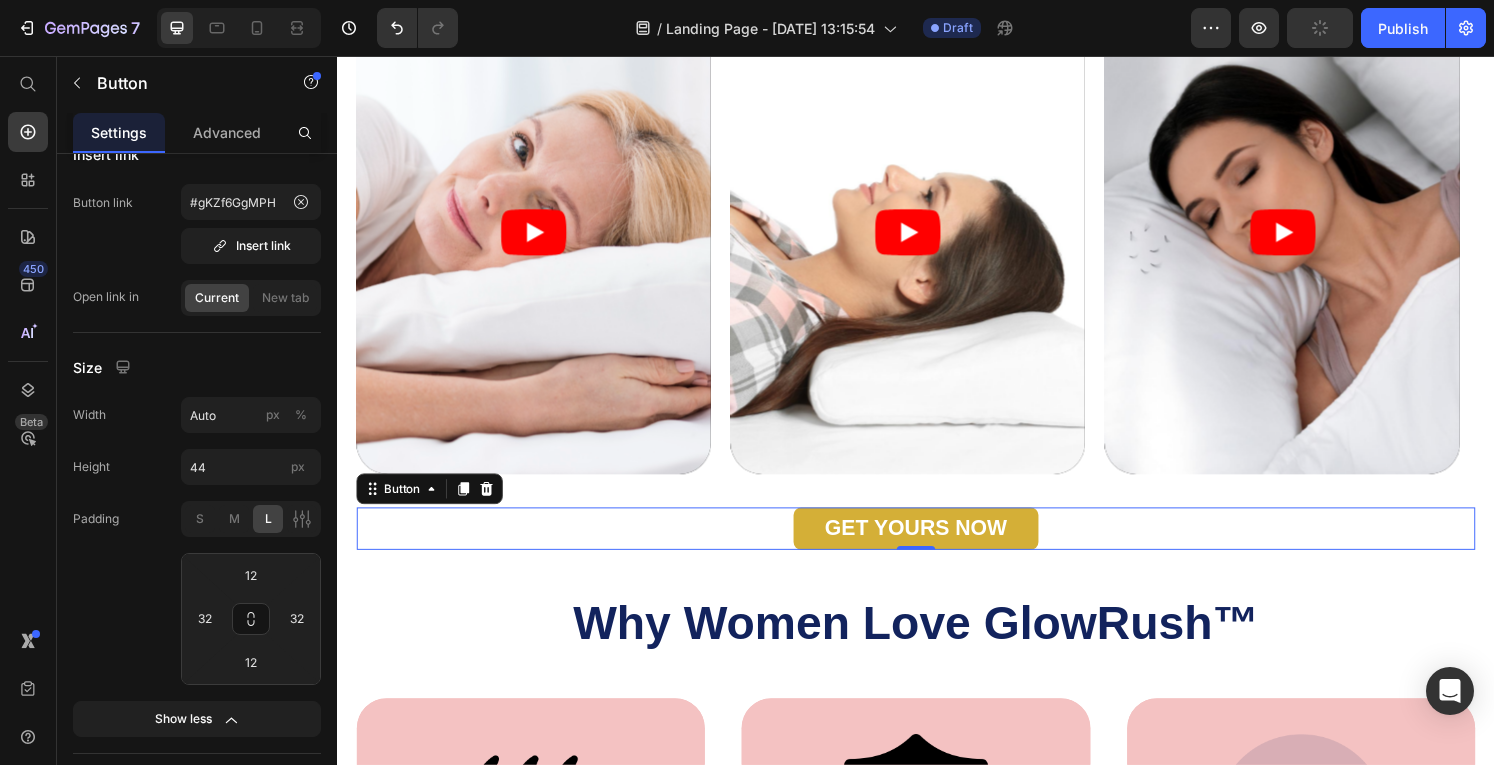 drag, startPoint x: 479, startPoint y: 542, endPoint x: 535, endPoint y: 641, distance: 113.74094 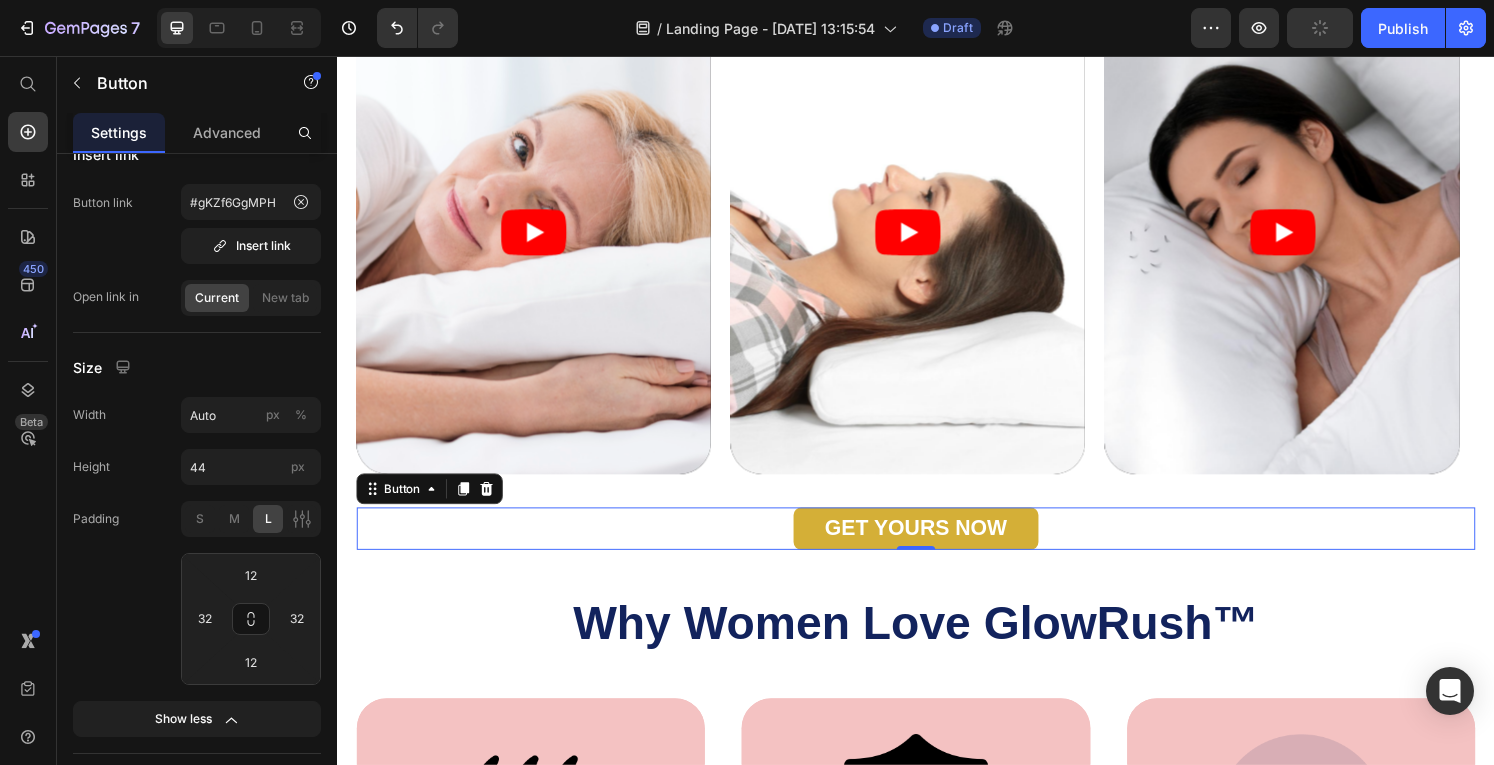 click on "Icon
Icon
Icon
Icon
Icon Icon List What Our Customers Say Heading Heres why we’re rated 4.6/5 by over 1500 happy customers Text Block Video Video Video Carousel GET YOURS NOW Button   0 Row Why Women Love GlowRush™ Heading Image Heats Up in 60 Sec Text Block Get sleek hair fast, even on busy mornings Text Block Hero Banner Image Anti-[MEDICAL_DATA] Tech Text Block Safe on roots and scalp with smart heat control Text Block Hero Banner Image Breathable Materials Text Block Ensures cool, comfortable sleep Text Block Hero Banner Row Image Supportive Design Text Block Ergonomically engineered for optimal spinal alignment Text Block Hero Banner Image Pressure Relief Text Block Reduces neck and shoulder discomfort Text Block Hero Banner Row Image Breathable Materials Text Block Ensures cool, comfortable sleep Text Block Hero Banner" at bounding box center (937, 473) 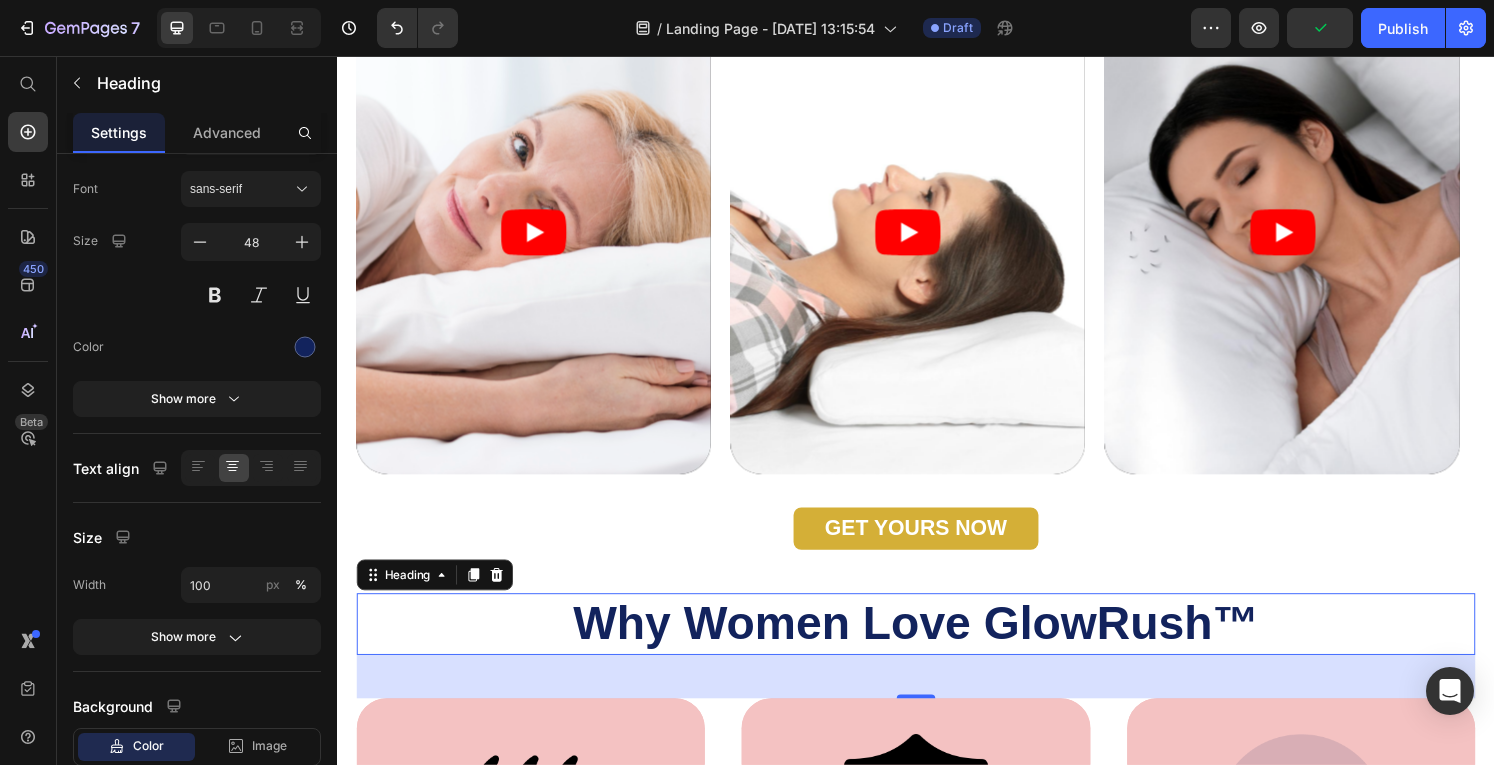 click on "Why Women Love GlowRush™" at bounding box center [937, 645] 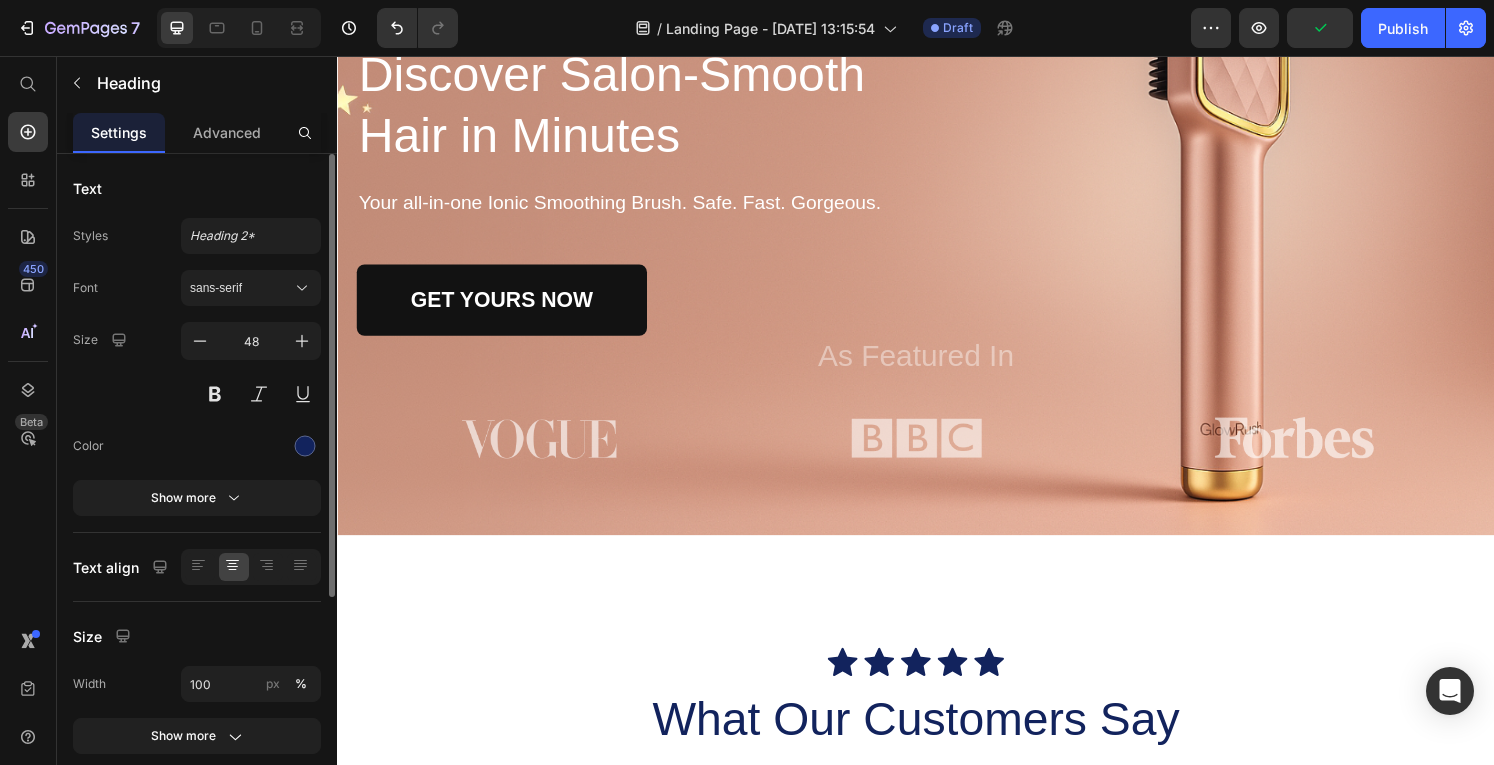 scroll, scrollTop: 0, scrollLeft: 0, axis: both 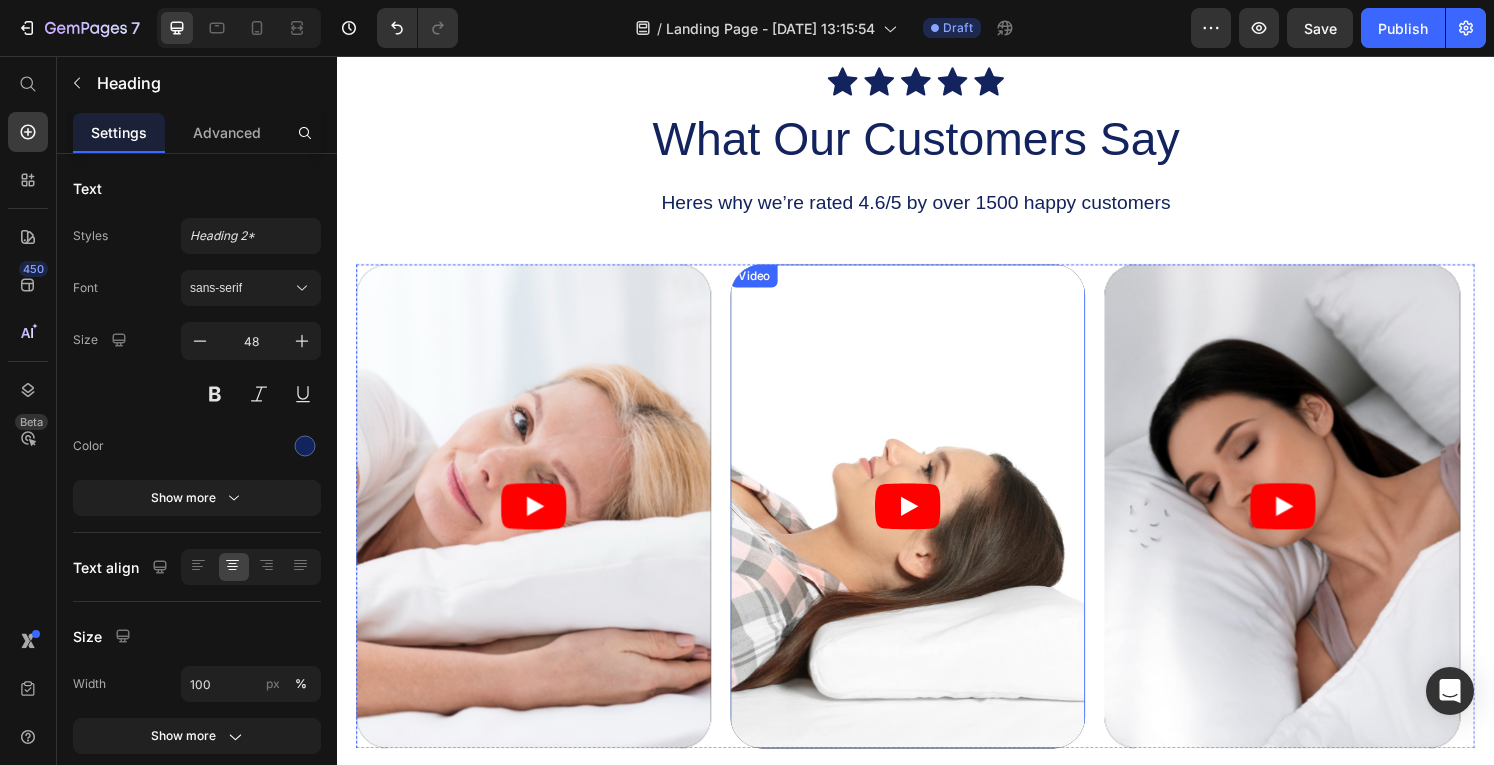 click at bounding box center (929, 523) 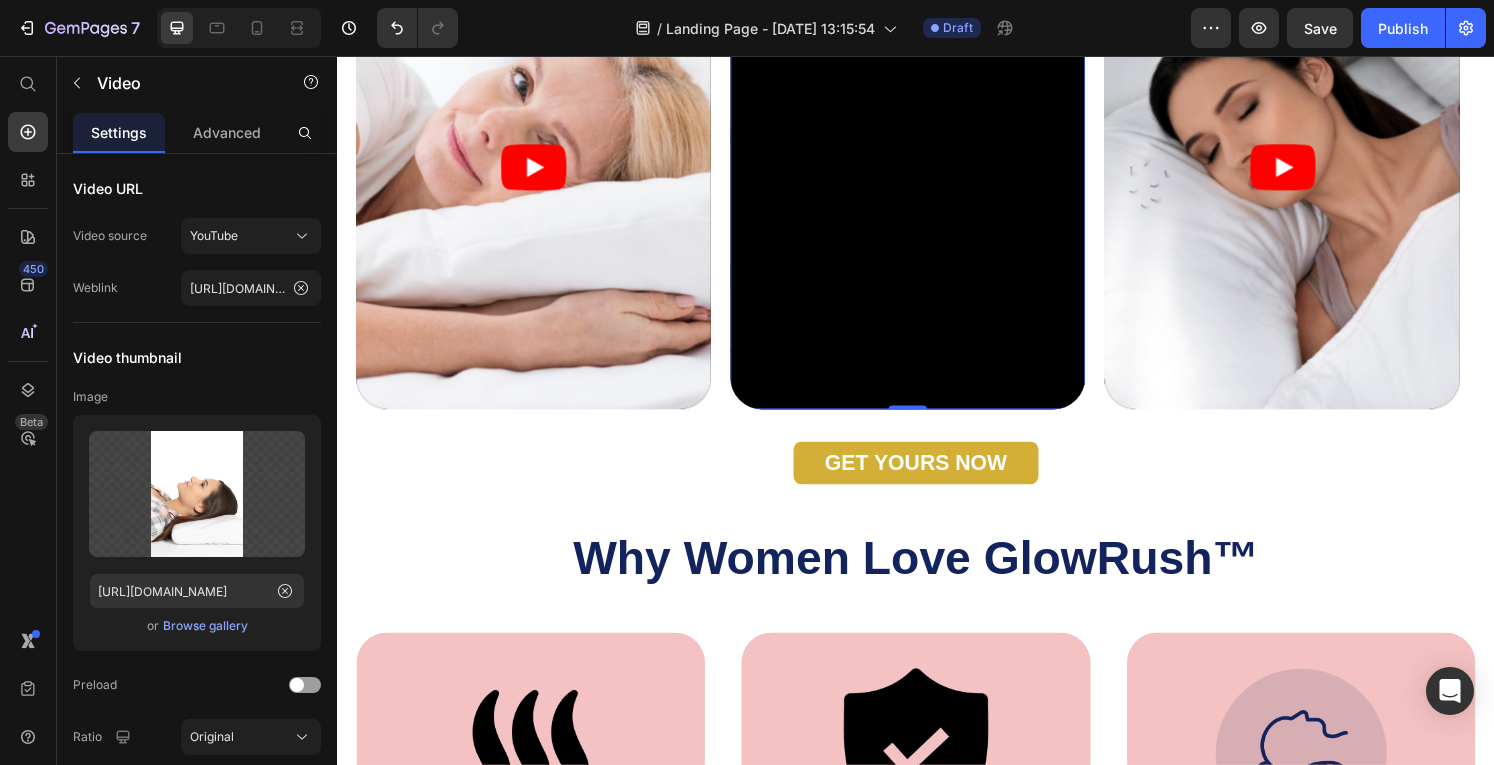 scroll, scrollTop: 1304, scrollLeft: 0, axis: vertical 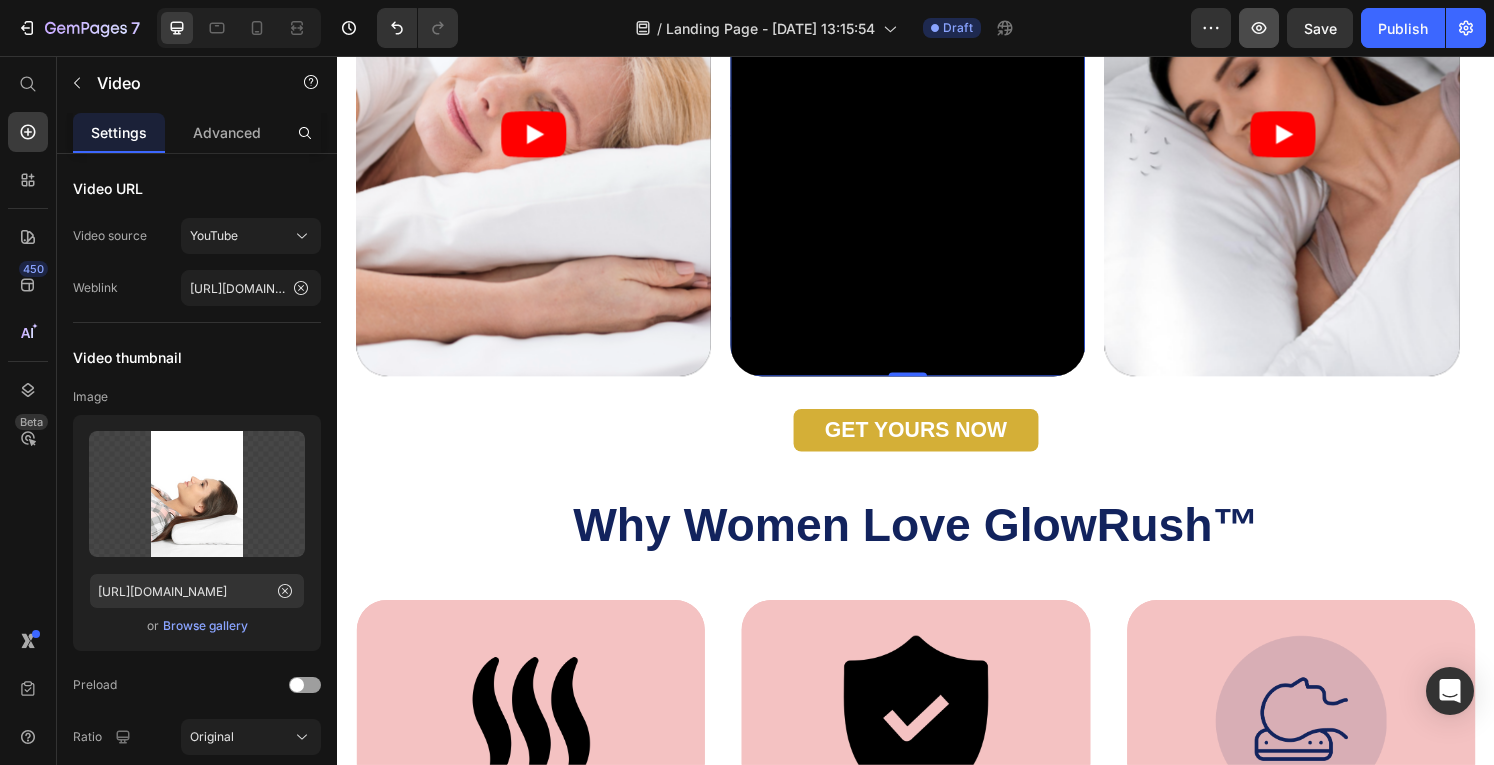 click 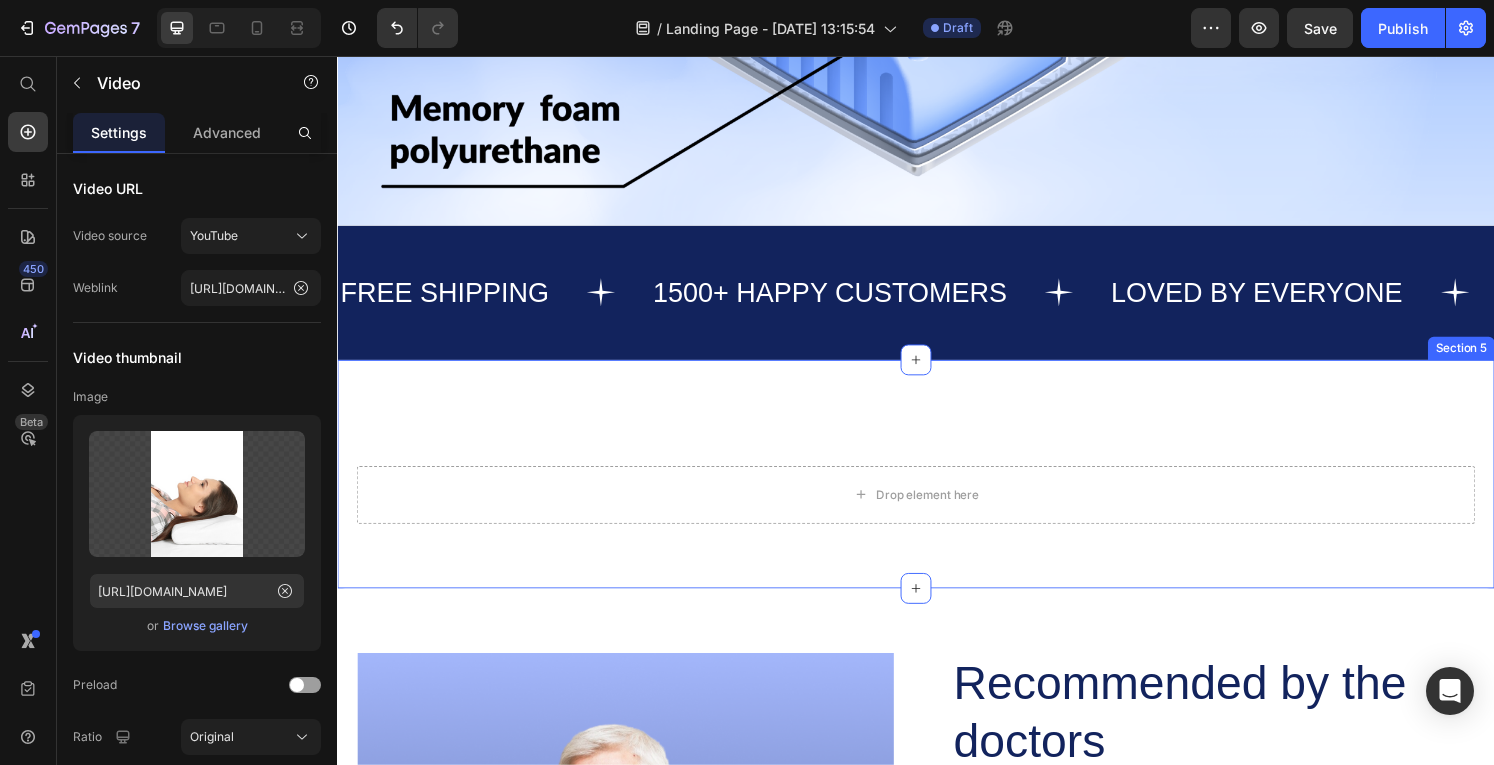 scroll, scrollTop: 2802, scrollLeft: 0, axis: vertical 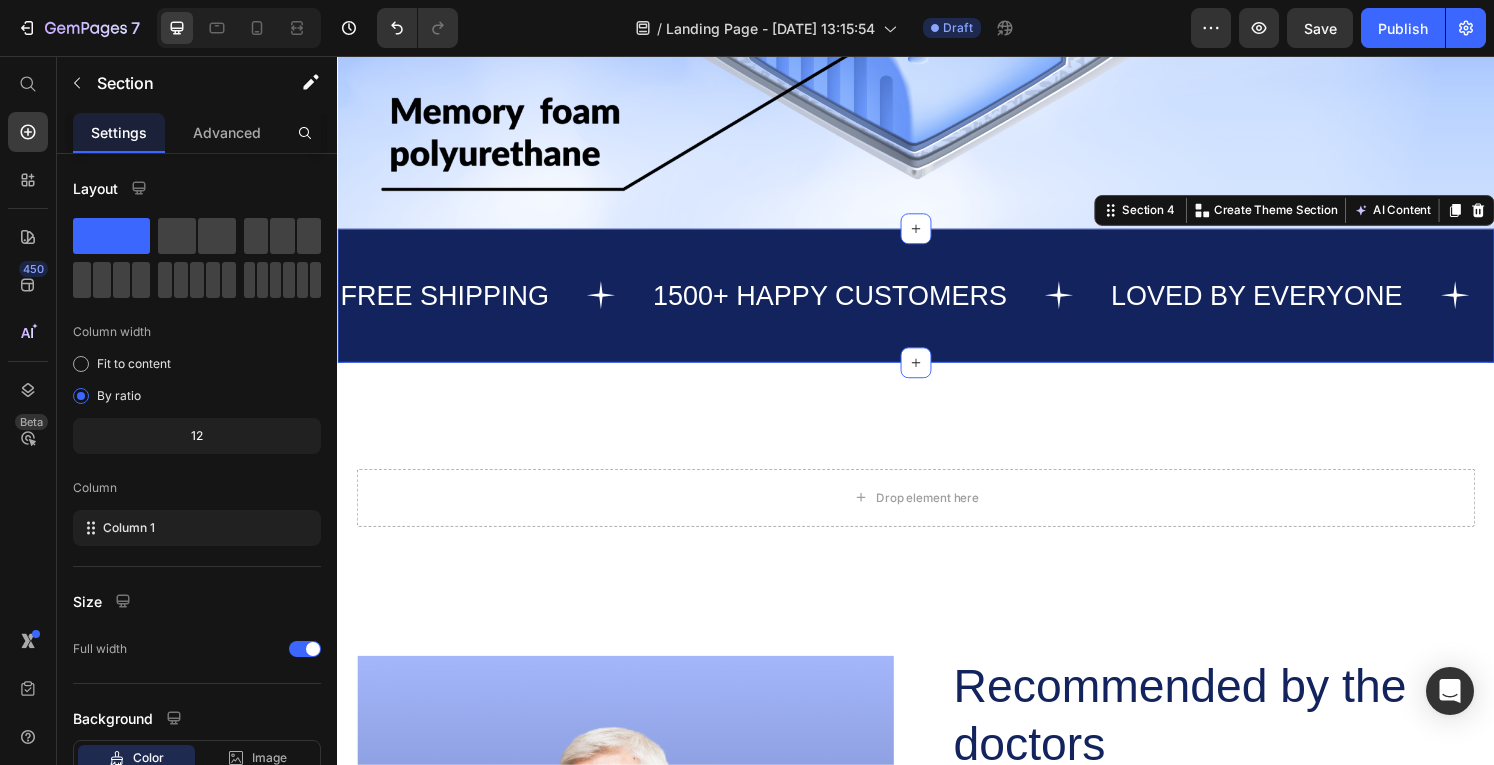 click on "FREE SHIPPING Text
1500+ HAPPY CUSTOMERS Text
LOVED BY EVERYONE Text
FREE SHIPPING Text
1500+ HAPPY CUSTOMERS Text
LOVED BY EVERYONE Text
Marquee Section 4   You can create reusable sections Create Theme Section AI Content Write with GemAI What would you like to describe here? Tone and Voice Persuasive Product Show more Generate" at bounding box center (937, 304) 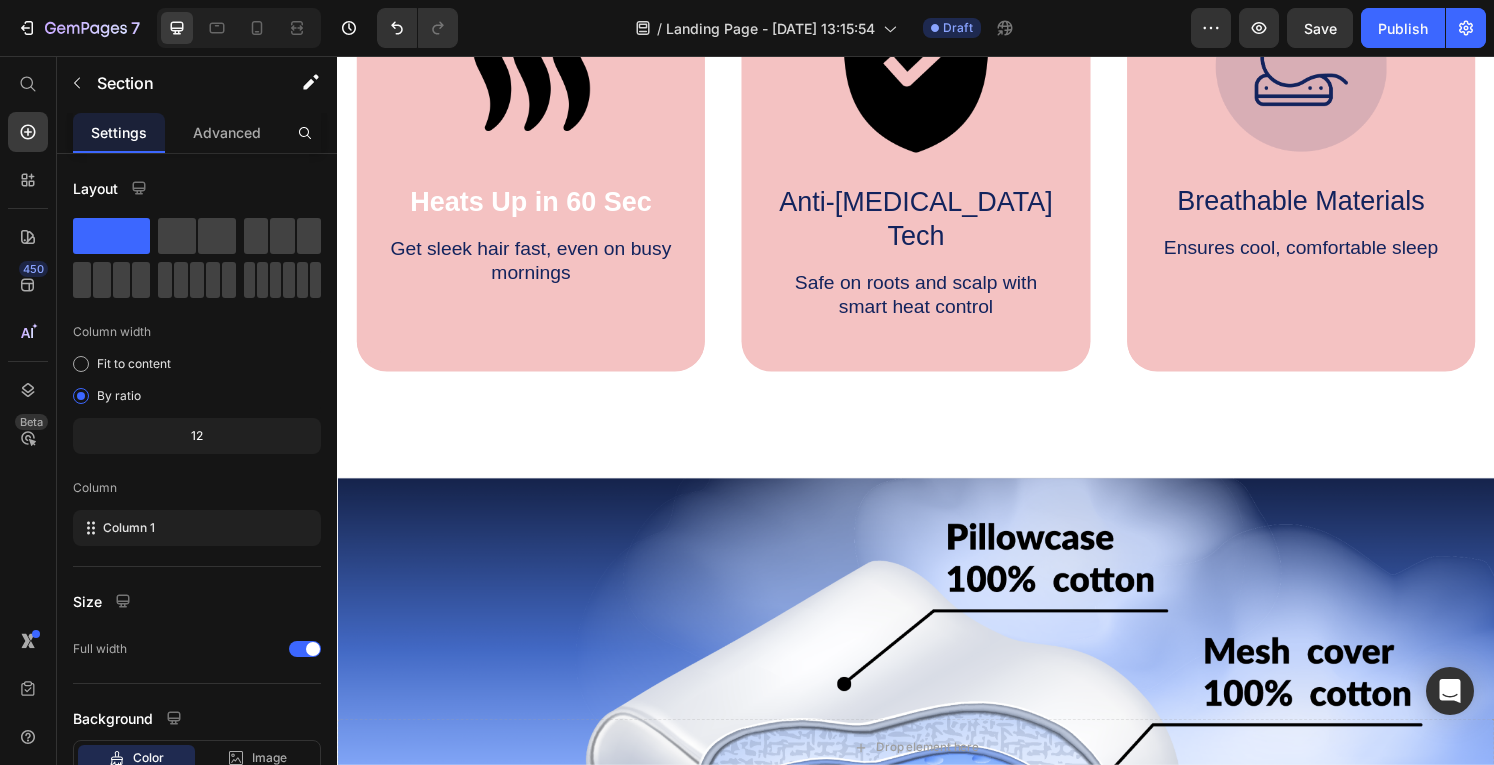 scroll, scrollTop: 2192, scrollLeft: 0, axis: vertical 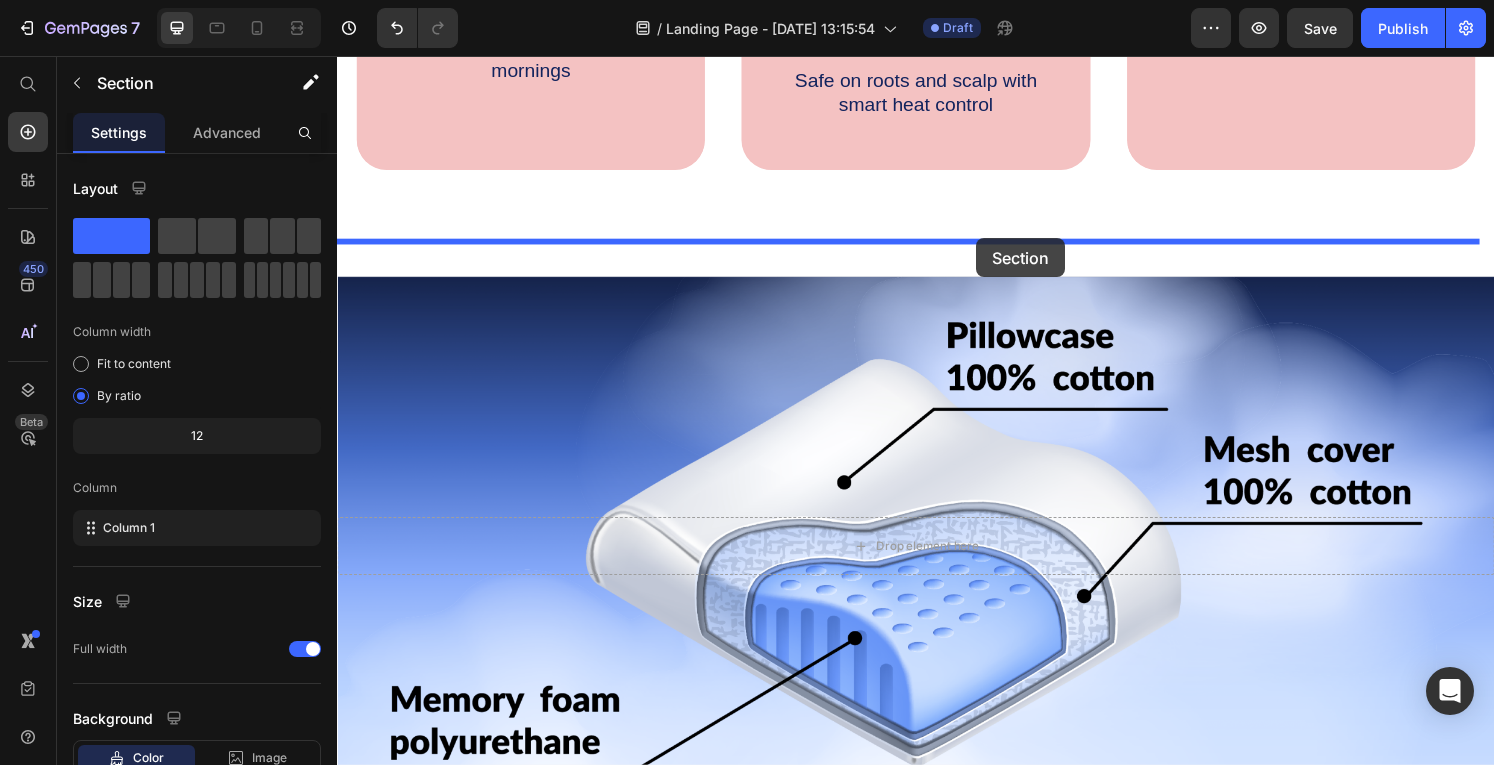 drag, startPoint x: 1164, startPoint y: 472, endPoint x: 1000, endPoint y: 246, distance: 279.23468 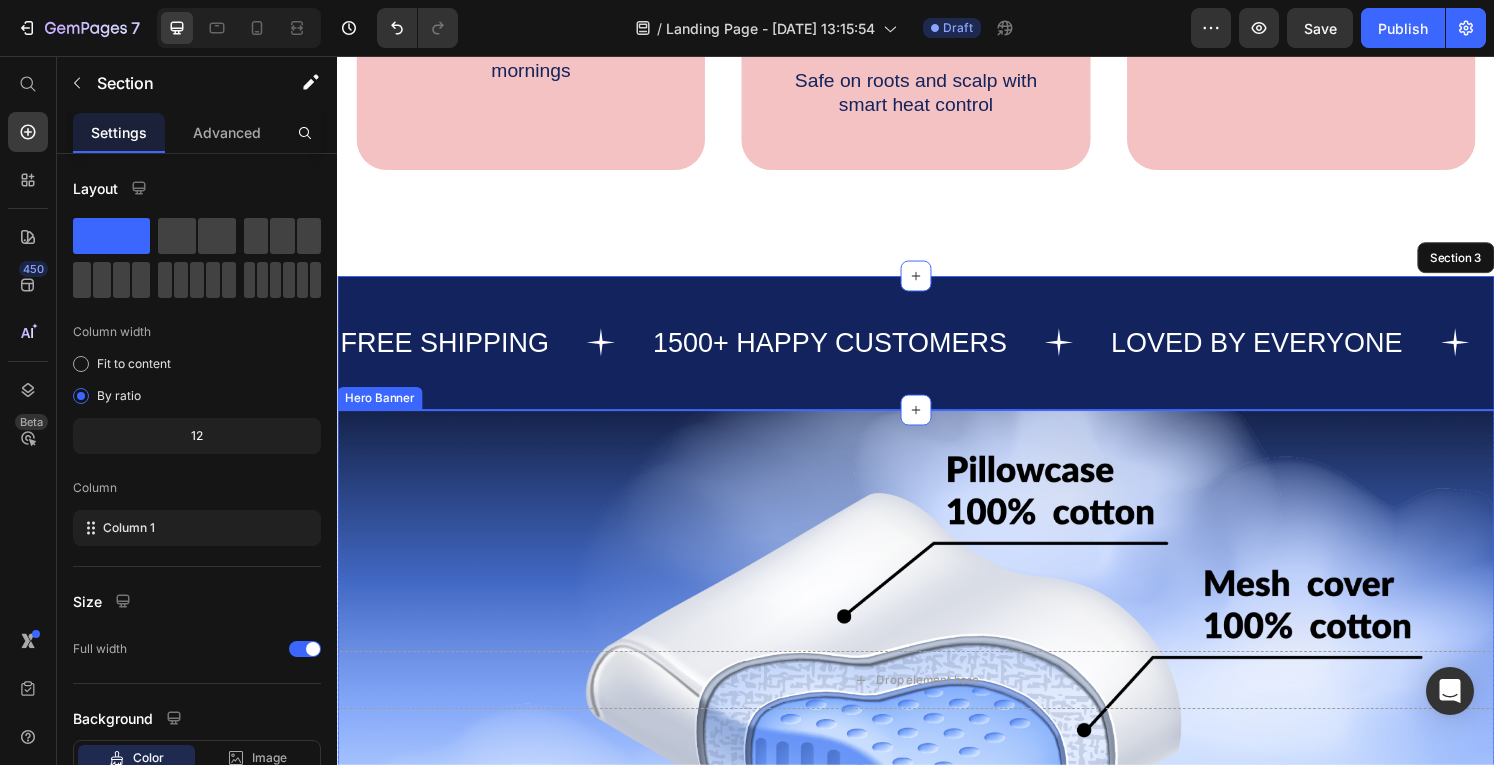 click at bounding box center [937, 703] 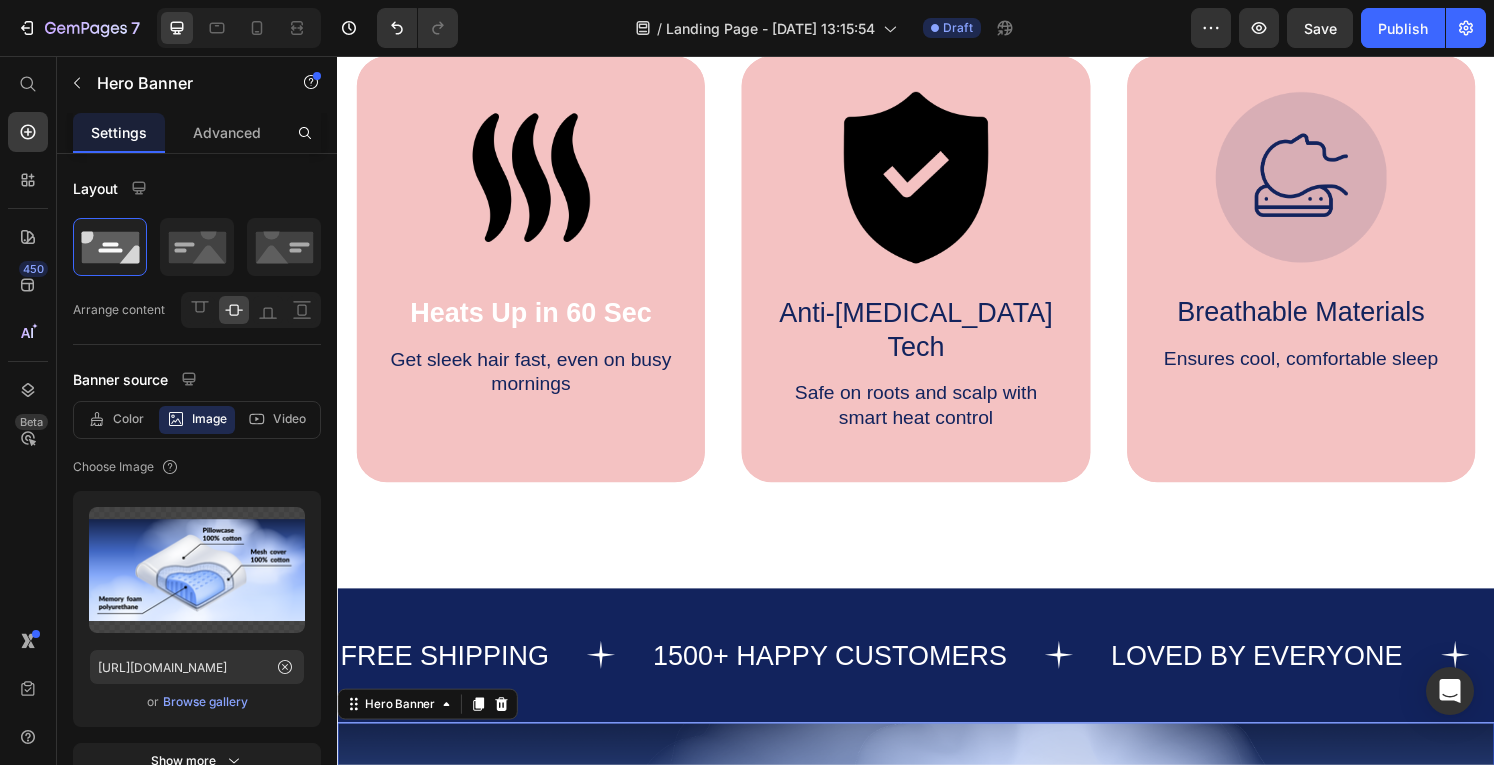 scroll, scrollTop: 1876, scrollLeft: 0, axis: vertical 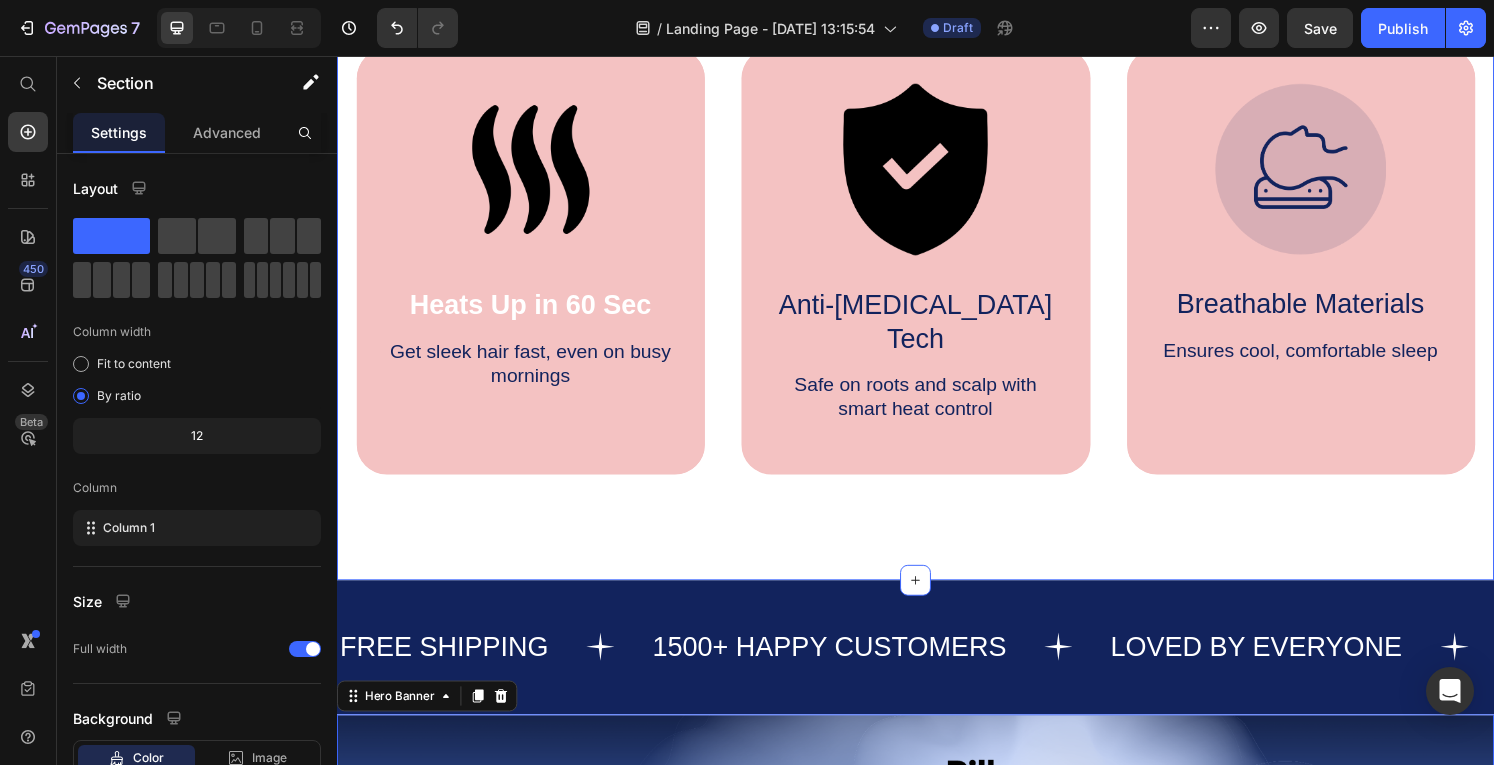 click on "Icon
Icon
Icon
Icon
Icon Icon List What Our Customers Say Heading Heres why we’re rated 4.6/5 by over 1500 happy customers Text Block Video Video Video Carousel GET YOURS NOW Button Row Why Women Love GlowRush™ Heading Image Heats Up in 60 Sec Text Block Get sleek hair fast, even on busy mornings Text Block Hero Banner Image Anti-[MEDICAL_DATA] Tech Text Block Safe on roots and scalp with smart heat control Text Block Hero Banner Image Breathable Materials Text Block Ensures cool, comfortable sleep Text Block Hero Banner Row Image Supportive Design Text Block Ergonomically engineered for optimal spinal alignment Text Block Hero Banner Image Pressure Relief Text Block Reduces neck and shoulder discomfort Text Block Hero Banner Row Image Breathable Materials Text Block Ensures cool, comfortable sleep Text Block Hero Banner Row Section 2" at bounding box center (937, -204) 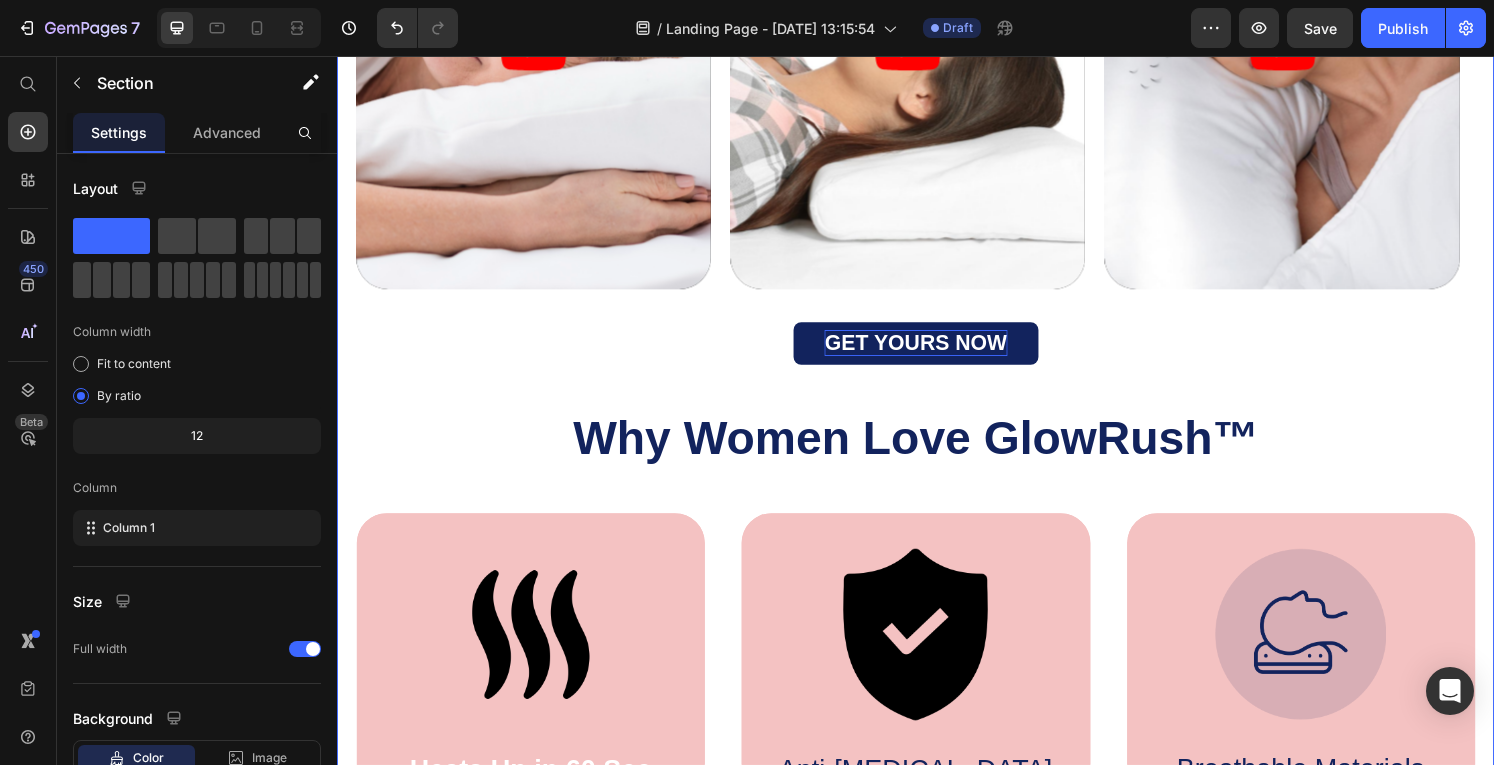scroll, scrollTop: 1378, scrollLeft: 0, axis: vertical 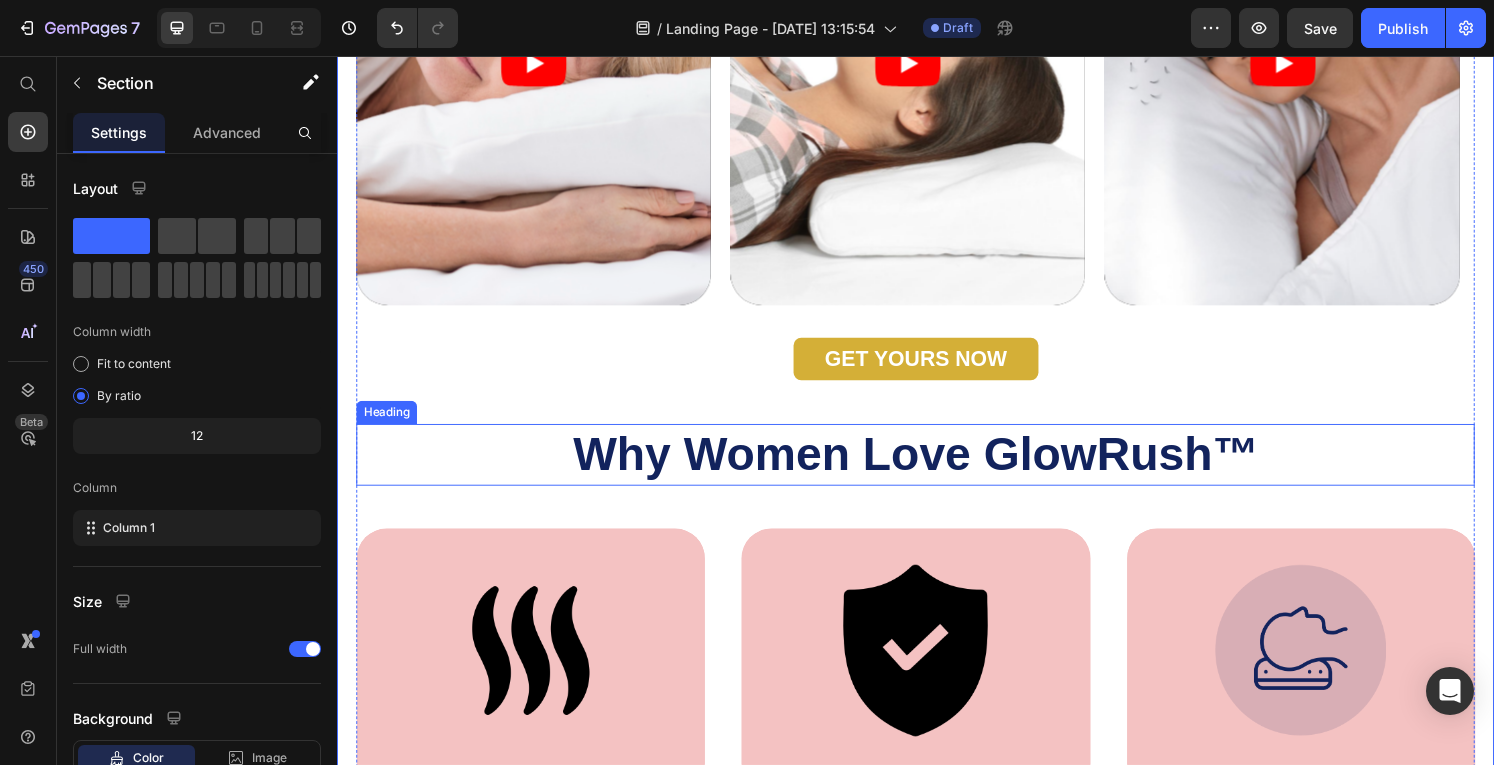 click on "Why Women Love GlowRush™" at bounding box center [937, 469] 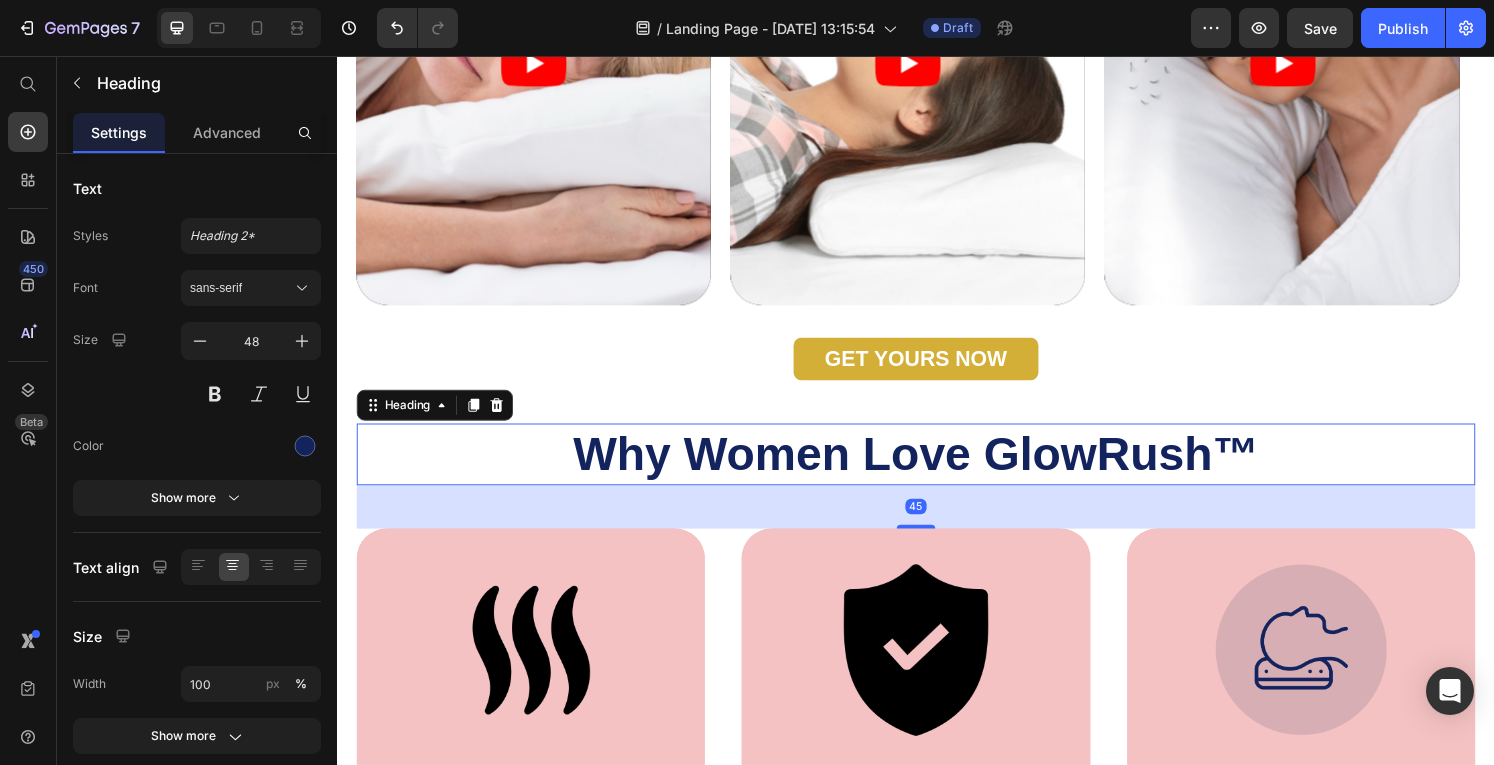 click on "45" at bounding box center (937, 523) 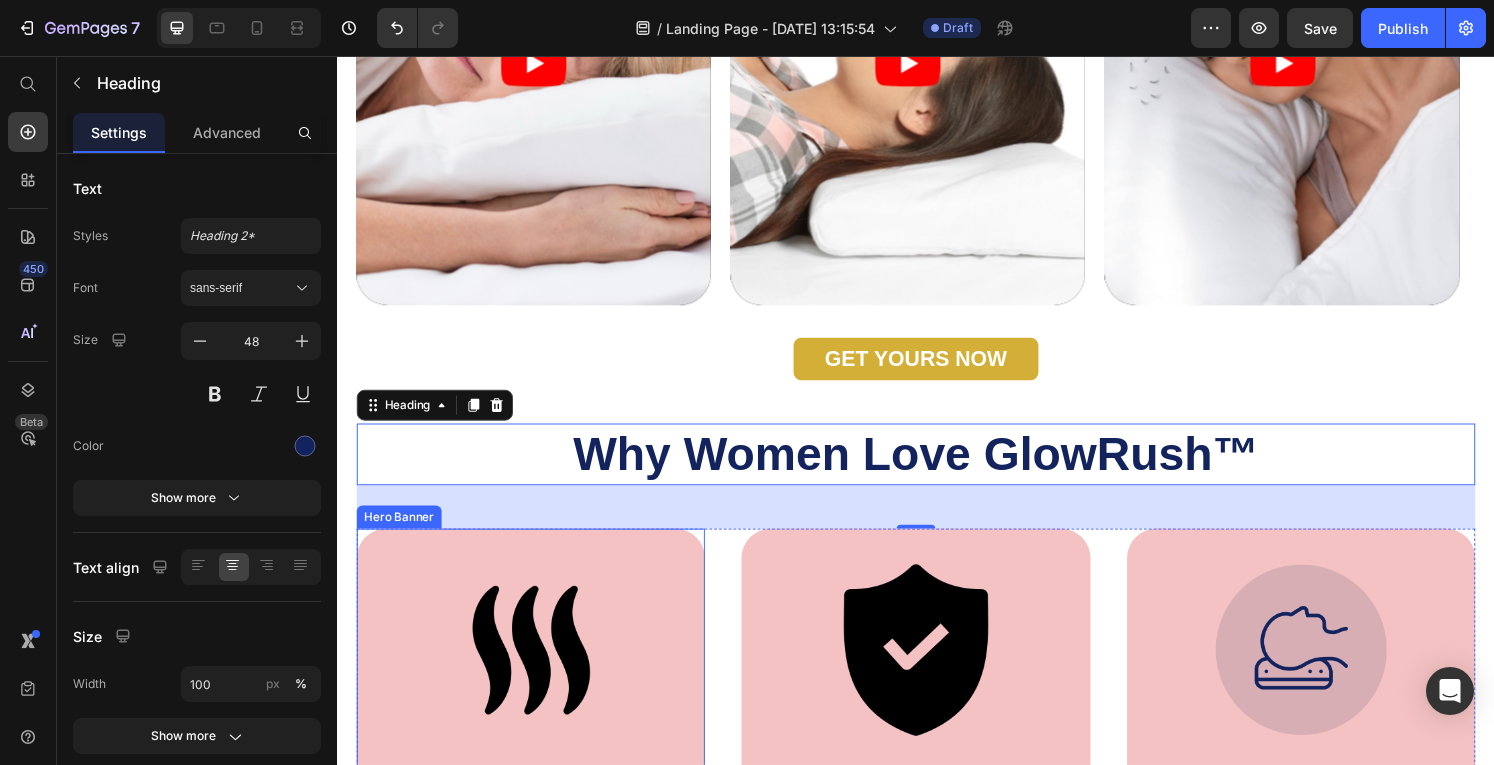 click on "Image Heats Up in 60 Sec Text Block Get sleek hair fast, even on busy mornings Text Block" at bounding box center [537, 749] 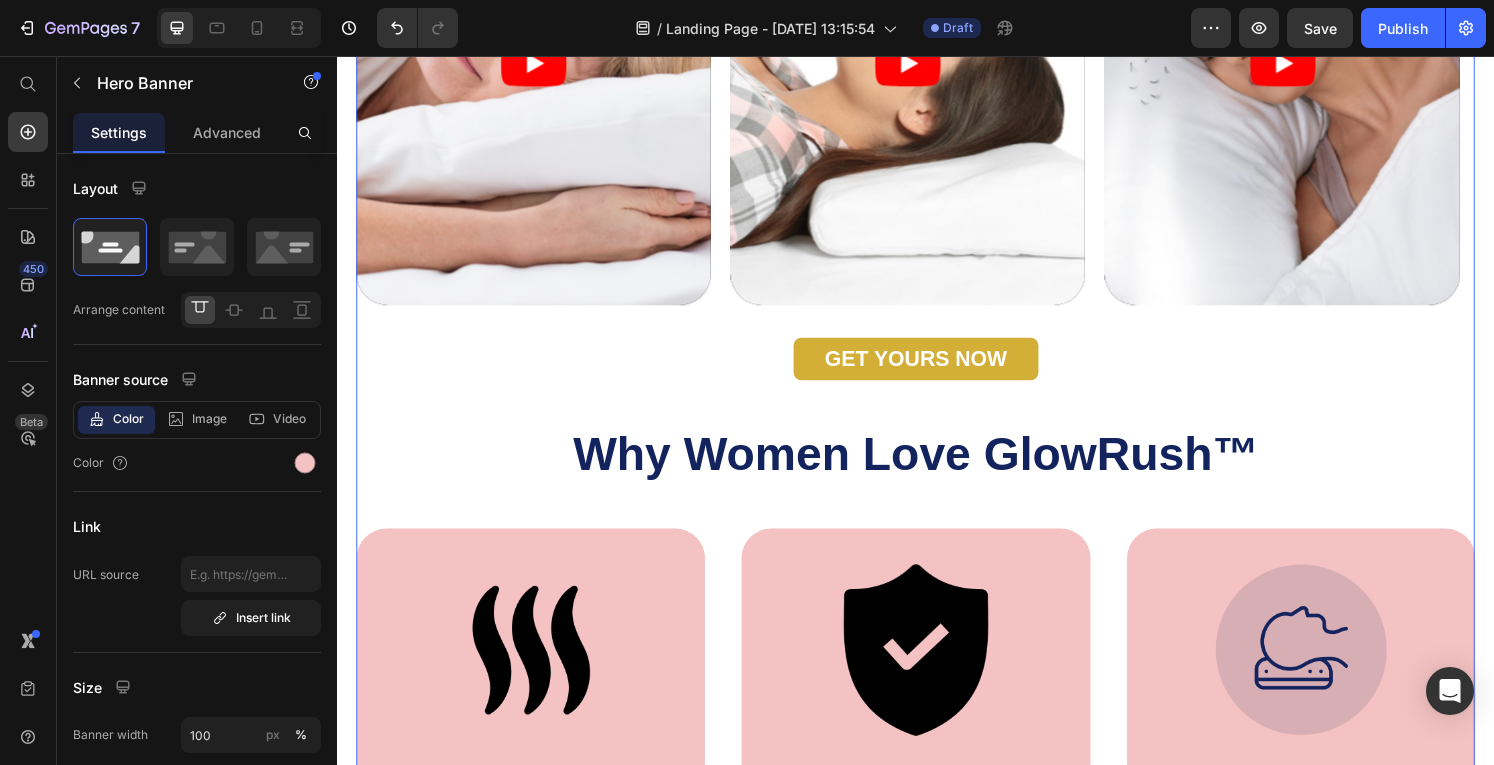 click on "Icon
Icon
Icon
Icon
Icon Icon List What Our Customers Say Heading Heres why we’re rated 4.6/5 by over 1500 happy customers Text Block Video Video Video Carousel GET YOURS NOW Button Row Why Women Love GlowRush™ Heading Image Heats Up in 60 Sec Text Block Get sleek hair fast, even on busy mornings Text Block Hero Banner Image Anti-[MEDICAL_DATA] Tech Text Block Safe on roots and scalp with smart heat control Text Block Hero Banner Image Breathable Materials Text Block Ensures cool, comfortable sleep Text Block Hero Banner Row Image Supportive Design Text Block Ergonomically engineered for optimal spinal alignment Text Block Hero Banner Image Pressure Relief Text Block Reduces neck and shoulder discomfort Text Block Hero Banner Row Image Breathable Materials Text Block Ensures cool, comfortable sleep Text Block Hero Banner" at bounding box center [937, 297] 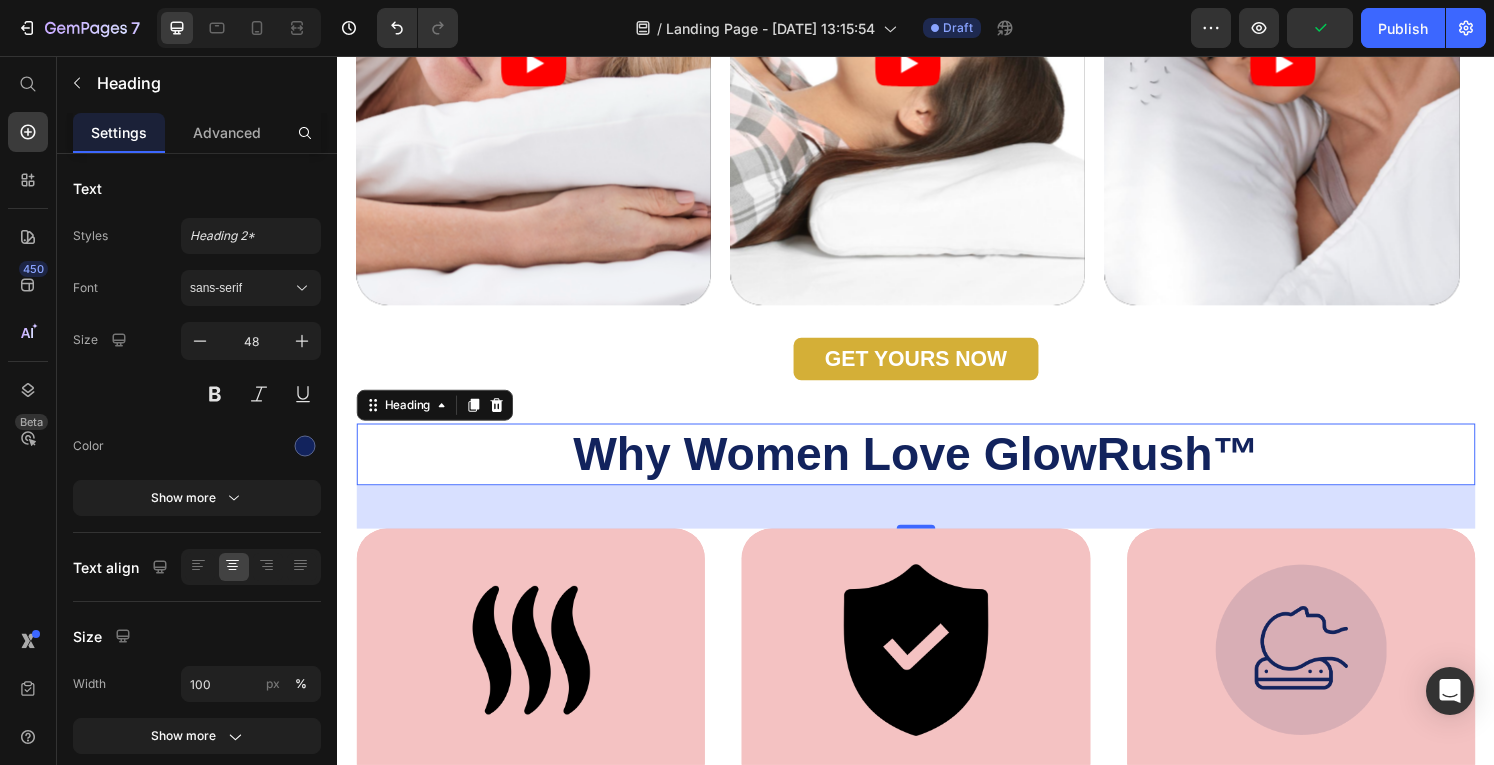 click on "Why Women Love GlowRush™" at bounding box center [937, 469] 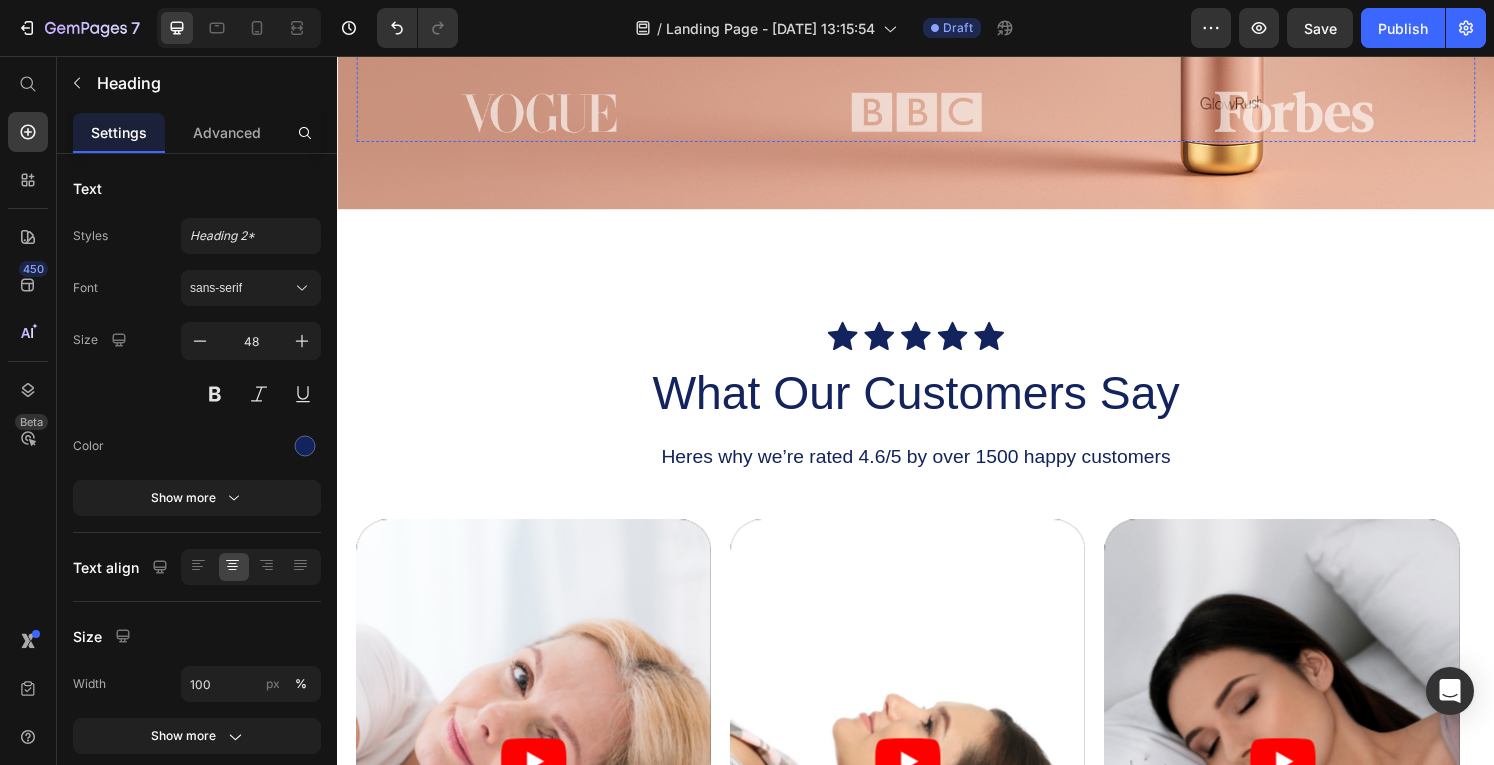 scroll, scrollTop: 656, scrollLeft: 0, axis: vertical 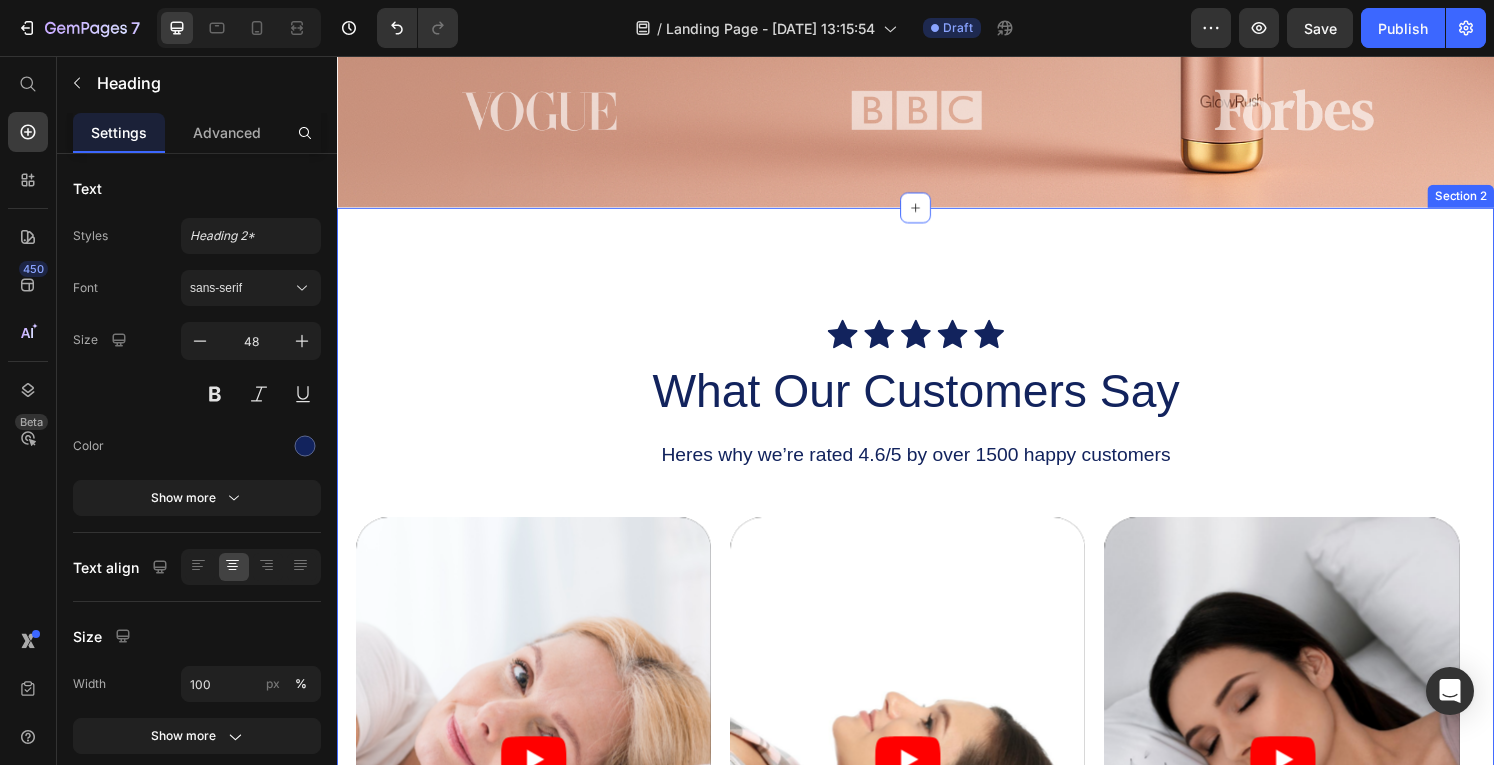 click on "Icon
Icon
Icon
Icon
Icon Icon List What Our Customers Say Heading Heres why we’re rated 4.6/5 by over 1500 happy customers Text Block Video Video Video Carousel GET YOURS NOW Button Row Why Women Love GlowRush™ Heading Image Heats Up in 60 Sec Text Block Get sleek hair fast, even on busy mornings Text Block Hero Banner Image Anti-[MEDICAL_DATA] Tech Text Block Safe on roots and scalp with smart heat control Text Block Hero Banner Image Breathable Materials Text Block Ensures cool, comfortable sleep Text Block Hero Banner Row Image Supportive Design Text Block Ergonomically engineered for optimal spinal alignment Text Block Hero Banner Image Pressure Relief Text Block Reduces neck and shoulder discomfort Text Block Hero Banner Row Image Breathable Materials Text Block Ensures cool, comfortable sleep Text Block Hero Banner Row Section 2" at bounding box center [937, 1016] 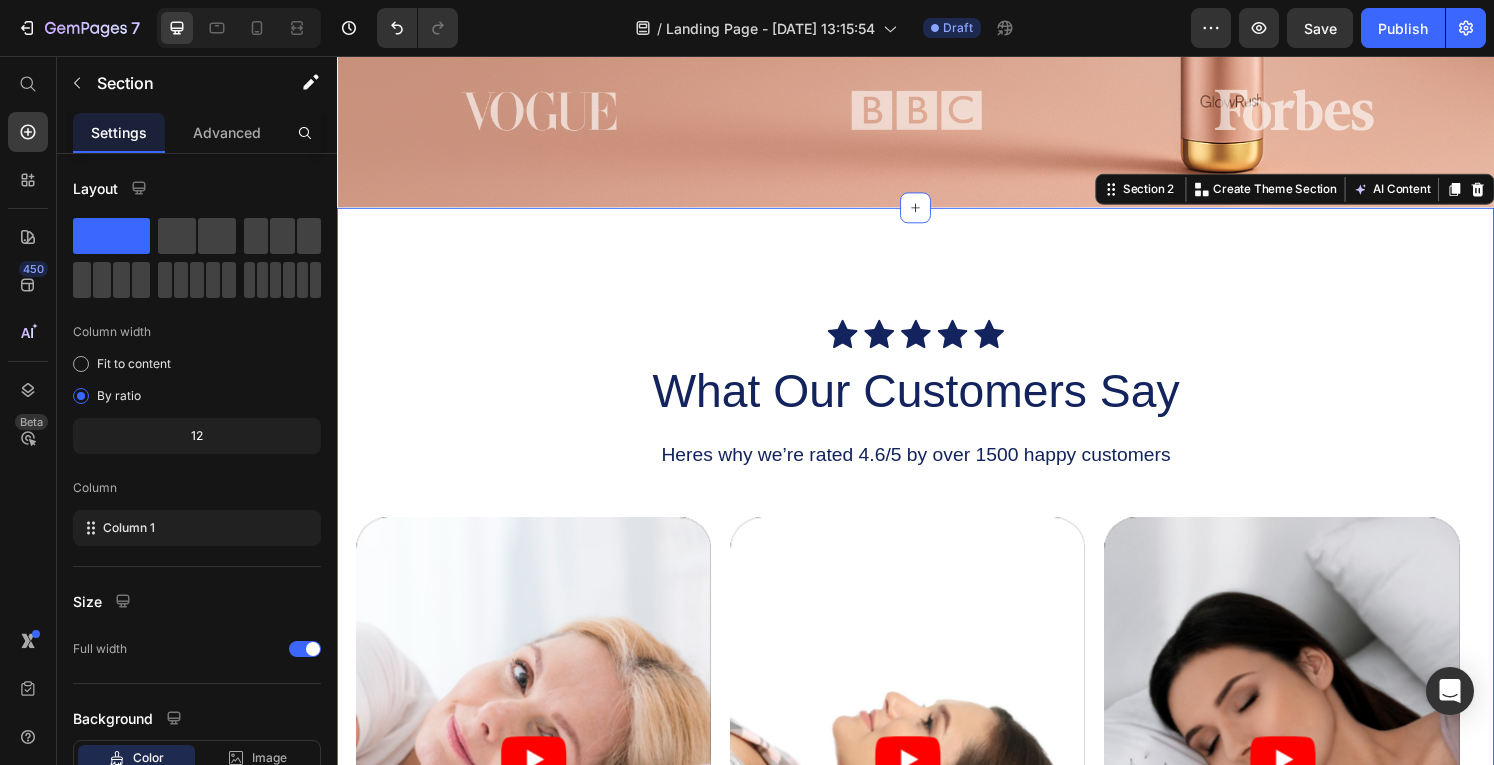 click on "Icon
Icon
Icon
Icon
Icon Icon List What Our Customers Say Heading Heres why we’re rated 4.6/5 by over 1500 happy customers Text Block Video Video Video Carousel GET YOURS NOW Button Row Why Women Love GlowRush™ Heading Image Heats Up in 60 Sec Text Block Get sleek hair fast, even on busy mornings Text Block Hero Banner Image Anti-[MEDICAL_DATA] Tech Text Block Safe on roots and scalp with smart heat control Text Block Hero Banner Image Breathable Materials Text Block Ensures cool, comfortable sleep Text Block Hero Banner Row Image Supportive Design Text Block Ergonomically engineered for optimal spinal alignment Text Block Hero Banner Image Pressure Relief Text Block Reduces neck and shoulder discomfort Text Block Hero Banner Row Image Breathable Materials Text Block Ensures cool, comfortable sleep Text Block Hero Banner Row Section 2   You can create reusable sections Create Theme Section AI Content Write with GemAI What would you like to describe here? Tone and Voice Persuasive Product" at bounding box center (937, 1016) 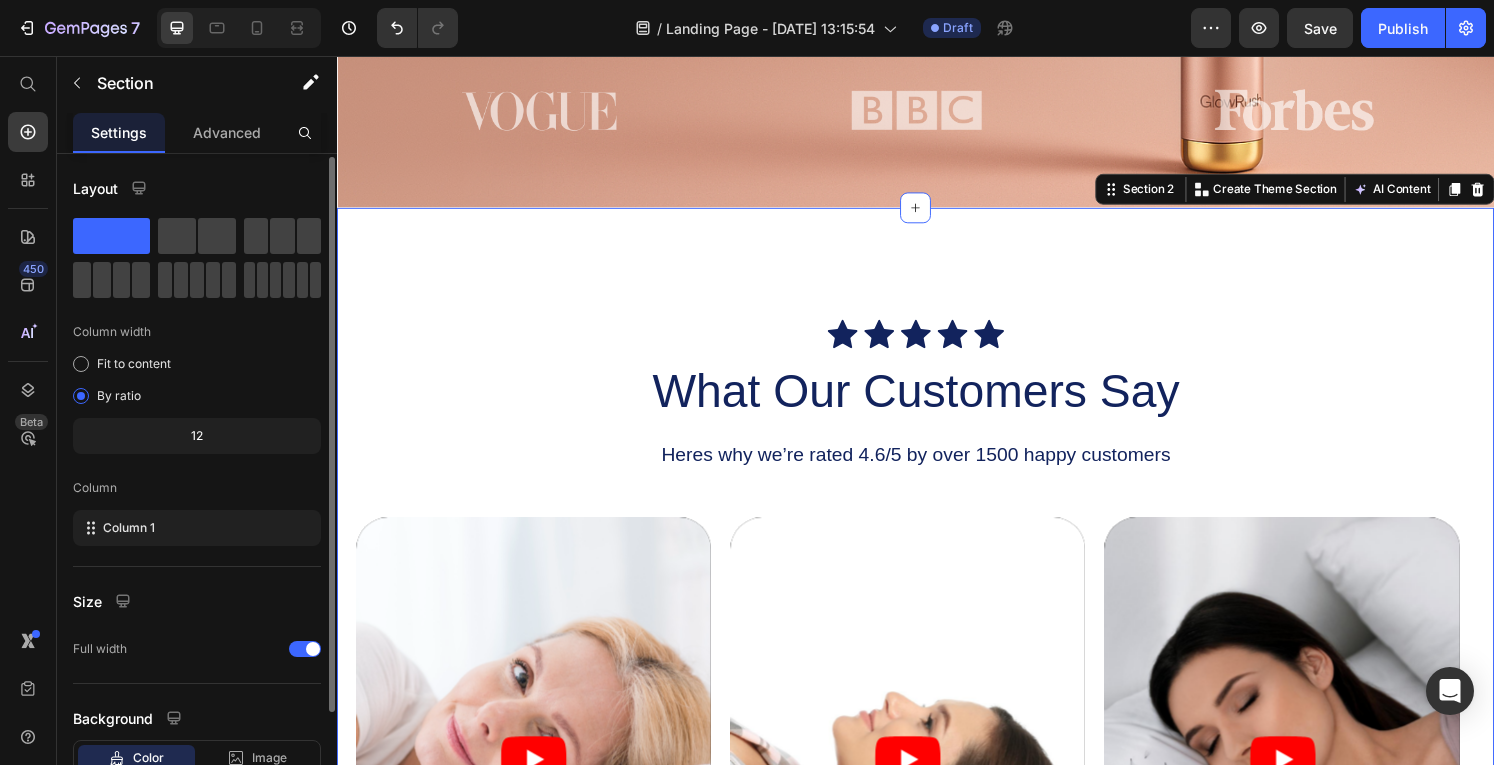 scroll, scrollTop: 138, scrollLeft: 0, axis: vertical 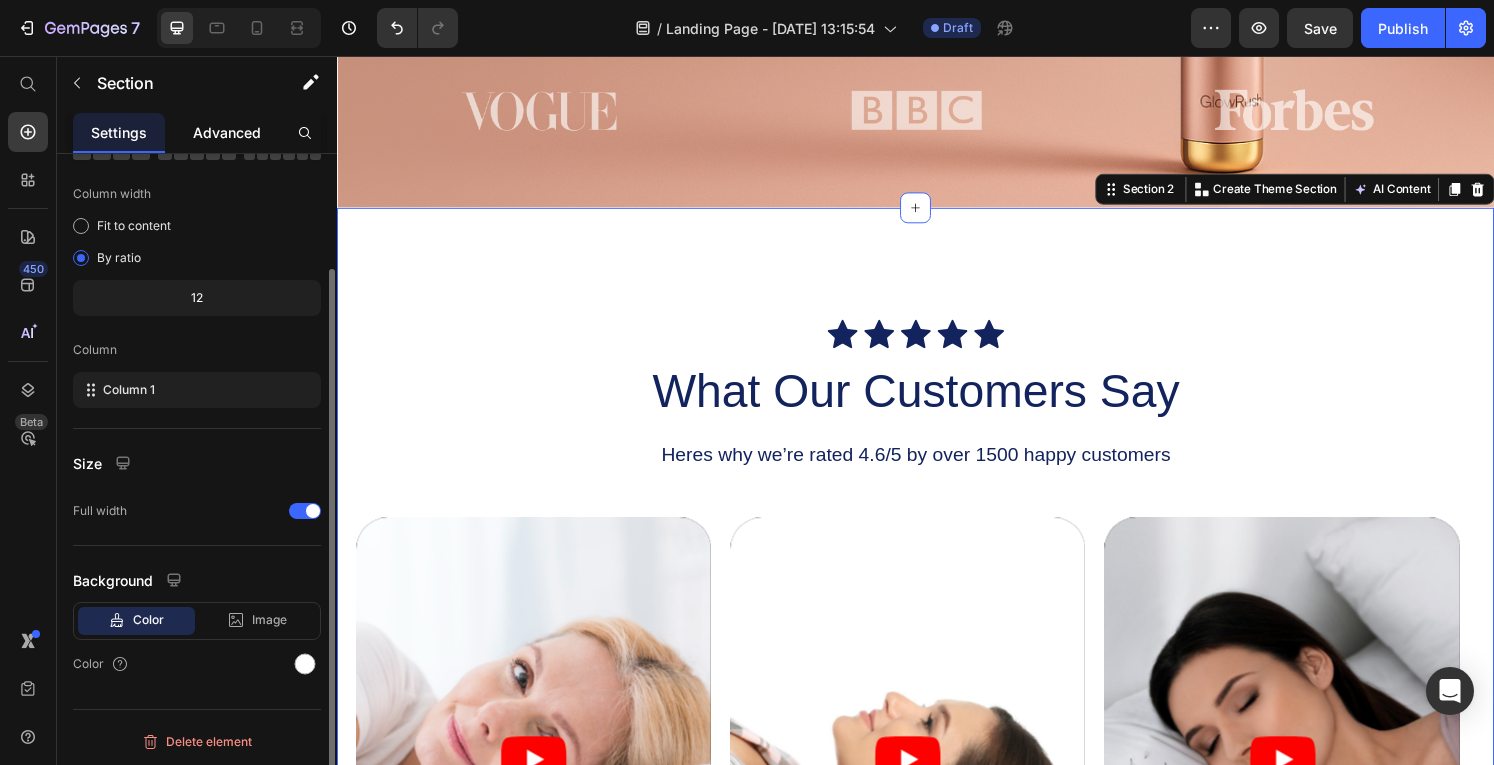 click on "Advanced" 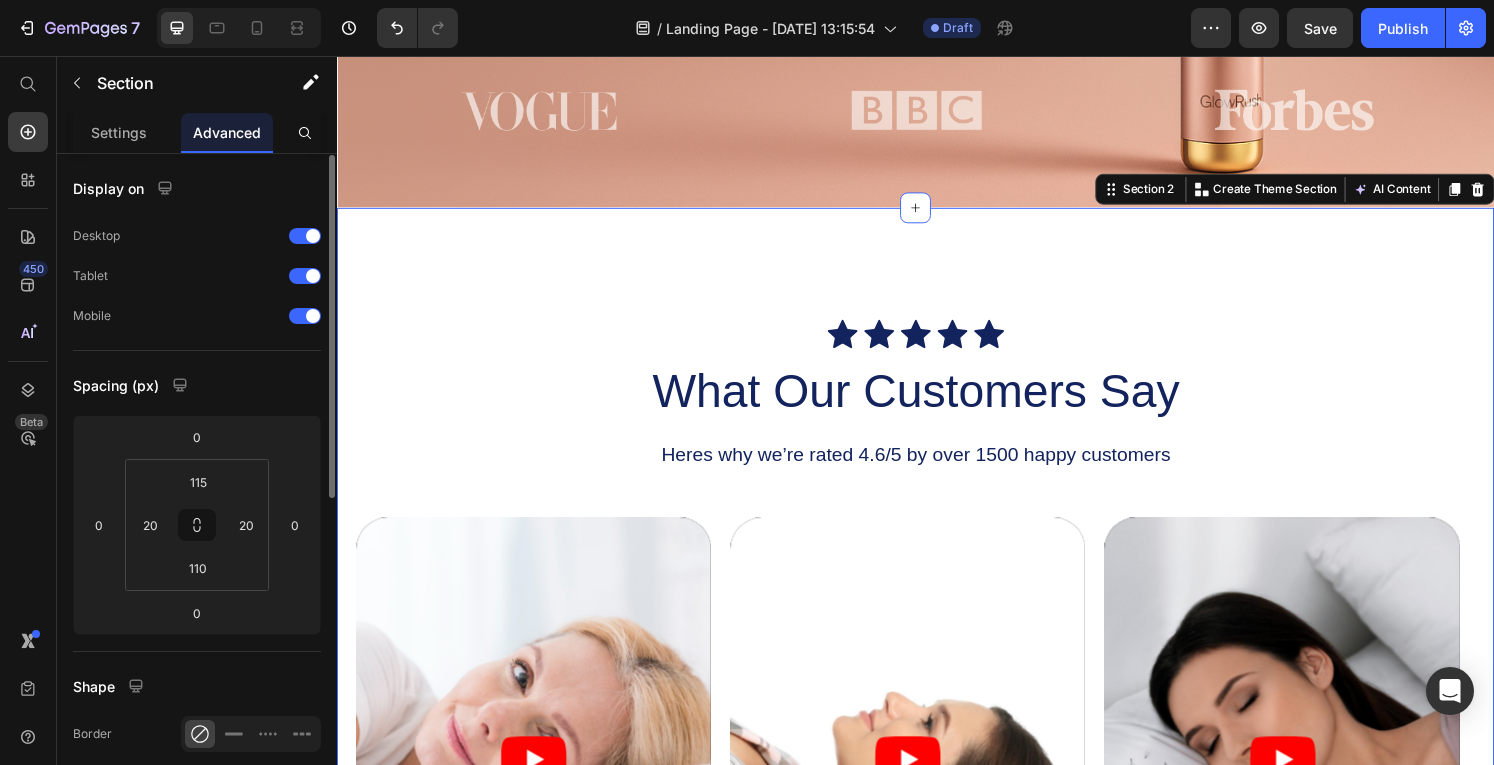 scroll, scrollTop: 133, scrollLeft: 0, axis: vertical 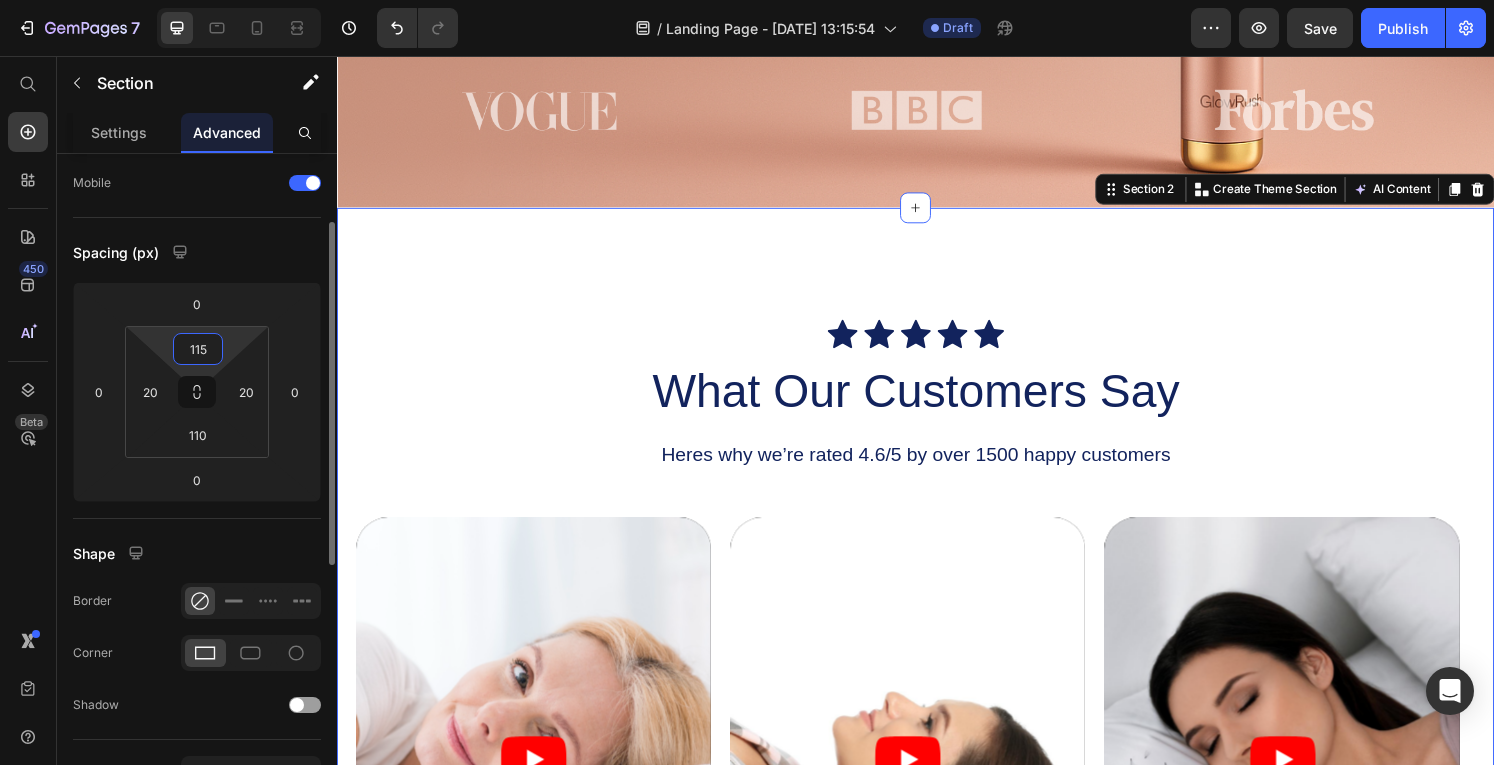 click on "115" at bounding box center (198, 349) 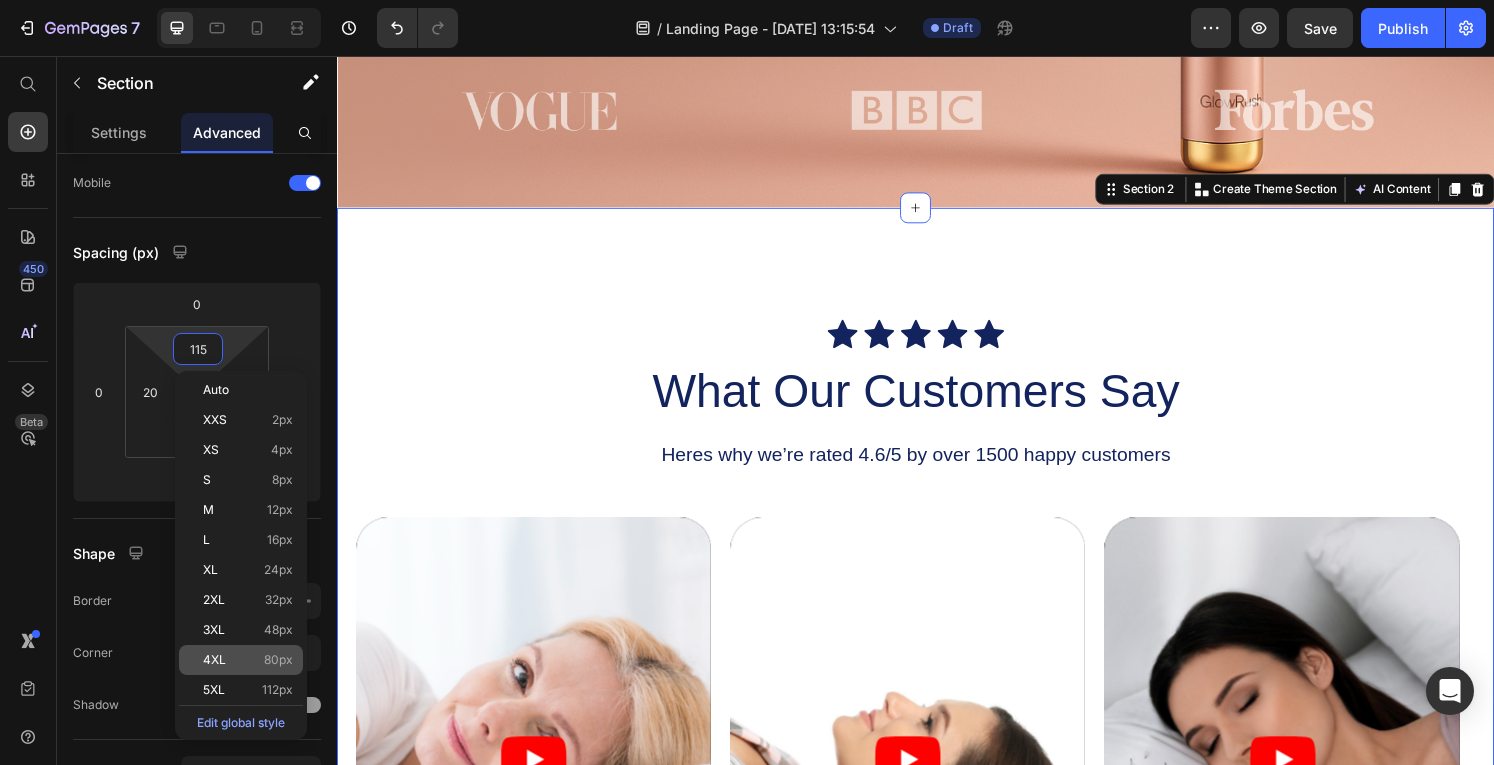 click on "4XL 80px" at bounding box center (248, 660) 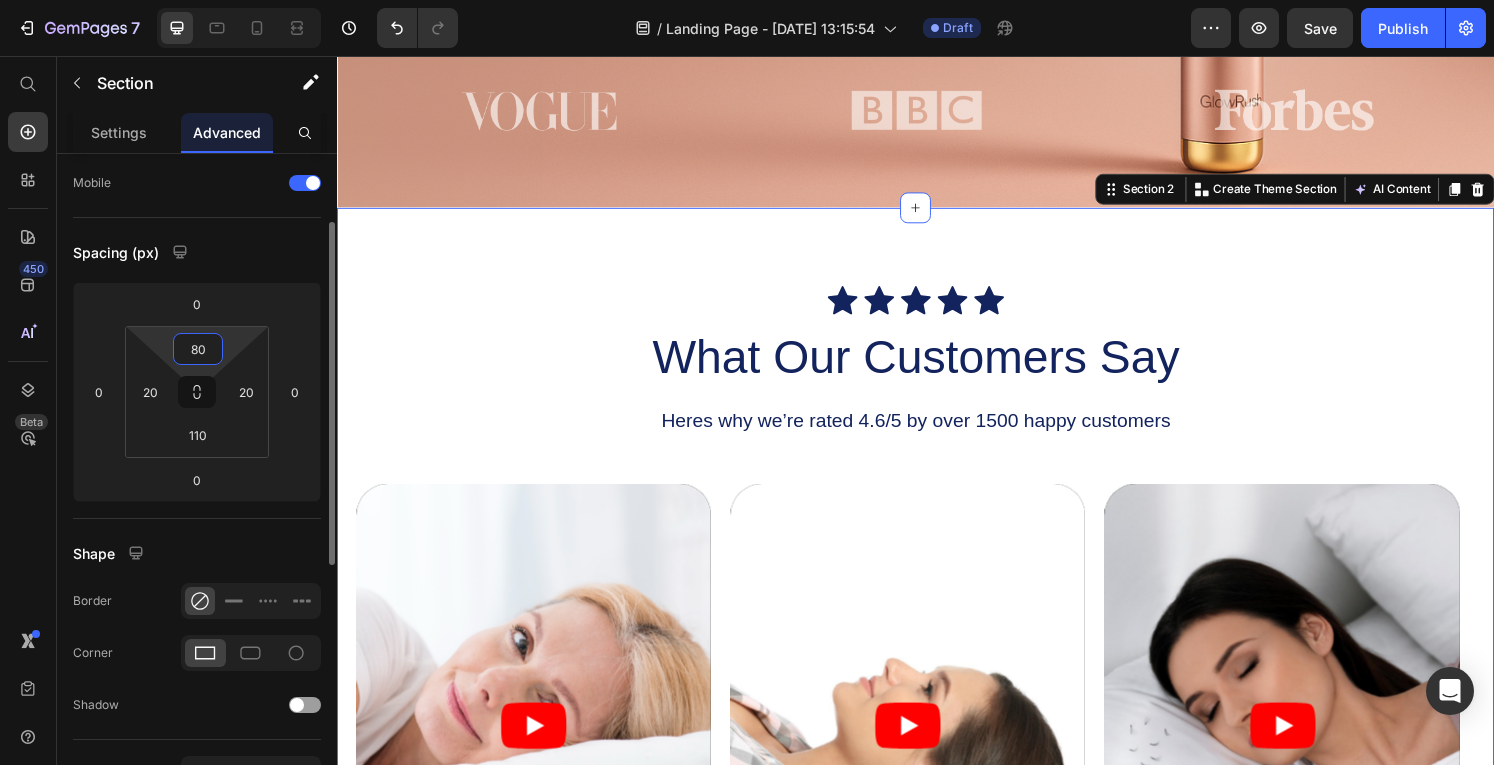 click on "80" at bounding box center [198, 349] 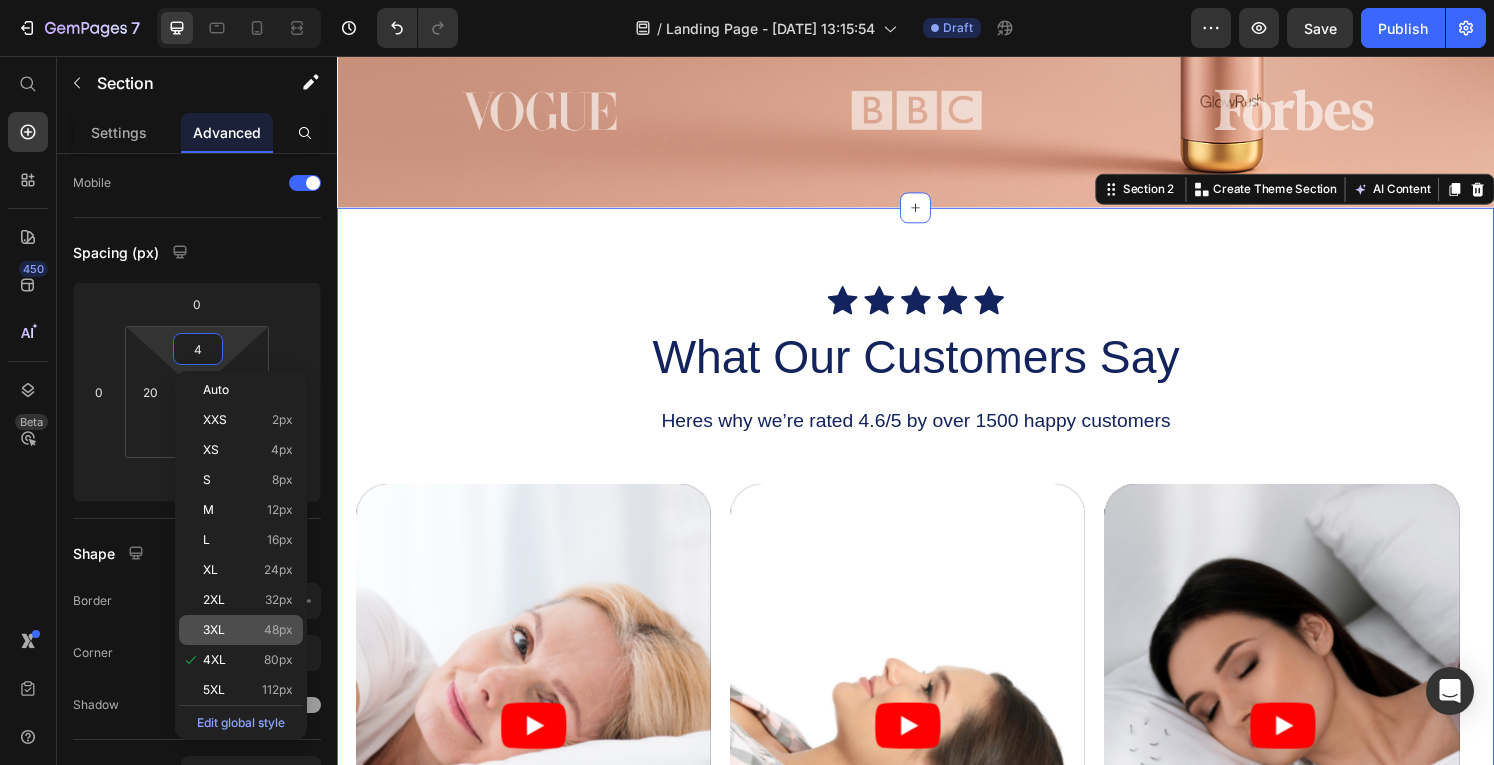 click on "3XL 48px" at bounding box center [248, 630] 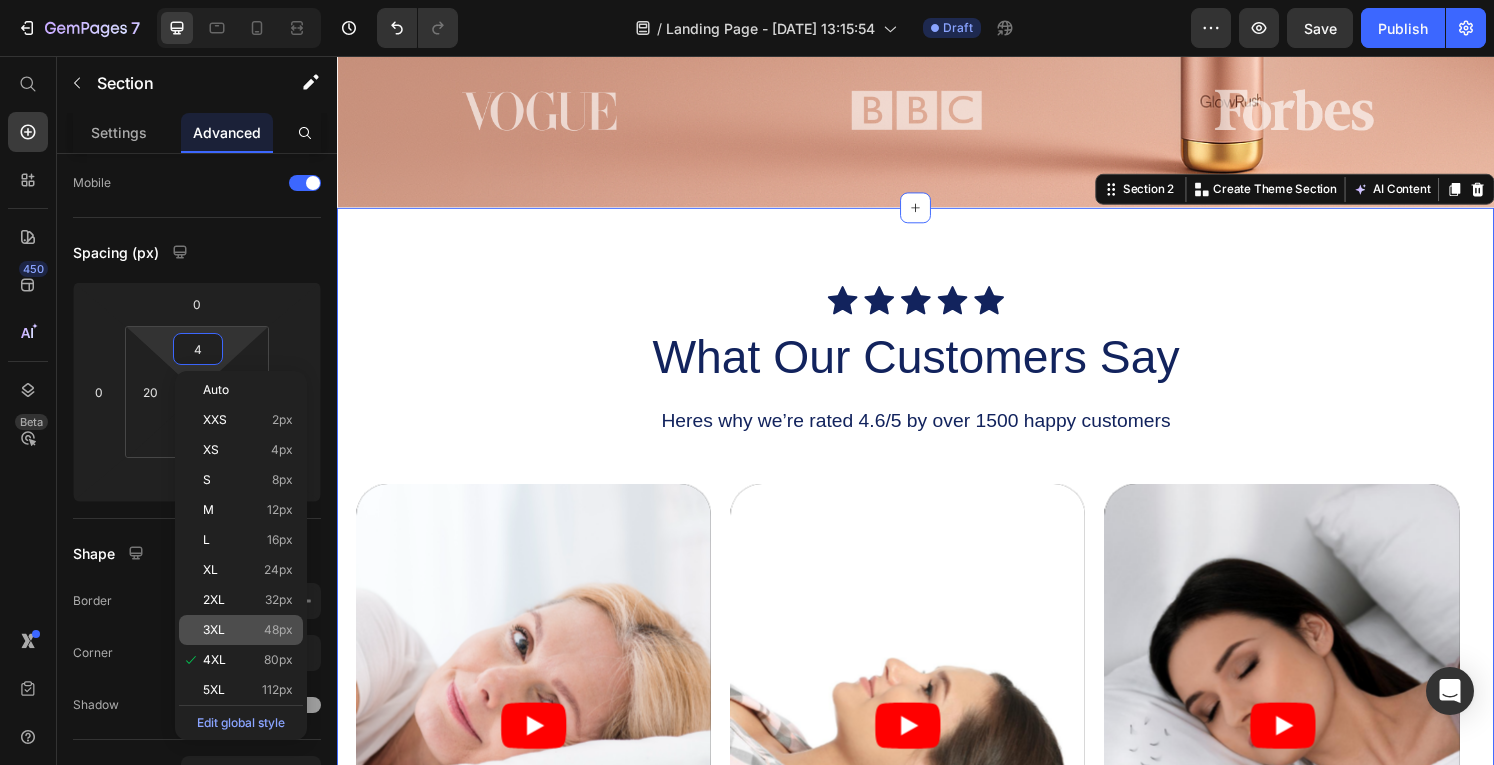 type on "48" 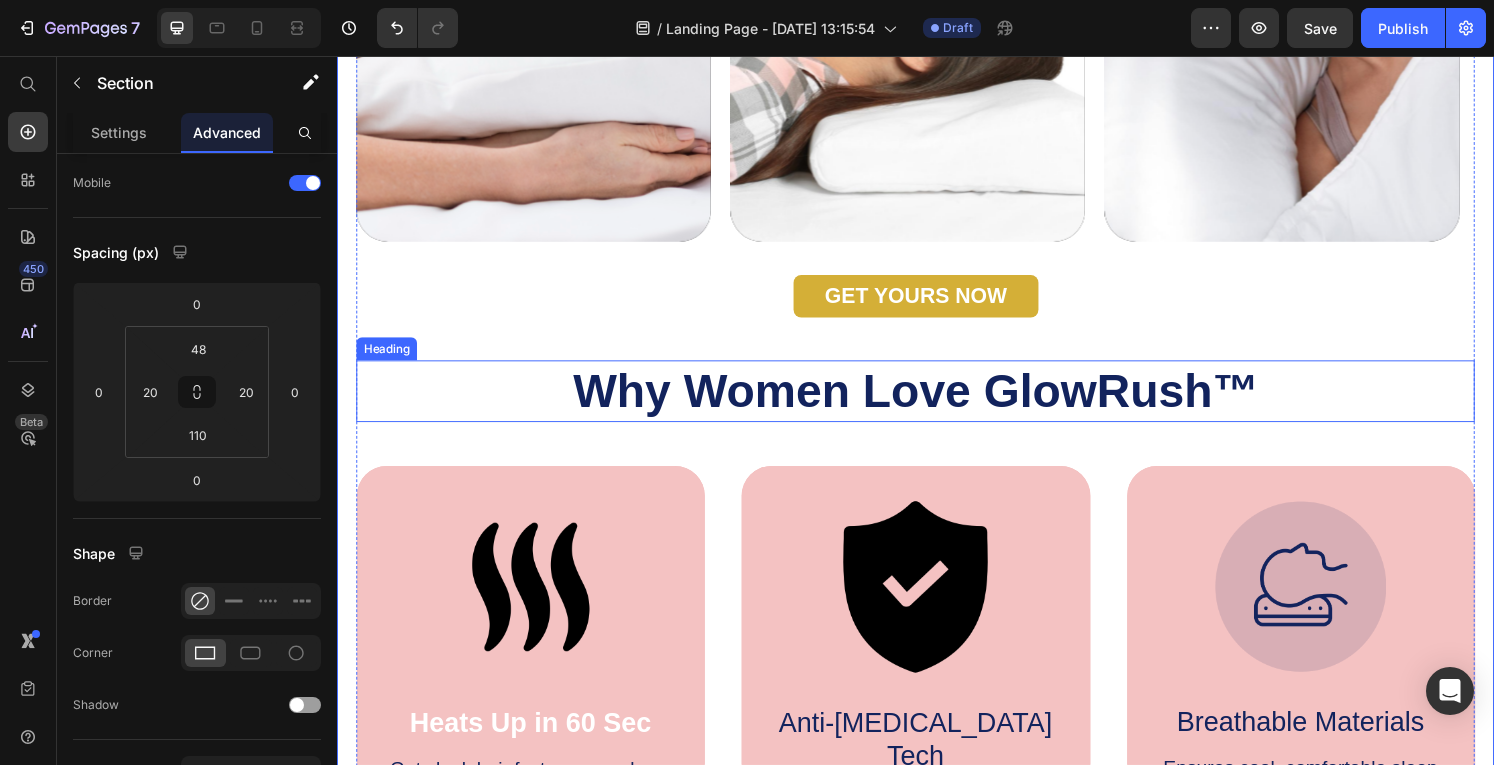 scroll, scrollTop: 1378, scrollLeft: 0, axis: vertical 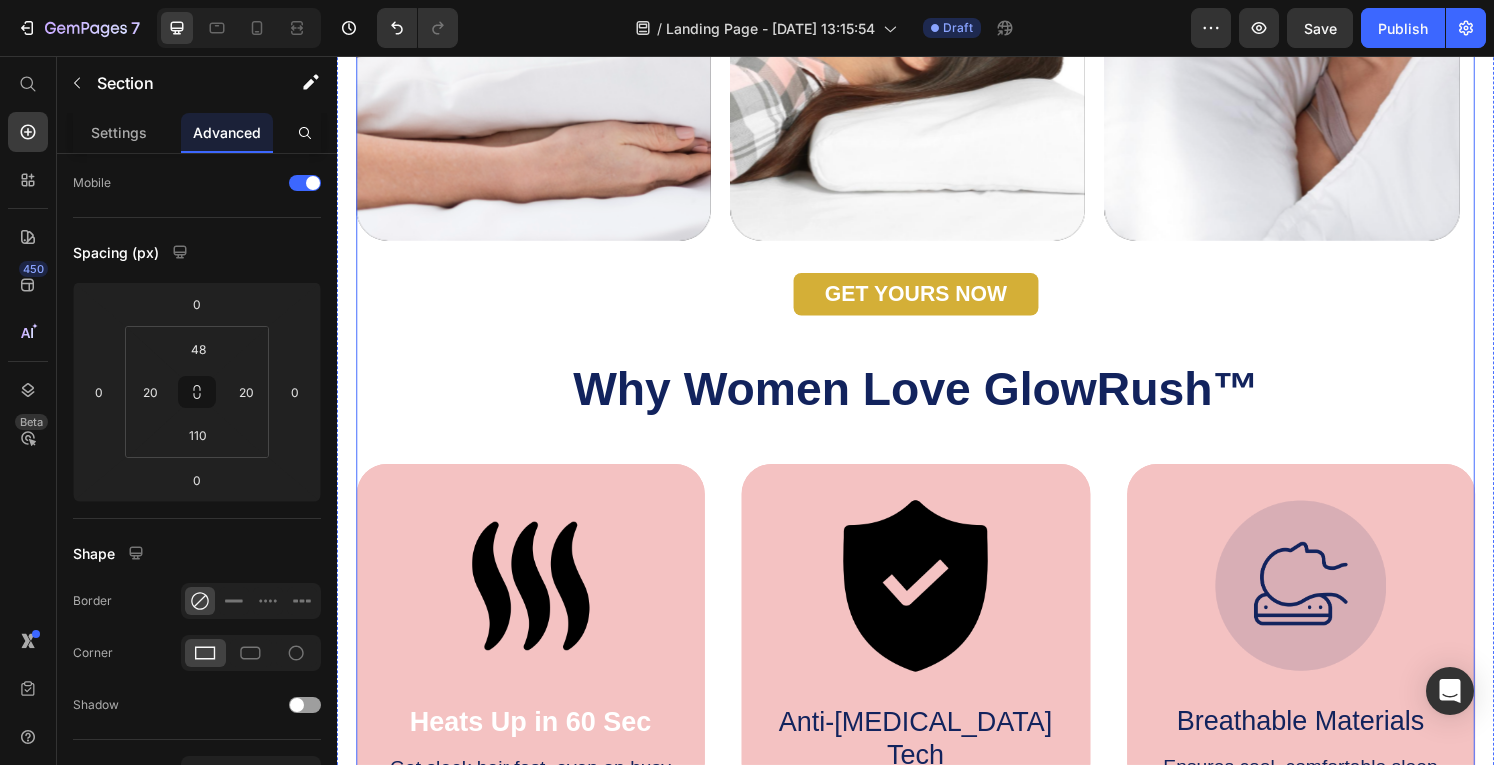click on "Icon
Icon
Icon
Icon
Icon Icon List What Our Customers Say Heading Heres why we’re rated 4.6/5 by over 1500 happy customers Text Block Video Video Video Carousel GET YOURS NOW Button Row Why Women Love GlowRush™ Heading Image Heats Up in 60 Sec Text Block Get sleek hair fast, even on busy mornings Text Block Hero Banner Image Anti-[MEDICAL_DATA] Tech Text Block Safe on roots and scalp with smart heat control Text Block Hero Banner Image Breathable Materials Text Block Ensures cool, comfortable sleep Text Block Hero Banner Row Image Supportive Design Text Block Ergonomically engineered for optimal spinal alignment Text Block Hero Banner Image Pressure Relief Text Block Reduces neck and shoulder discomfort Text Block Hero Banner Row Image Breathable Materials Text Block Ensures cool, comfortable sleep Text Block Hero Banner" at bounding box center (937, 230) 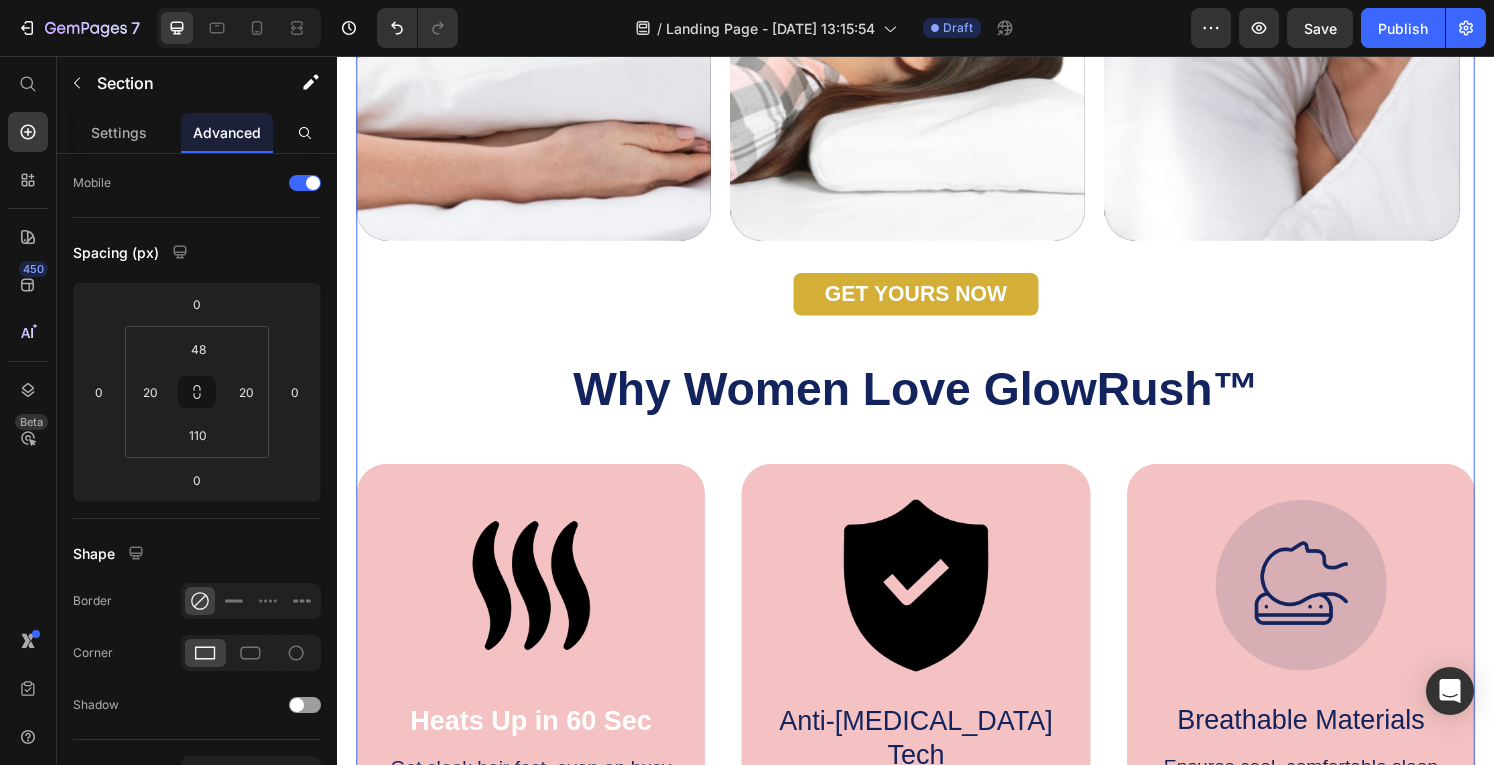 scroll, scrollTop: 0, scrollLeft: 0, axis: both 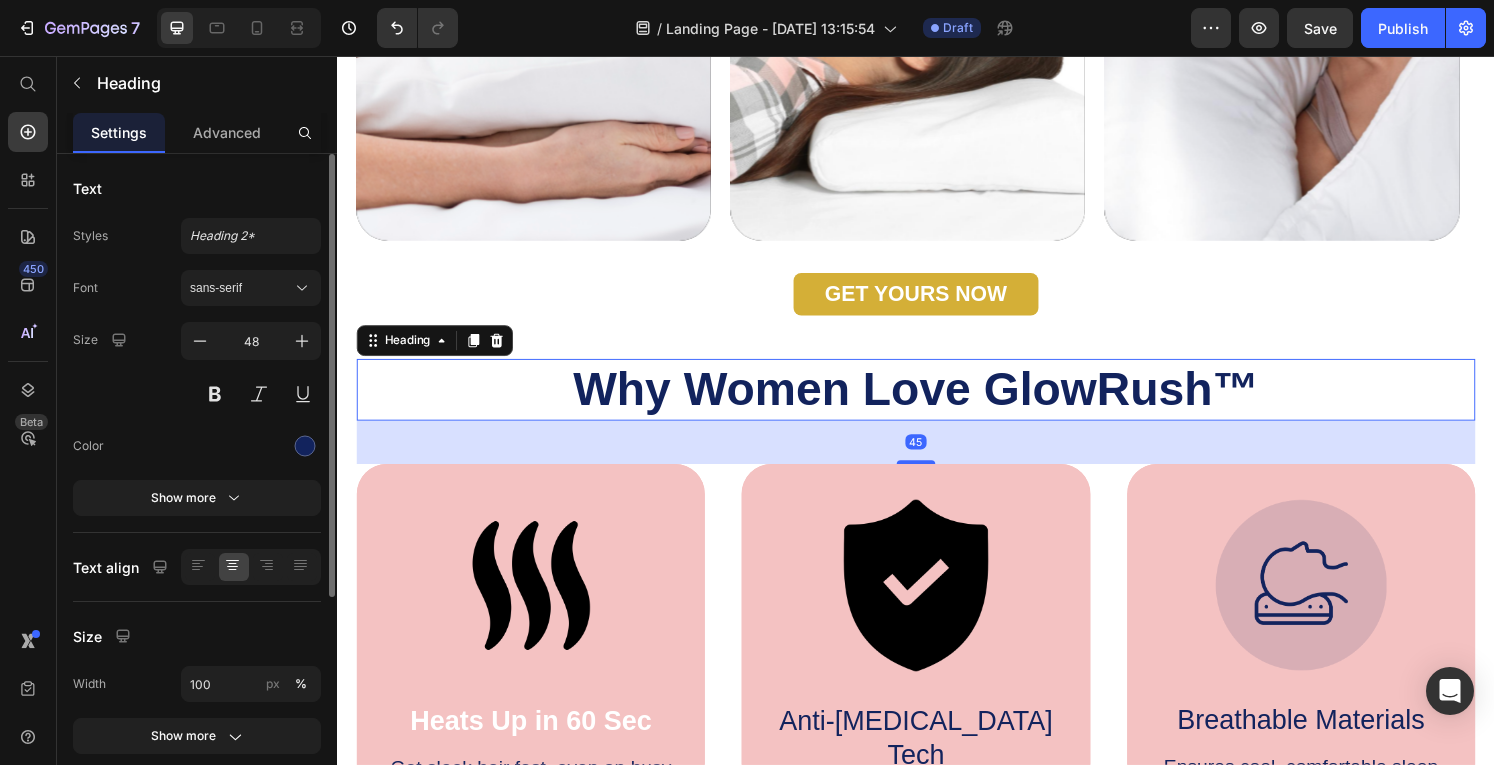 click on "Why Women Love GlowRush™" at bounding box center (937, 402) 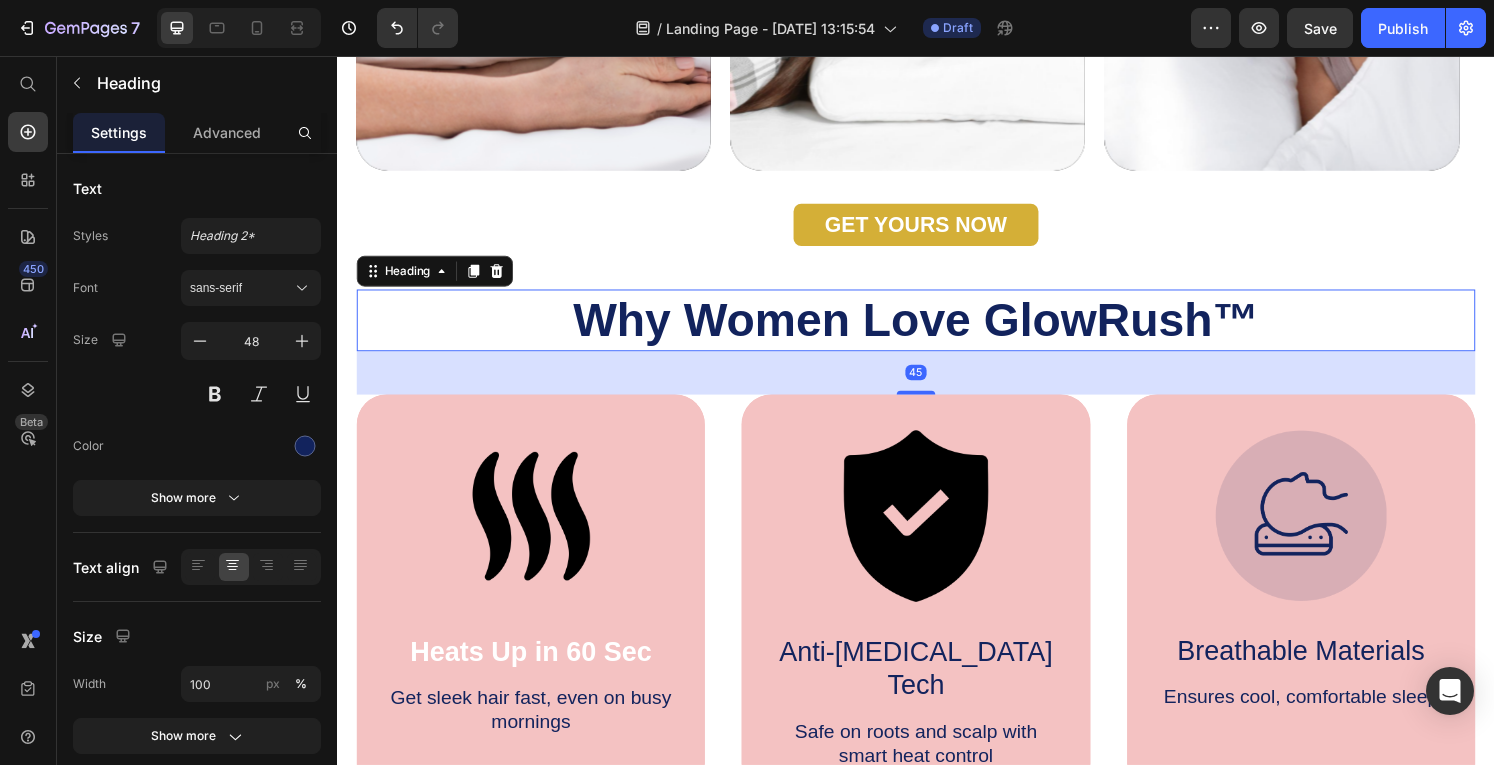 scroll, scrollTop: 1448, scrollLeft: 0, axis: vertical 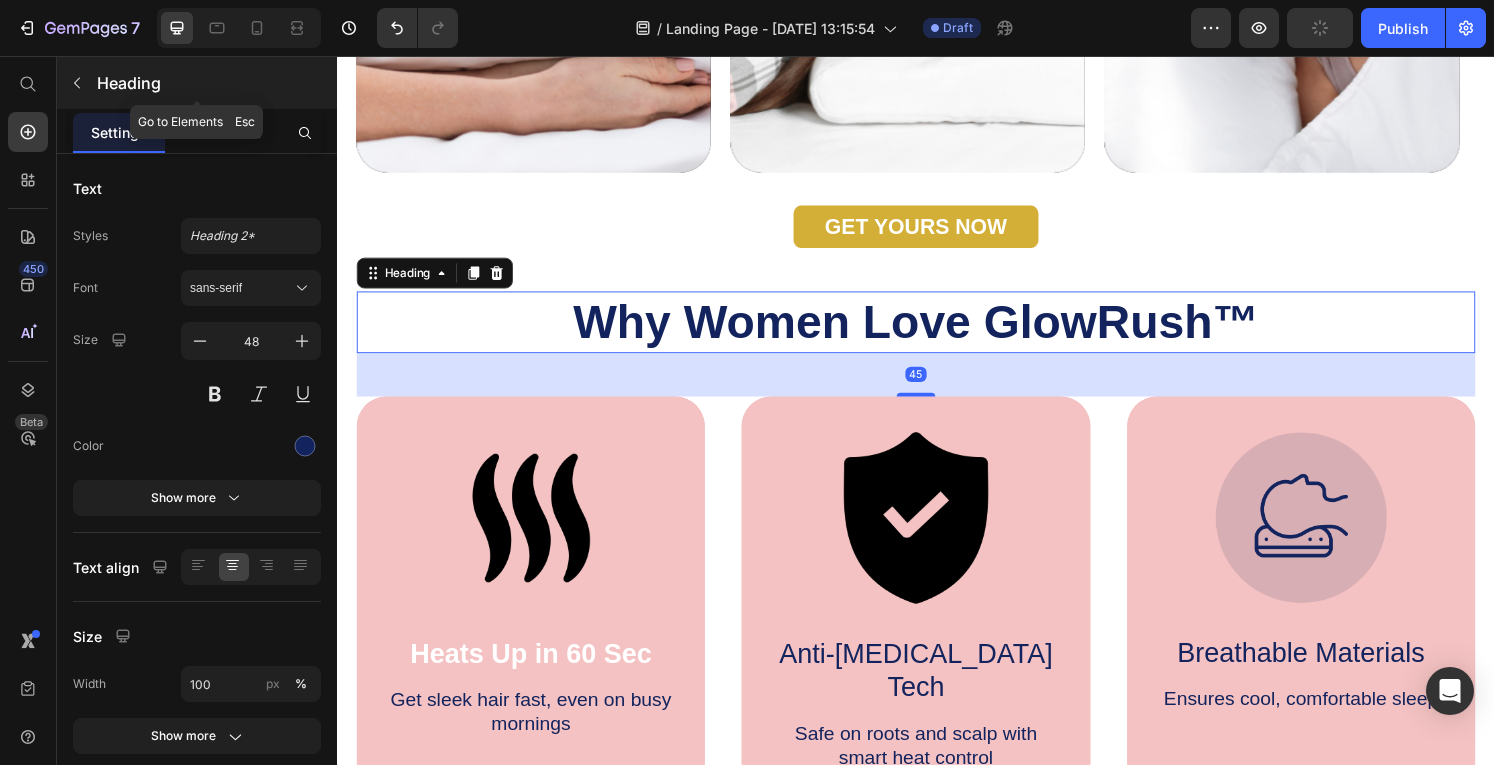 click 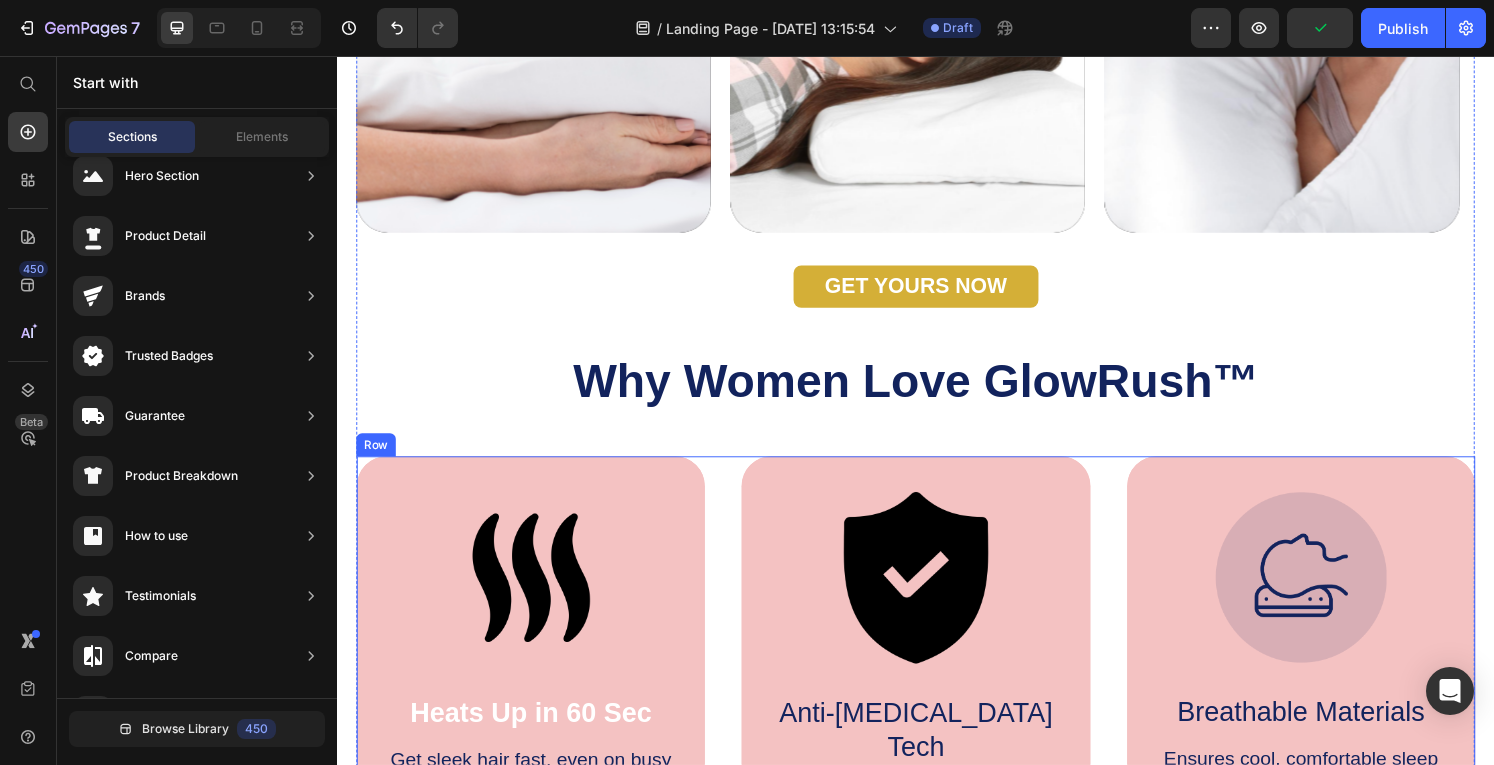 scroll, scrollTop: 1354, scrollLeft: 0, axis: vertical 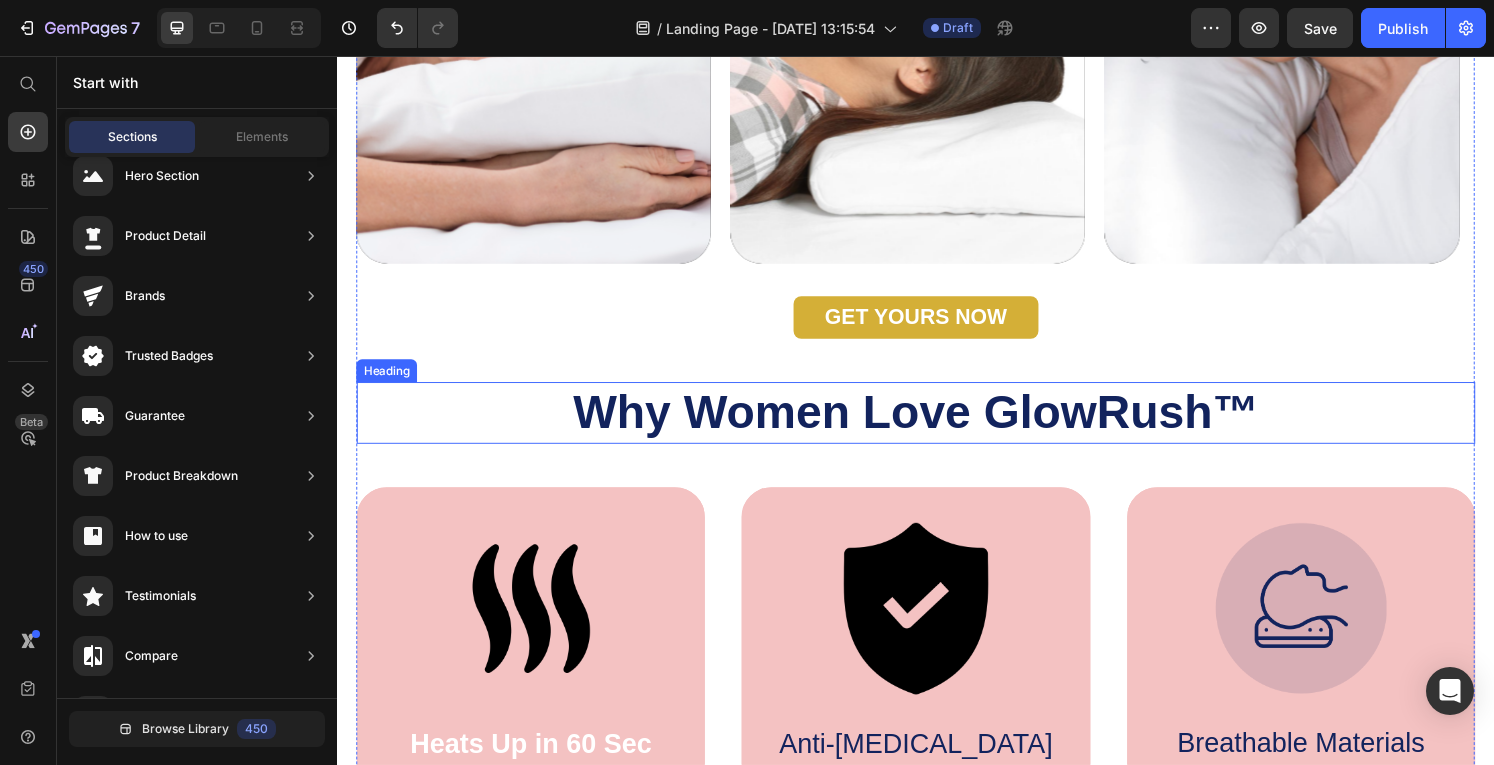 click on "Why Women Love GlowRush™" at bounding box center (937, 426) 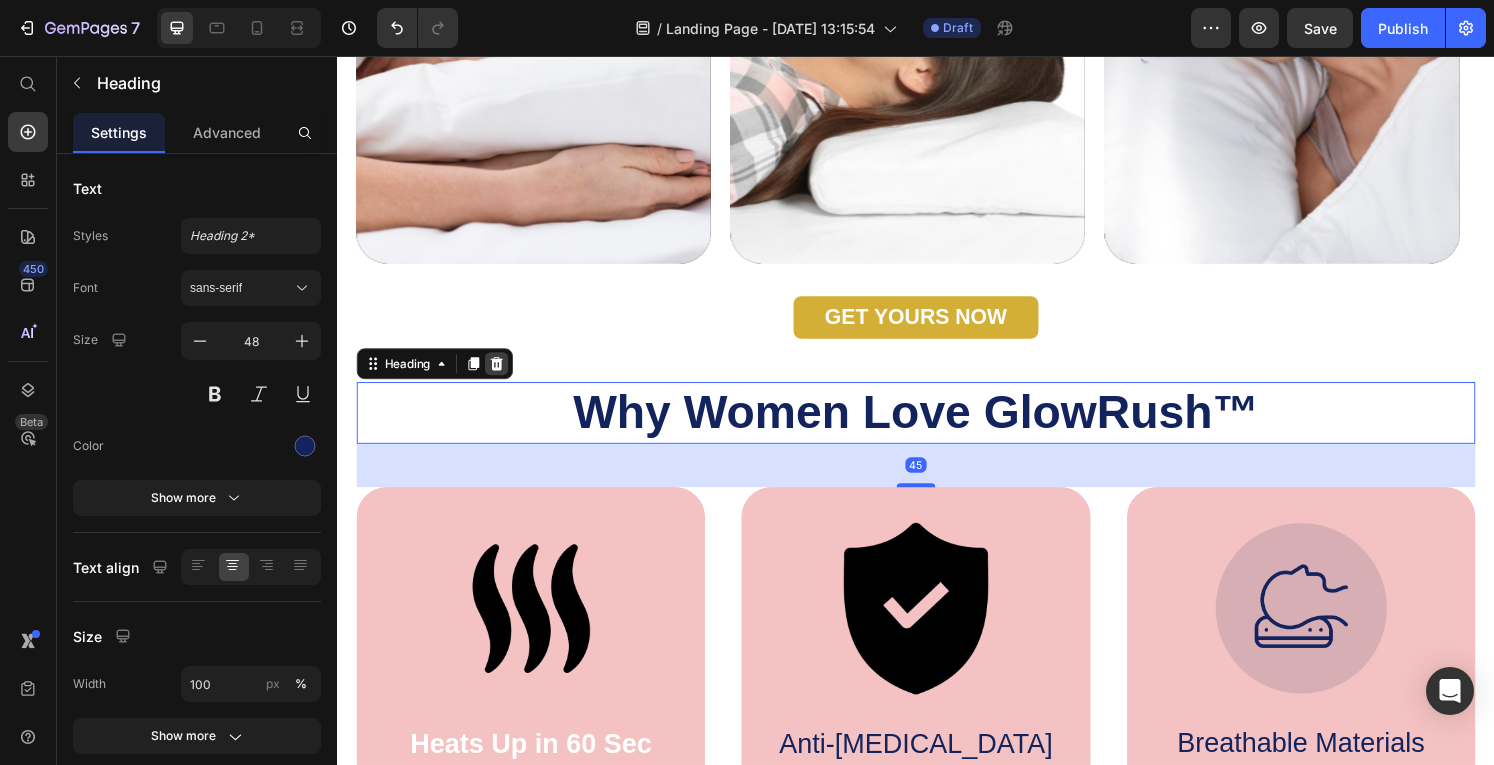 click at bounding box center (502, 375) 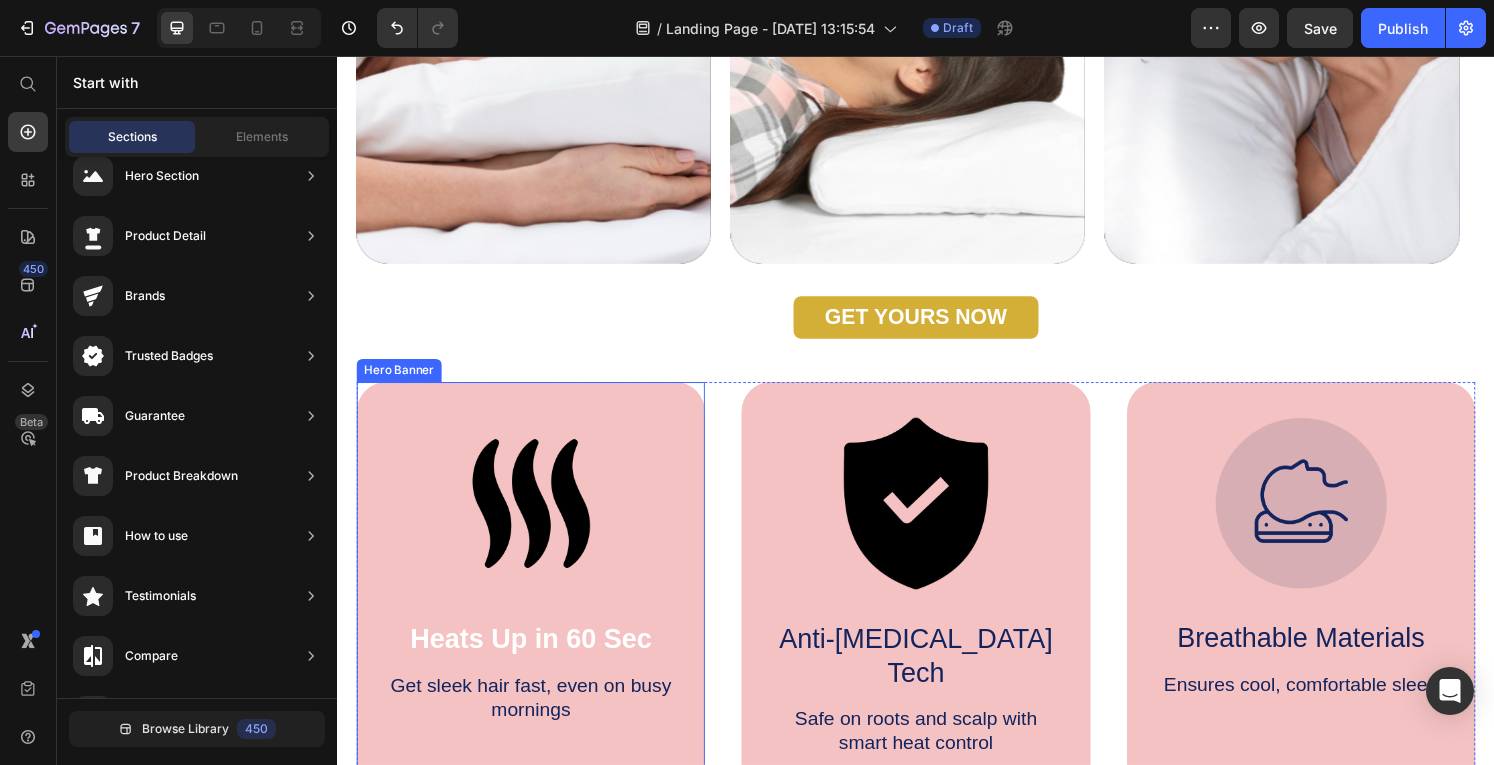 click on "Image Heats Up in 60 Sec Text Block Get sleek hair fast, even on busy mornings Text Block Hero Banner Image Anti-[MEDICAL_DATA] Tech Text Block Safe on roots and scalp with smart heat control Text Block Hero Banner Image Breathable Materials Text Block Ensures cool, comfortable sleep Text Block Hero Banner Row" at bounding box center [937, 615] 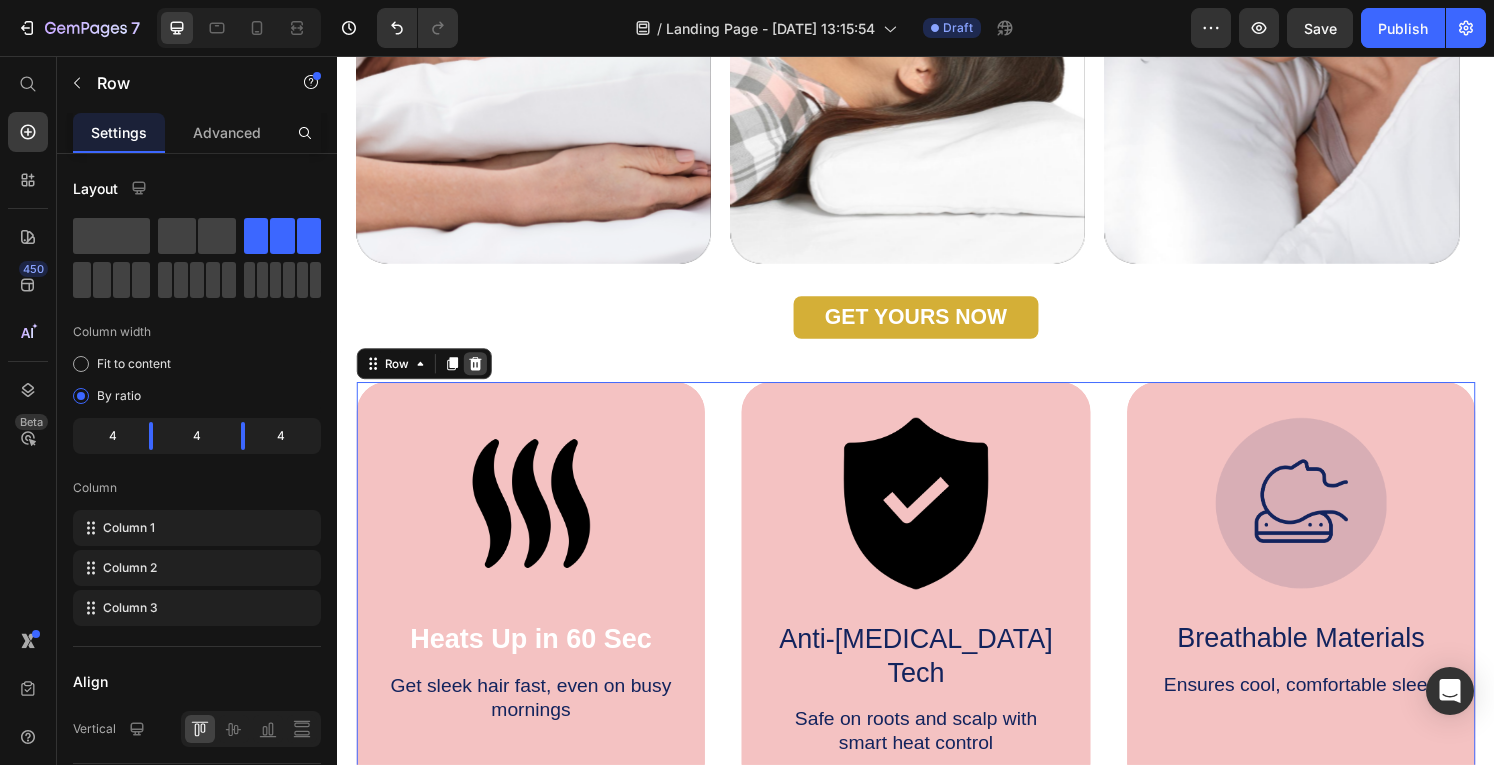 click 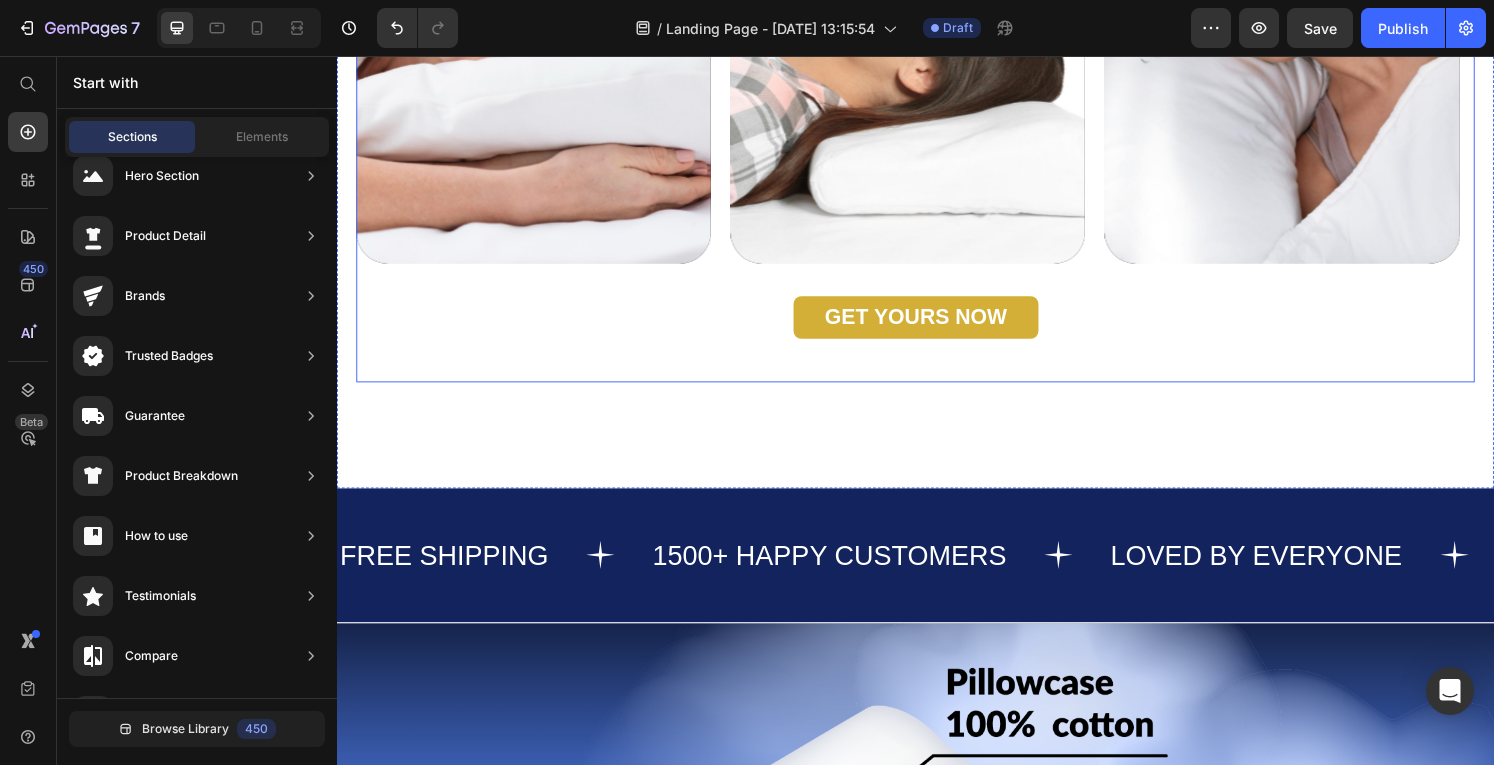 click on "Icon
Icon
Icon
Icon
Icon Icon List What Our Customers Say Heading Heres why we’re rated 4.6/5 by over 1500 happy customers Text Block Video Video Video Carousel GET YOURS NOW Button Row Image Supportive Design Text Block Ergonomically engineered for optimal spinal alignment Text Block Hero Banner Image Pressure Relief Text Block Reduces neck and shoulder discomfort Text Block Hero Banner Row Image Breathable Materials Text Block Ensures cool, comfortable sleep Text Block Hero Banner" at bounding box center [937, -22] 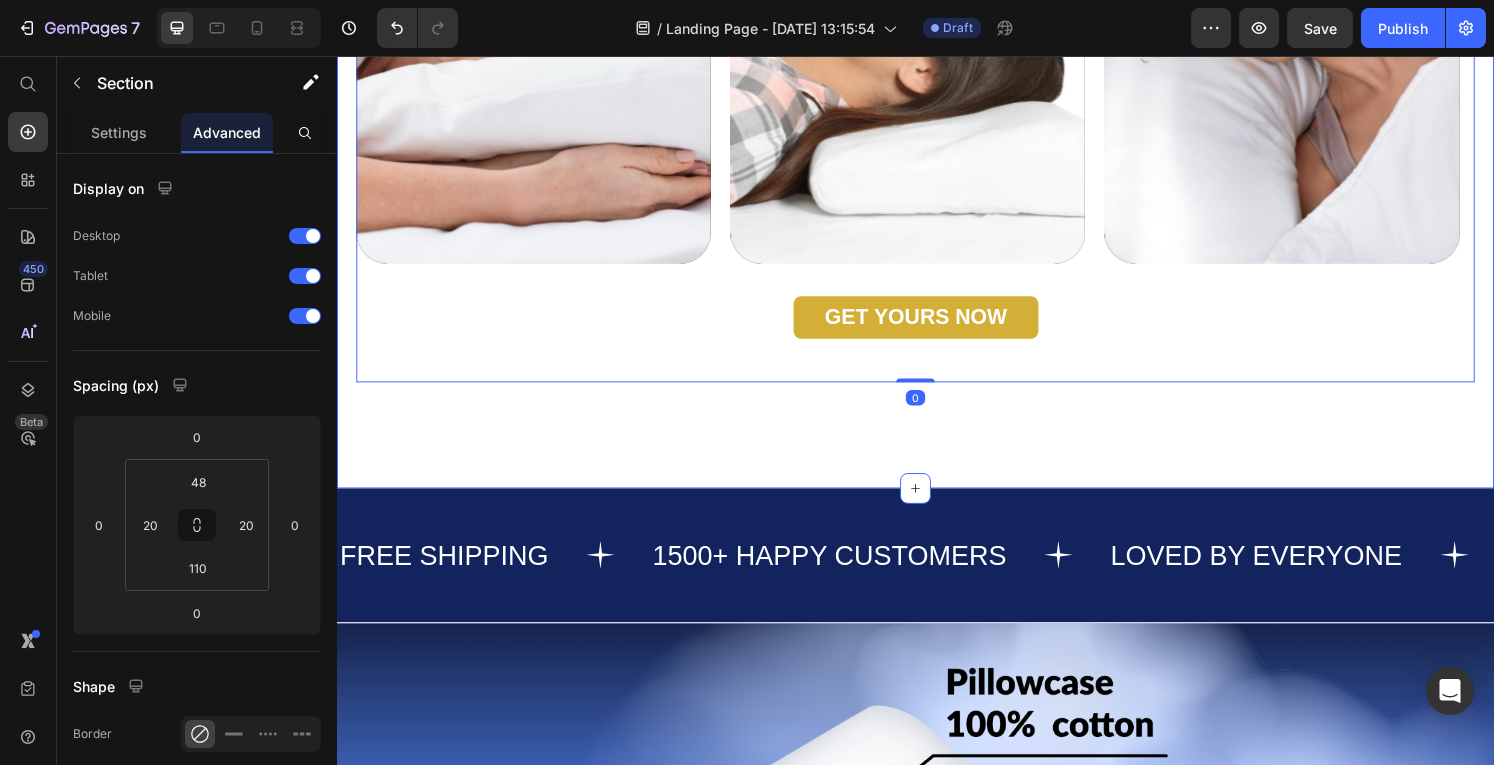 click on "Icon
Icon
Icon
Icon
Icon Icon List What Our Customers Say Heading Heres why we’re rated 4.6/5 by over 1500 happy customers Text Block Video Video Video Carousel GET YOURS NOW Button Row Image Supportive Design Text Block Ergonomically engineered for optimal spinal alignment Text Block Hero Banner Image Pressure Relief Text Block Reduces neck and shoulder discomfort Text Block Hero Banner Row Image Breathable Materials Text Block Ensures cool, comfortable sleep Text Block Hero Banner Row   0 Section 2" at bounding box center [937, 9] 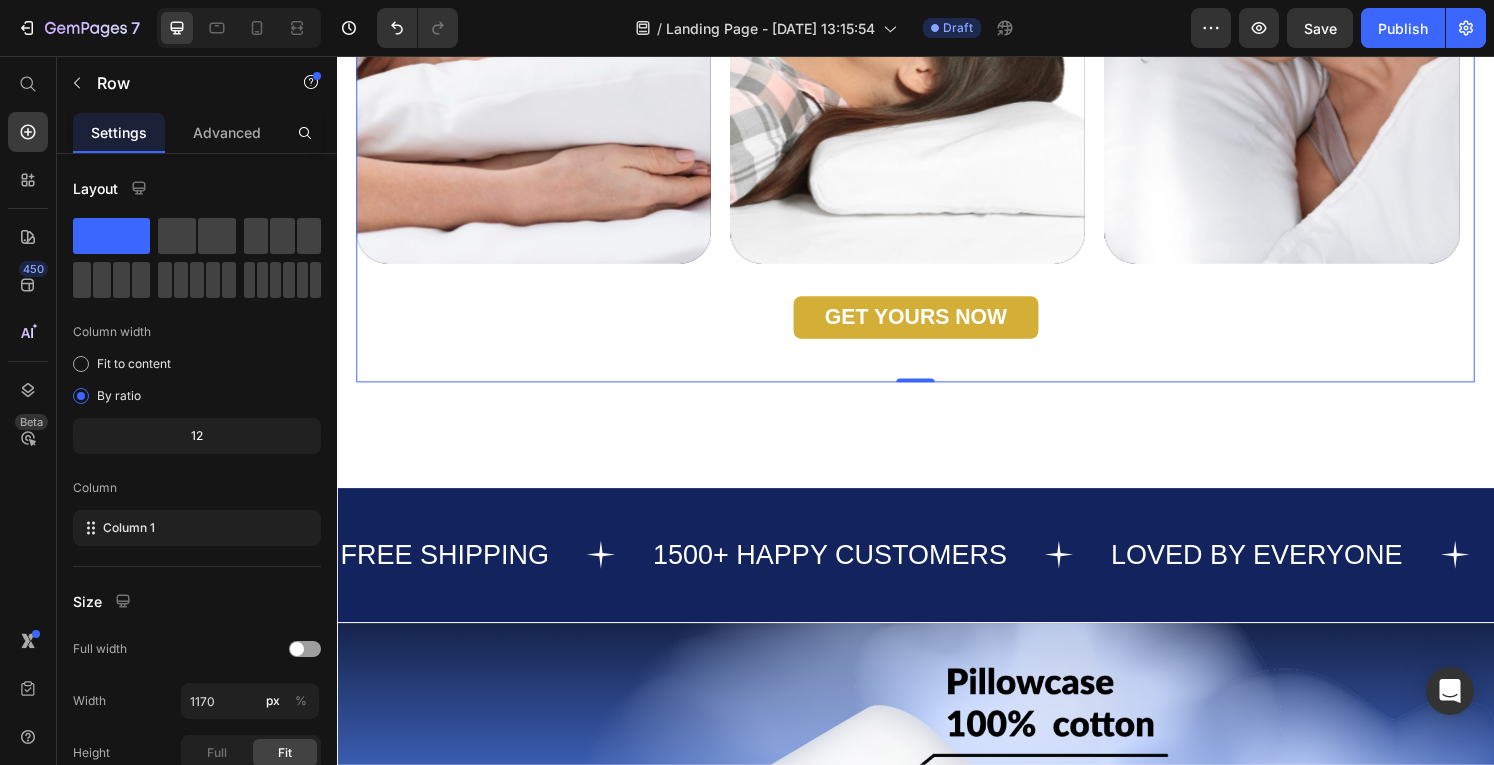 click on "Icon
Icon
Icon
Icon
Icon Icon List What Our Customers Say Heading Heres why we’re rated 4.6/5 by over 1500 happy customers Text Block Video Video Video Carousel GET YOURS NOW Button Row Image Supportive Design Text Block Ergonomically engineered for optimal spinal alignment Text Block Hero Banner Image Pressure Relief Text Block Reduces neck and shoulder discomfort Text Block Hero Banner Row Image Breathable Materials Text Block Ensures cool, comfortable sleep Text Block Hero Banner" at bounding box center [937, -22] 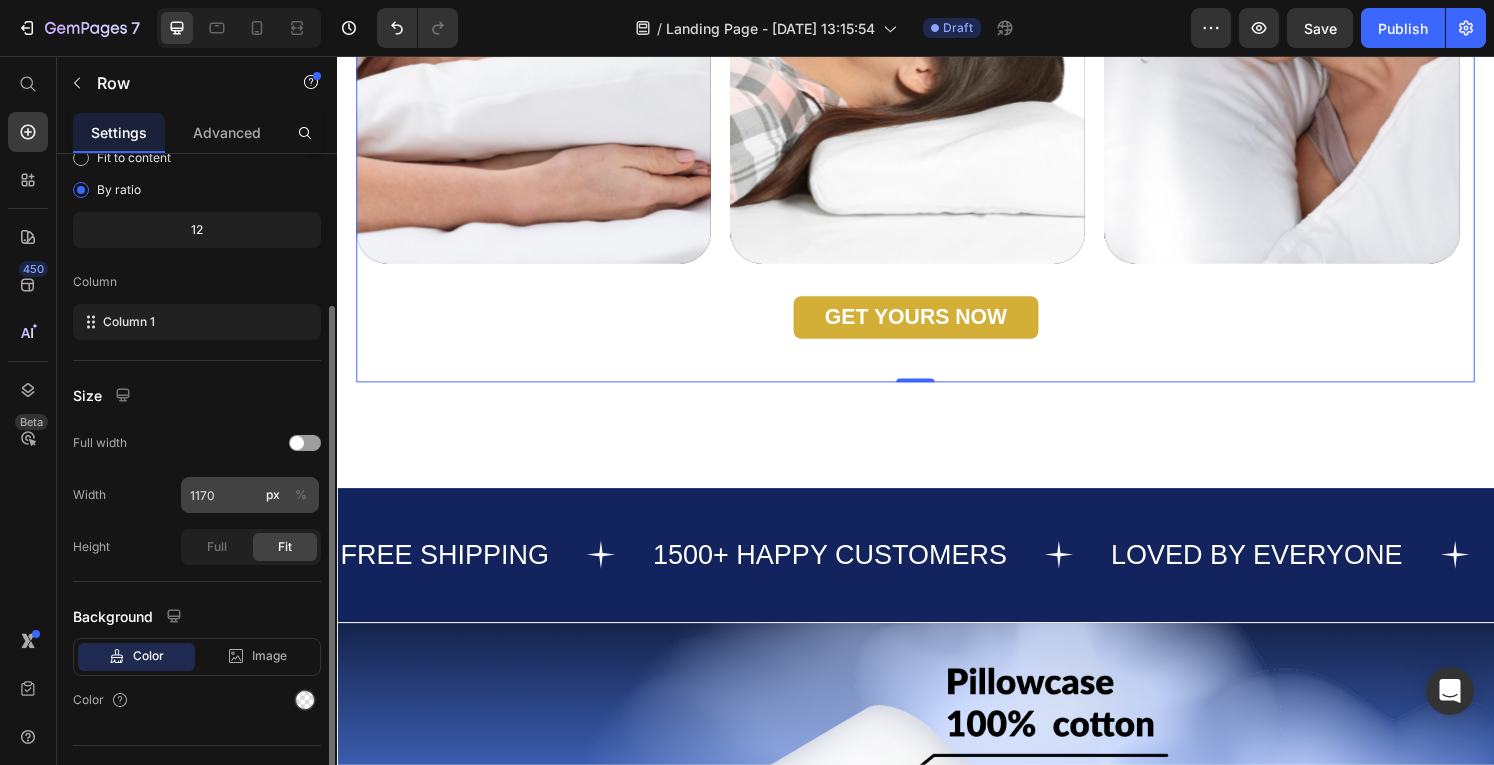 scroll, scrollTop: 242, scrollLeft: 0, axis: vertical 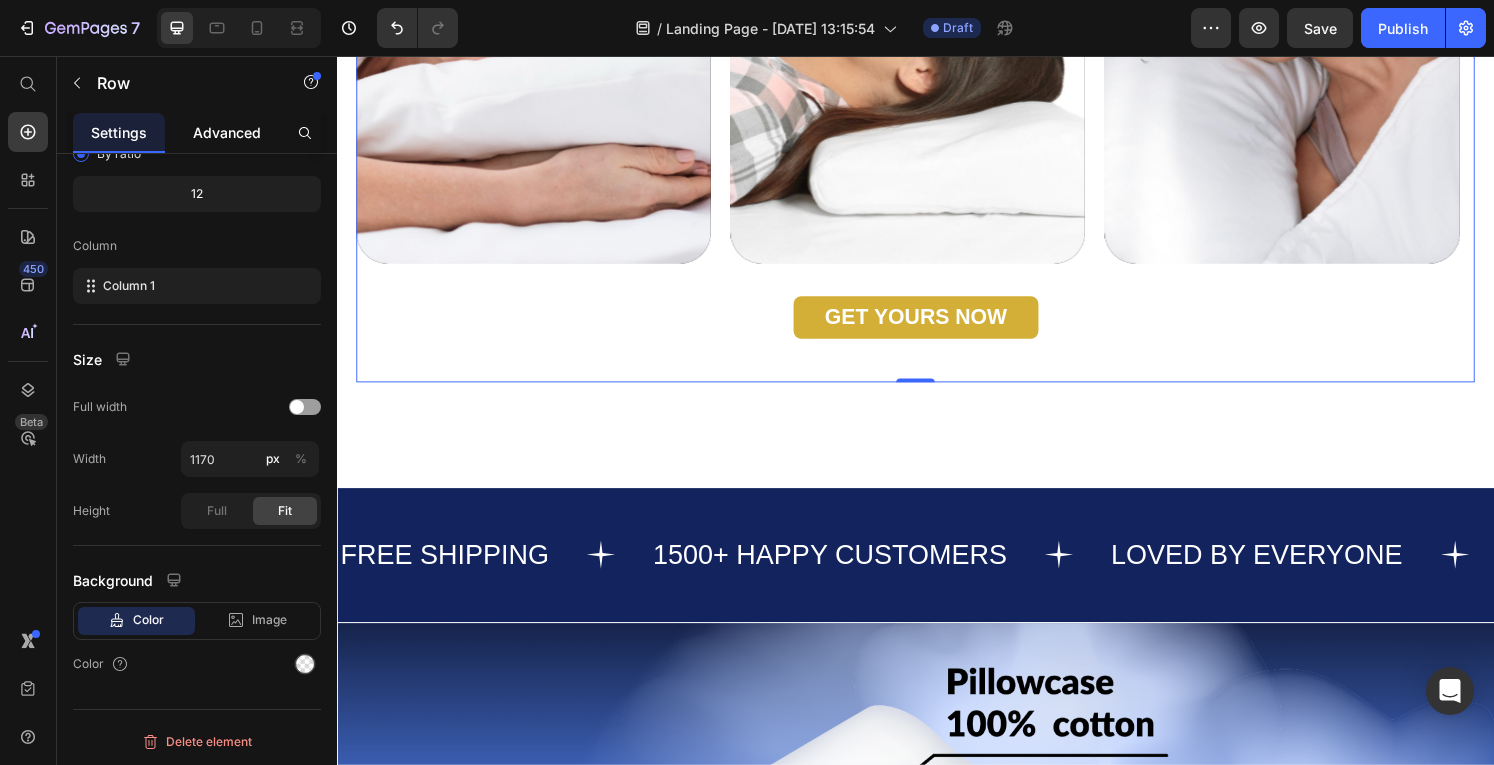 click on "Advanced" 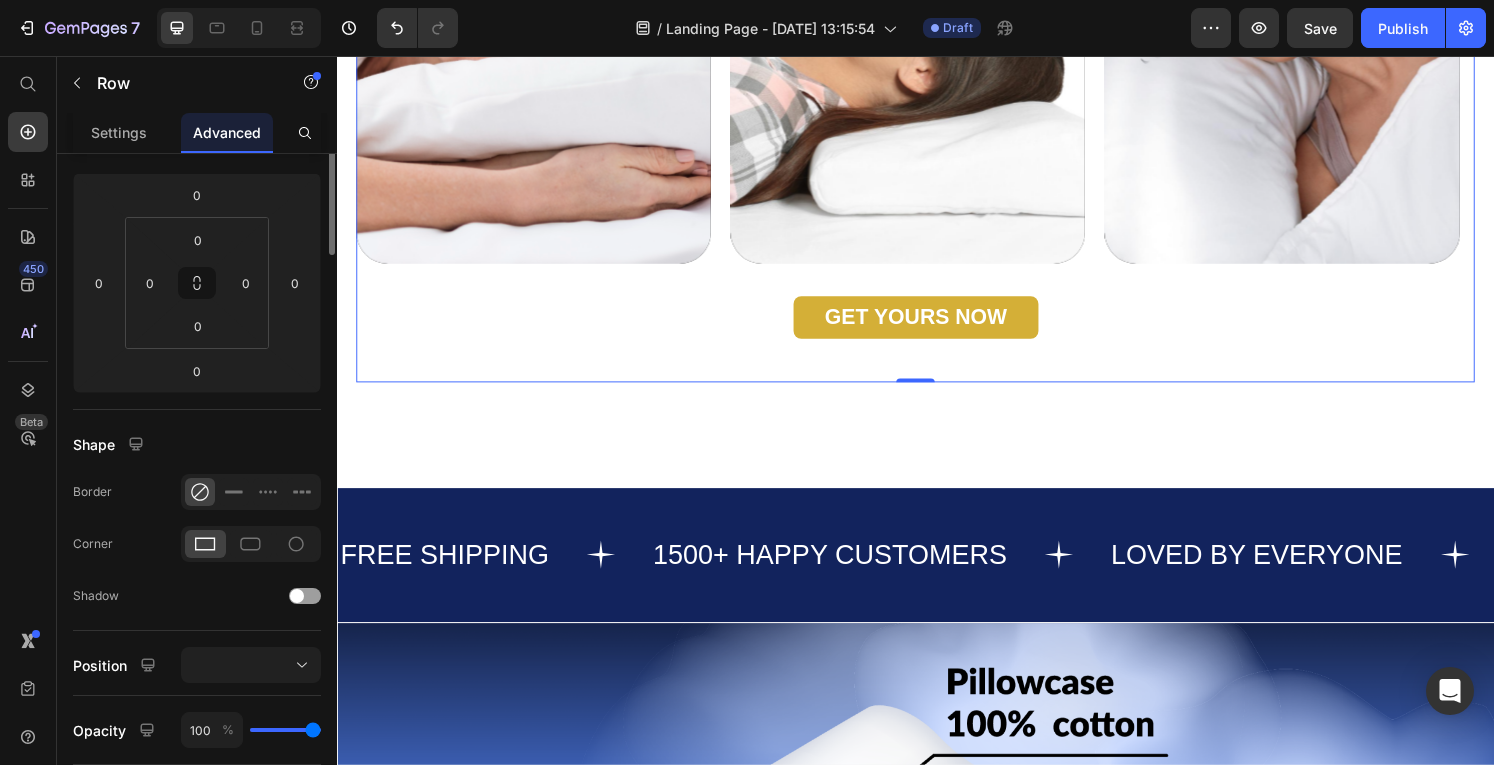 scroll, scrollTop: 0, scrollLeft: 0, axis: both 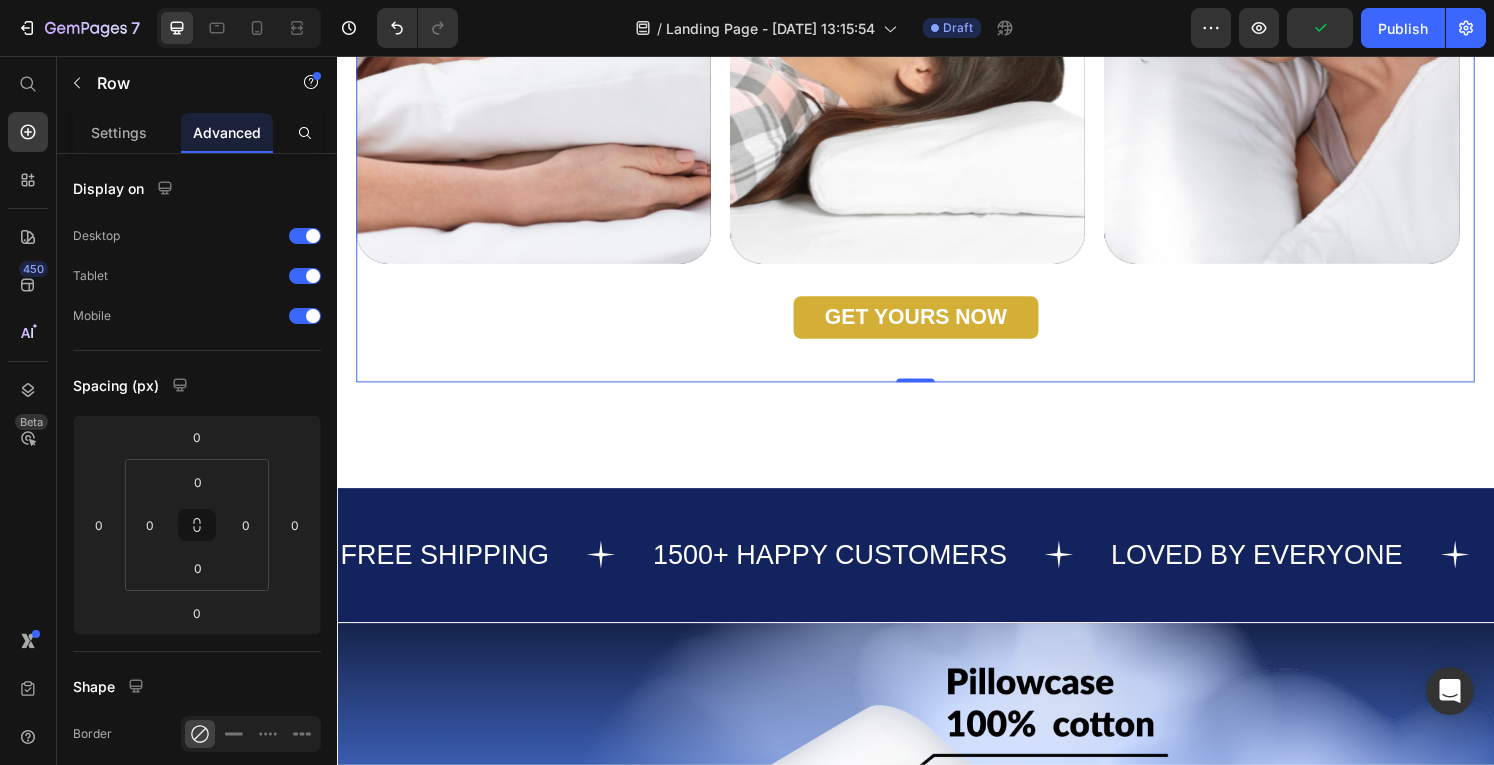 click on "Icon
Icon
Icon
Icon
Icon Icon List What Our Customers Say Heading Heres why we’re rated 4.6/5 by over 1500 happy customers Text Block Video Video Video Carousel GET YOURS NOW Button Row Image Supportive Design Text Block Ergonomically engineered for optimal spinal alignment Text Block Hero Banner Image Pressure Relief Text Block Reduces neck and shoulder discomfort Text Block Hero Banner Row Image Breathable Materials Text Block Ensures cool, comfortable sleep Text Block Hero Banner" at bounding box center [937, -22] 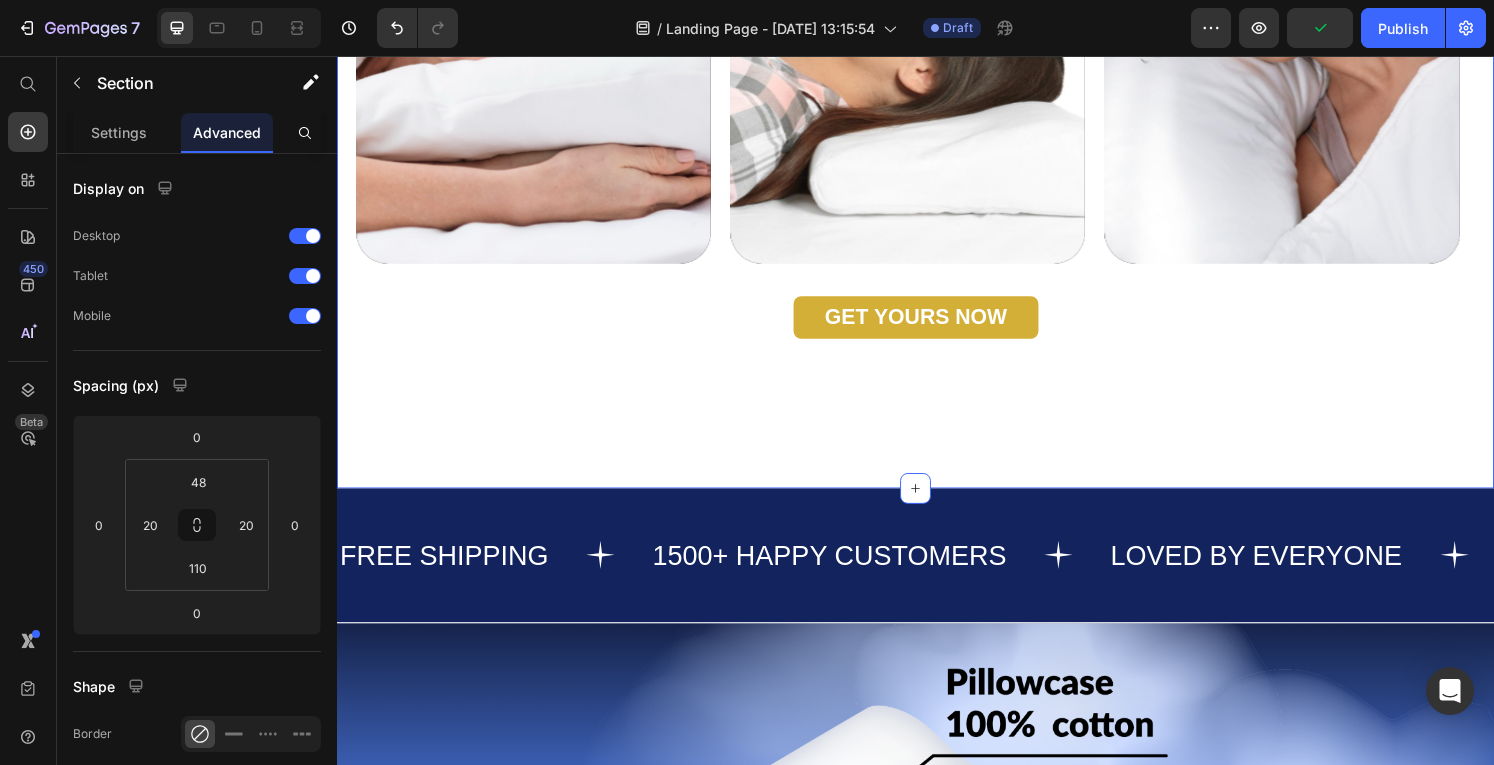click on "Icon
Icon
Icon
Icon
Icon Icon List What Our Customers Say Heading Heres why we’re rated 4.6/5 by over 1500 happy customers Text Block Video Video Video Carousel GET YOURS NOW Button Row Image Supportive Design Text Block Ergonomically engineered for optimal spinal alignment Text Block Hero Banner Image Pressure Relief Text Block Reduces neck and shoulder discomfort Text Block Hero Banner Row Image Breathable Materials Text Block Ensures cool, comfortable sleep Text Block Hero Banner Row Section 2   You can create reusable sections Create Theme Section AI Content Write with GemAI What would you like to describe here? Tone and Voice Persuasive Product Show more Generate" at bounding box center [937, 9] 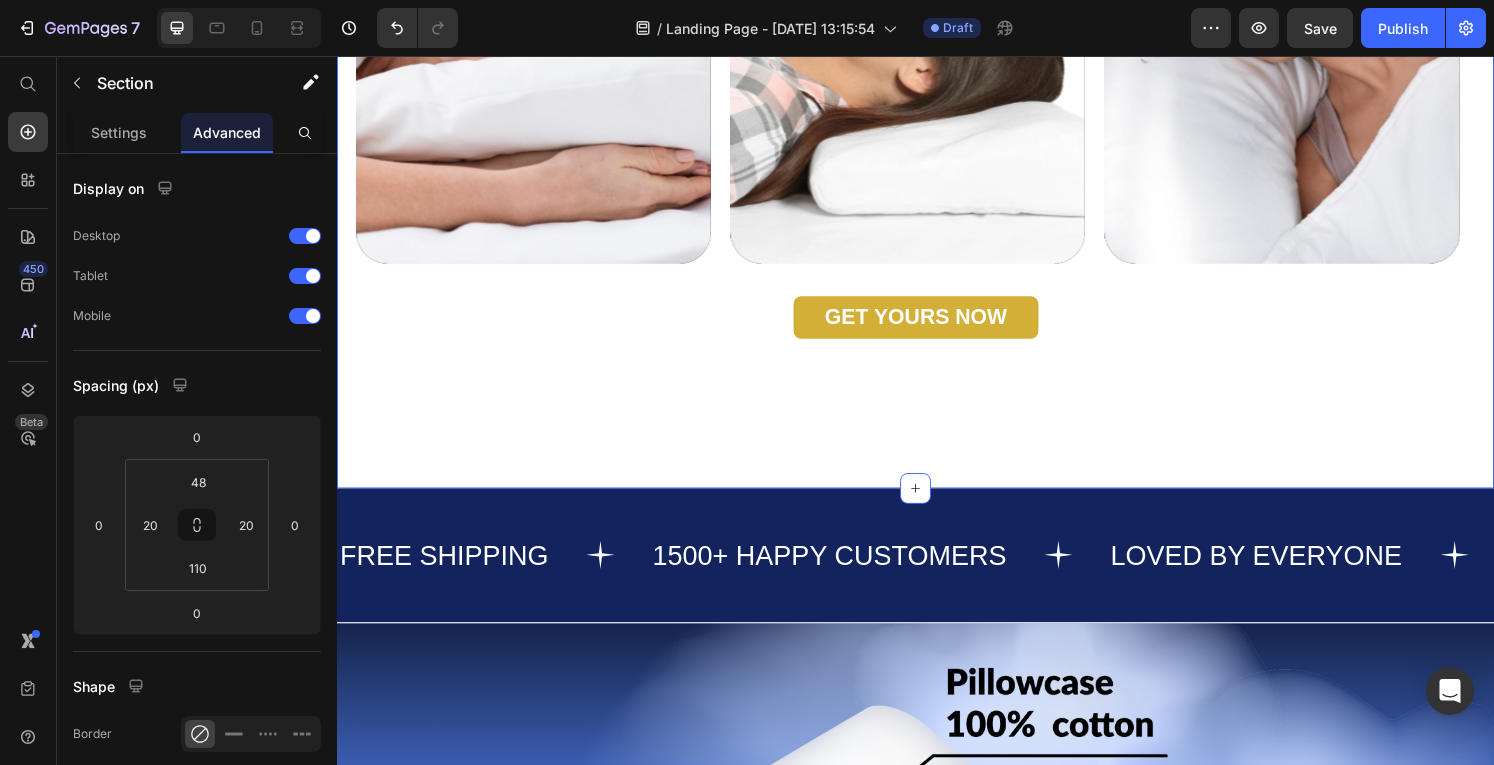 click on "Icon
Icon
Icon
Icon
Icon Icon List What Our Customers Say Heading Heres why we’re rated 4.6/5 by over 1500 happy customers Text Block Video Video Video Carousel GET YOURS NOW Button Row Image Supportive Design Text Block Ergonomically engineered for optimal spinal alignment Text Block Hero Banner Image Pressure Relief Text Block Reduces neck and shoulder discomfort Text Block Hero Banner Row Image Breathable Materials Text Block Ensures cool, comfortable sleep Text Block Hero Banner Row Section 2   You can create reusable sections Create Theme Section AI Content Write with GemAI What would you like to describe here? Tone and Voice Persuasive Product GlowRush™ Ionic Smoothing Brush Show more Generate" at bounding box center [937, 9] 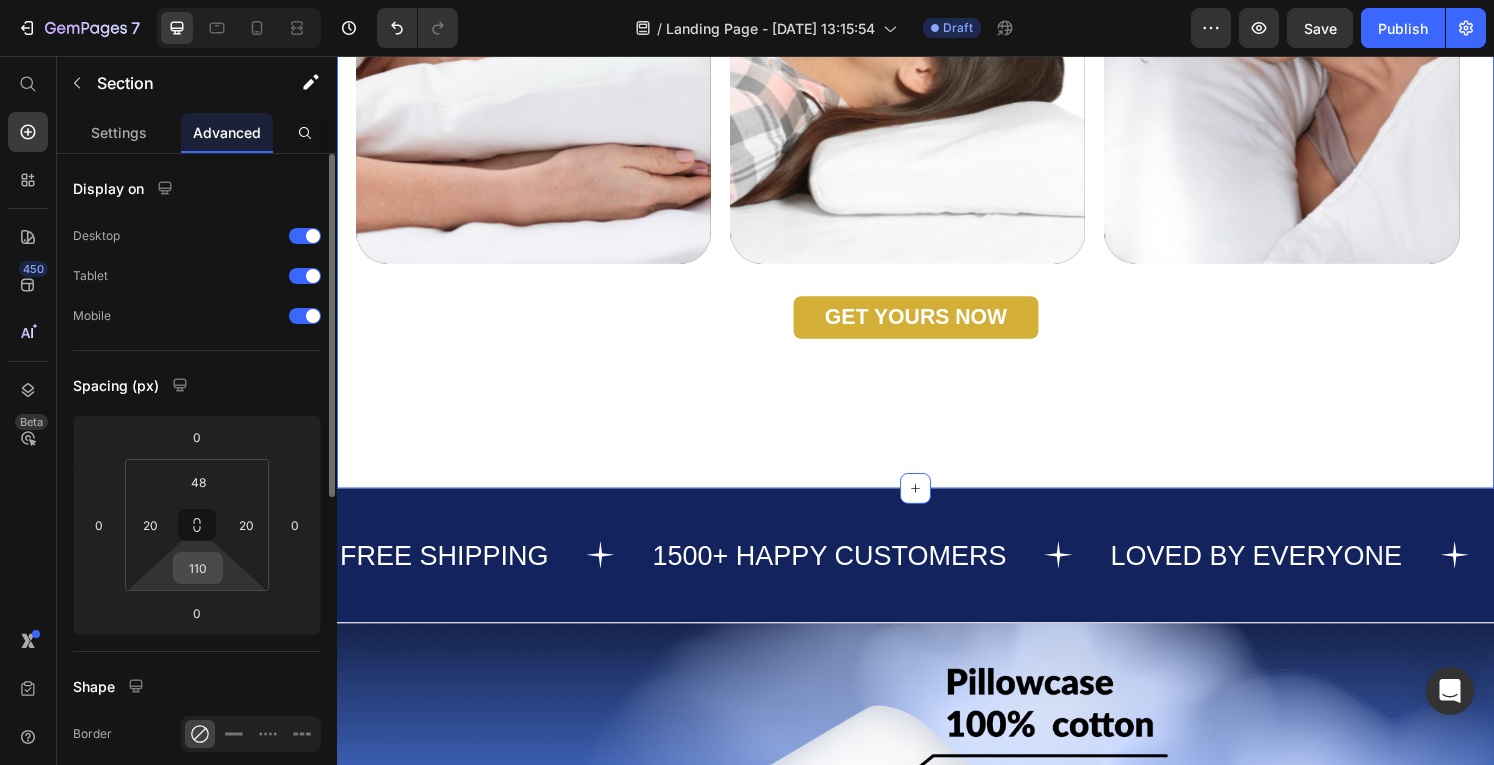 click on "110" at bounding box center (198, 568) 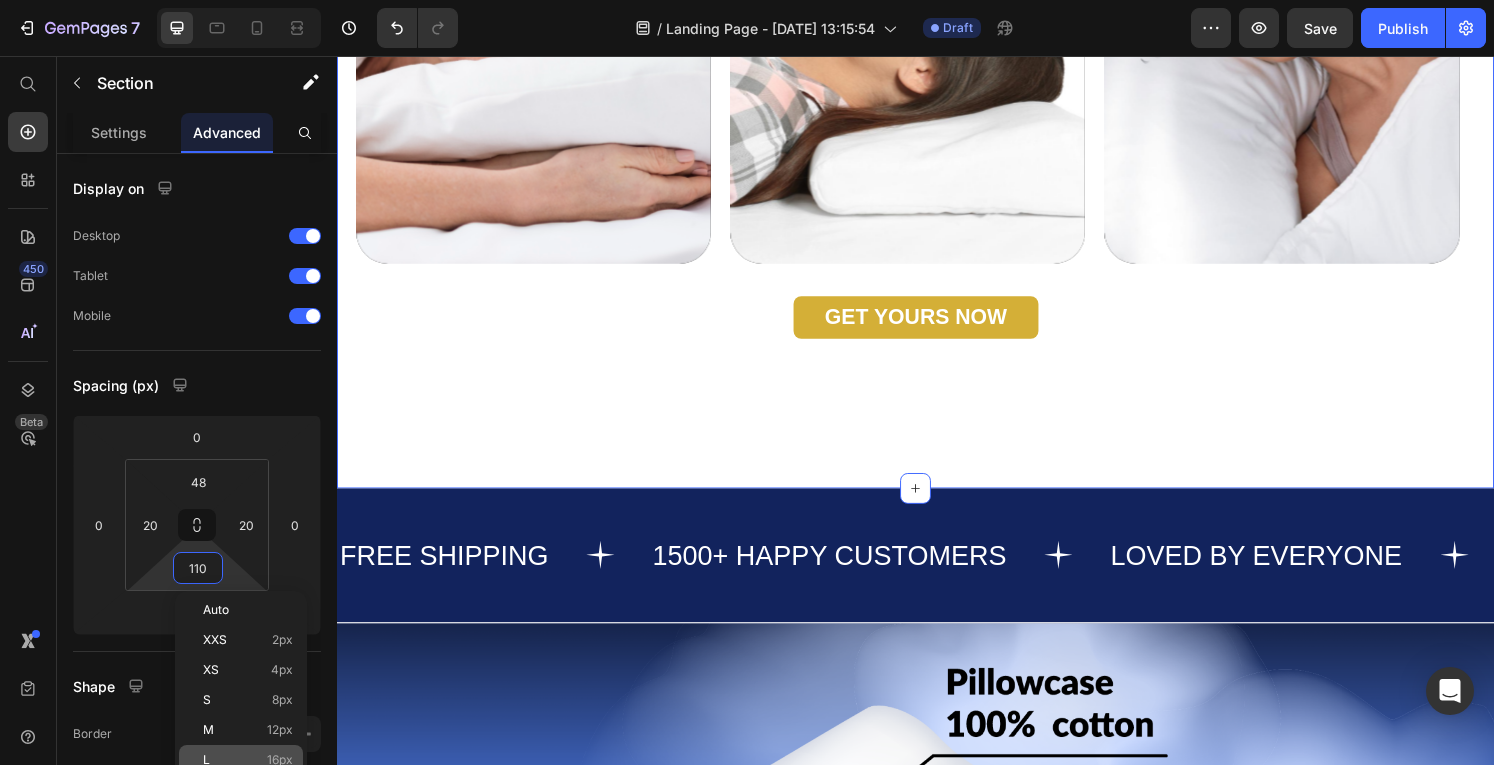 click on "L 16px" 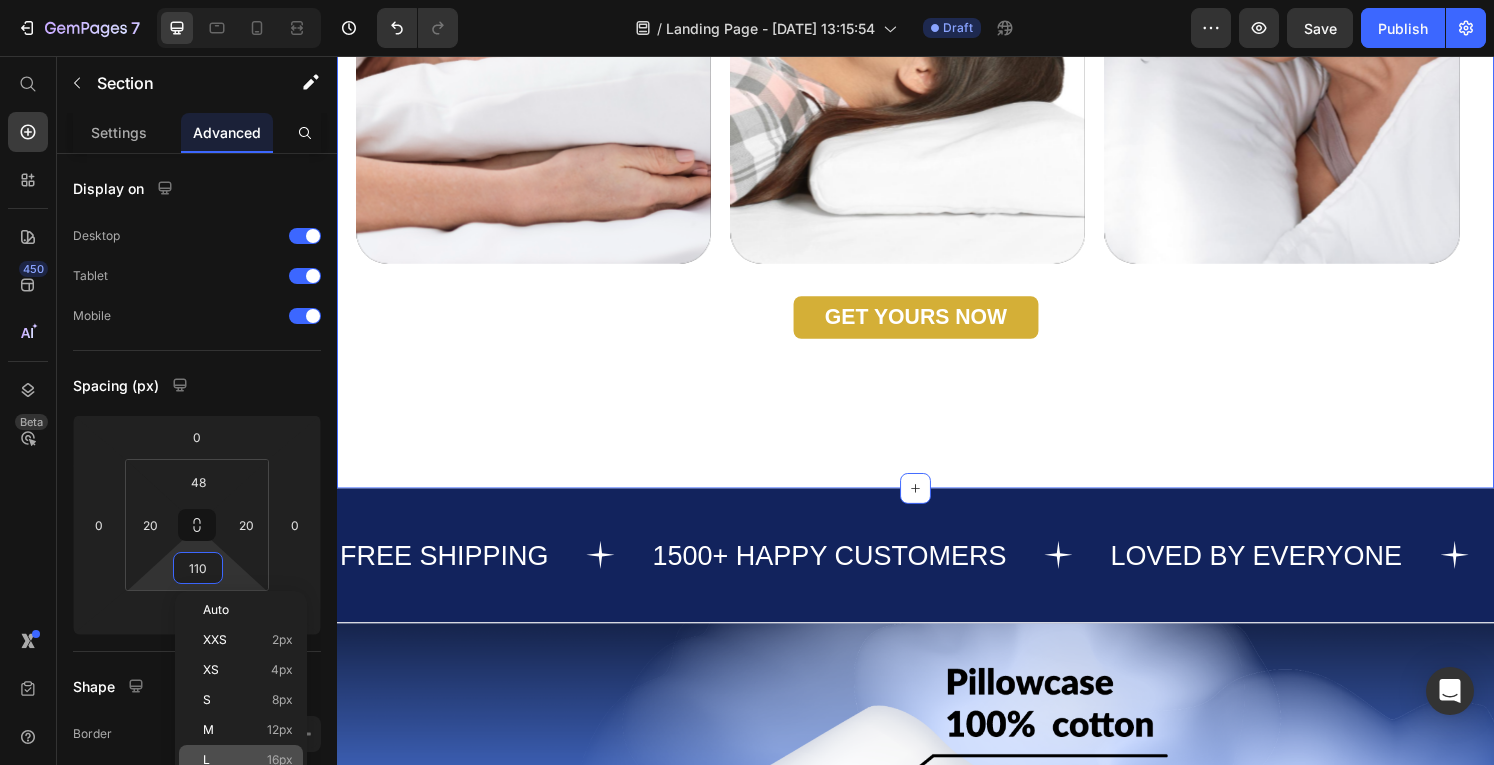 type on "16" 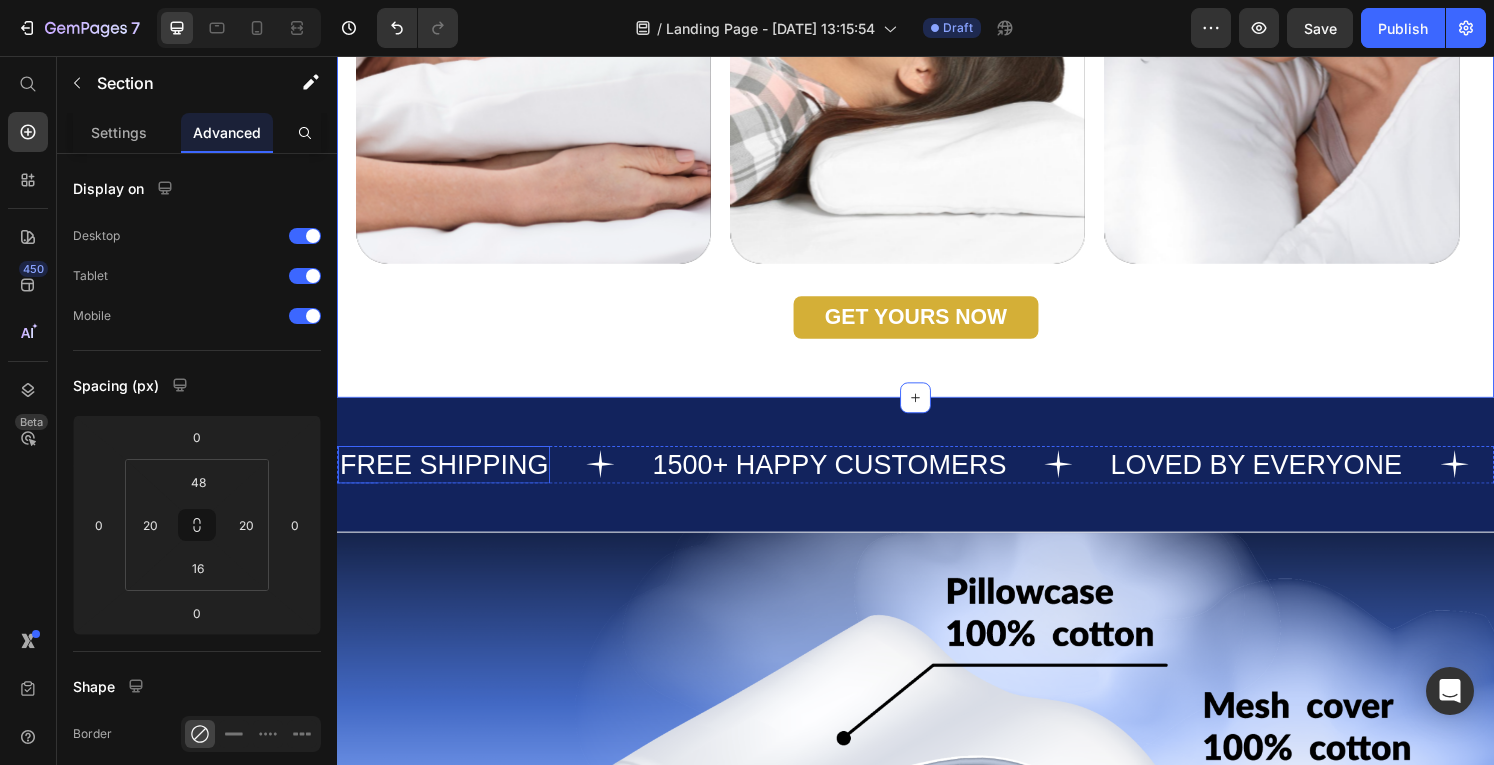 click on "GET YOURS NOW Button" at bounding box center (937, 327) 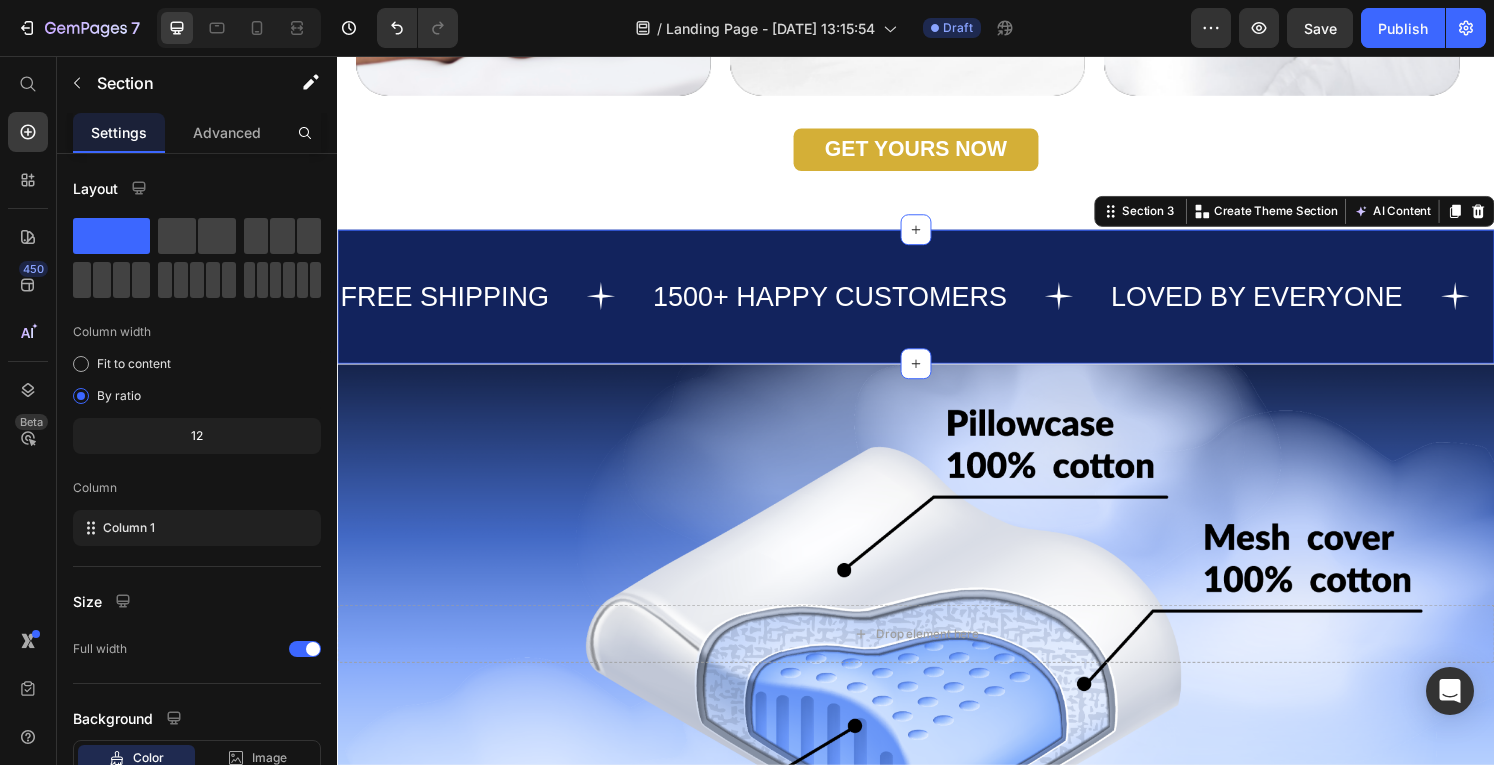 scroll, scrollTop: 1530, scrollLeft: 0, axis: vertical 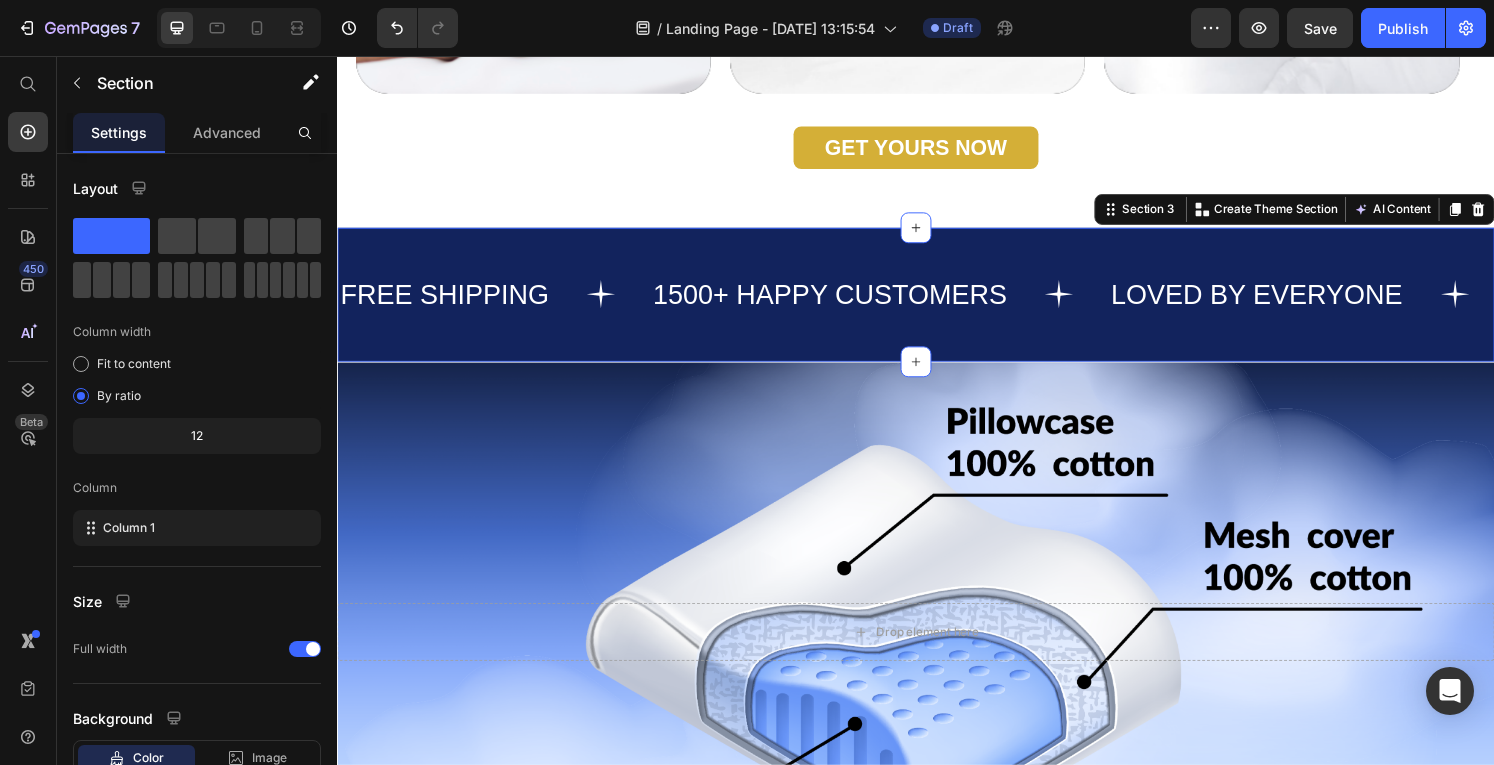 click on "FREE SHIPPING Text
1500+ HAPPY CUSTOMERS Text
LOVED BY EVERYONE Text
FREE SHIPPING Text
1500+ HAPPY CUSTOMERS Text
LOVED BY EVERYONE Text
Marquee Section 3   You can create reusable sections Create Theme Section AI Content Write with GemAI What would you like to describe here? Tone and Voice Persuasive Product GlowRush™ Ionic Smoothing Brush Show more Generate" at bounding box center [937, 303] 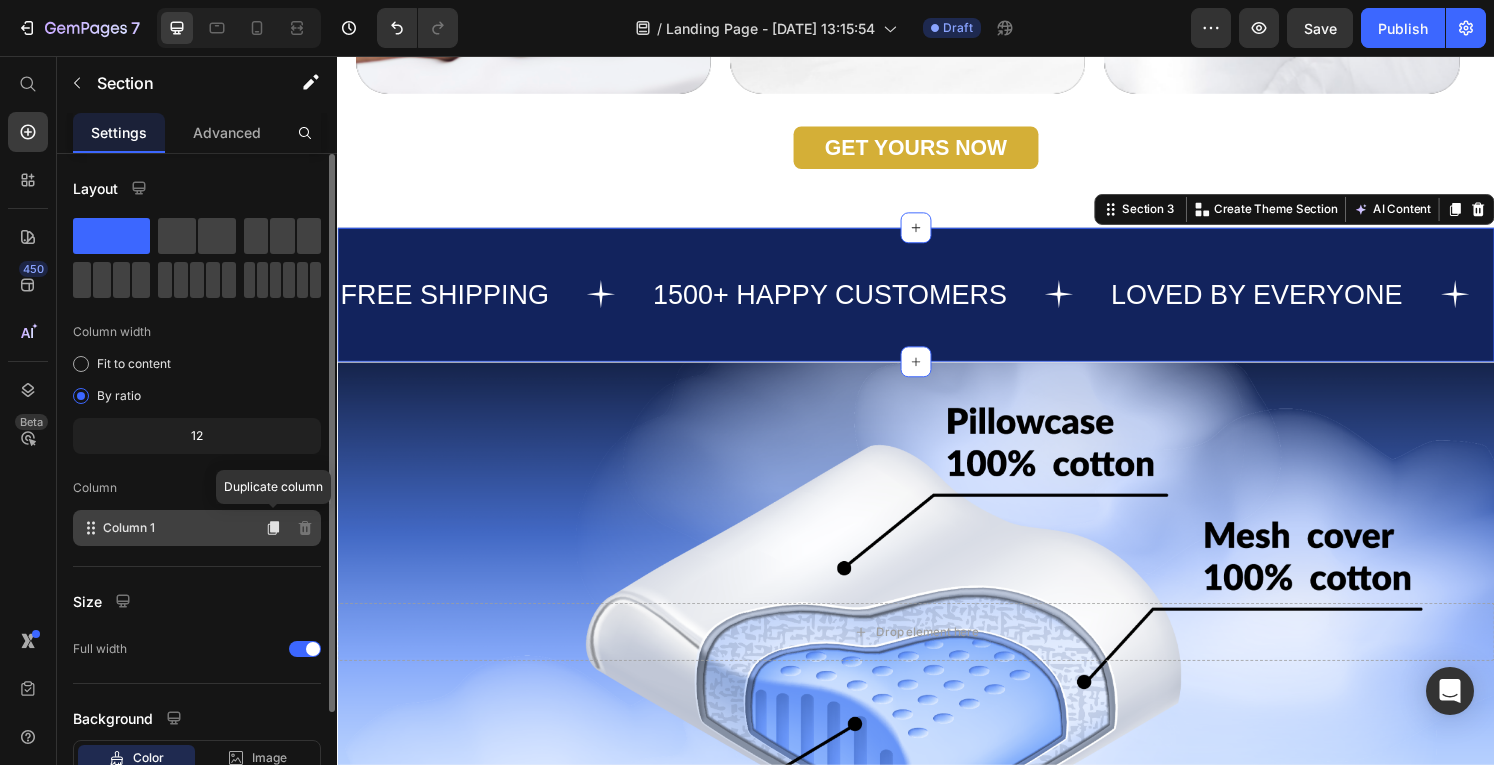 scroll, scrollTop: 138, scrollLeft: 0, axis: vertical 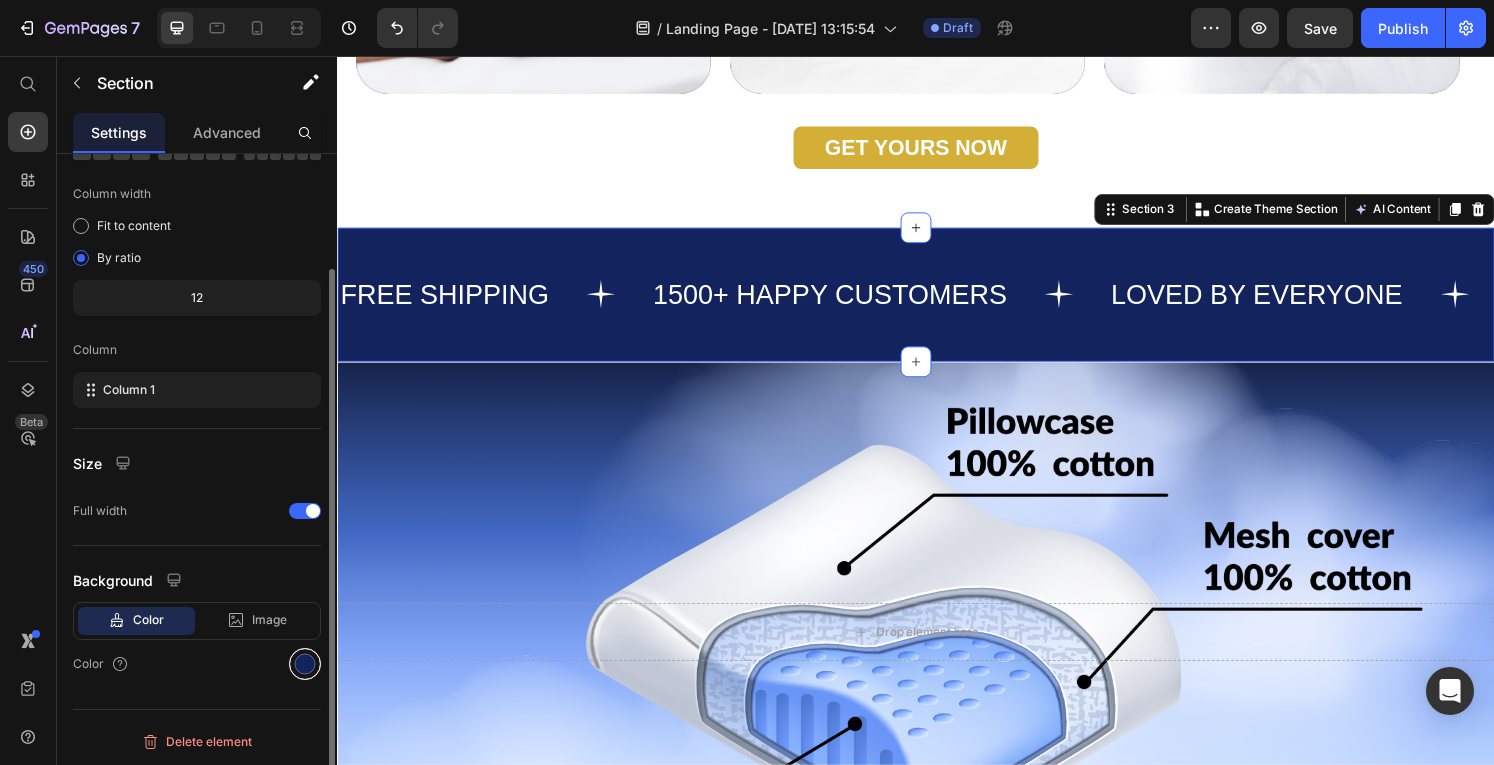 click at bounding box center [305, 664] 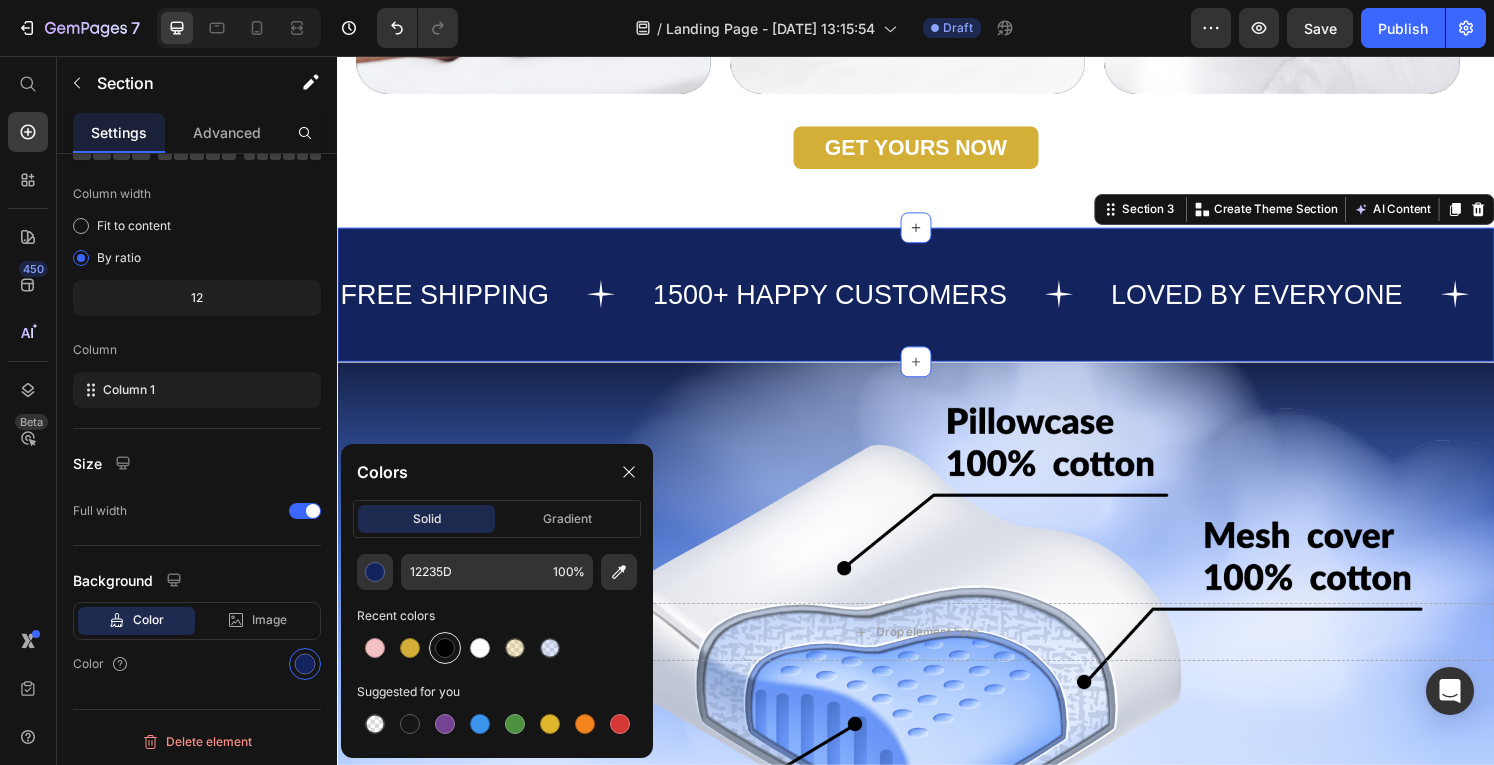 click at bounding box center (445, 648) 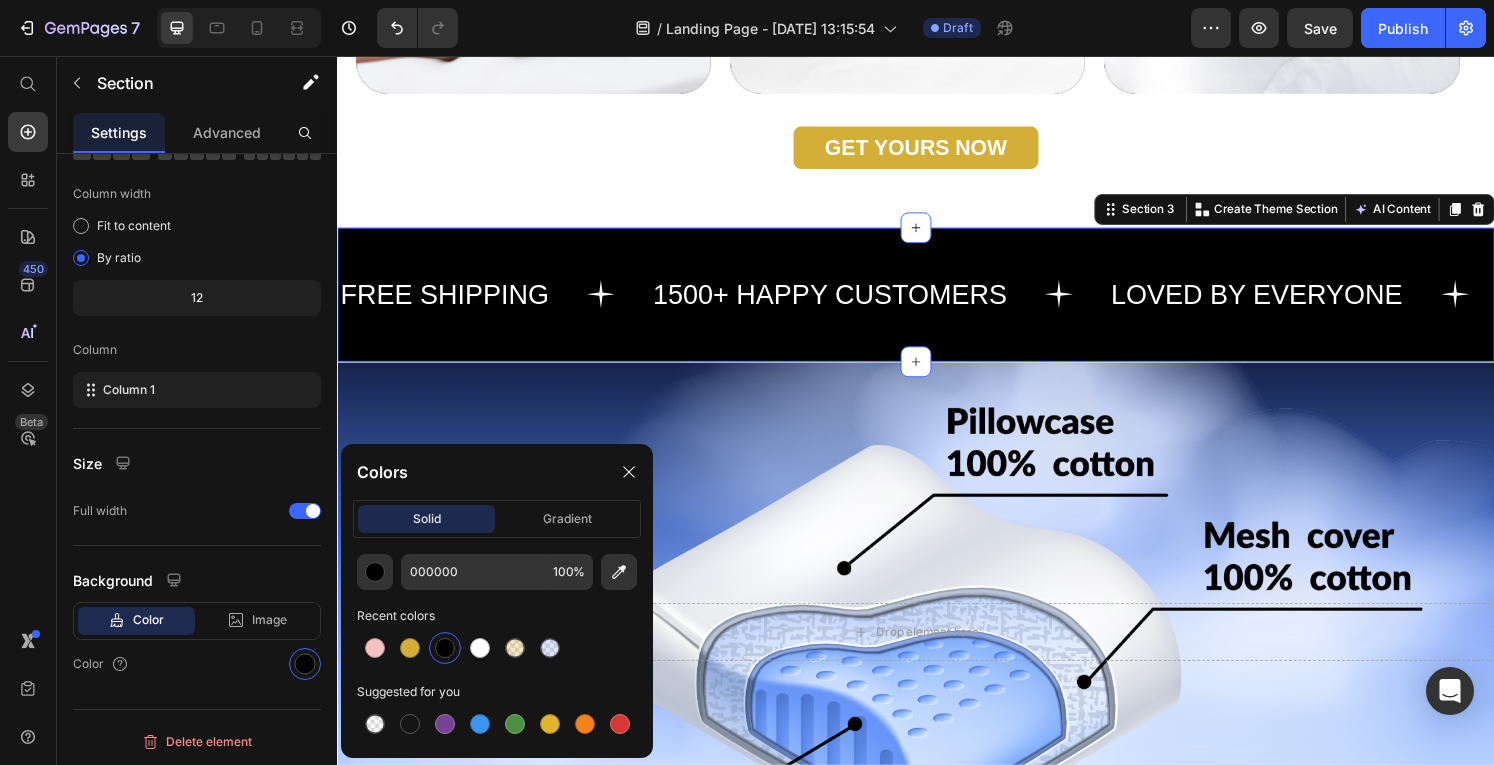 scroll, scrollTop: 138, scrollLeft: 0, axis: vertical 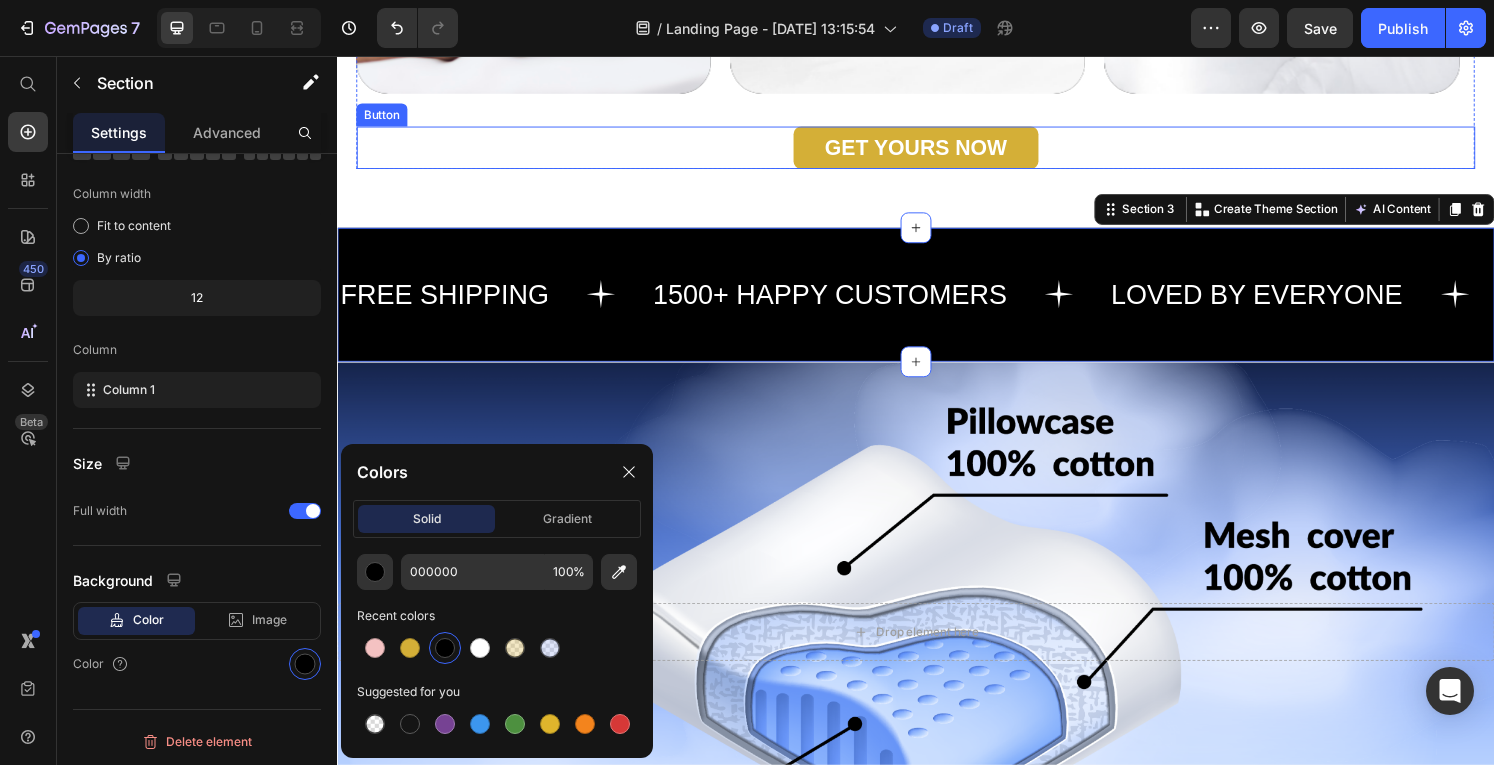 click on "GET YOURS NOW Button" at bounding box center (937, 151) 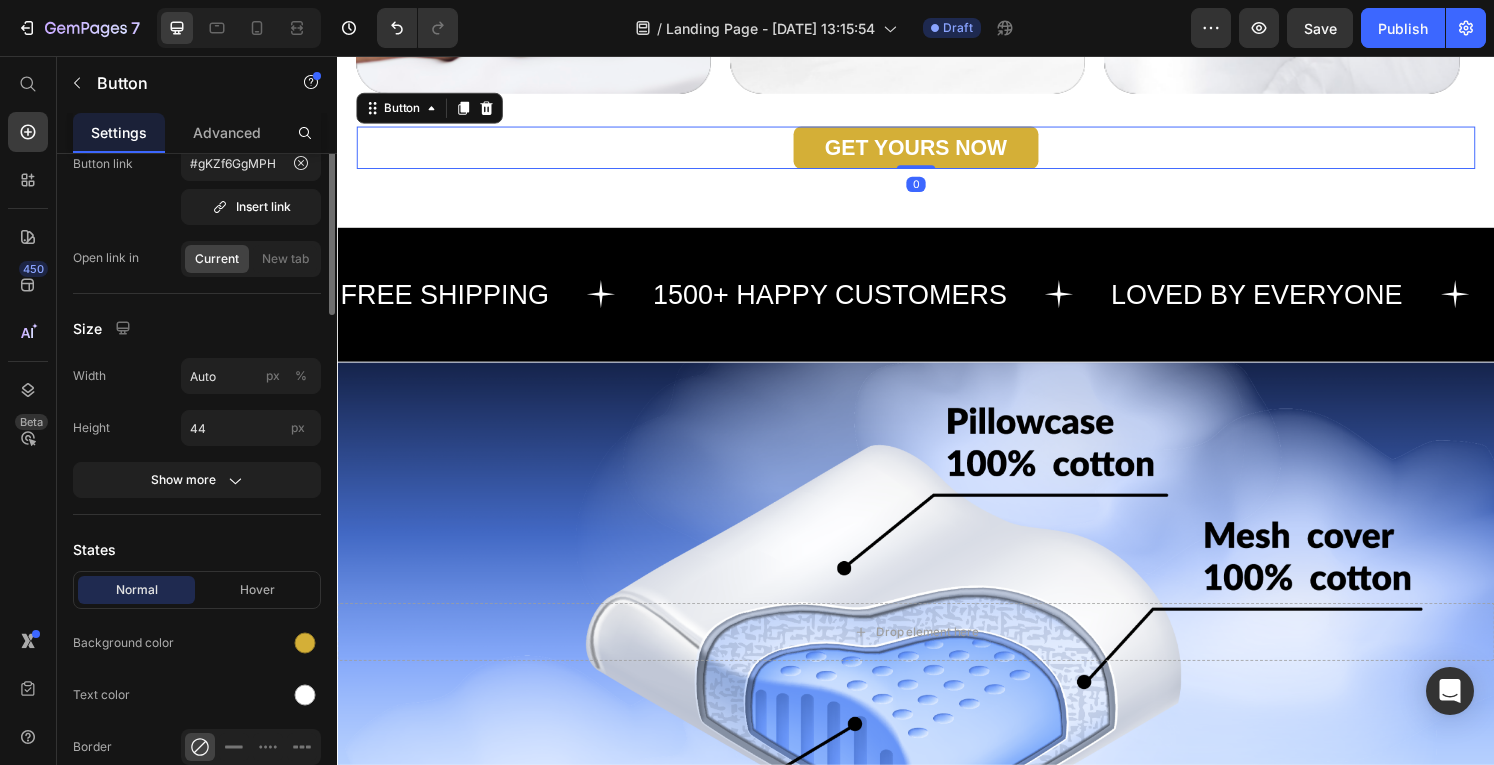 scroll, scrollTop: 0, scrollLeft: 0, axis: both 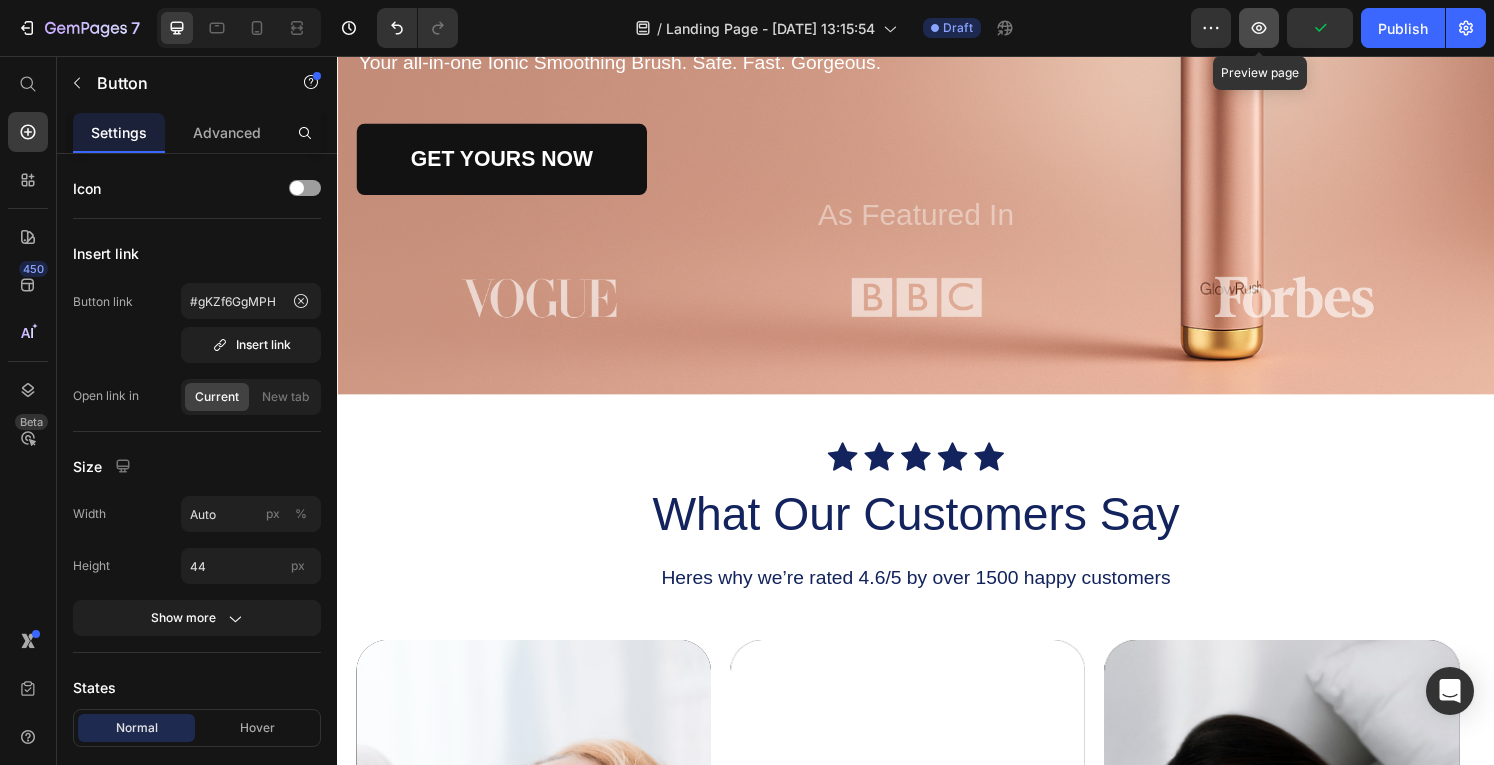 click 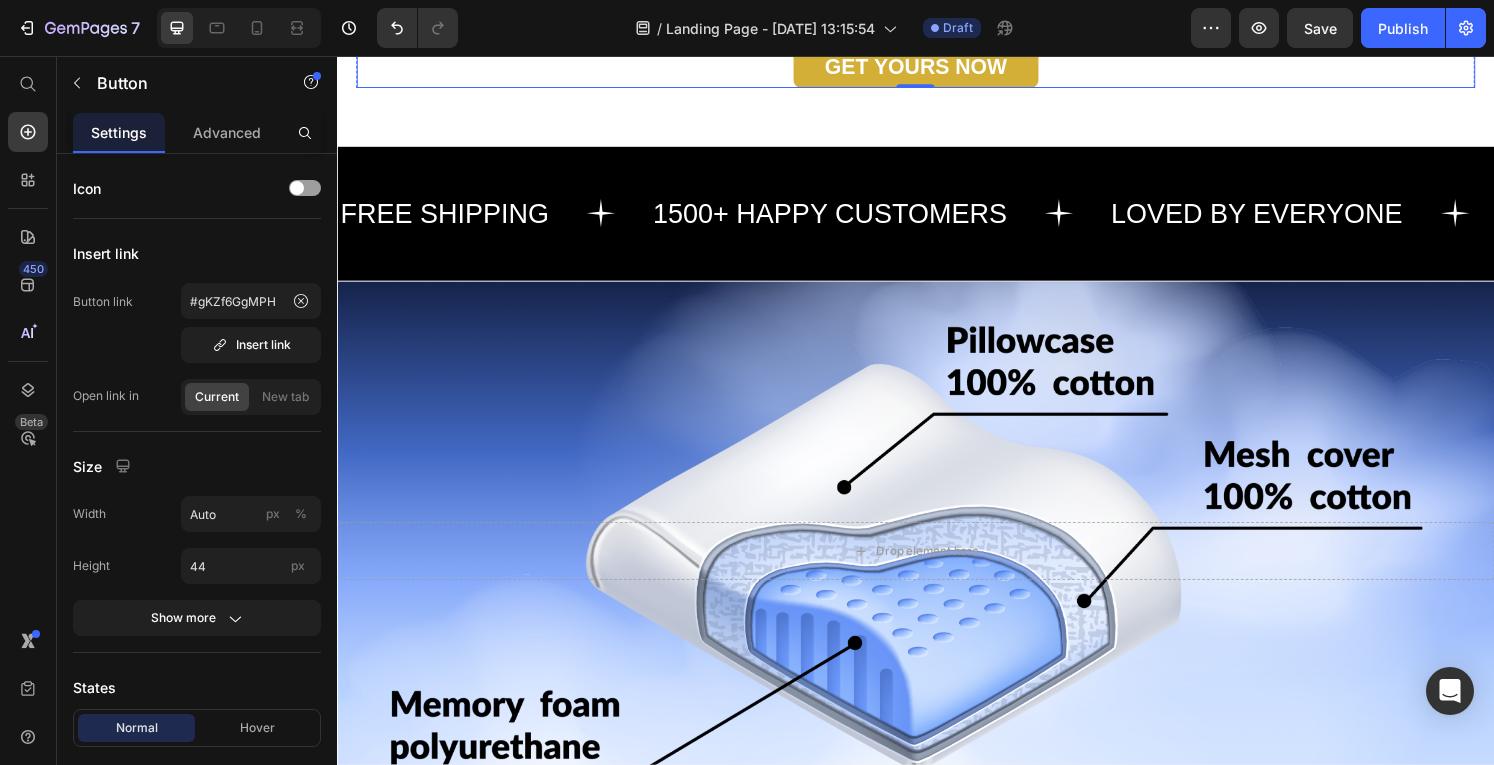 scroll, scrollTop: 1634, scrollLeft: 0, axis: vertical 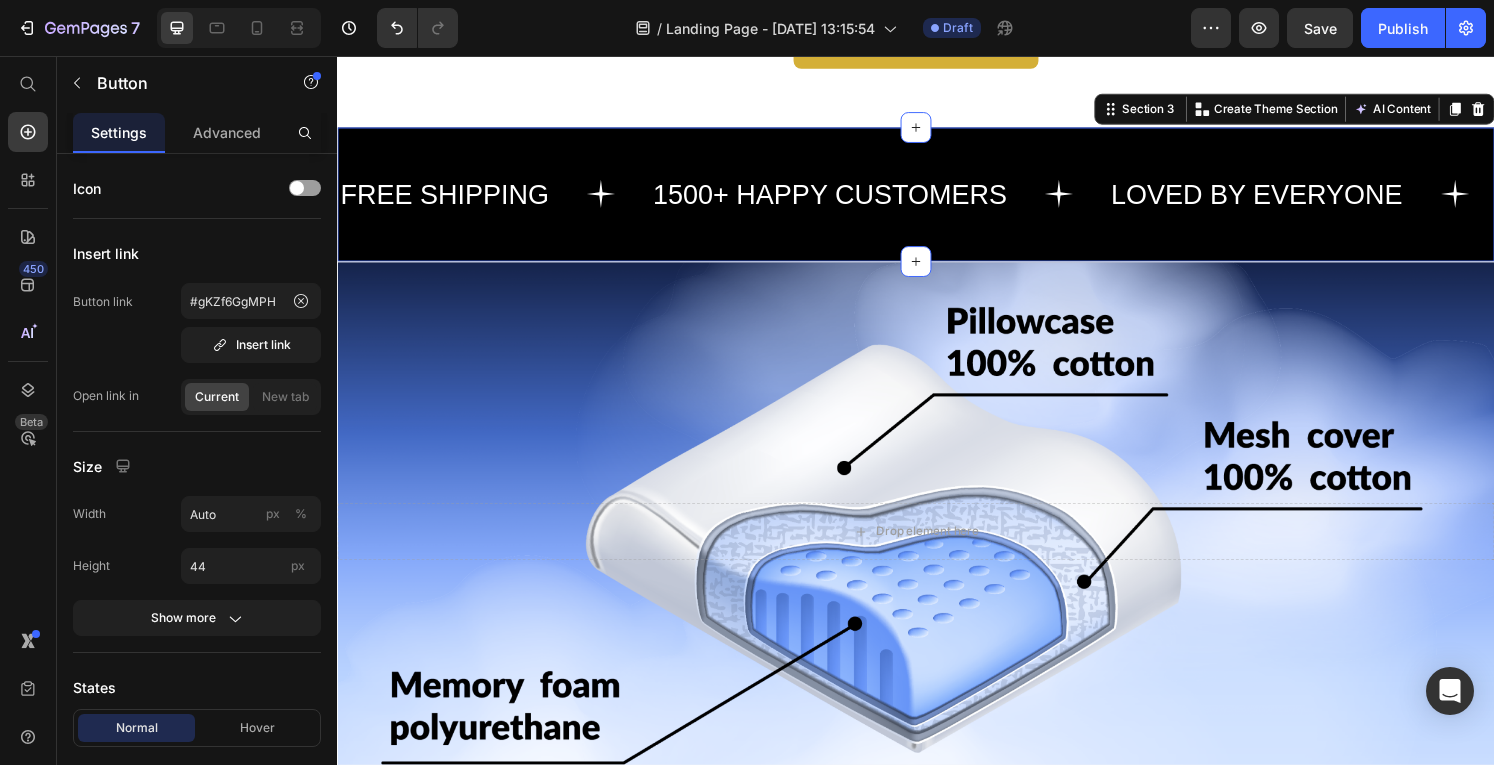 click on "FREE SHIPPING Text
1500+ HAPPY CUSTOMERS Text
LOVED BY EVERYONE Text
FREE SHIPPING Text
1500+ HAPPY CUSTOMERS Text
LOVED BY EVERYONE Text
Marquee Section 3   You can create reusable sections Create Theme Section AI Content Write with GemAI What would you like to describe here? Tone and Voice Persuasive Product GlowRush™ Ionic Smoothing Brush Show more Generate" at bounding box center [937, 199] 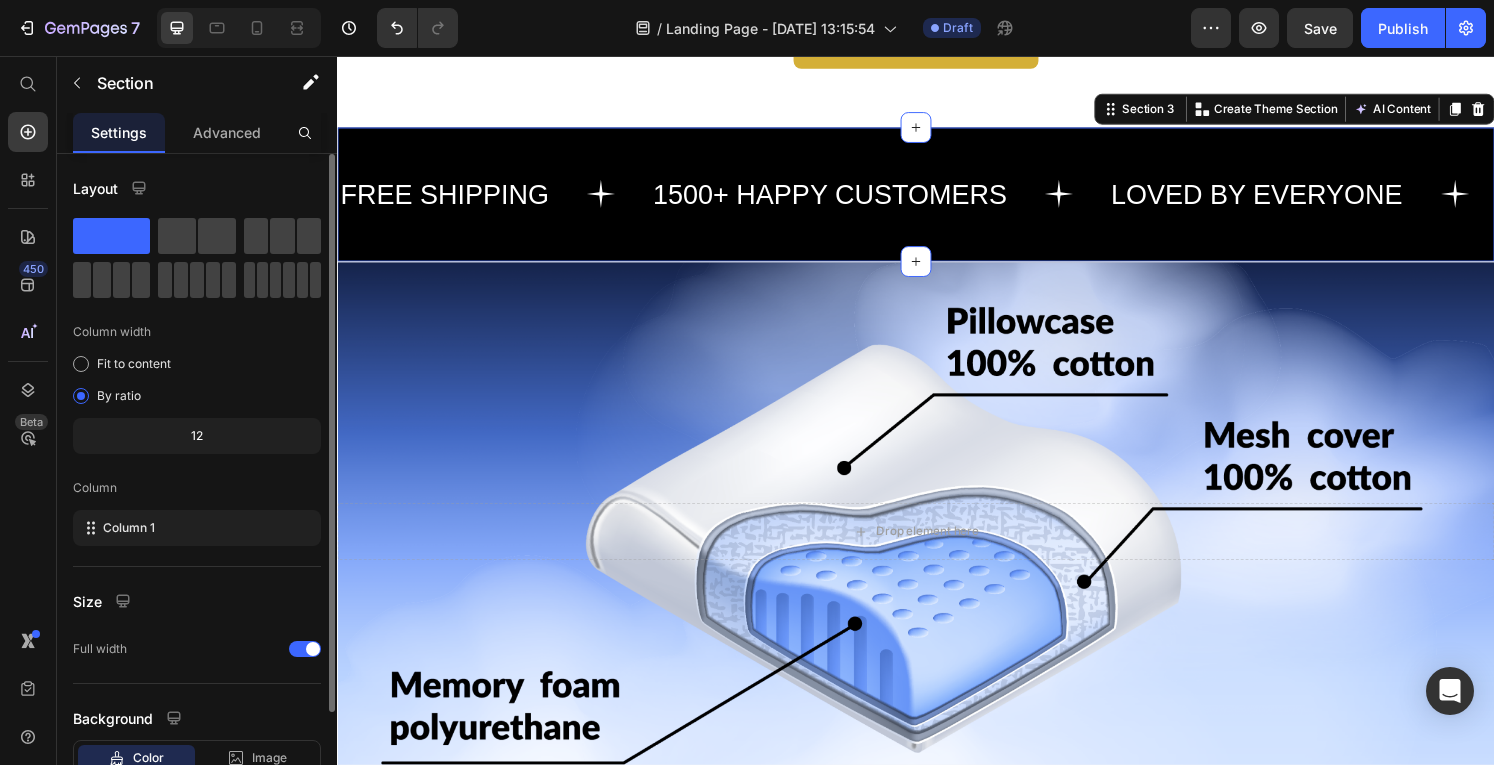 scroll, scrollTop: 138, scrollLeft: 0, axis: vertical 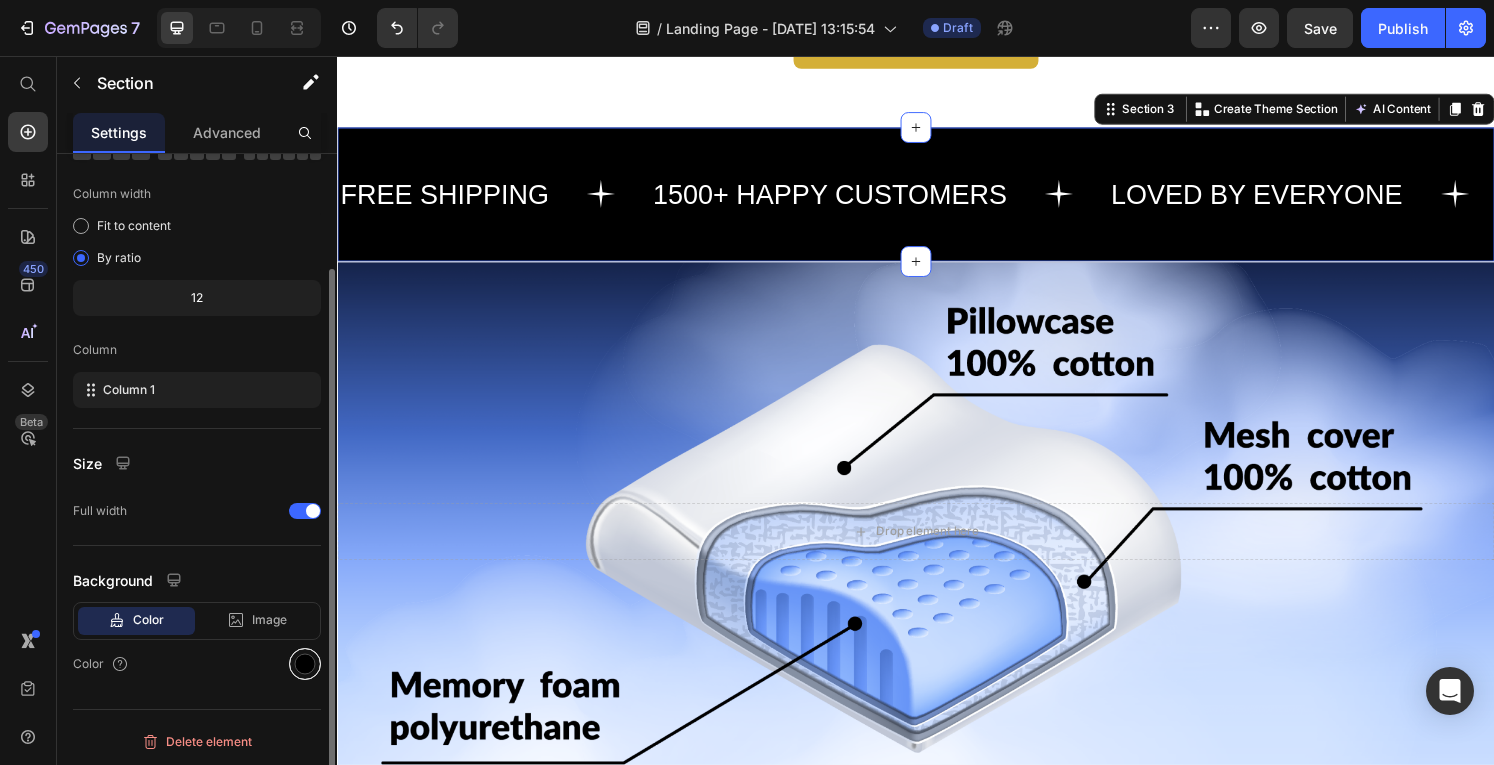 click at bounding box center (305, 664) 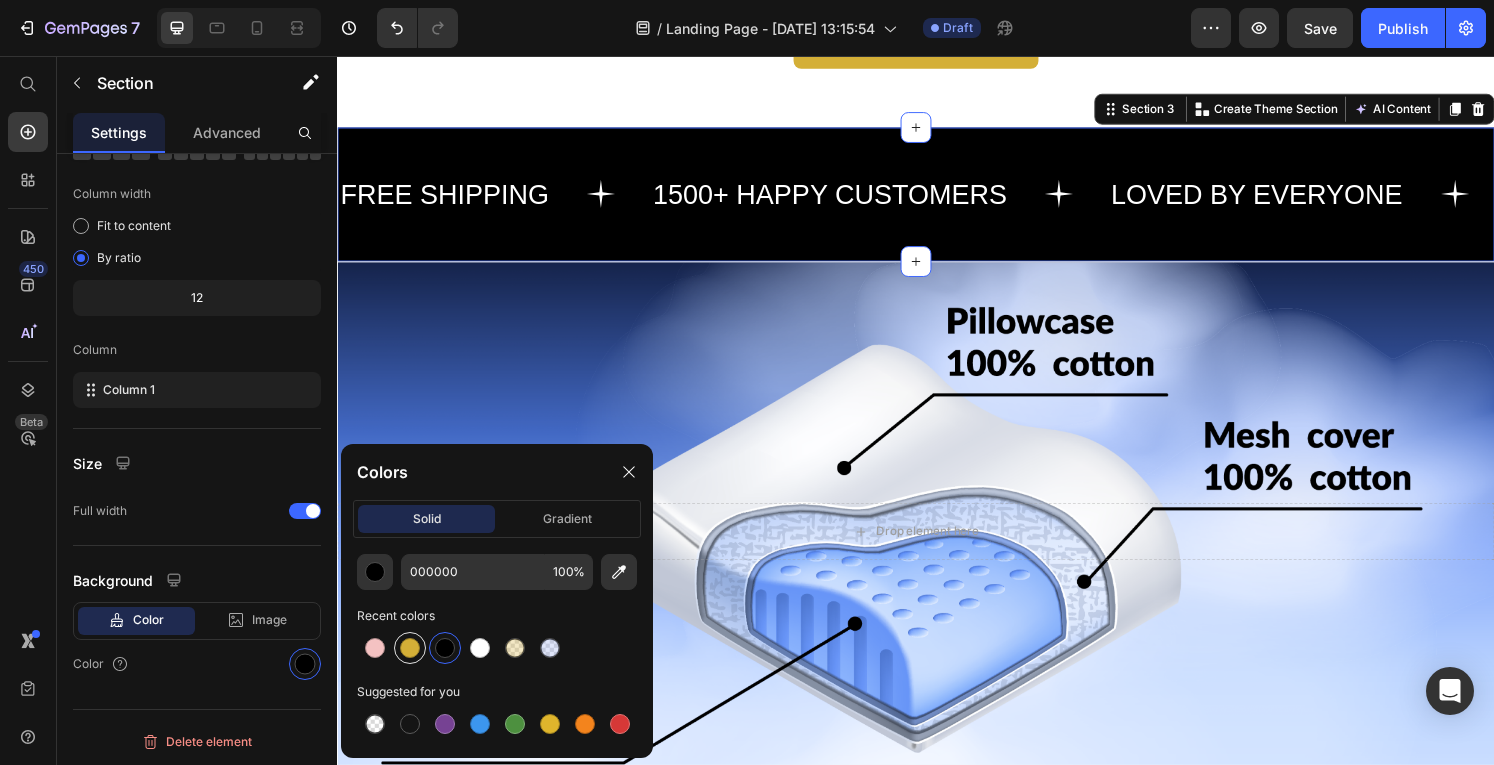 click at bounding box center (410, 648) 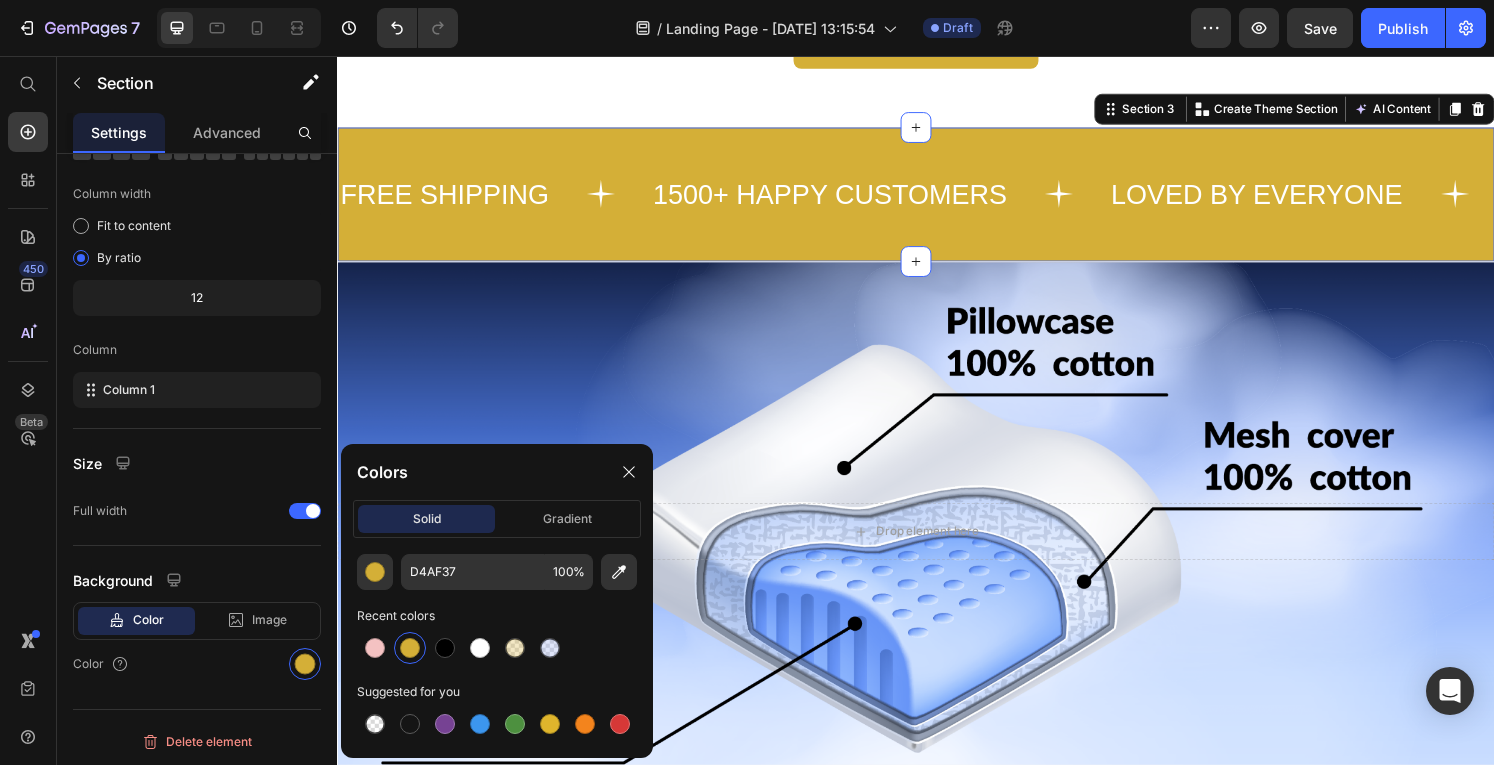 scroll, scrollTop: 138, scrollLeft: 0, axis: vertical 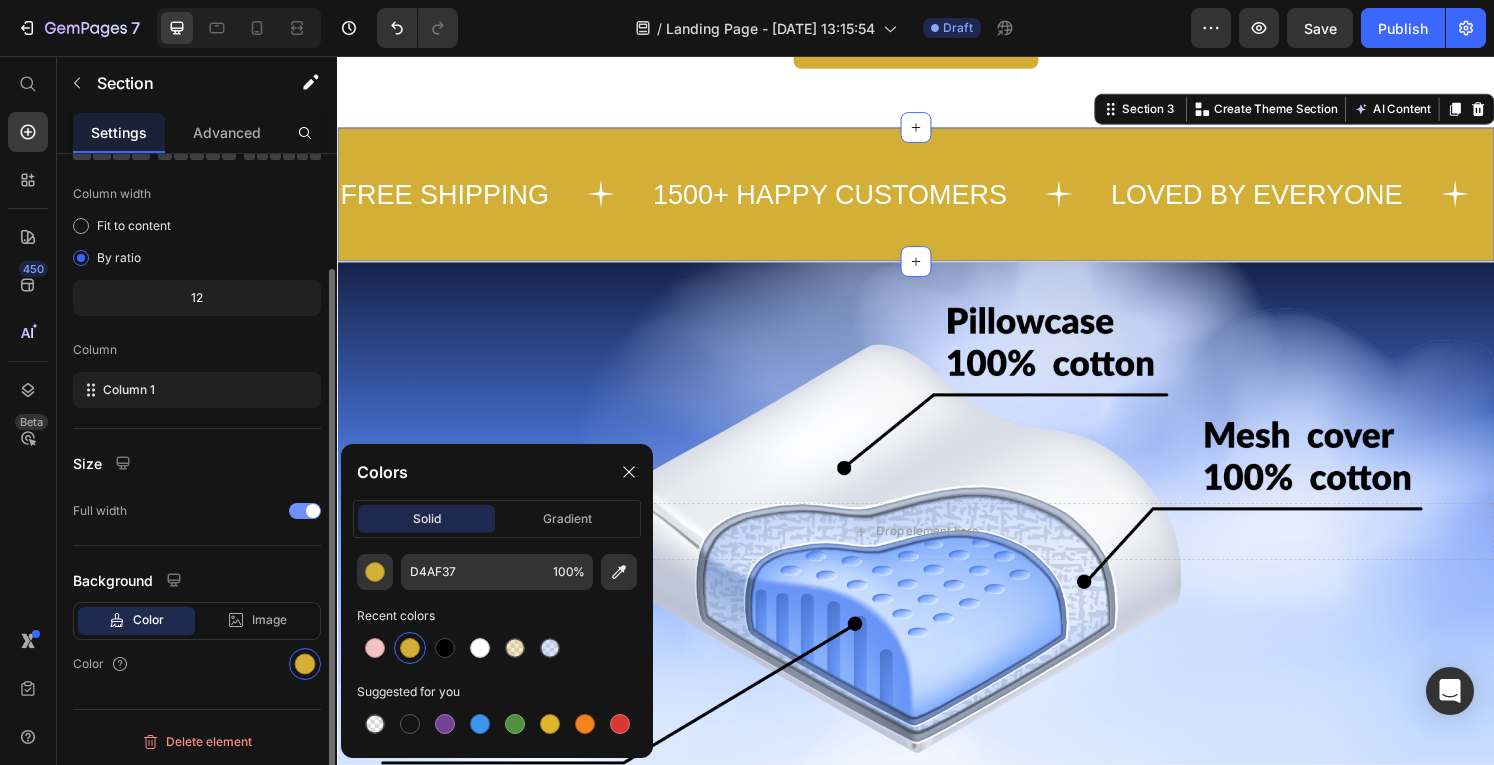 click on "Full width" 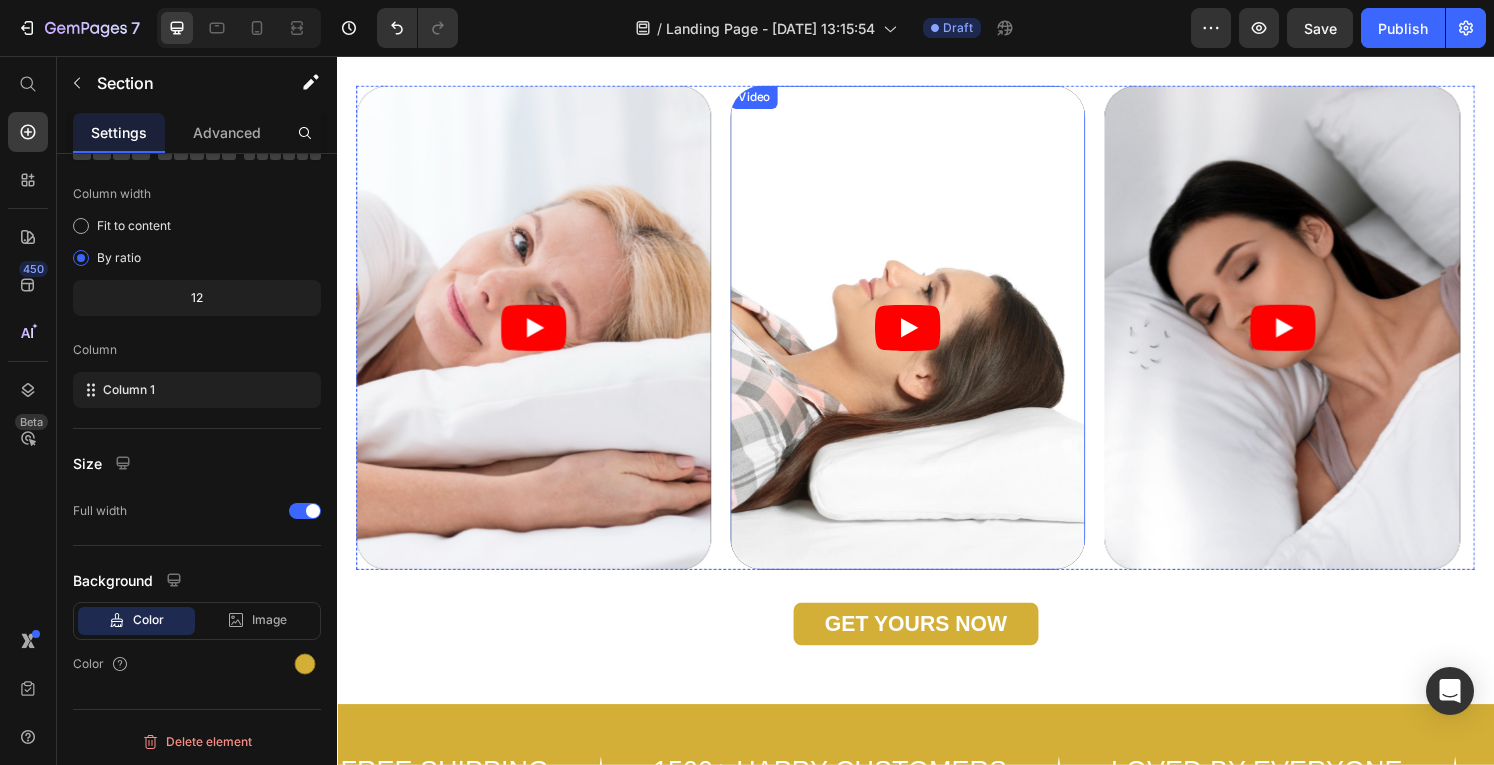 scroll, scrollTop: 1058, scrollLeft: 0, axis: vertical 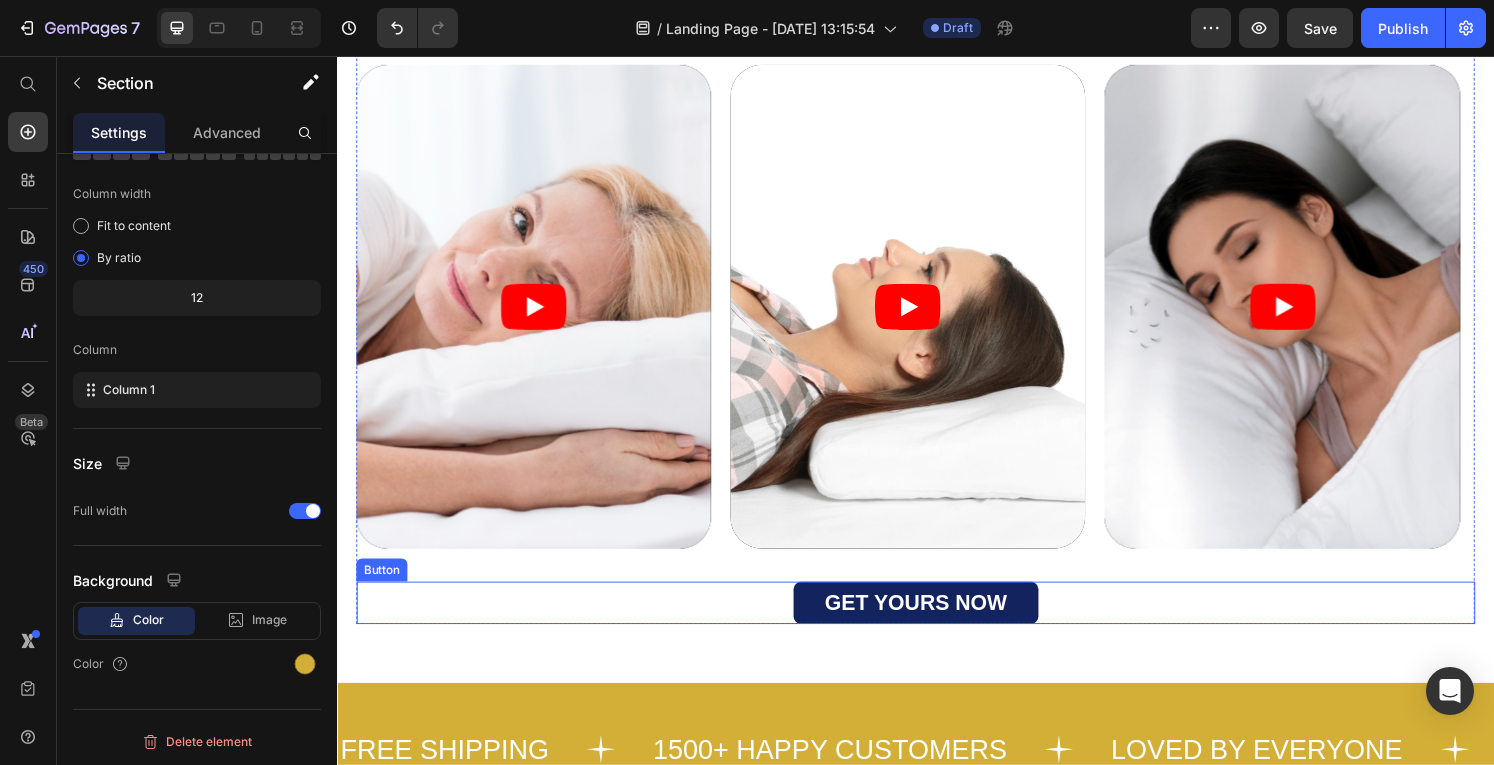 click on "GET YOURS NOW" at bounding box center (936, 623) 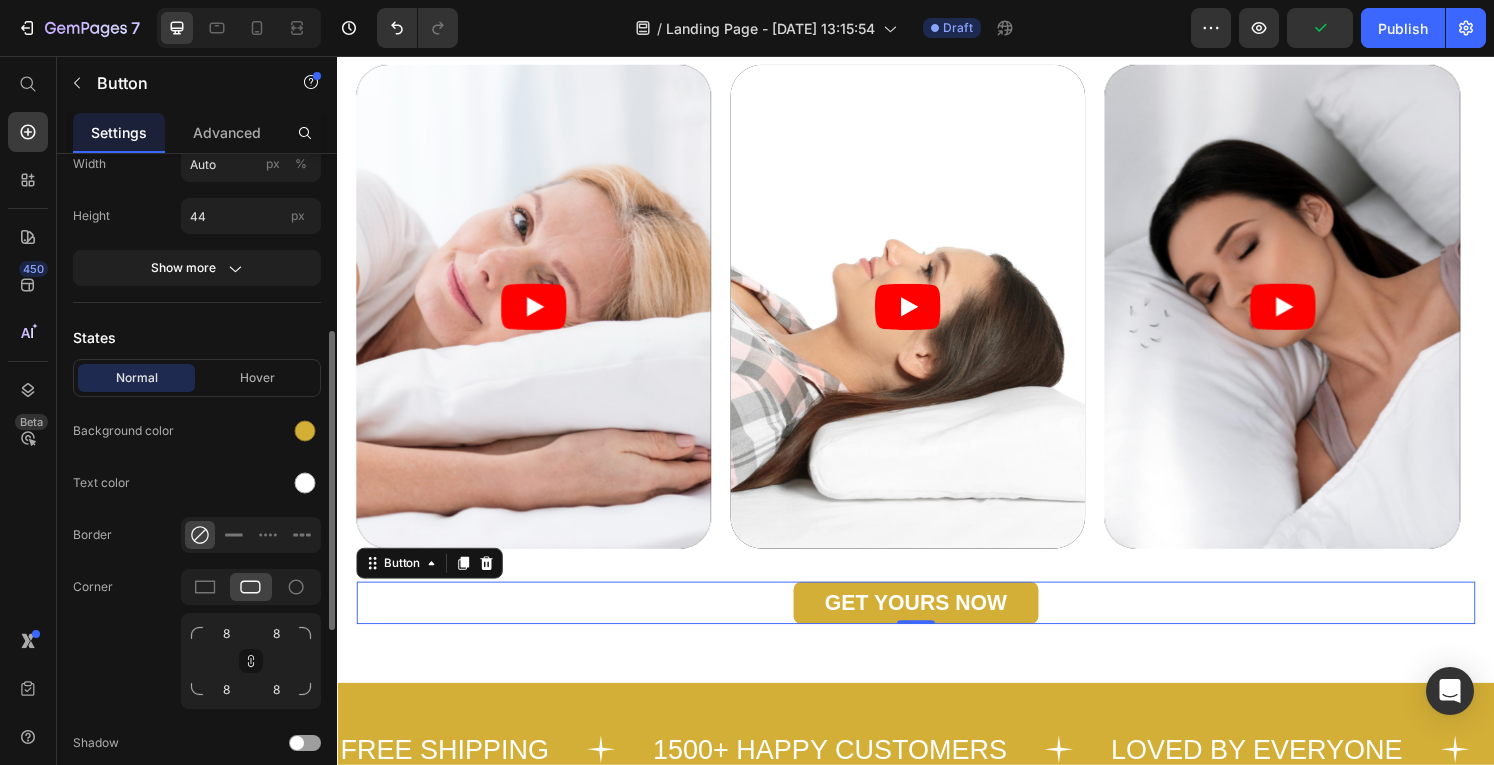 scroll, scrollTop: 365, scrollLeft: 0, axis: vertical 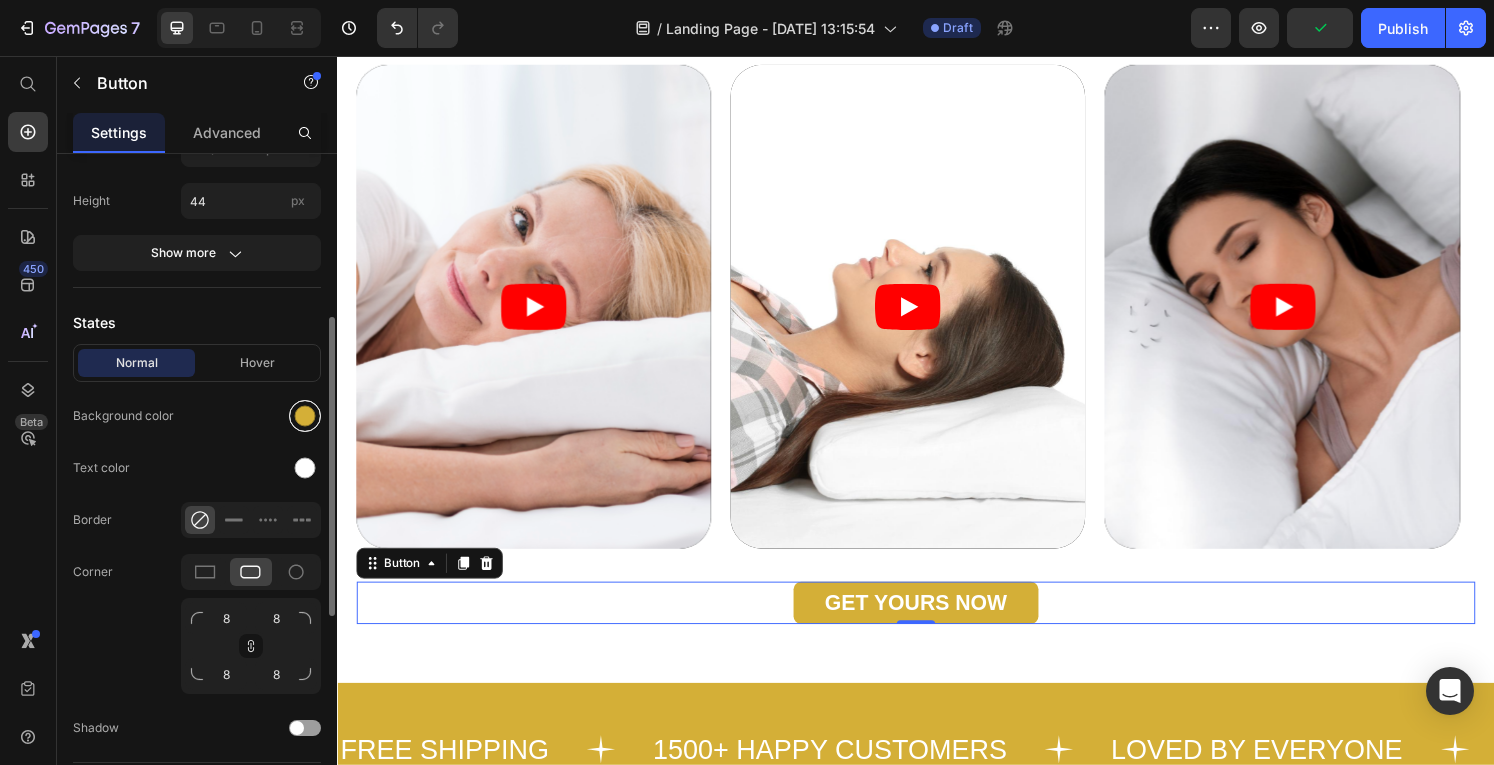 click at bounding box center (305, 416) 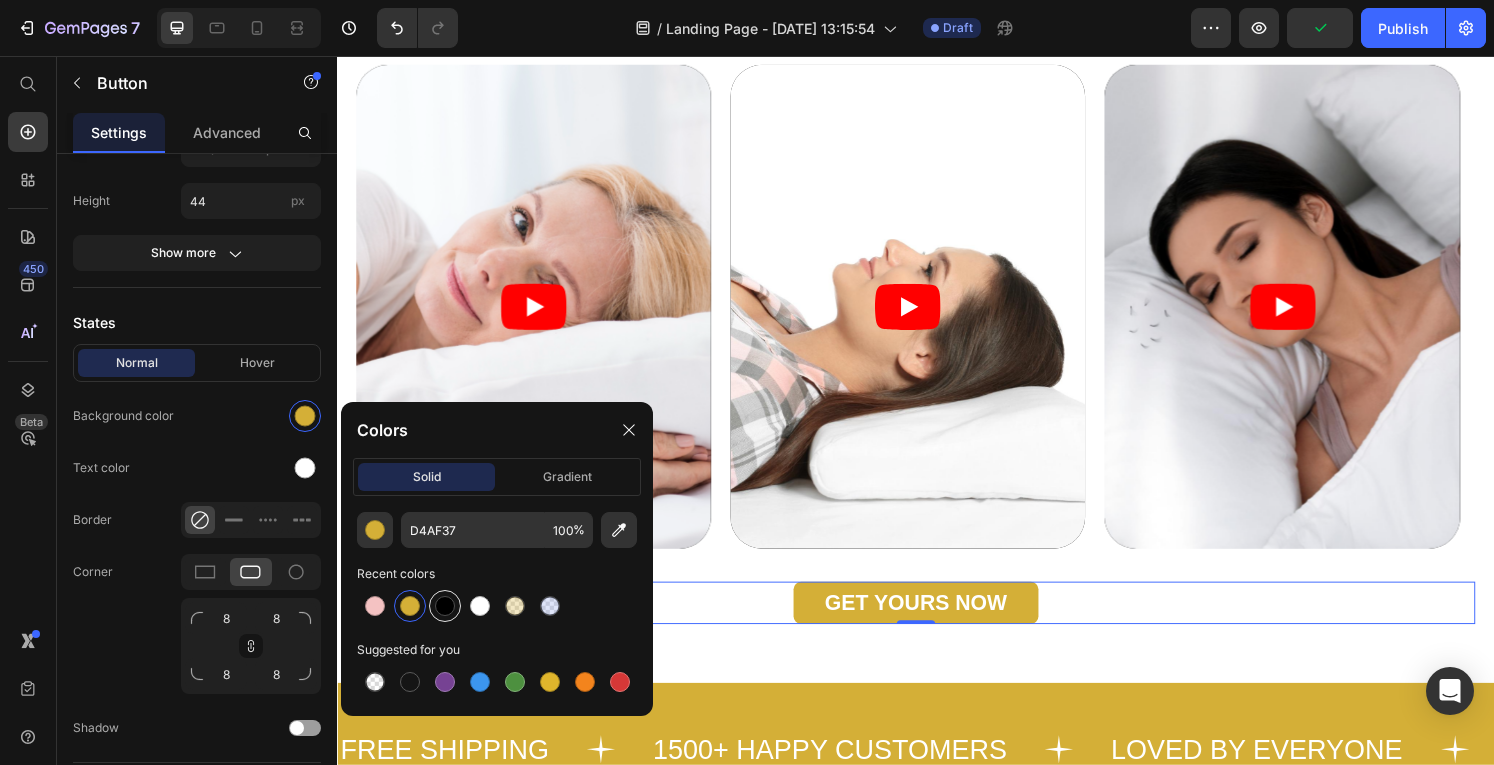 click at bounding box center [445, 606] 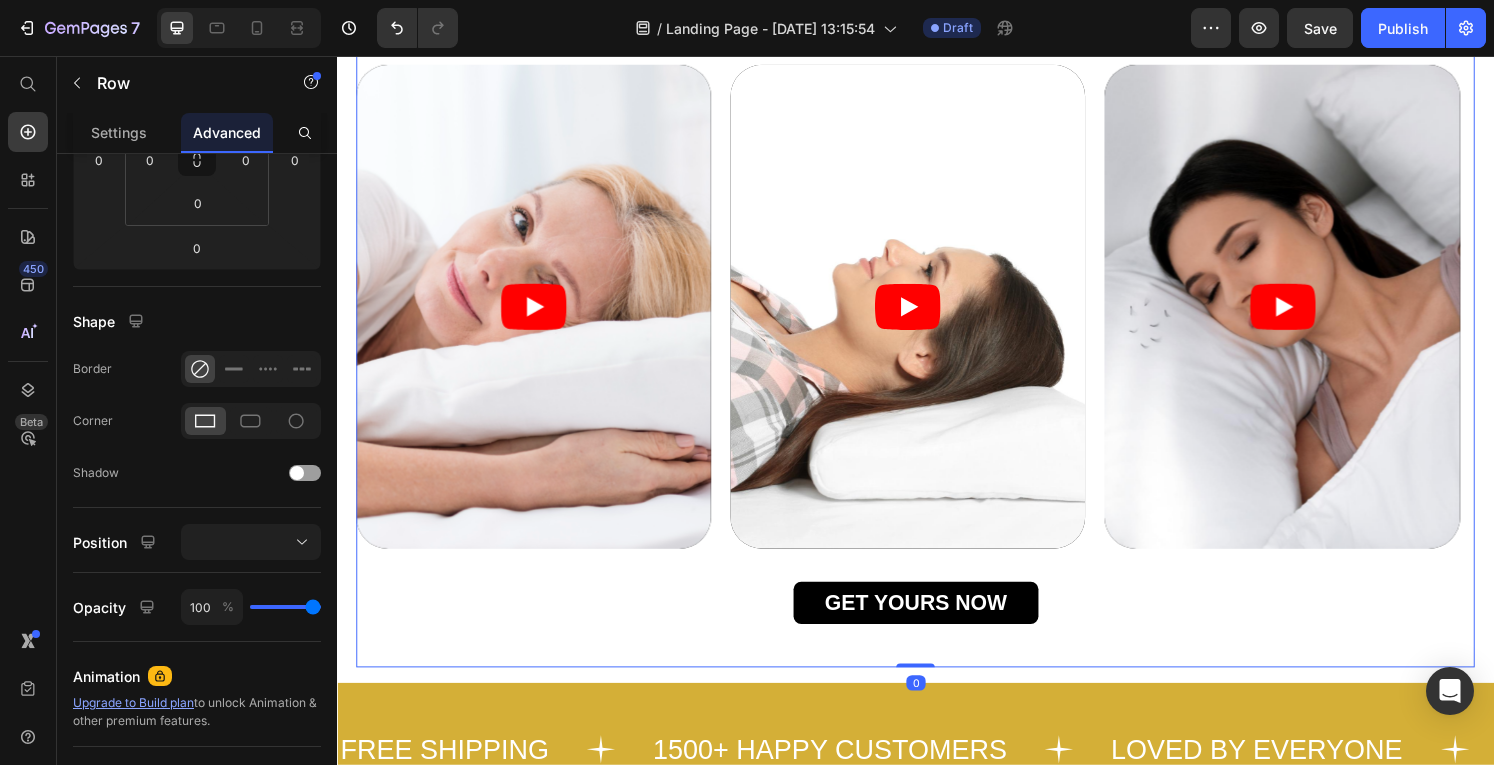 click on "Icon
Icon
Icon
Icon
Icon Icon List What Our Customers Say Heading Heres why we’re rated 4.6/5 by over 1500 happy customers Text Block Video Video Video Carousel GET YOURS NOW Button Row Image Supportive Design Text Block Ergonomically engineered for optimal spinal alignment Text Block Hero Banner Image Pressure Relief Text Block Reduces neck and shoulder discomfort Text Block Hero Banner Row Image Breathable Materials Text Block Ensures cool, comfortable sleep Text Block Hero Banner" at bounding box center [937, 274] 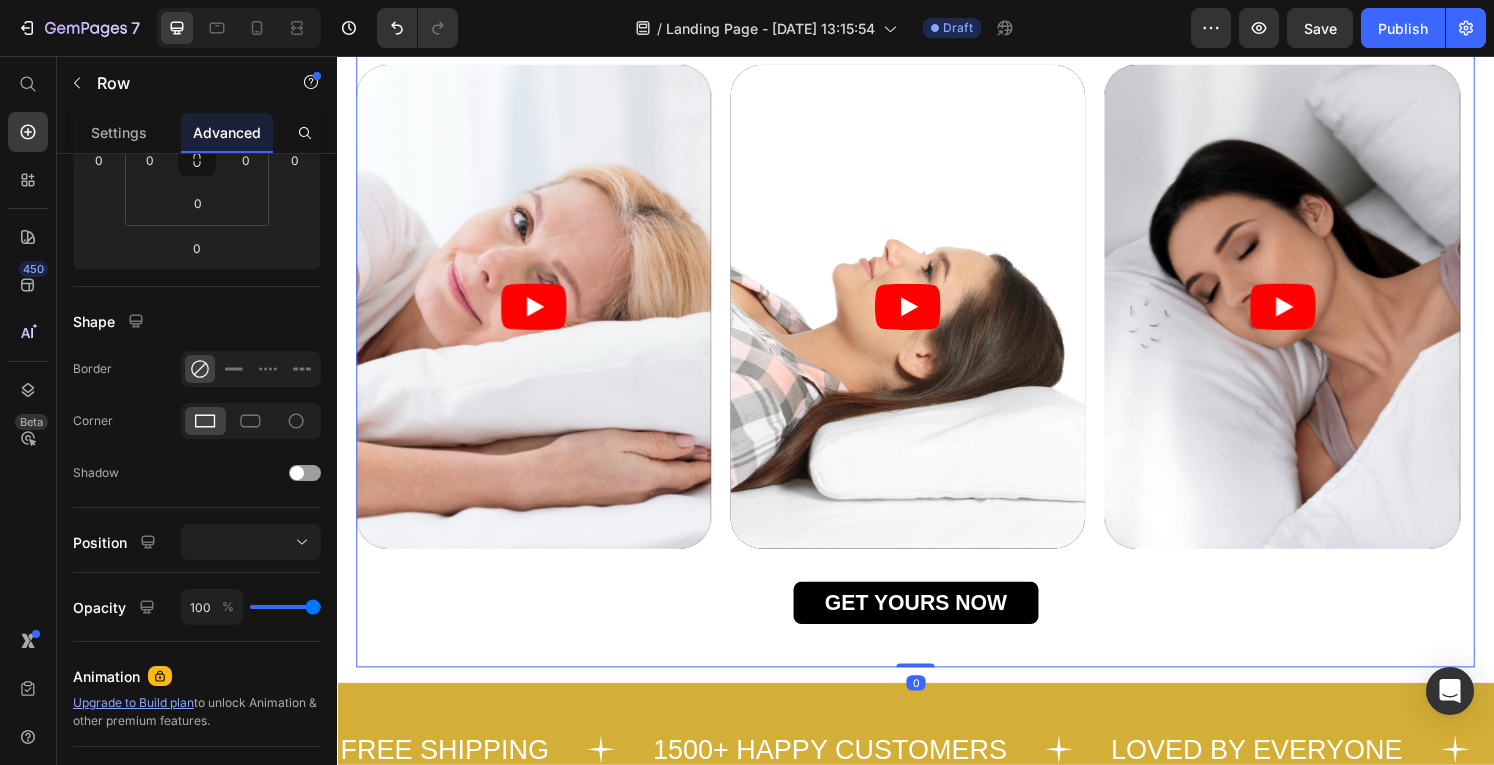 scroll, scrollTop: 0, scrollLeft: 0, axis: both 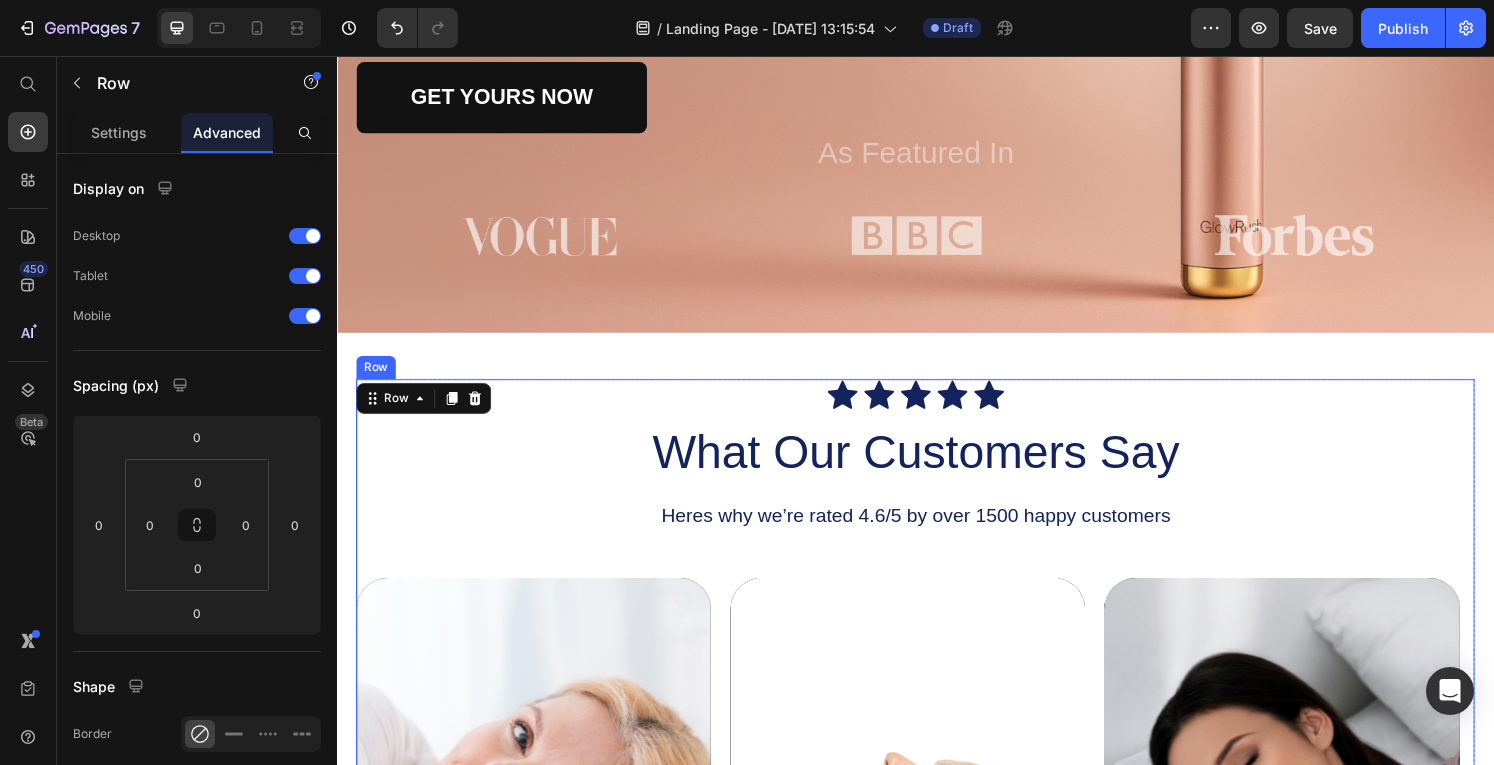click on "Icon
Icon
Icon
Icon
Icon Icon List What Our Customers Say Heading Heres why we’re rated 4.6/5 by over 1500 happy customers Text Block Video Video Video Carousel GET YOURS NOW Button" at bounding box center (937, 784) 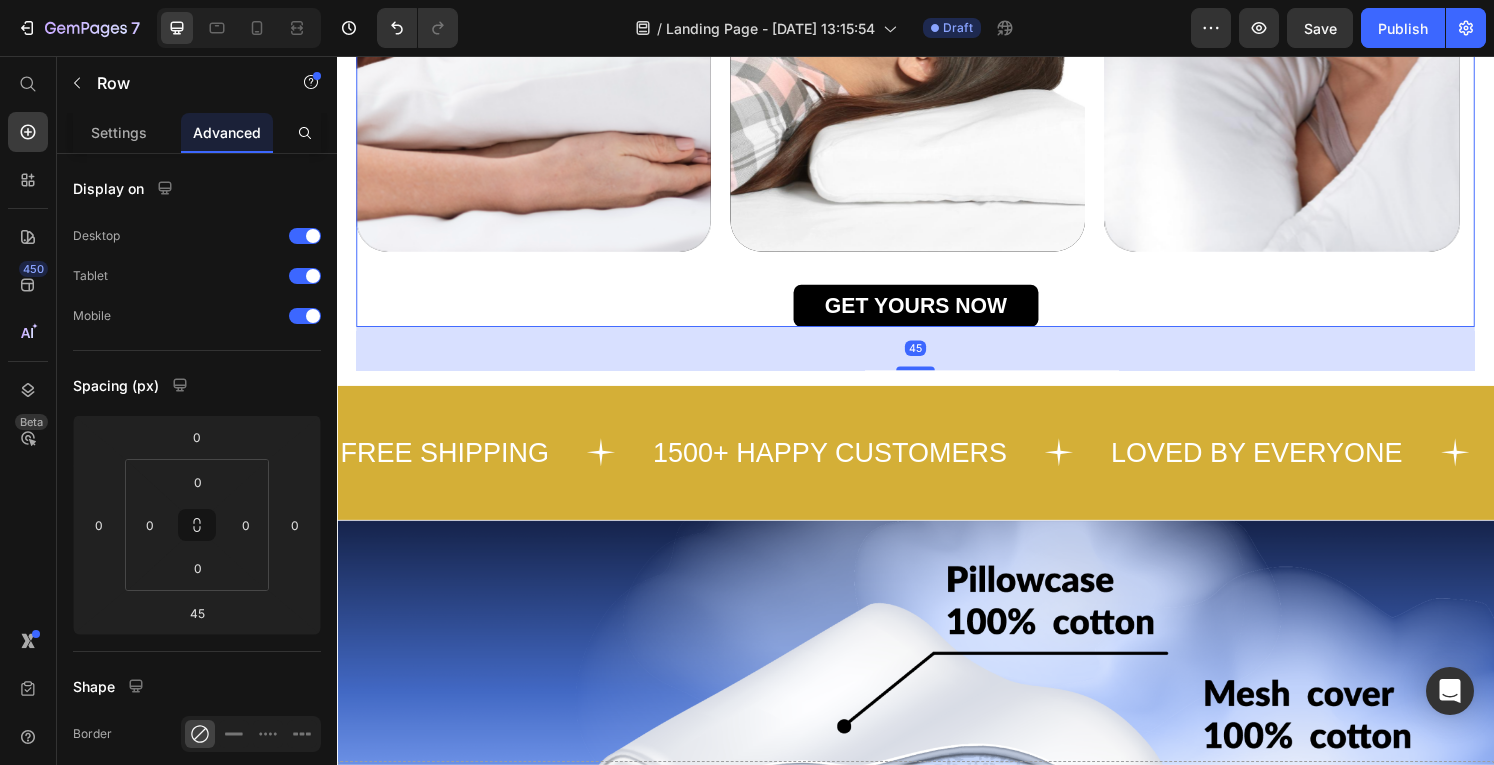 scroll, scrollTop: 1458, scrollLeft: 0, axis: vertical 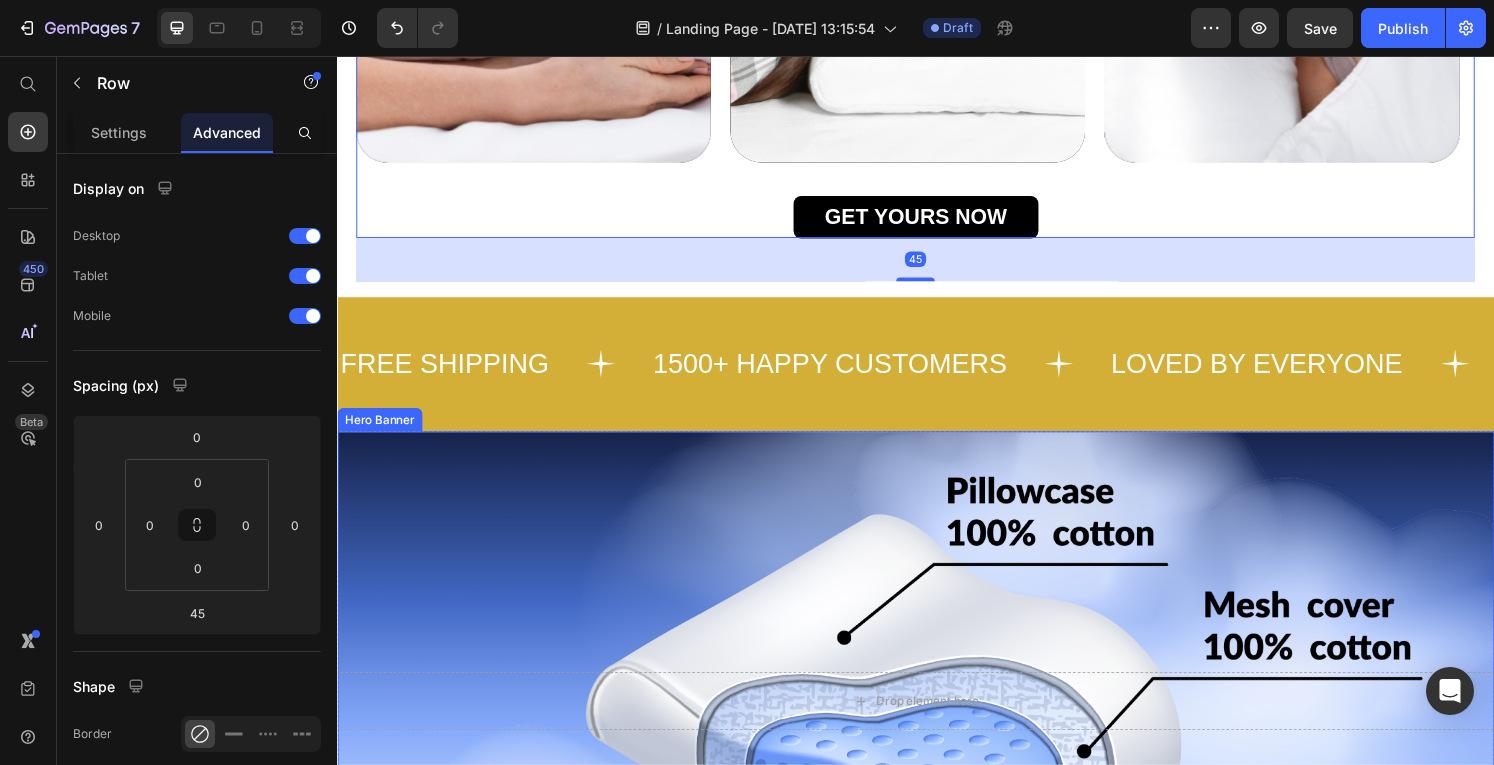 click at bounding box center (937, 725) 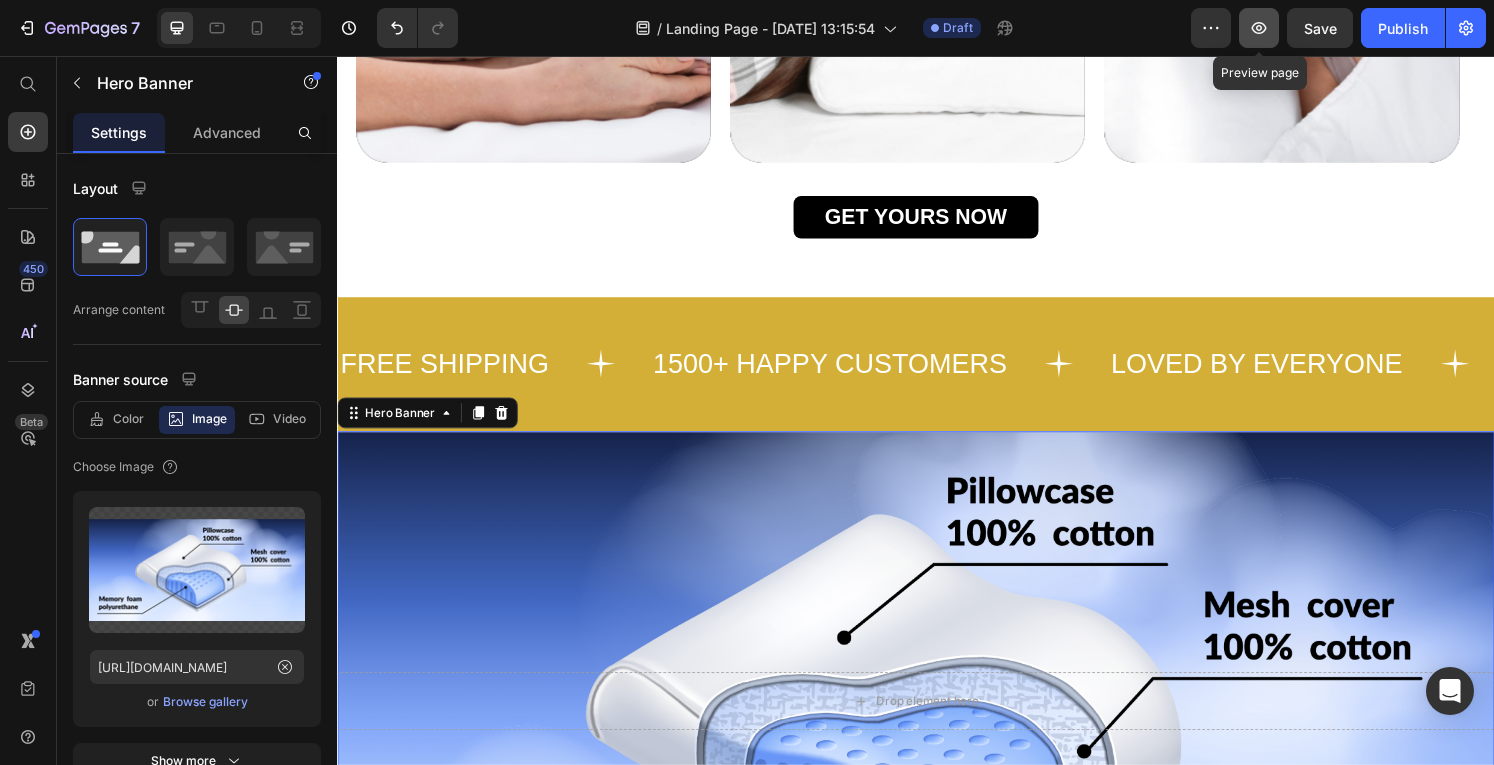 click 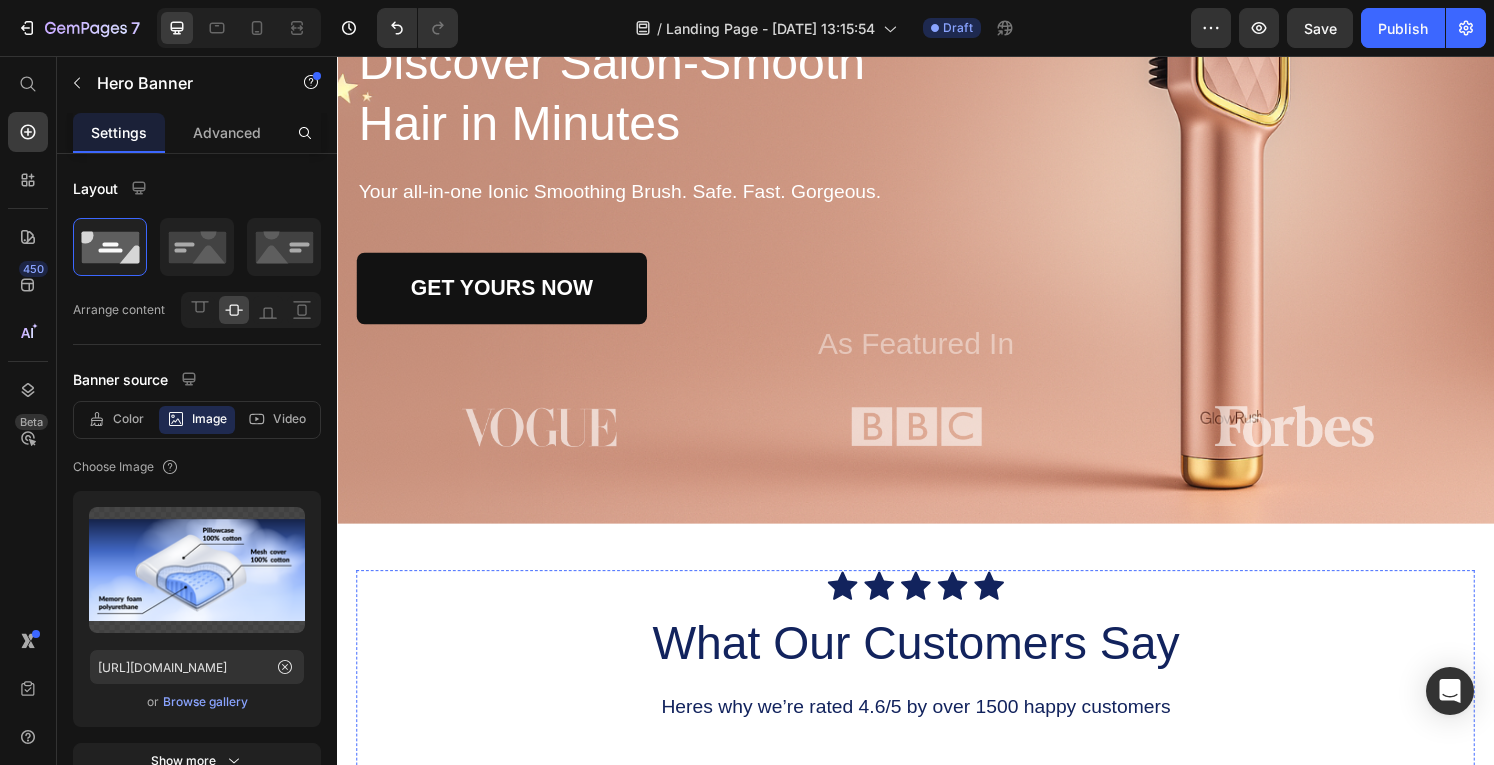 scroll, scrollTop: 0, scrollLeft: 0, axis: both 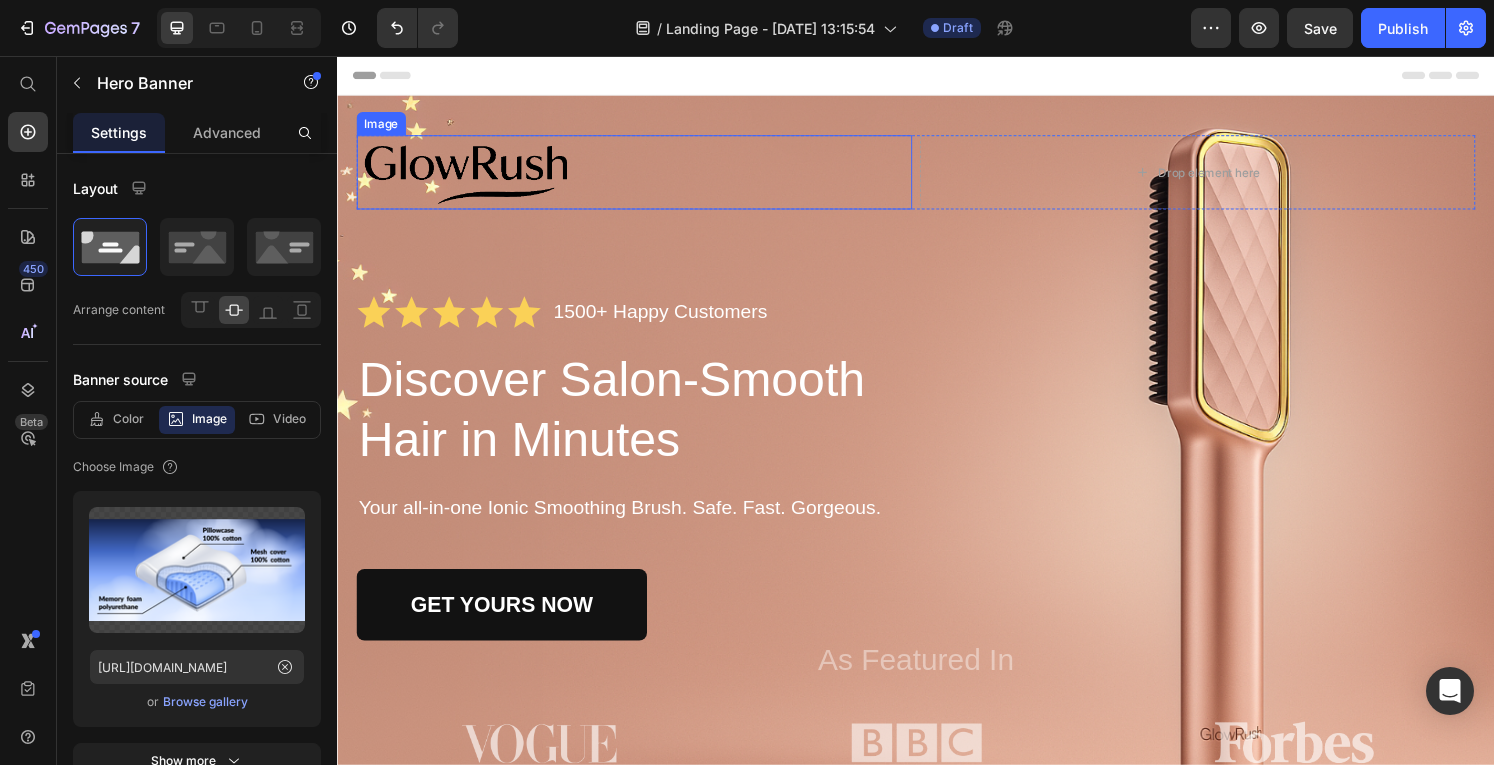 click at bounding box center [645, 176] 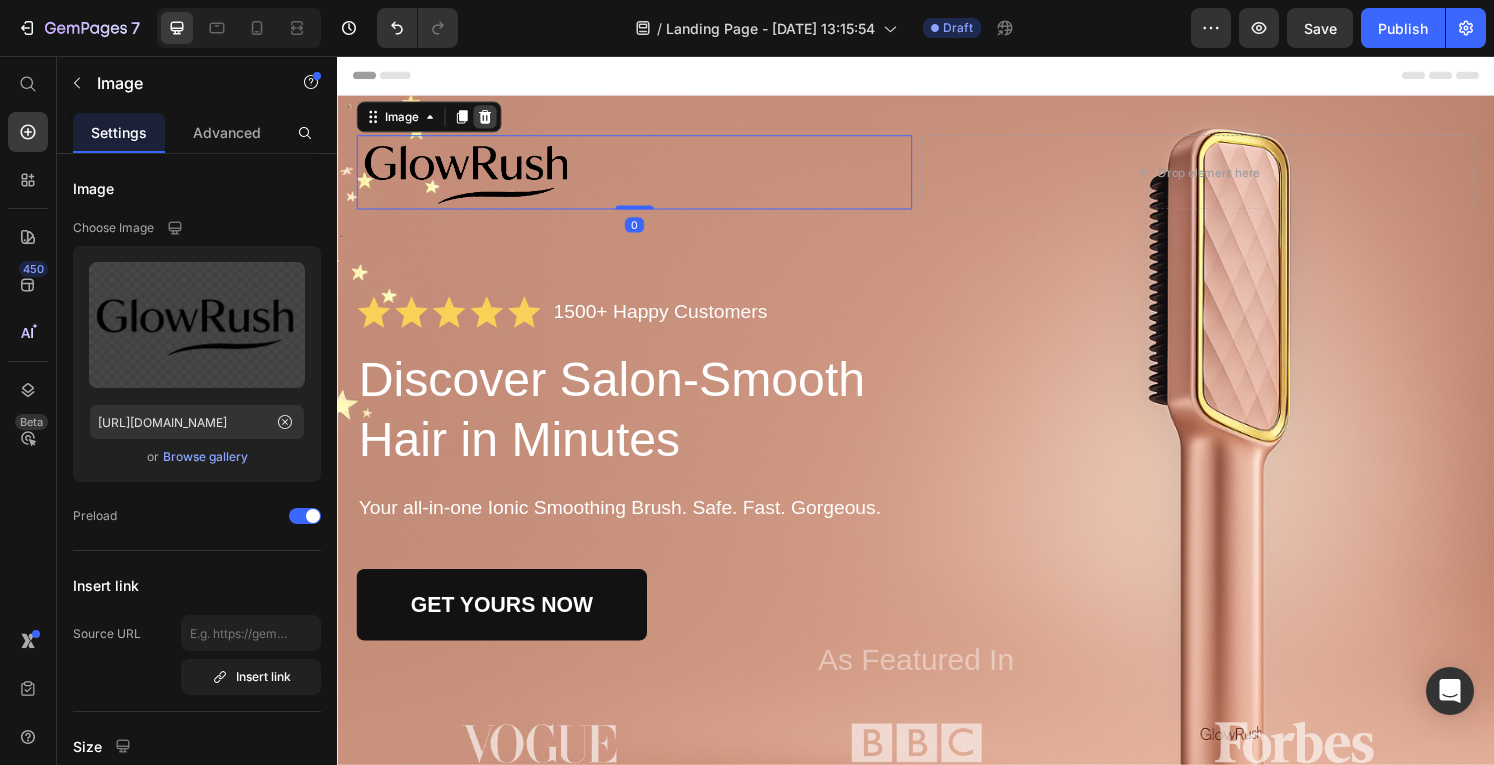 click 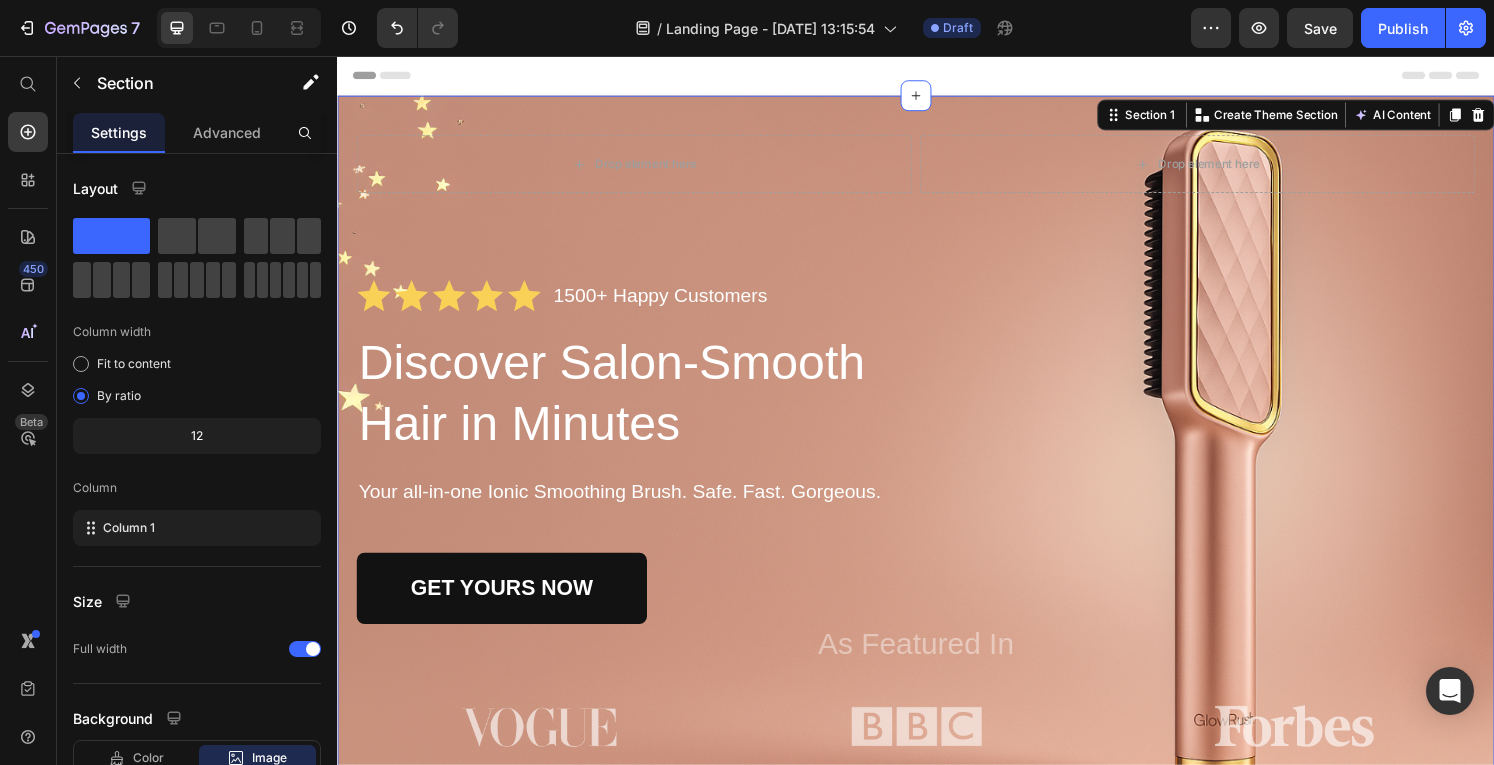 click on "Drop element here
Drop element here Row
Icon
Icon
Icon
Icon
Icon Icon List 1500+ Happy Customers Text Block Row Discover Salon-Smooth Hair in Minutes Heading Your all-in-one Ionic Smoothing Brush. Safe. Fast. Gorgeous. Text Block GET YOURS NOW Button As Featured In Text Block Image Image Image Row Row Section 1   You can create reusable sections Create Theme Section AI Content Write with GemAI What would you like to describe here? Tone and Voice Persuasive Product Show more Generate" at bounding box center (937, 474) 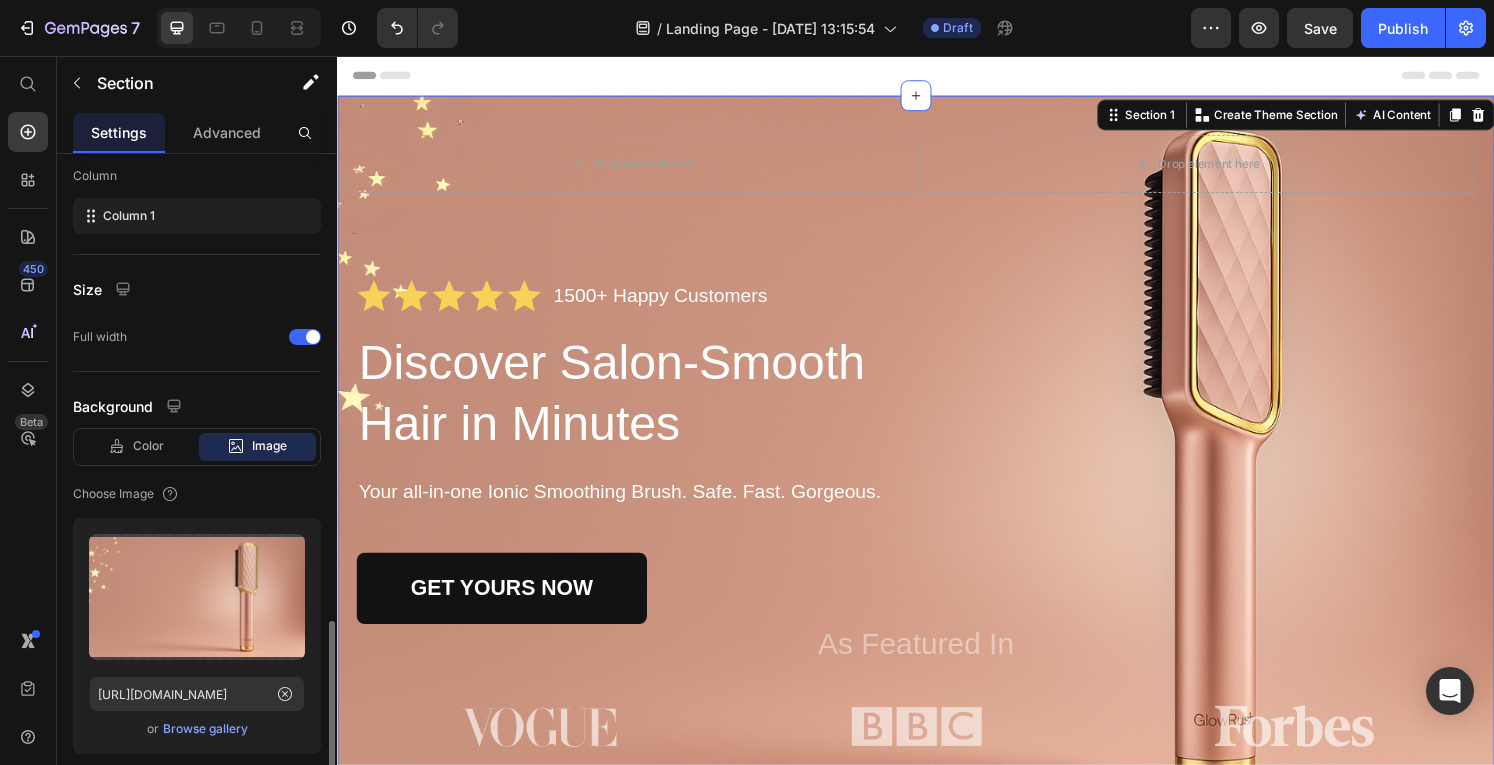 scroll, scrollTop: 494, scrollLeft: 0, axis: vertical 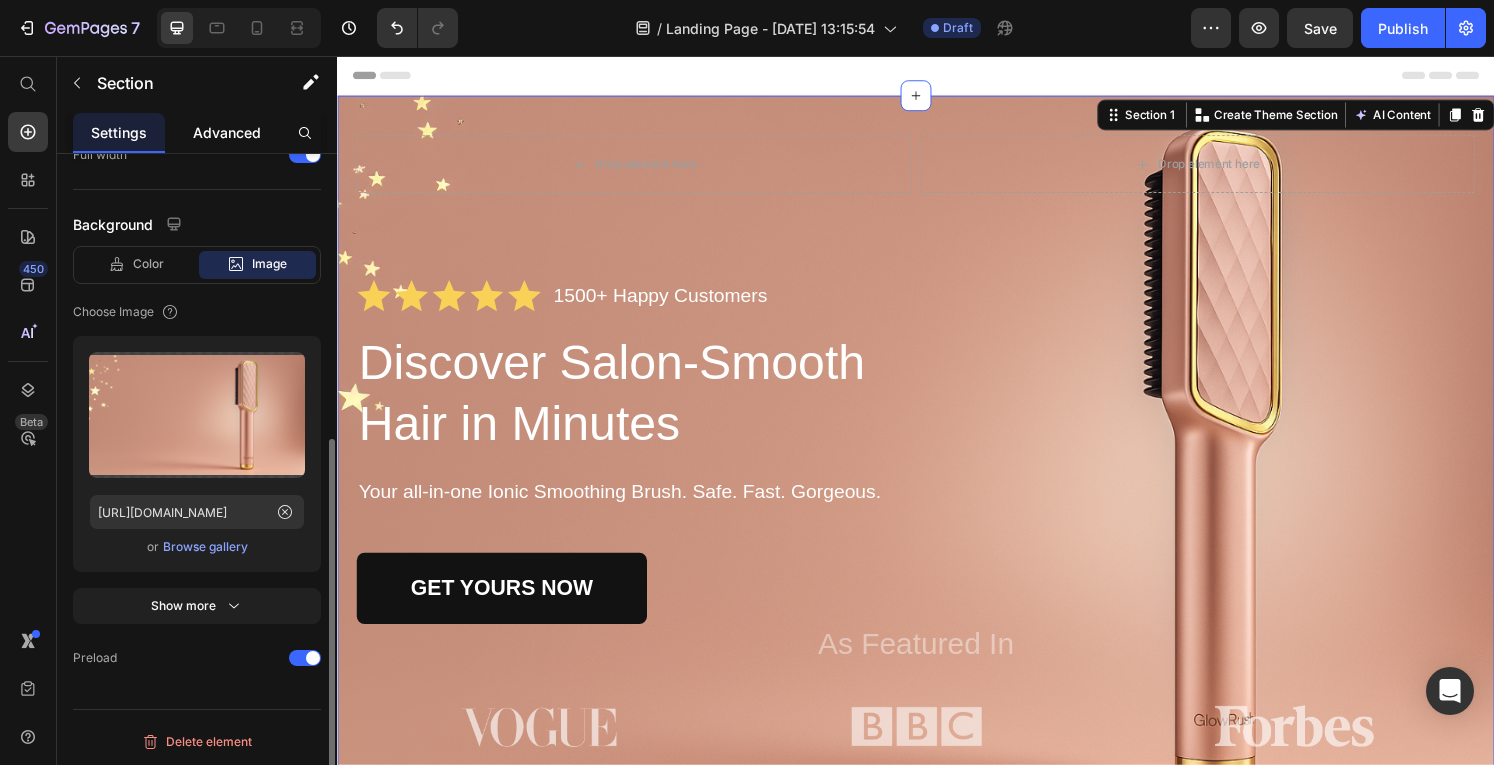 click on "Advanced" at bounding box center (227, 132) 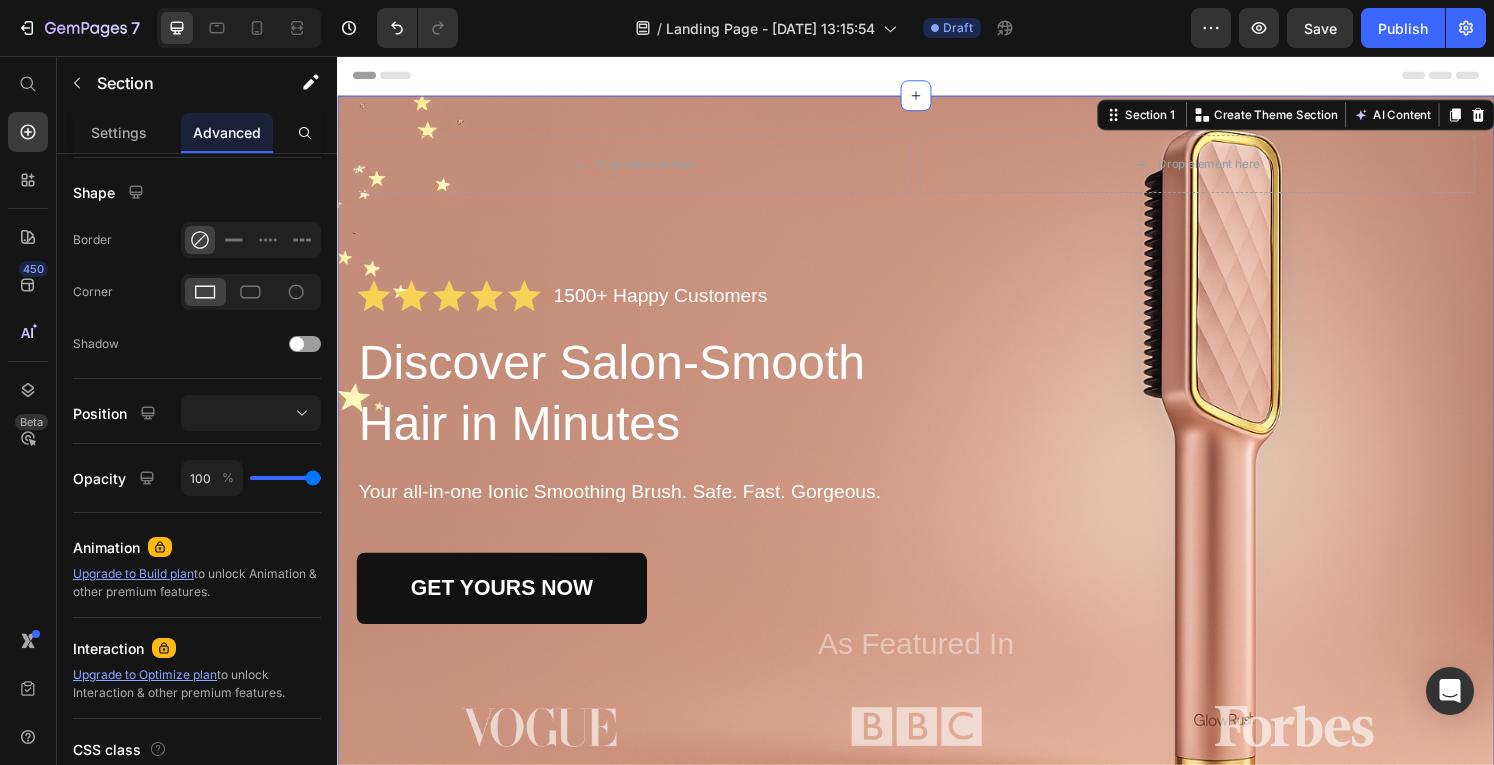 scroll, scrollTop: 0, scrollLeft: 0, axis: both 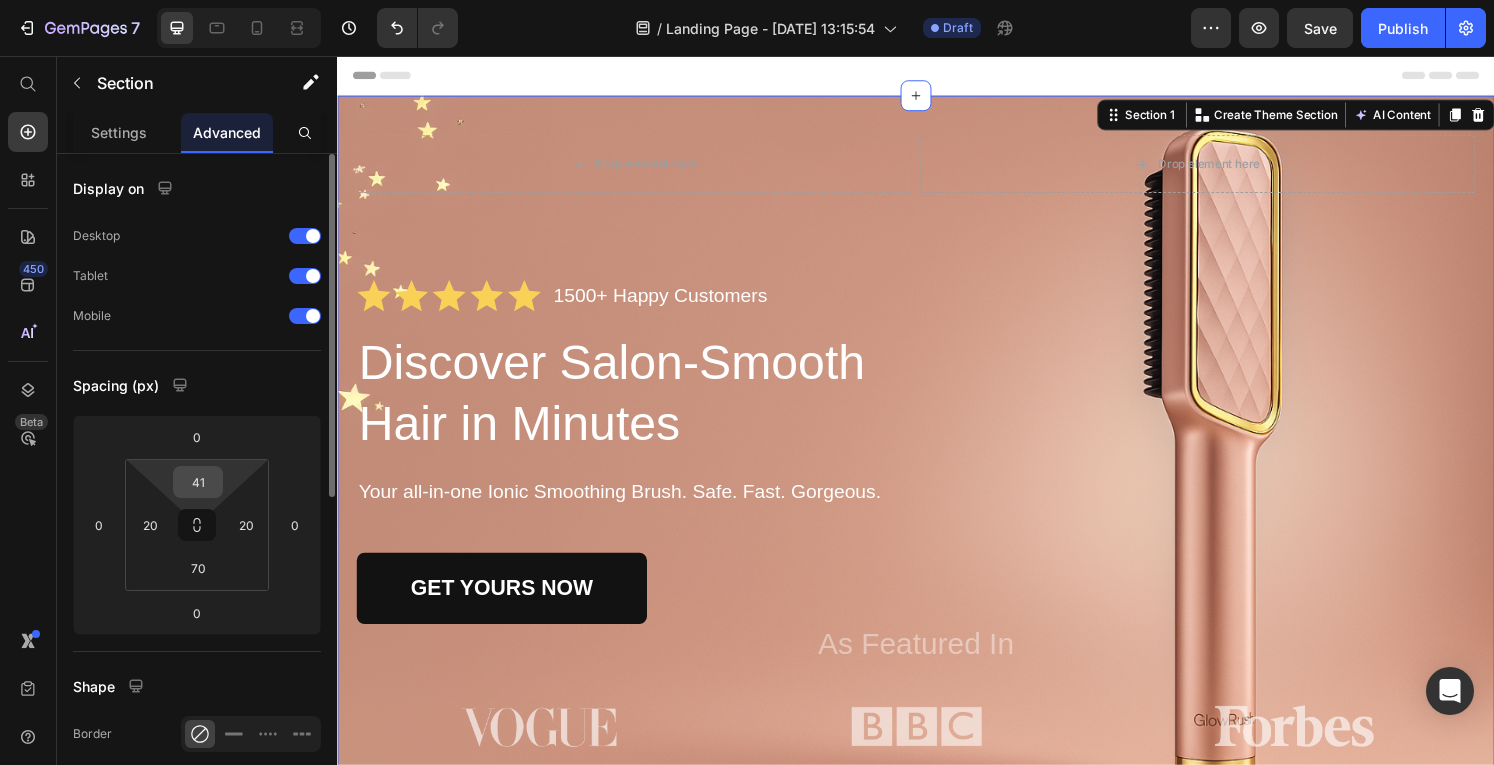 click on "41" at bounding box center [198, 482] 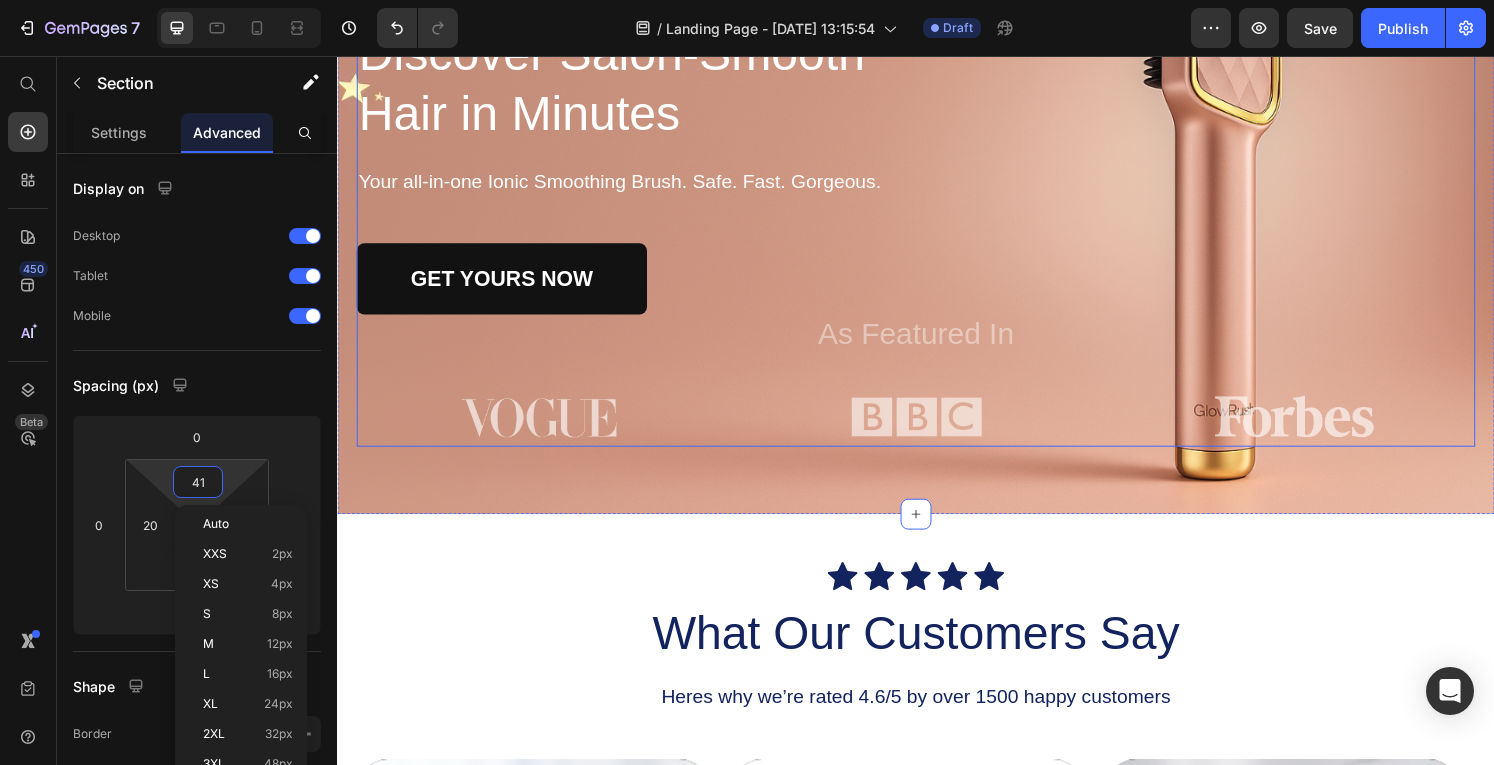 scroll, scrollTop: 328, scrollLeft: 0, axis: vertical 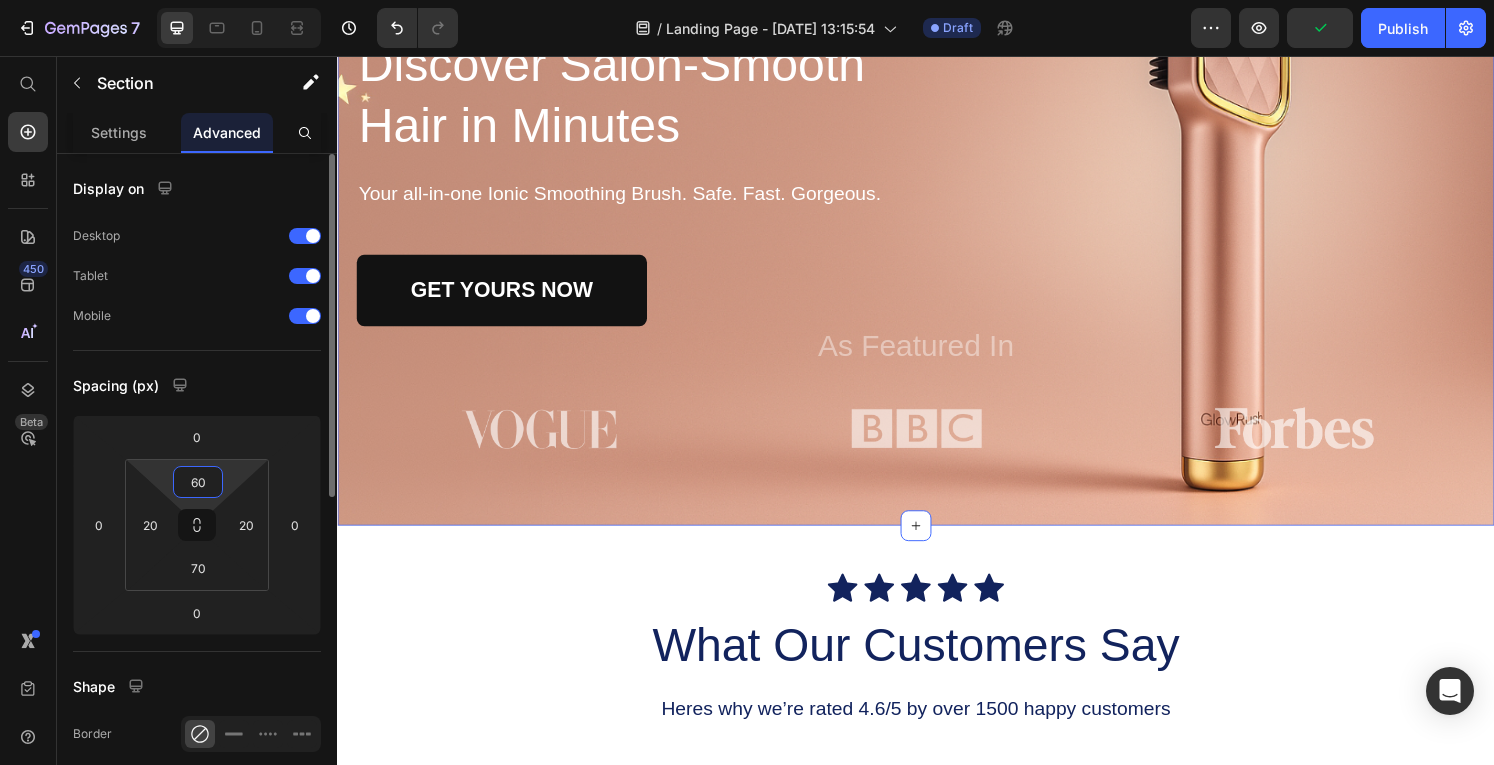 type on "60" 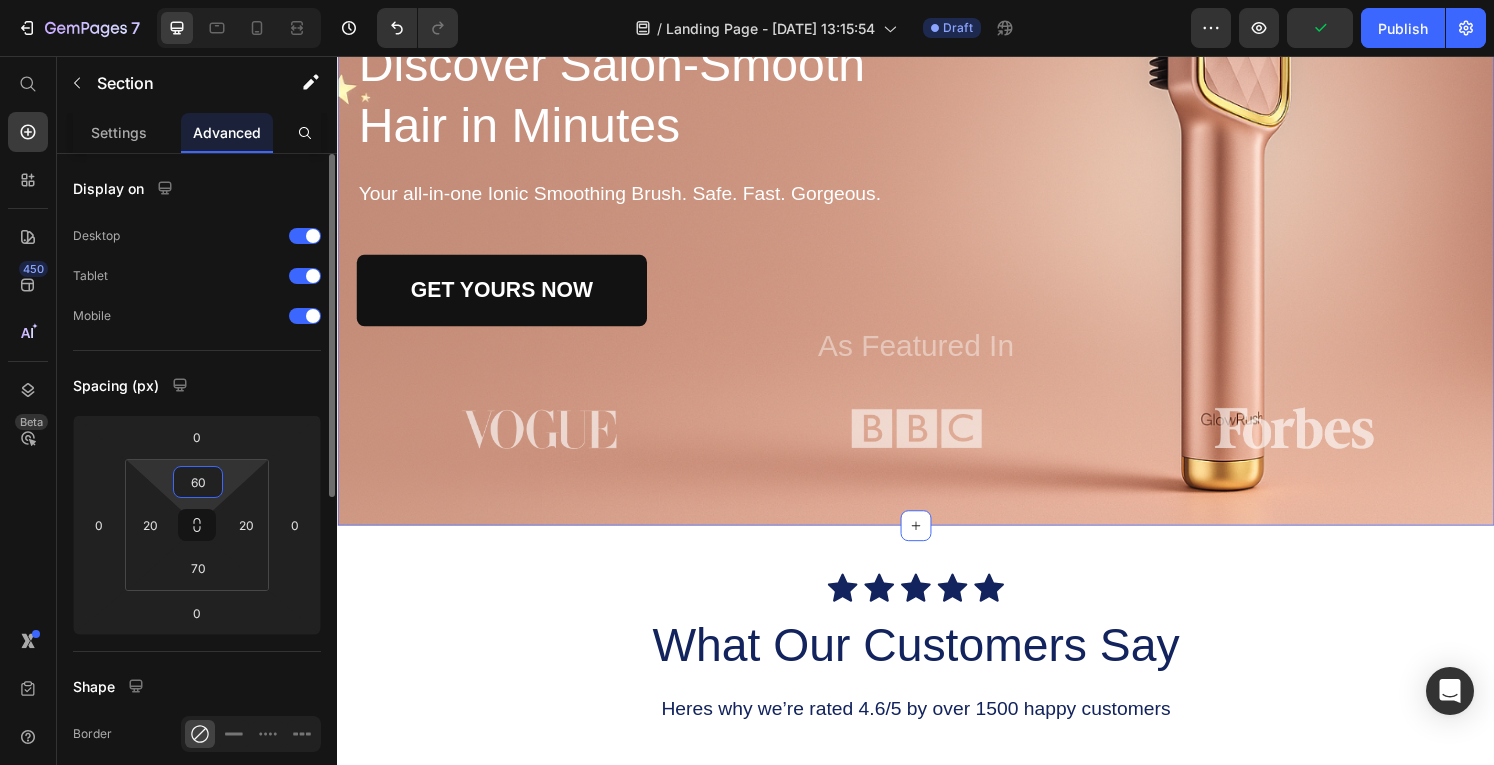 click on "Spacing (px)" at bounding box center [197, 385] 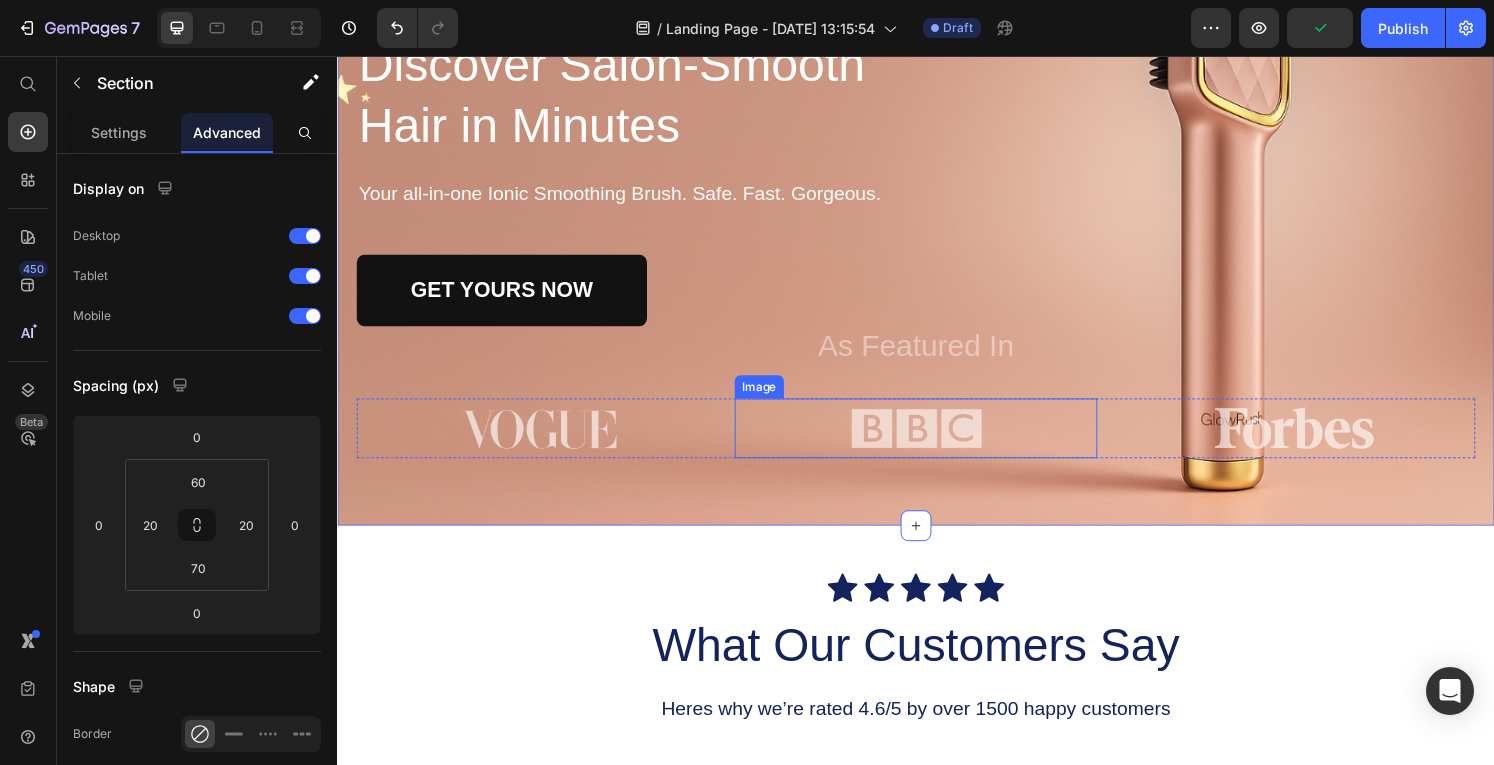 scroll, scrollTop: 0, scrollLeft: 0, axis: both 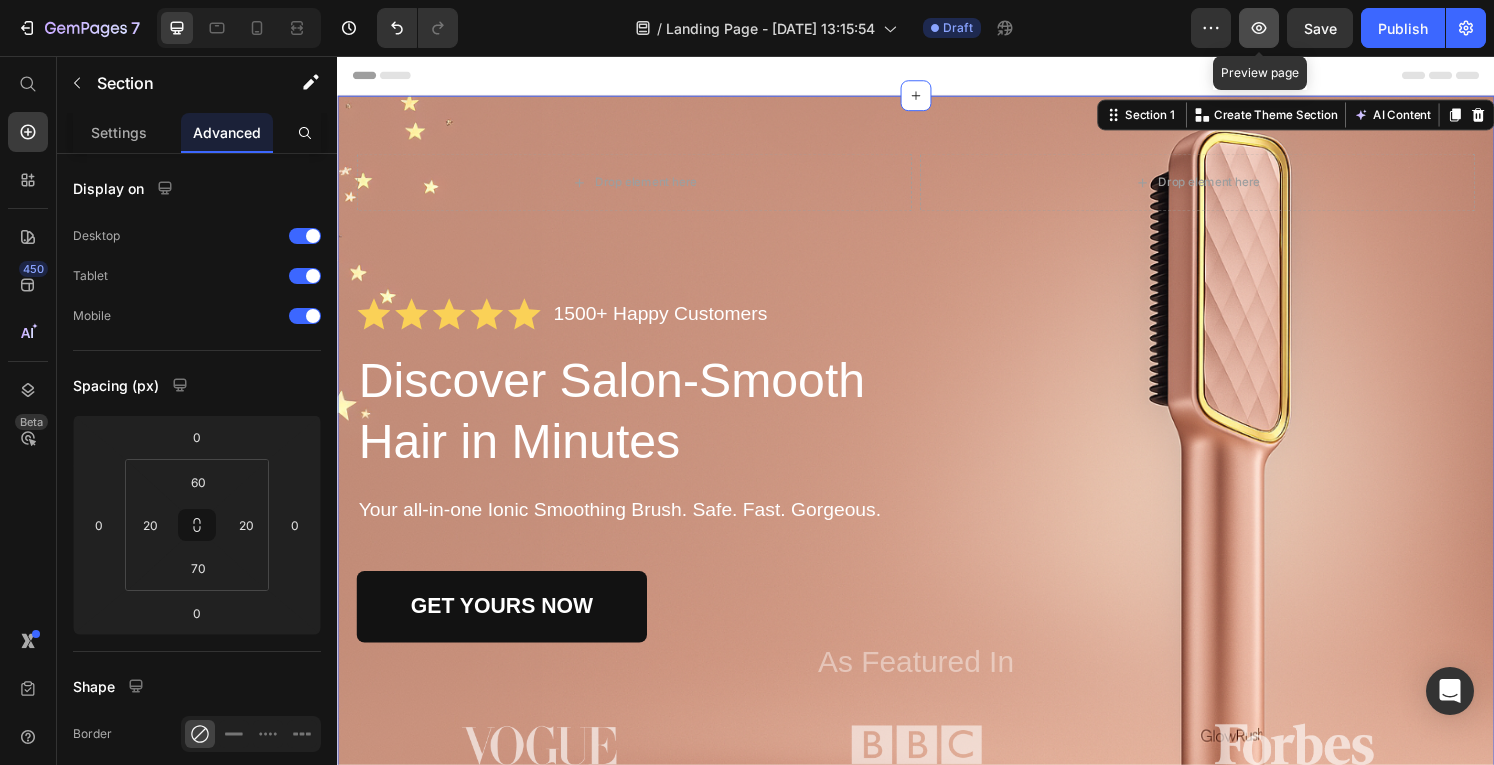 click 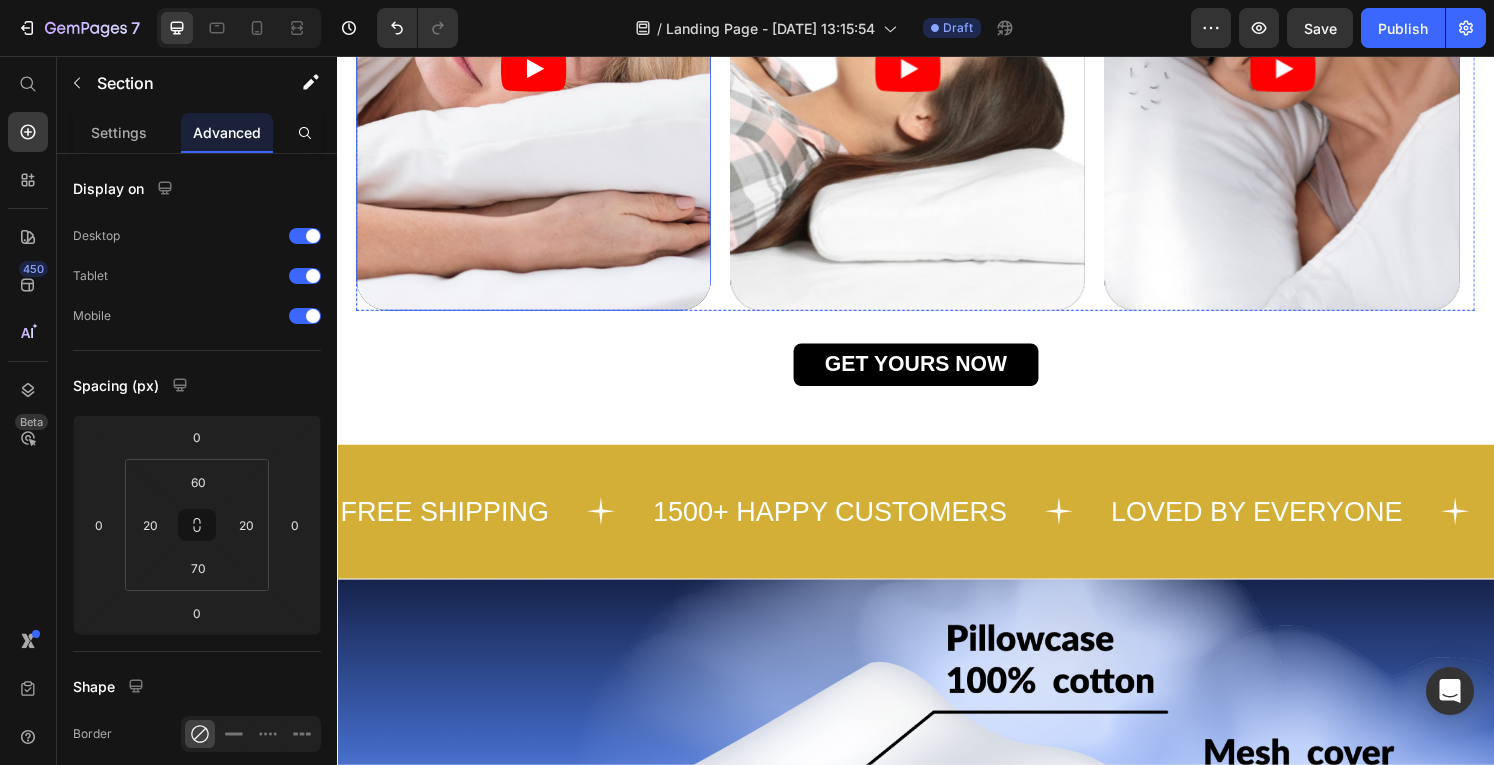 click on "Video Video Video Carousel" at bounding box center (937, 86) 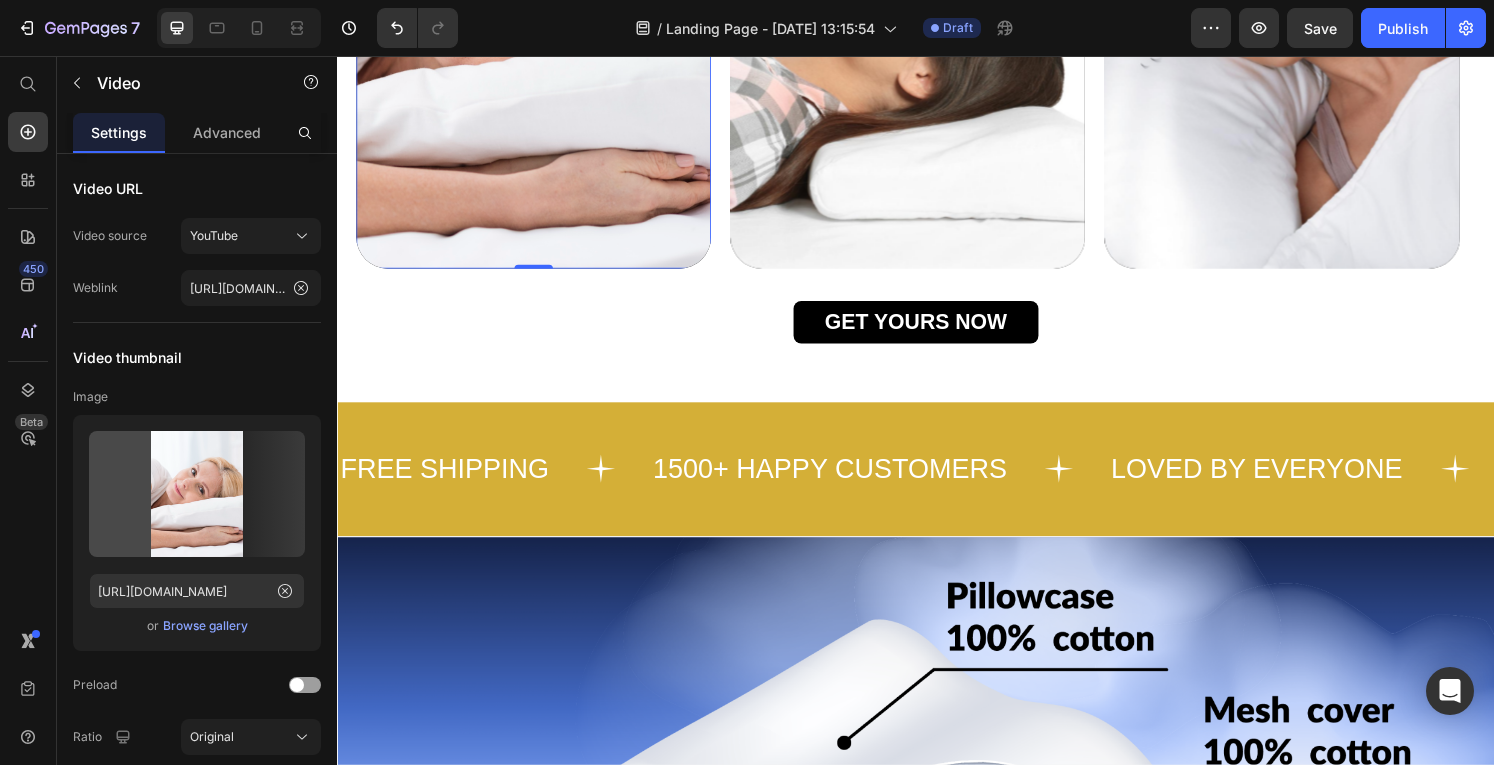 click at bounding box center [541, 25] 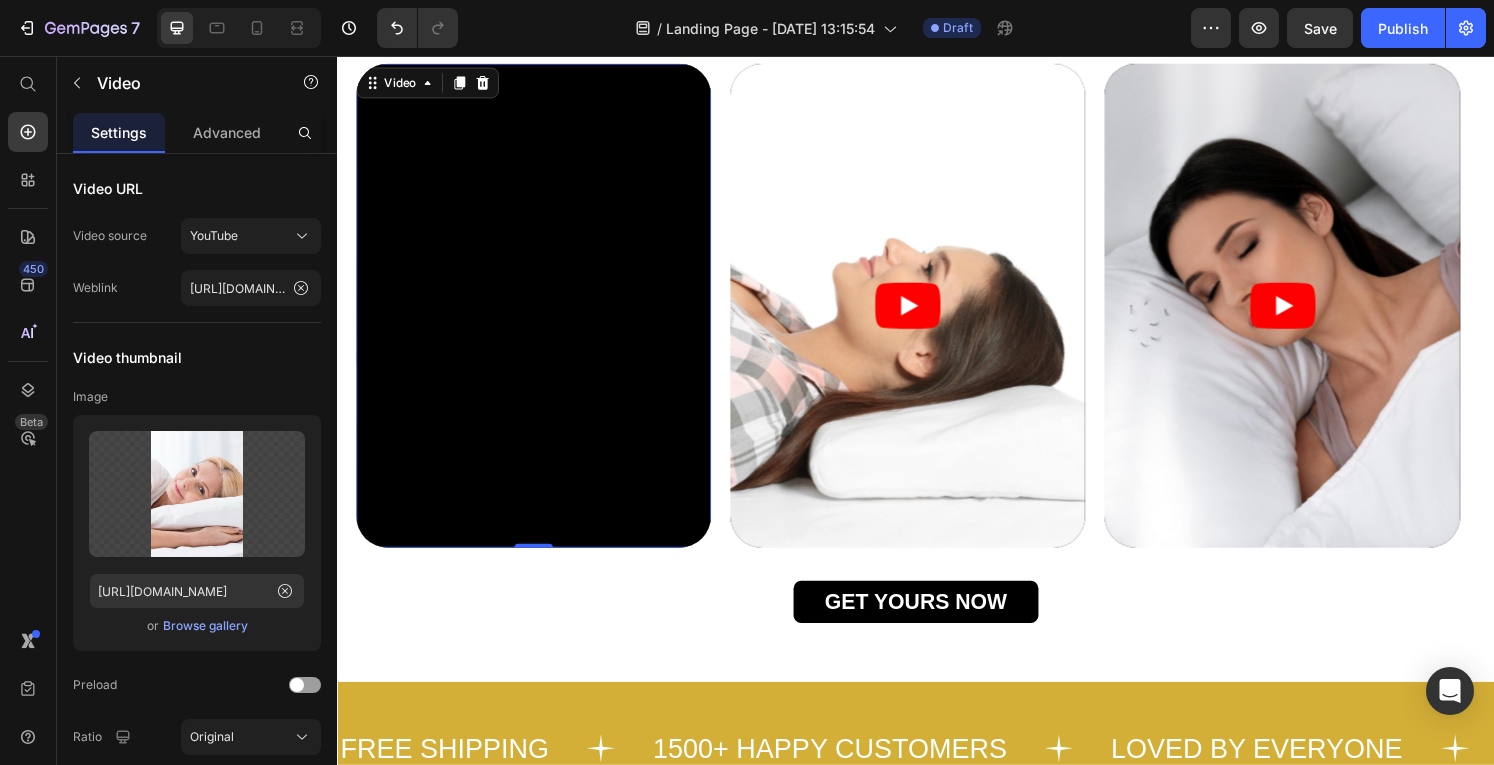scroll, scrollTop: 1044, scrollLeft: 0, axis: vertical 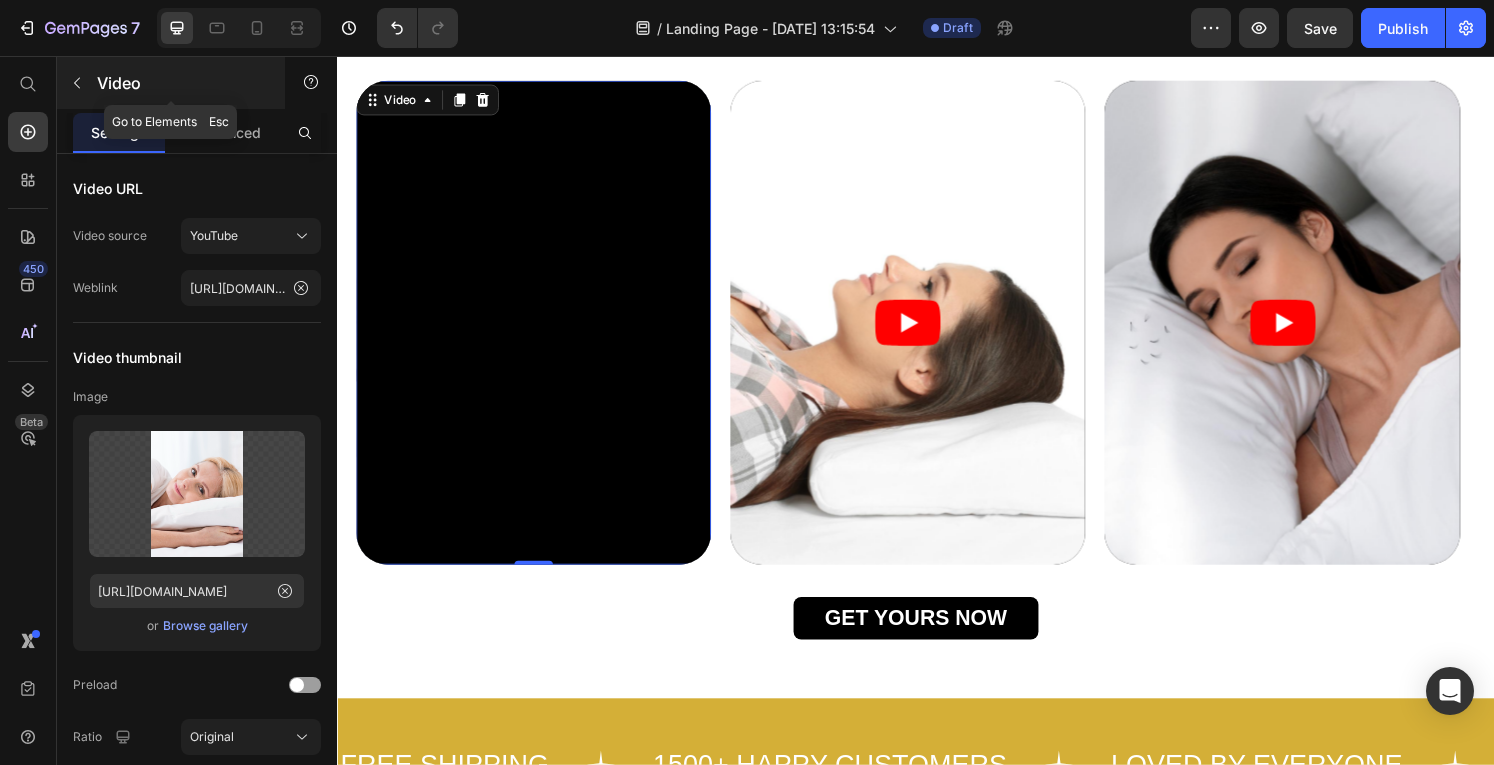 click 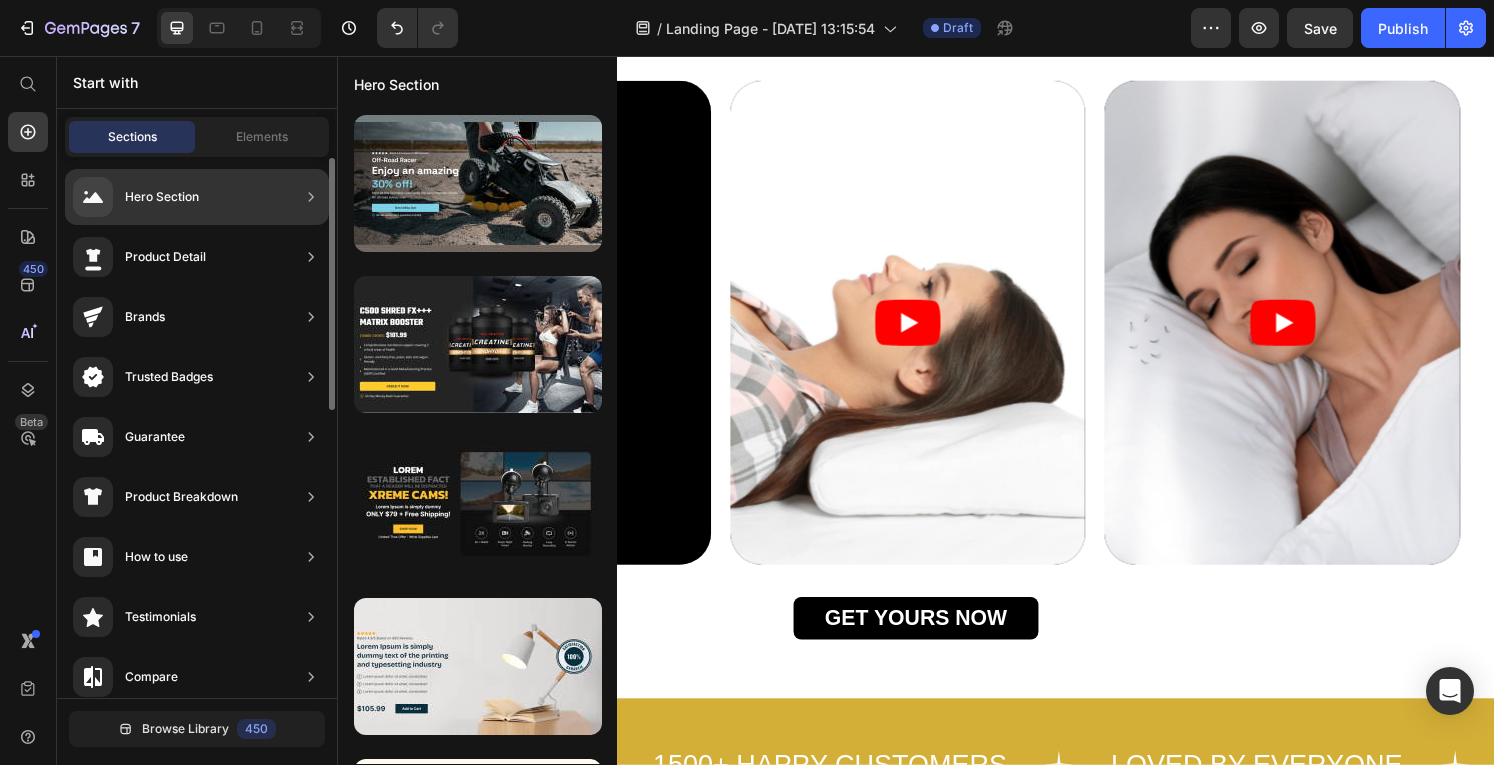 scroll, scrollTop: 0, scrollLeft: 0, axis: both 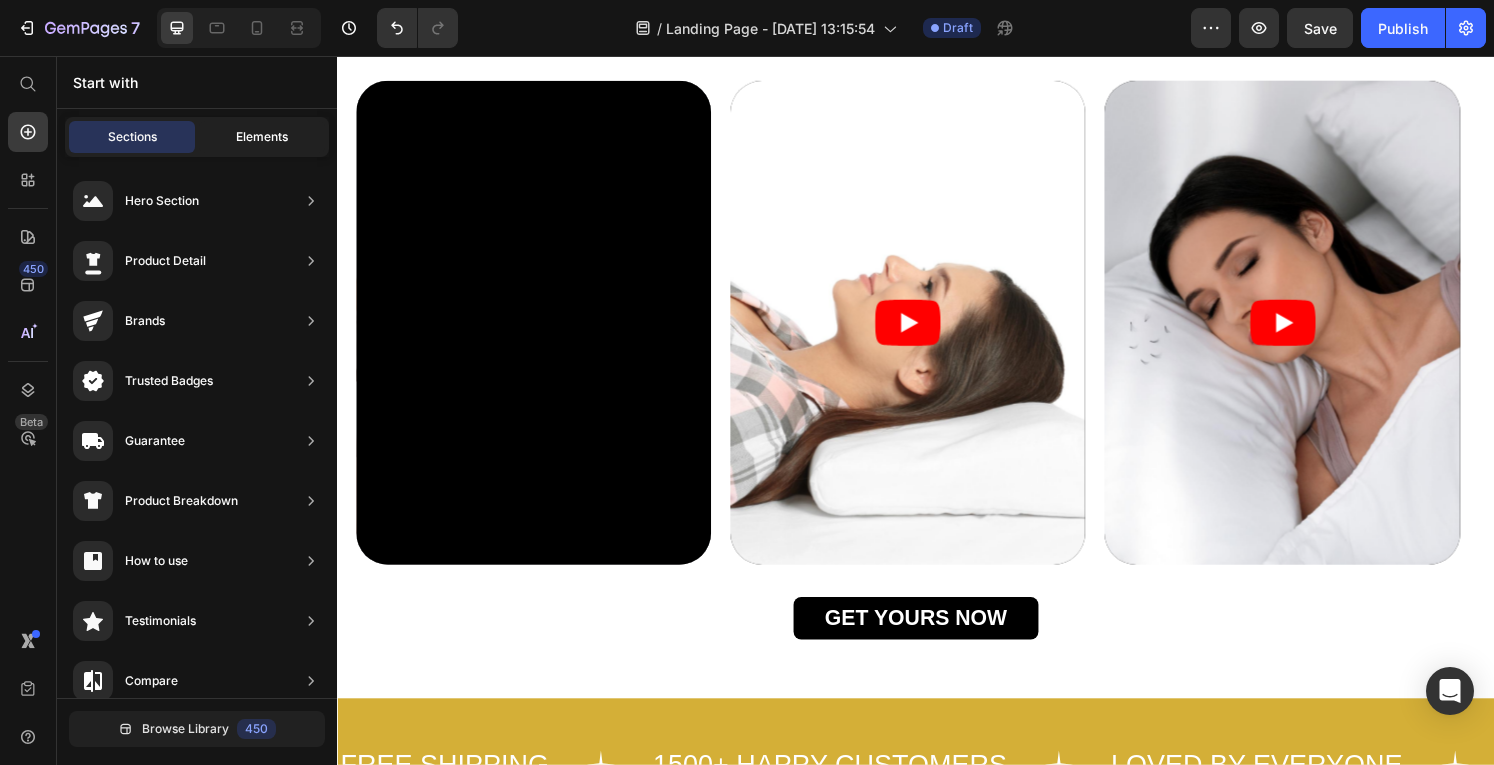 click on "Elements" at bounding box center (262, 137) 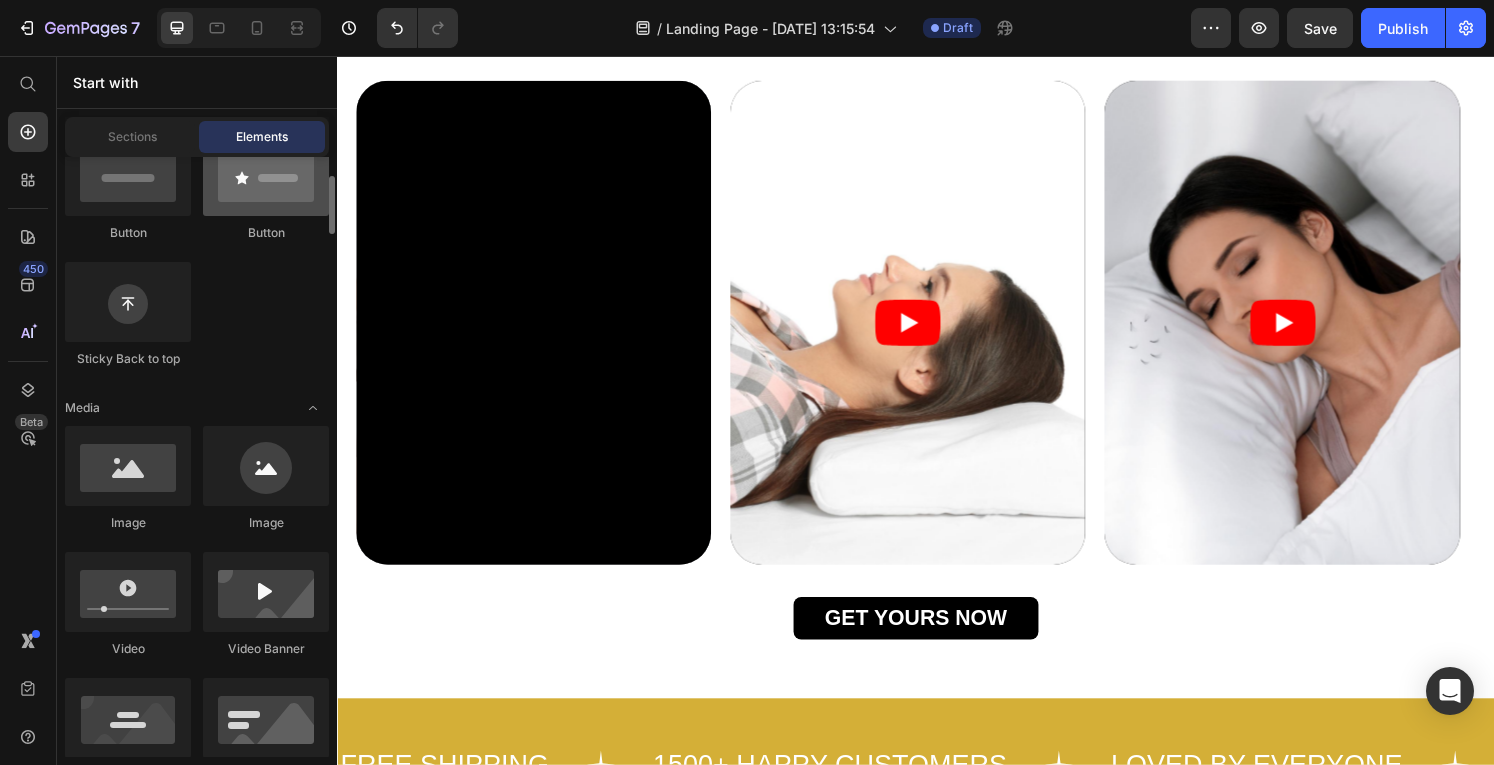 scroll, scrollTop: 522, scrollLeft: 0, axis: vertical 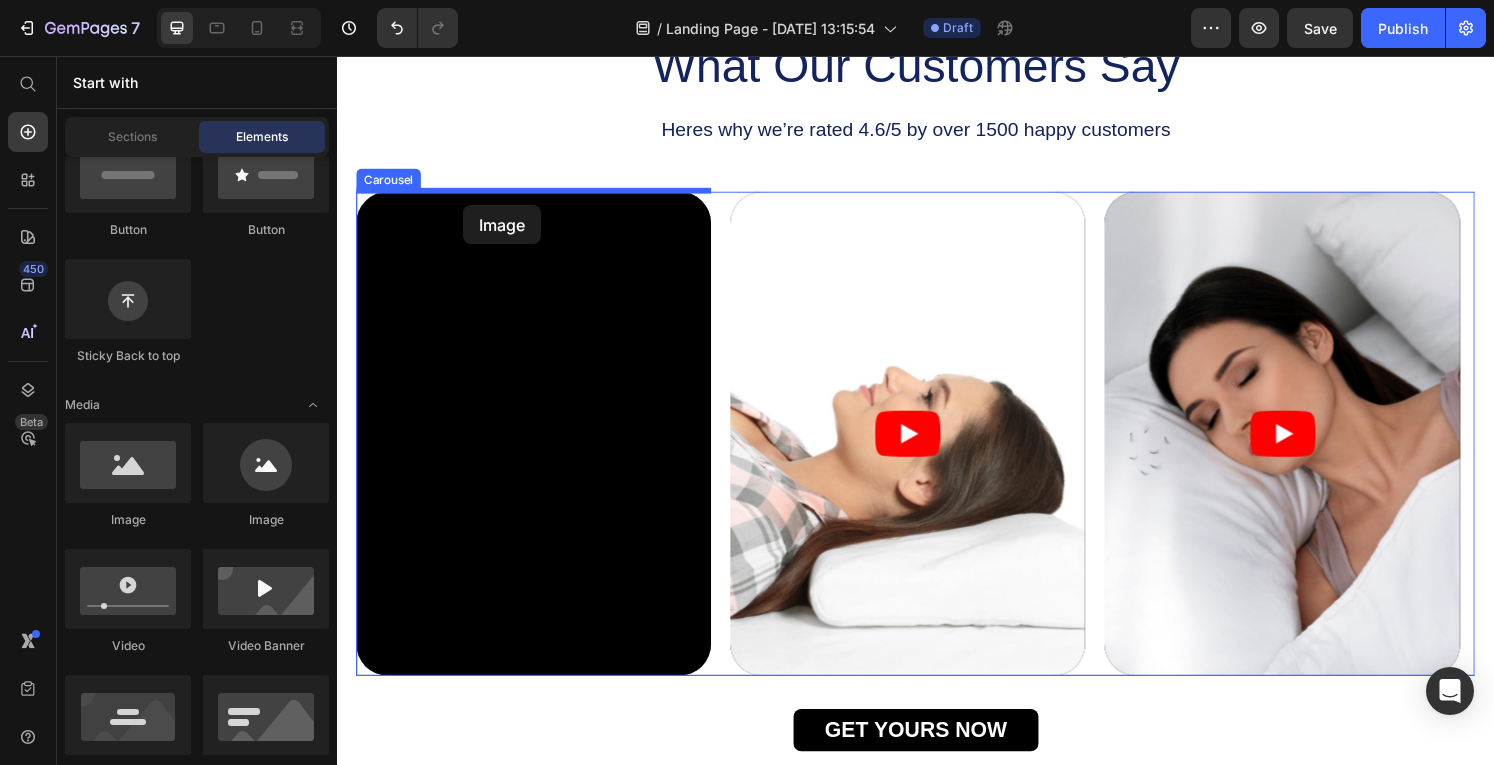 drag, startPoint x: 506, startPoint y: 522, endPoint x: 468, endPoint y: 211, distance: 313.31296 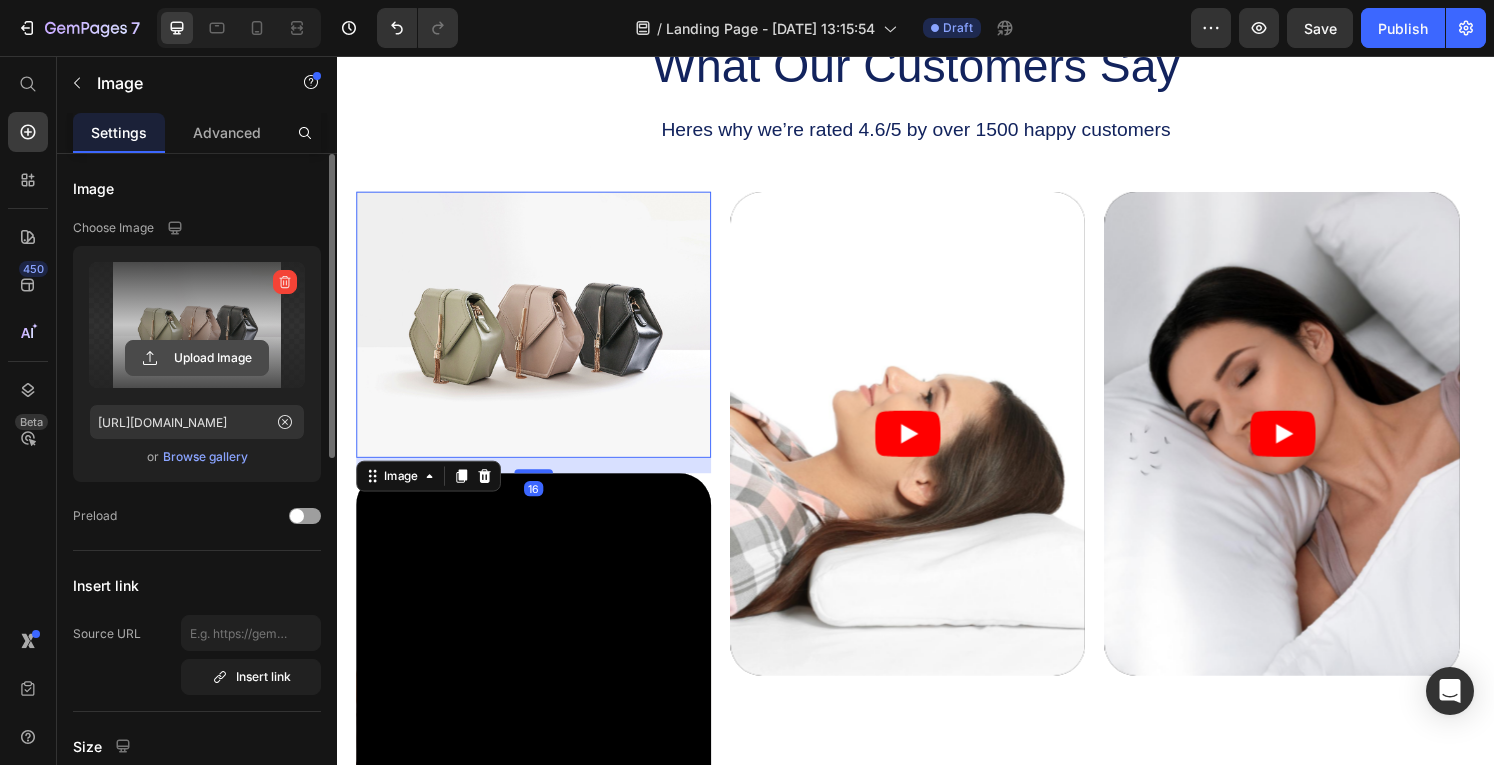 click 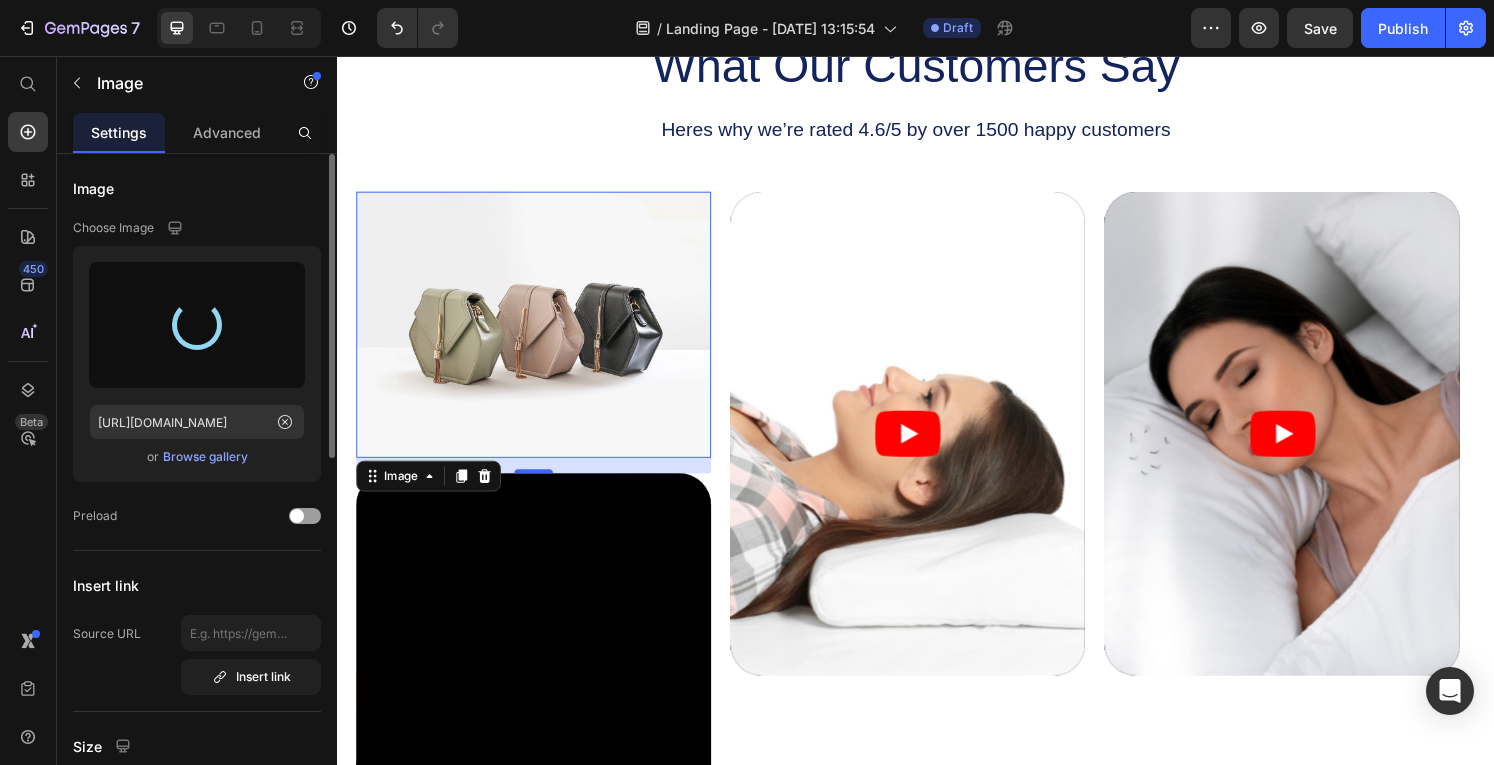 type on "[URL][DOMAIN_NAME]" 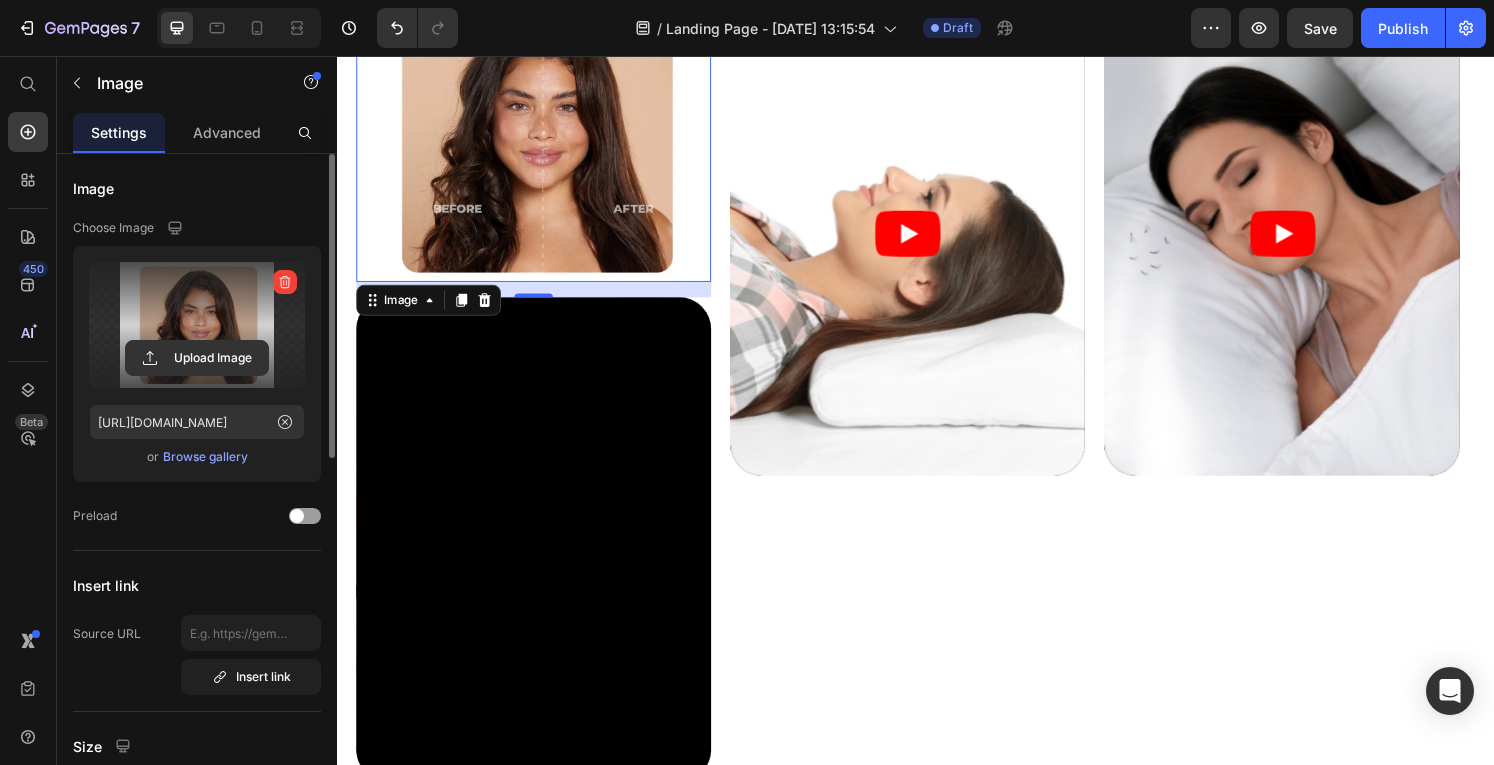 scroll, scrollTop: 1138, scrollLeft: 0, axis: vertical 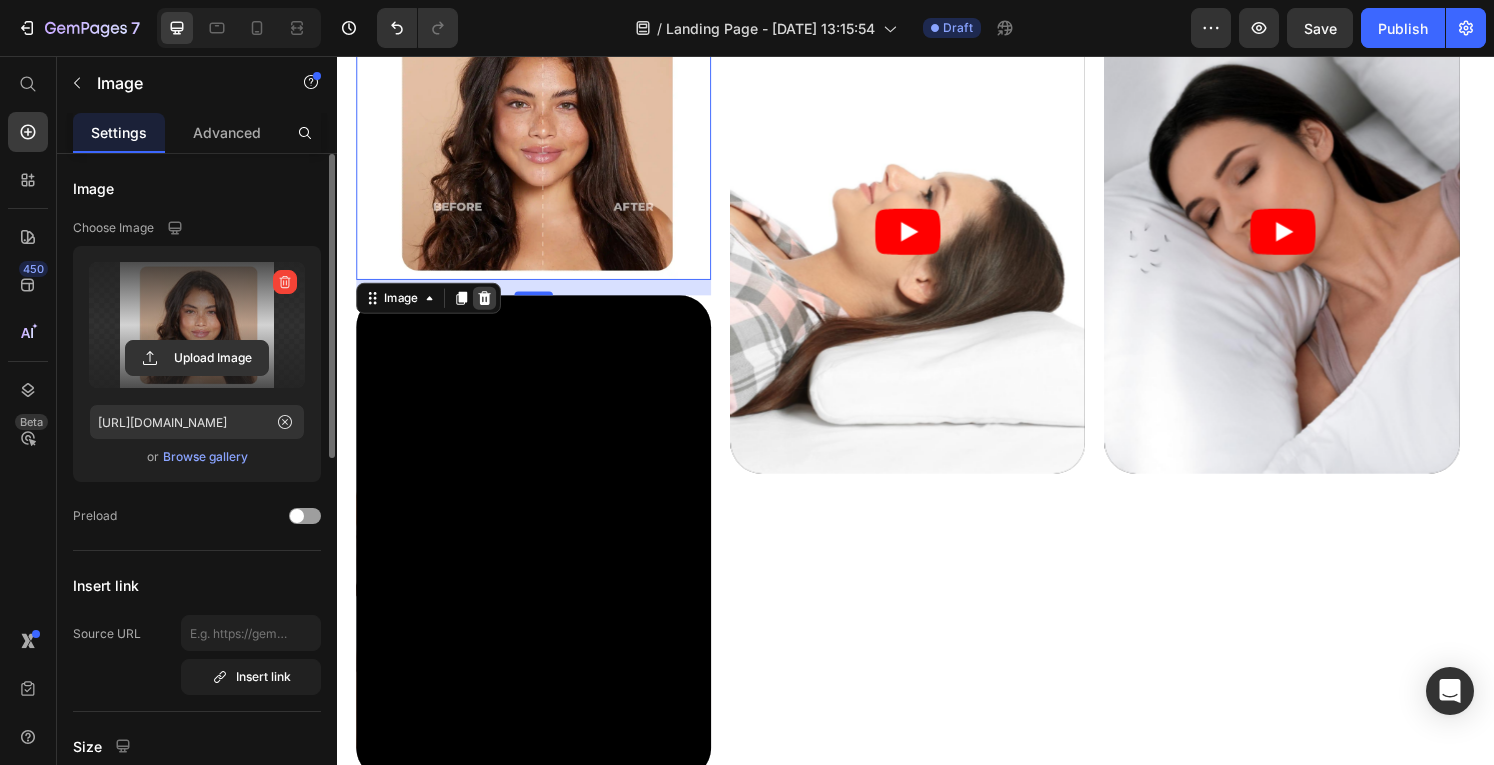 click 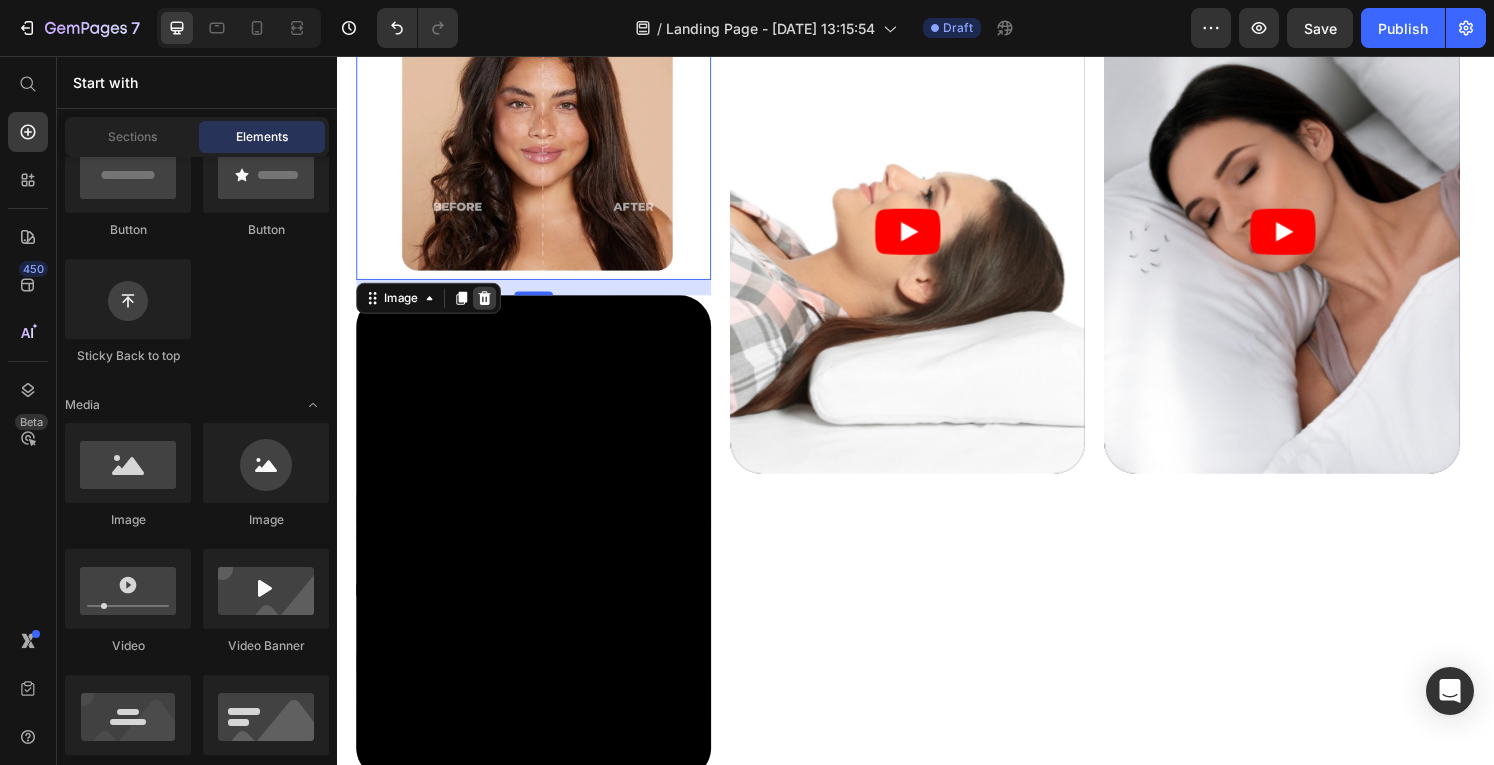 scroll, scrollTop: 820, scrollLeft: 0, axis: vertical 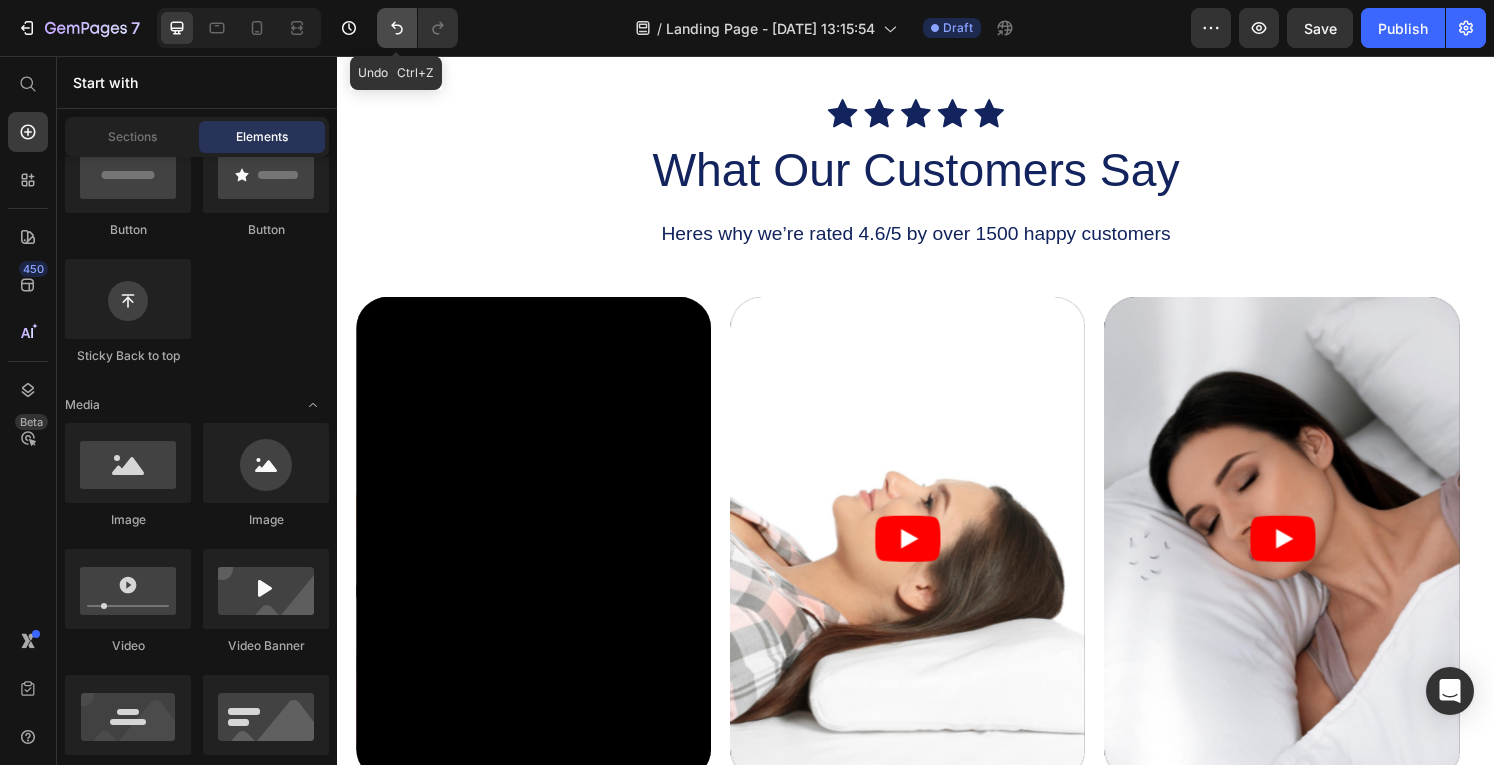 click 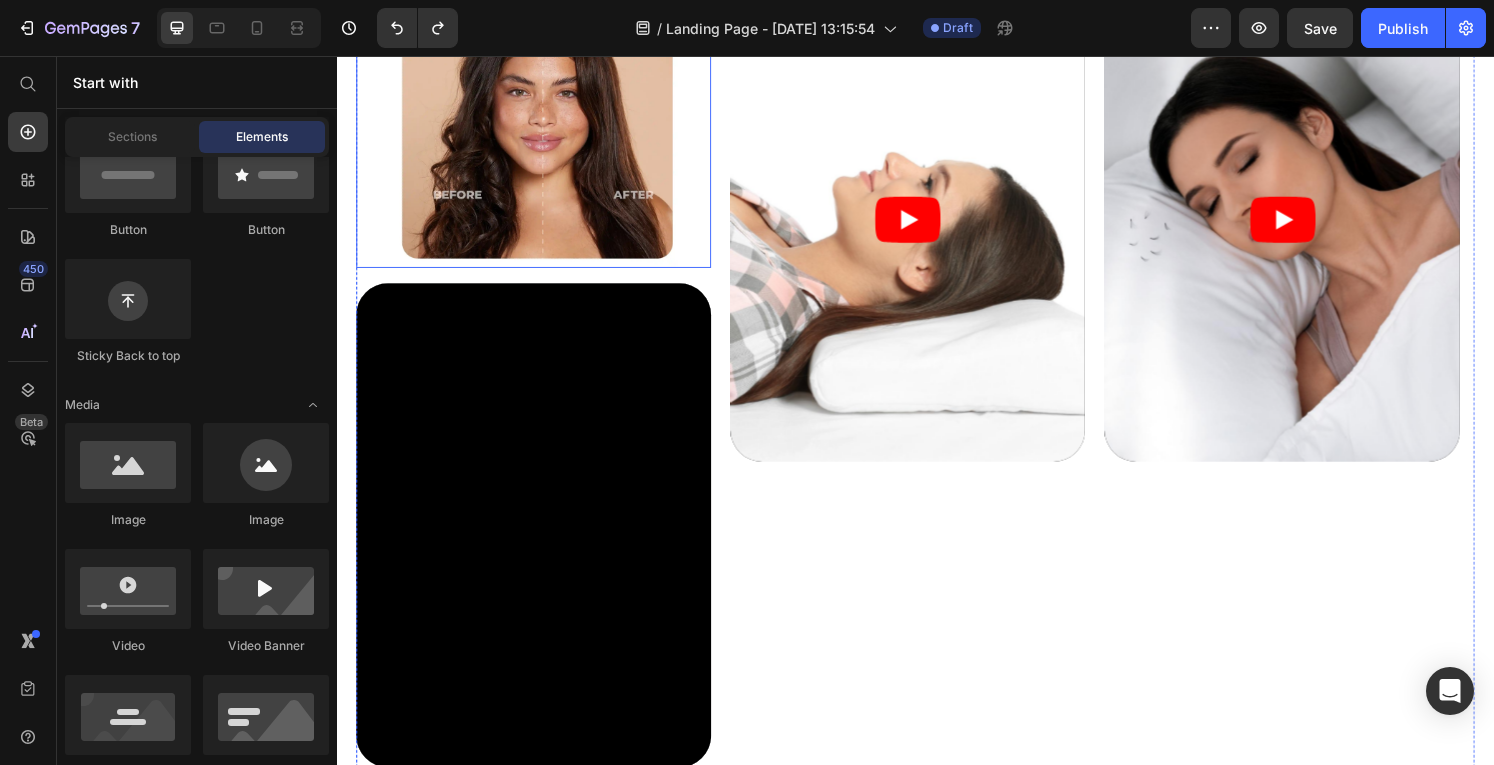 scroll, scrollTop: 1148, scrollLeft: 0, axis: vertical 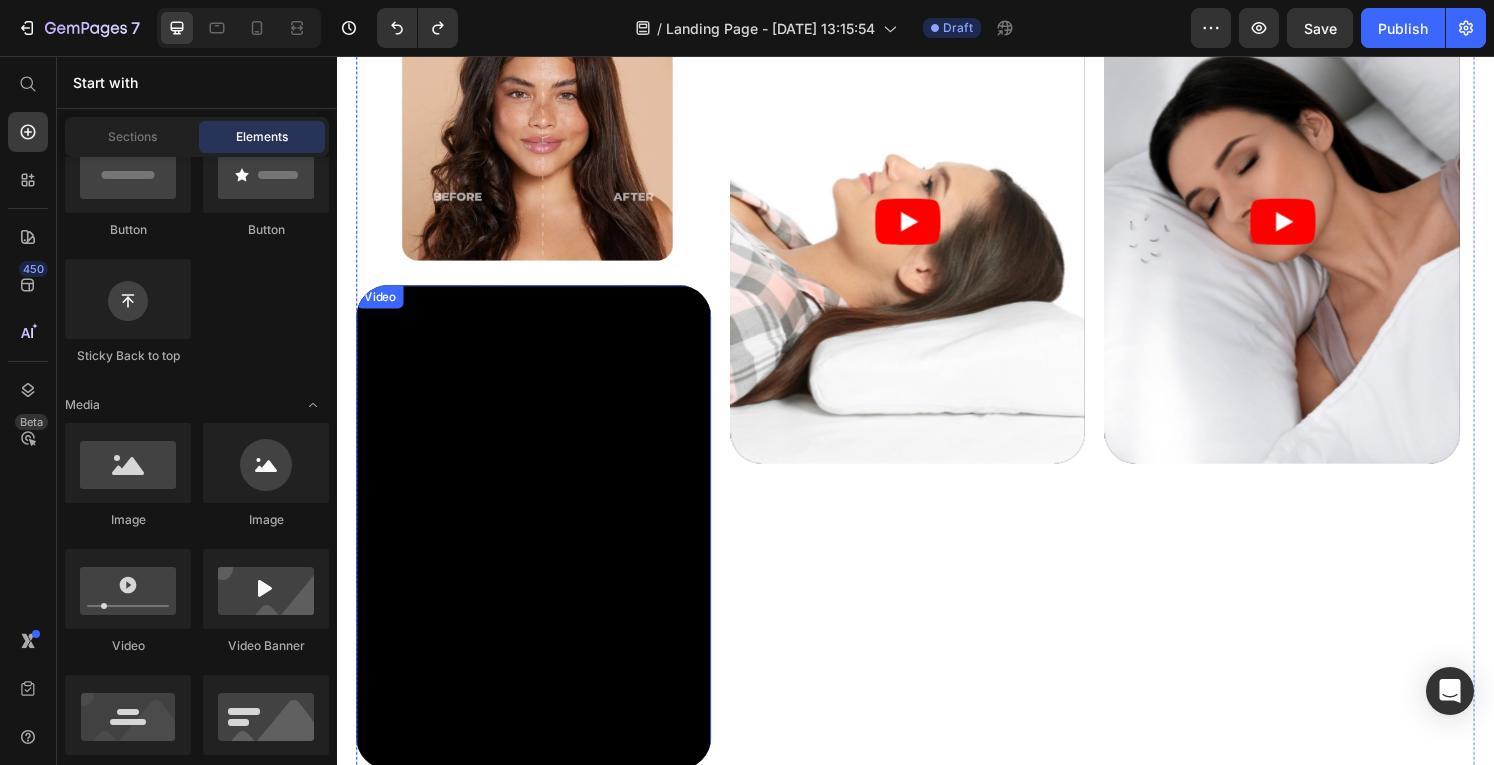 click on "Video" at bounding box center [381, 306] 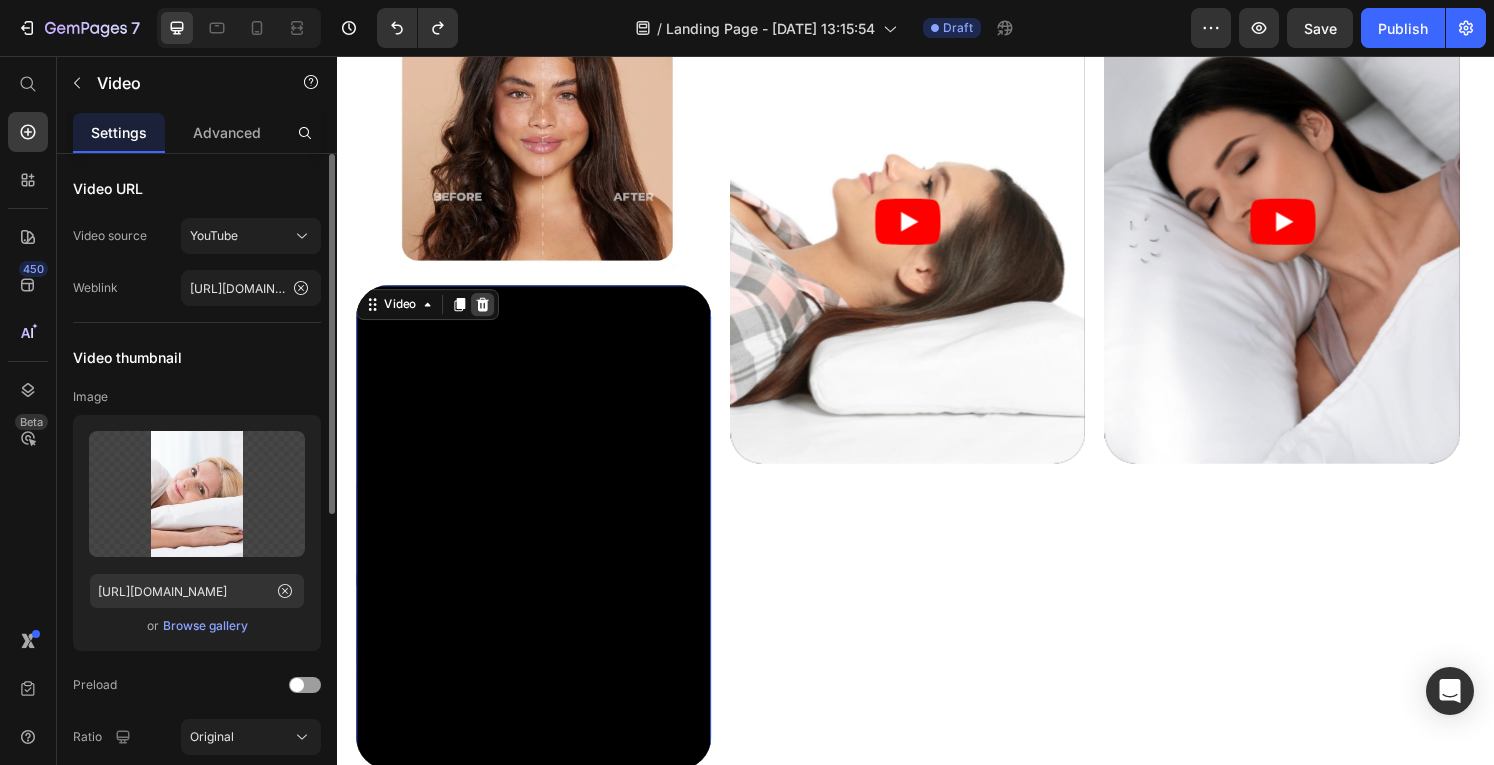 click 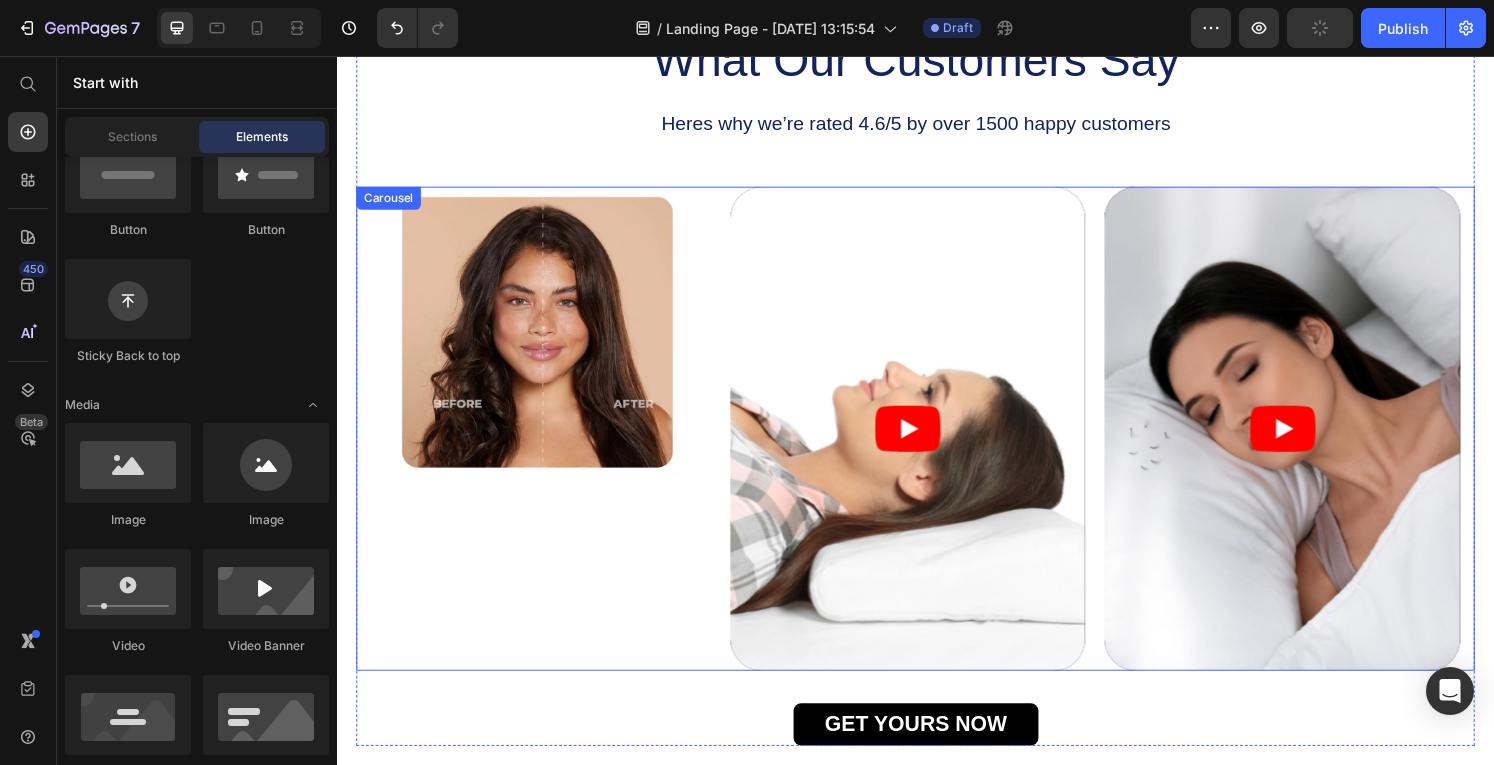 scroll, scrollTop: 932, scrollLeft: 0, axis: vertical 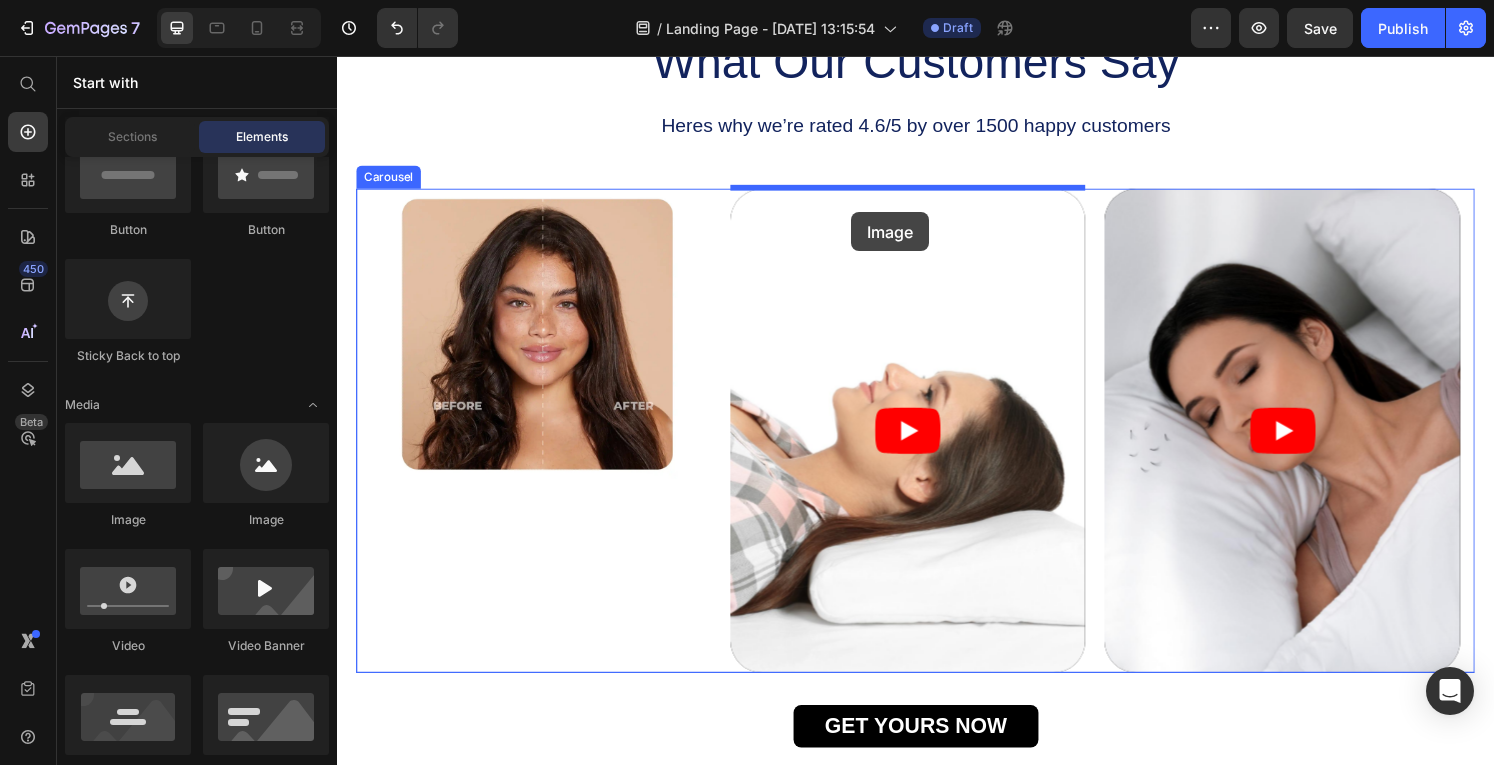 drag, startPoint x: 495, startPoint y: 513, endPoint x: 868, endPoint y: 218, distance: 475.55652 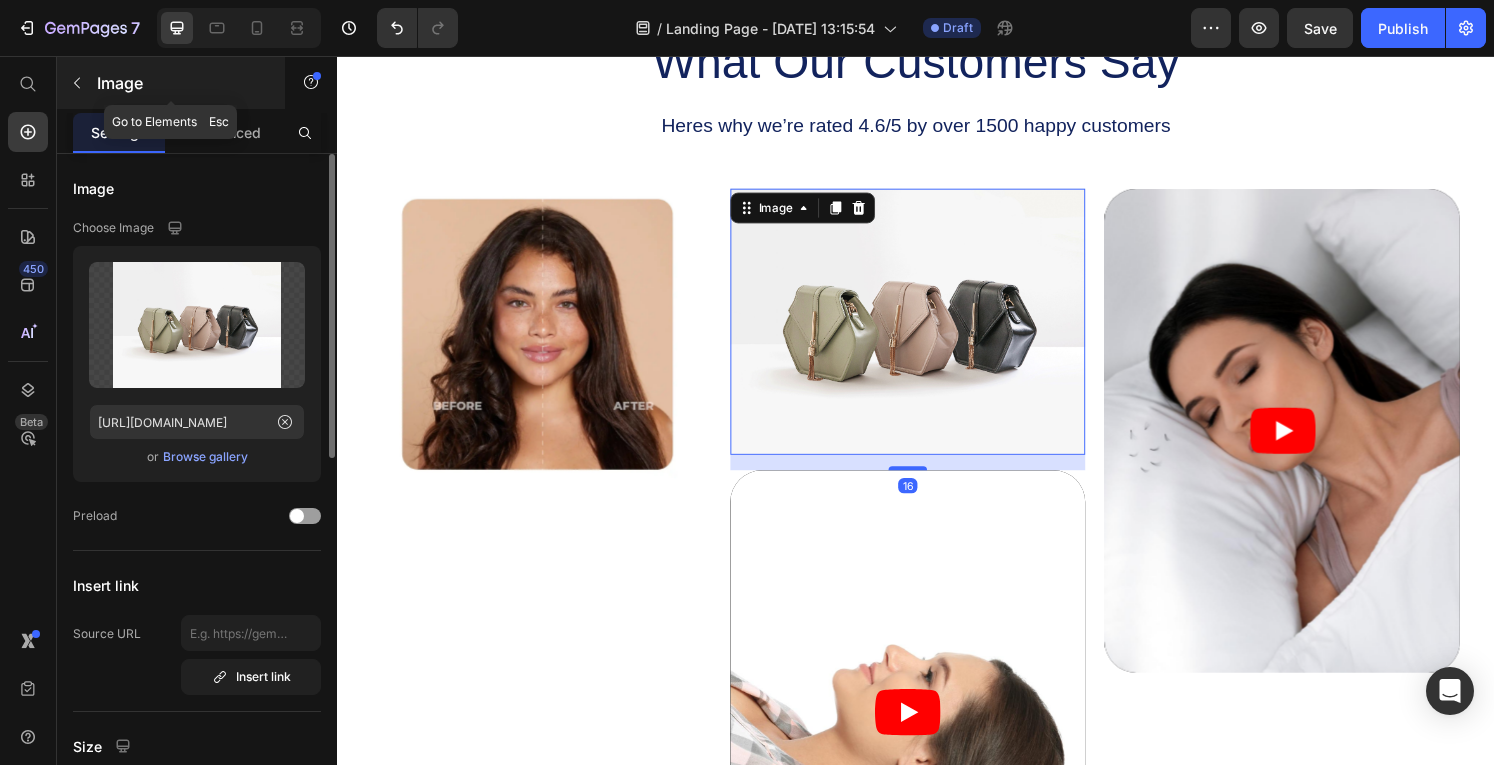 click 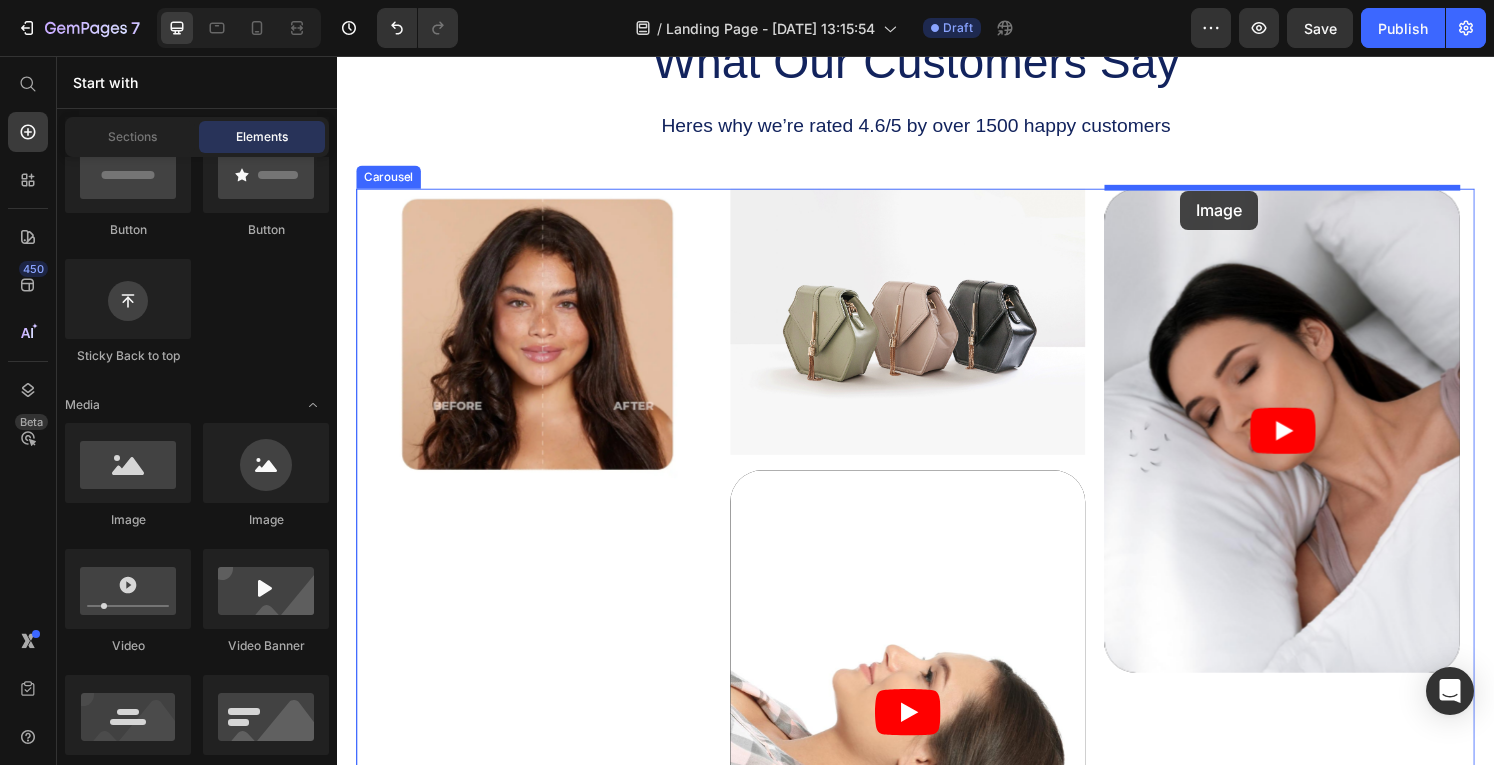 drag, startPoint x: 483, startPoint y: 569, endPoint x: 1211, endPoint y: 196, distance: 817.9933 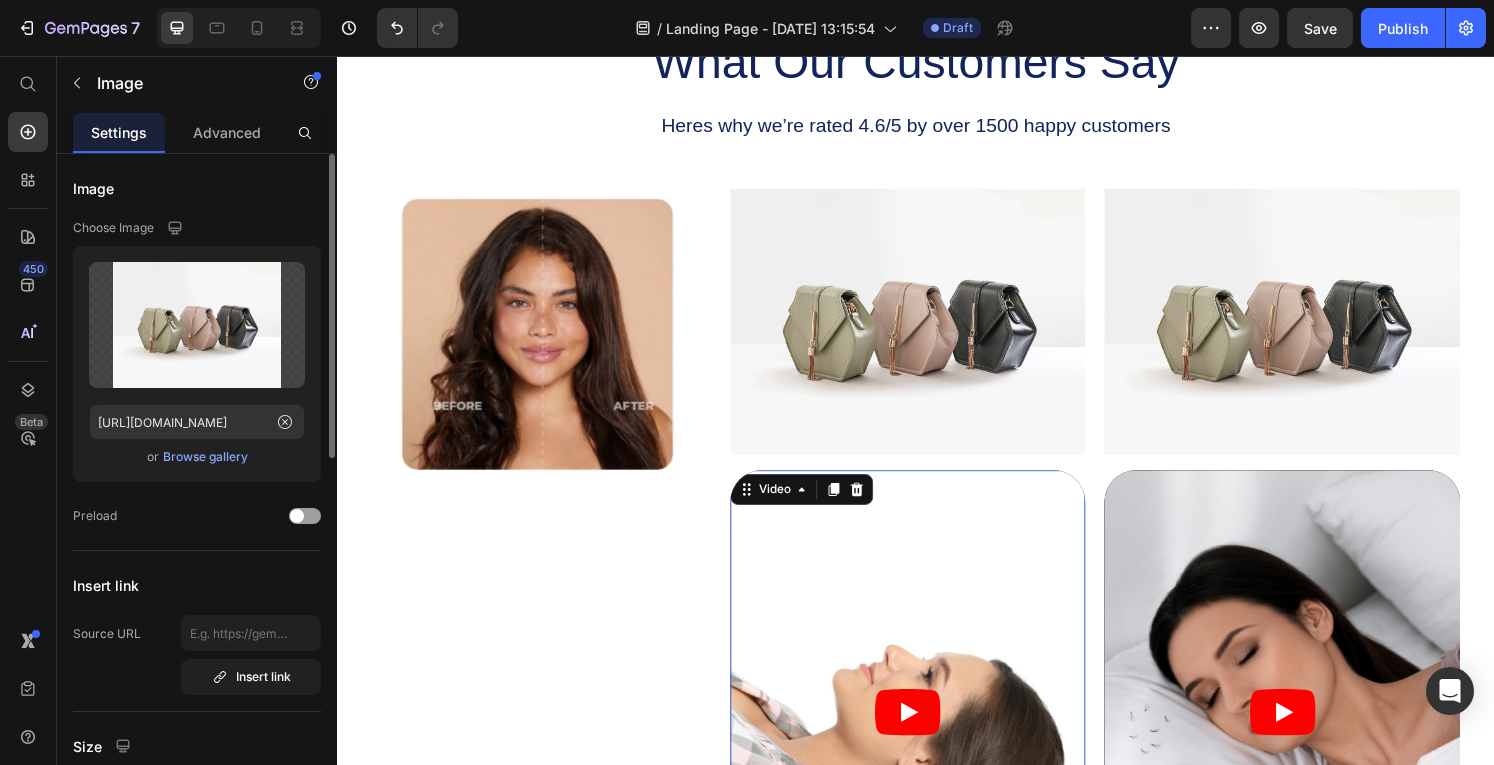 click at bounding box center [929, 736] 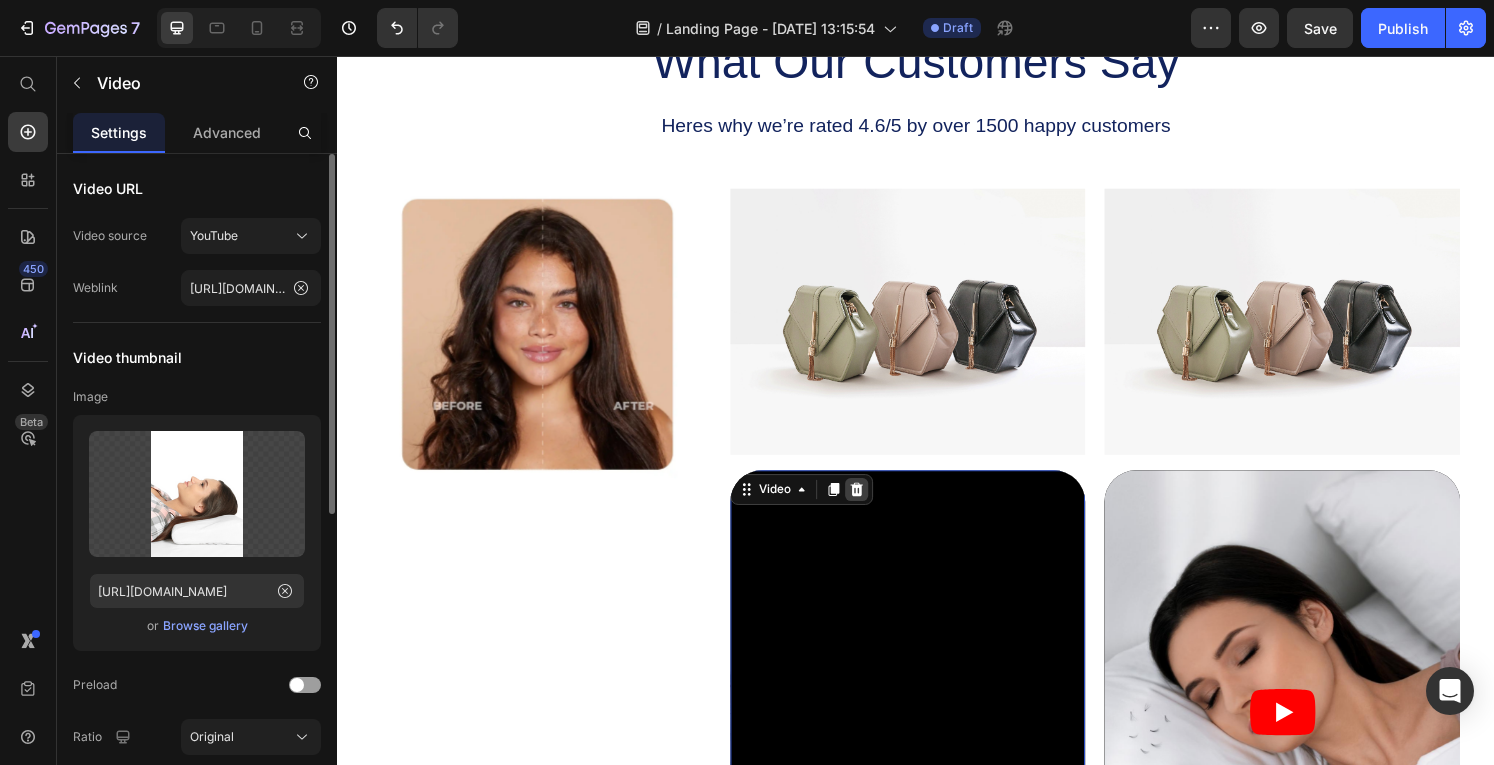 click 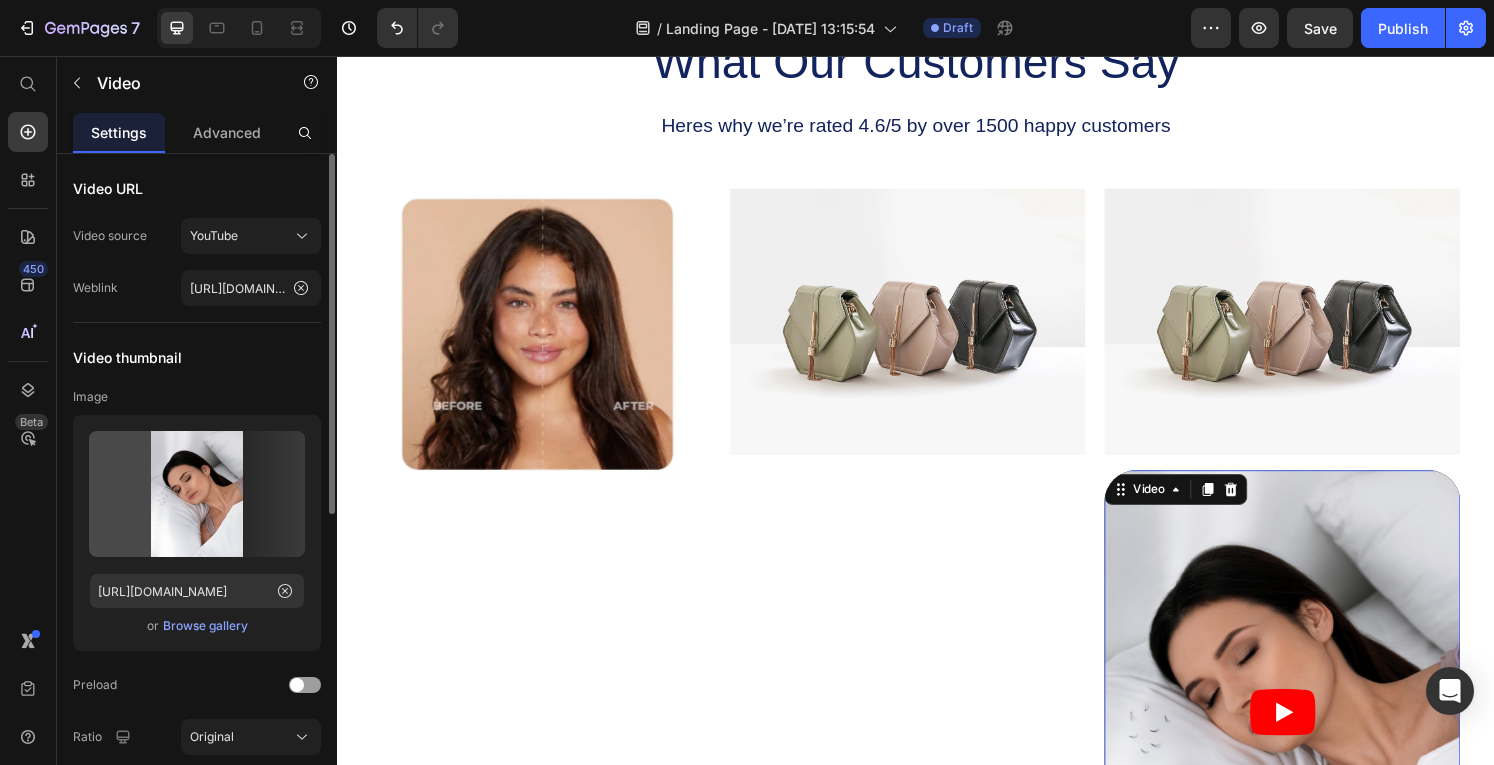 click at bounding box center [1317, 736] 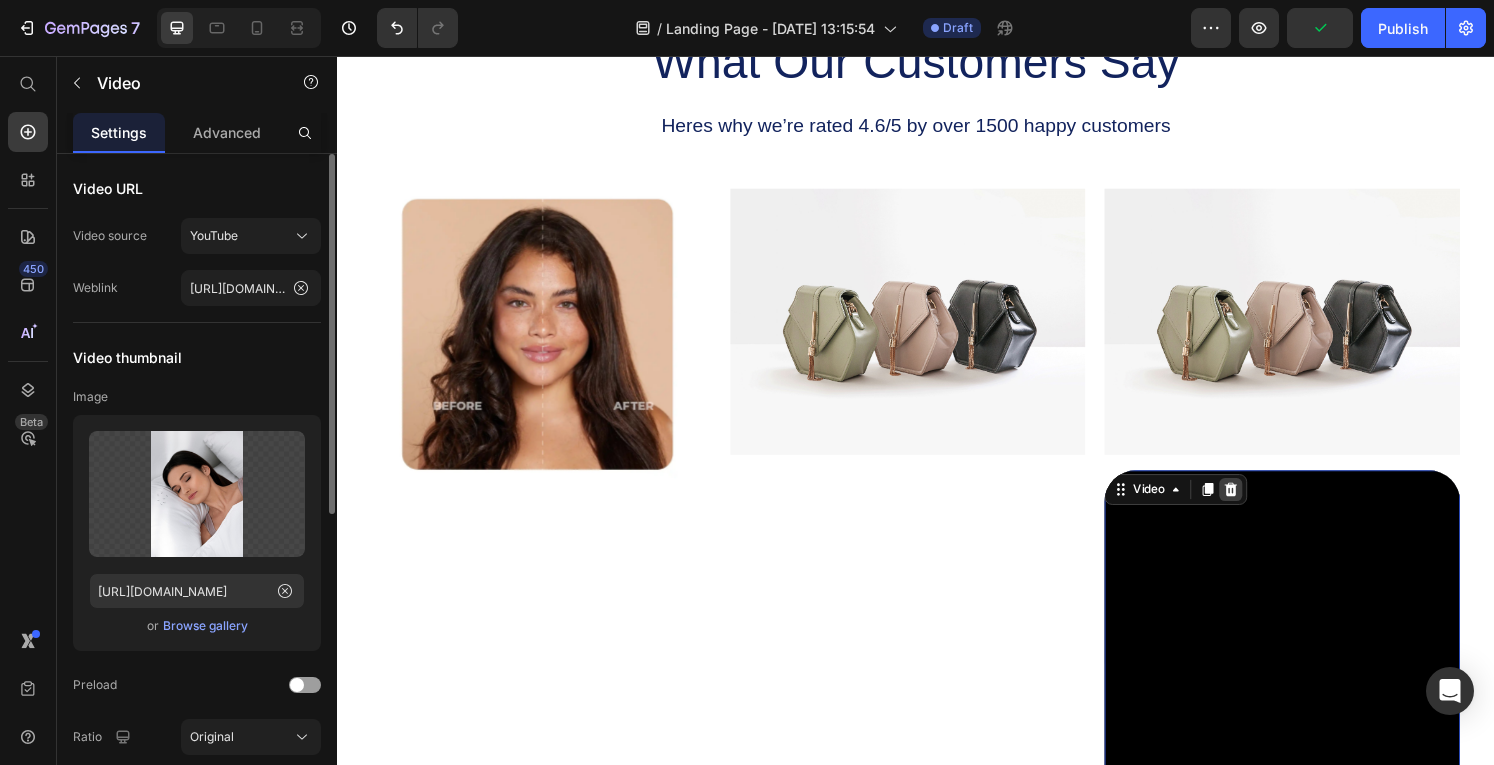 click 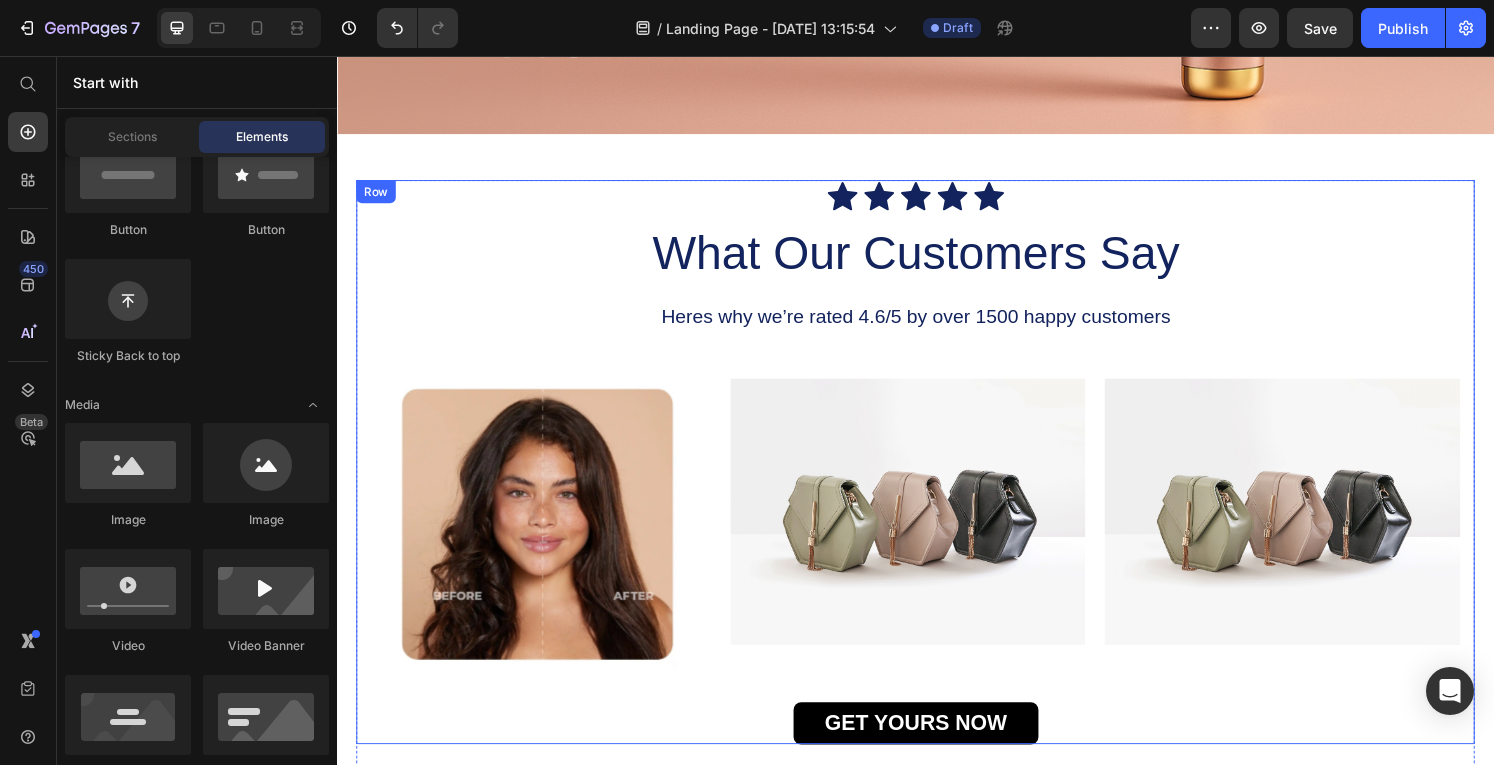 scroll, scrollTop: 738, scrollLeft: 0, axis: vertical 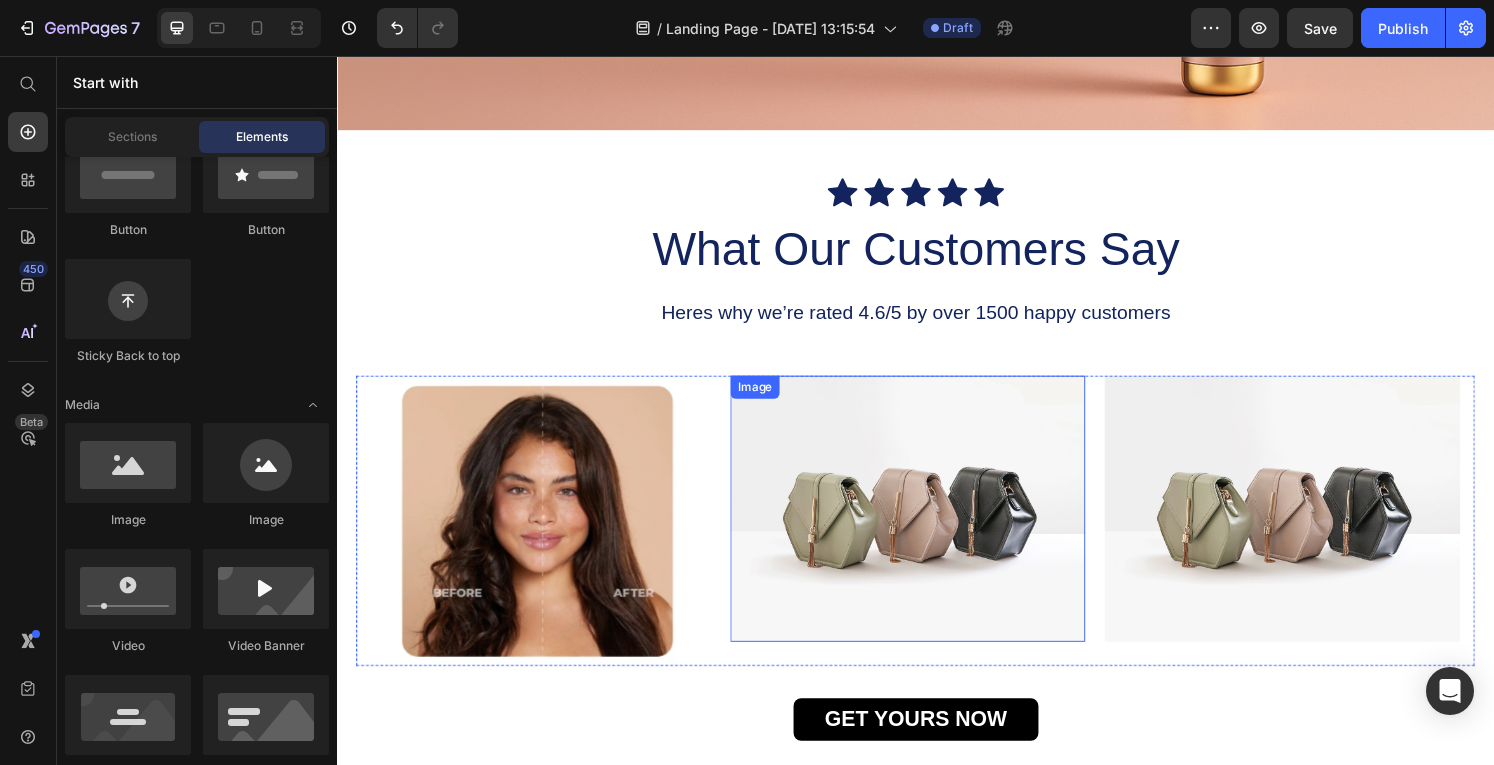 click at bounding box center [929, 525] 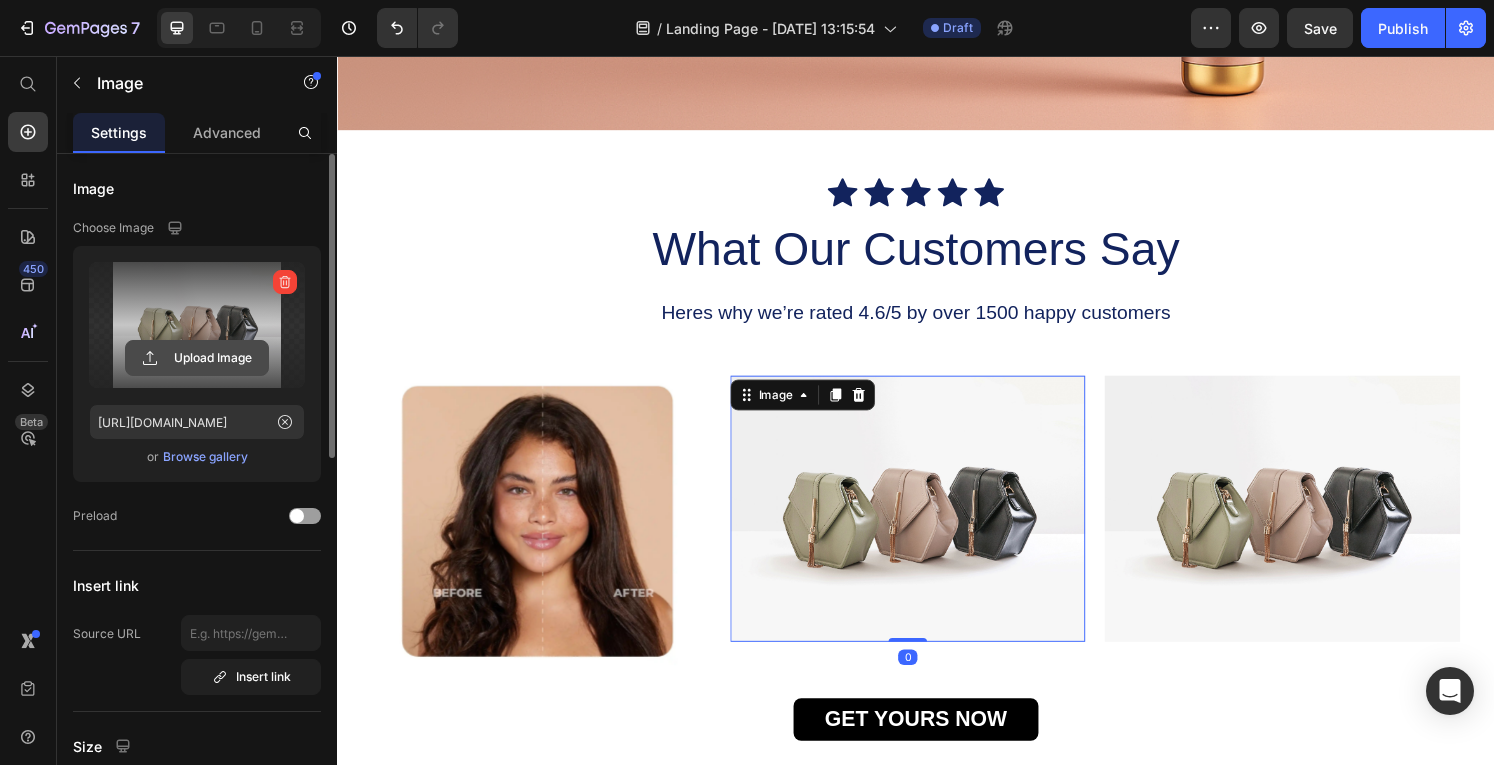 click 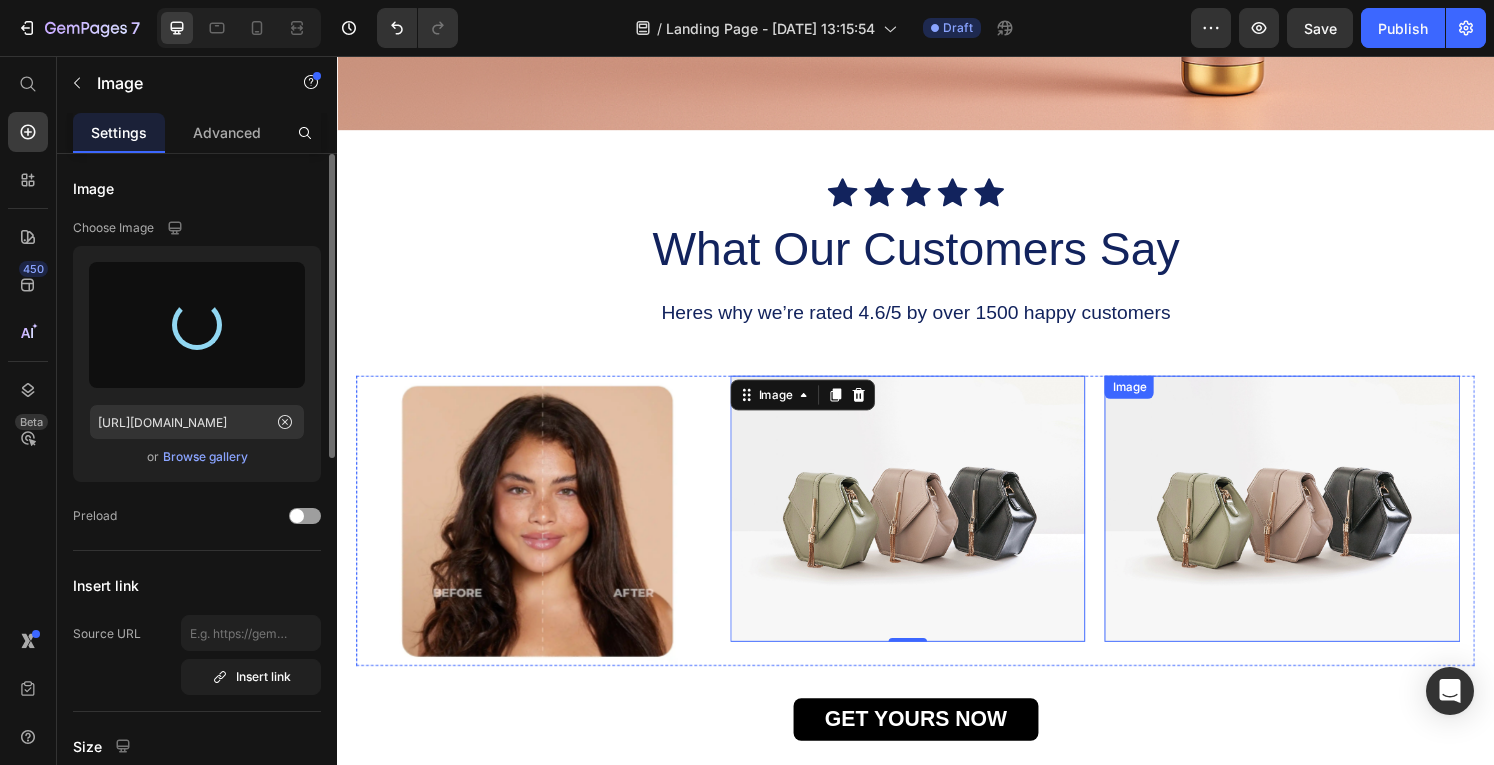 type on "[URL][DOMAIN_NAME]" 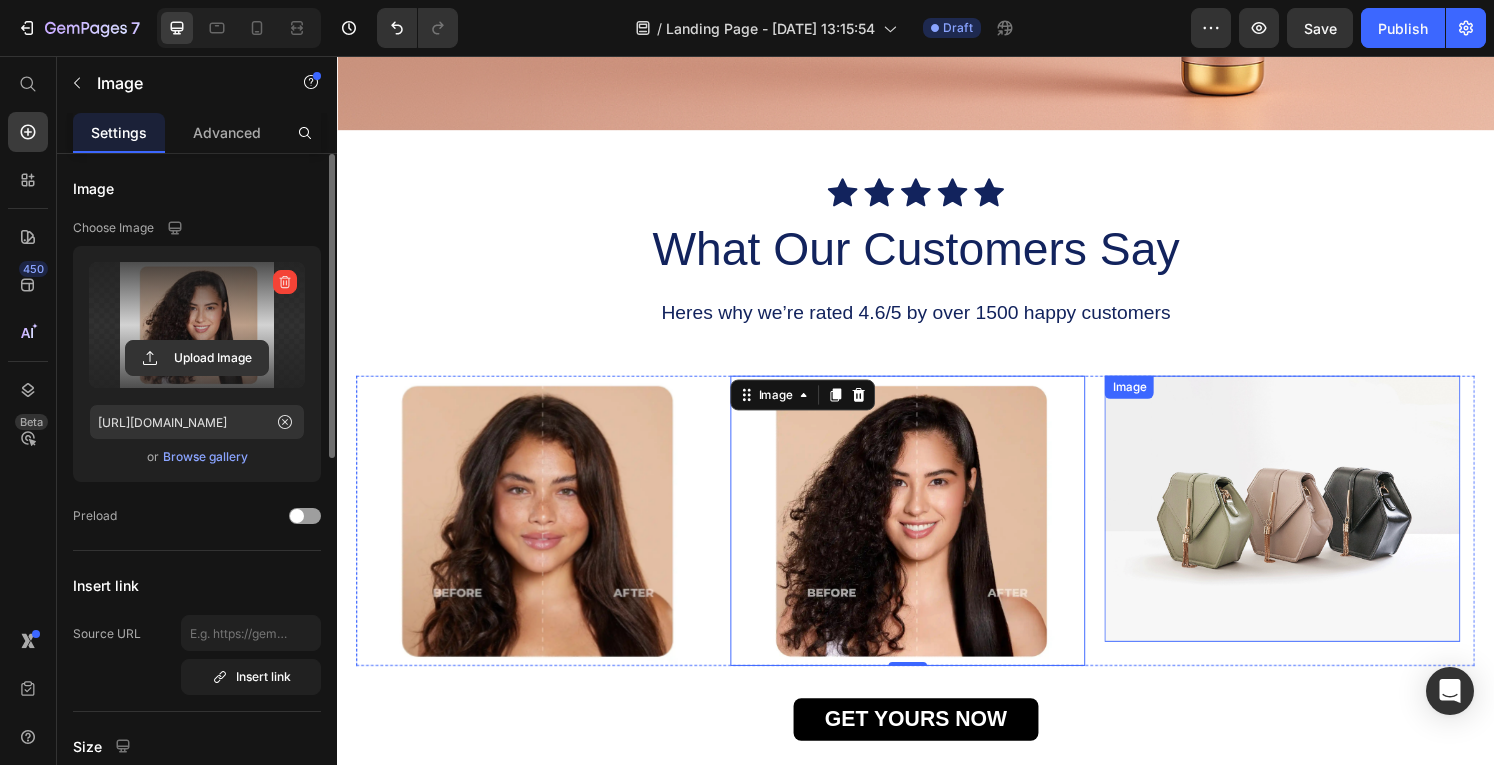 click at bounding box center (1317, 525) 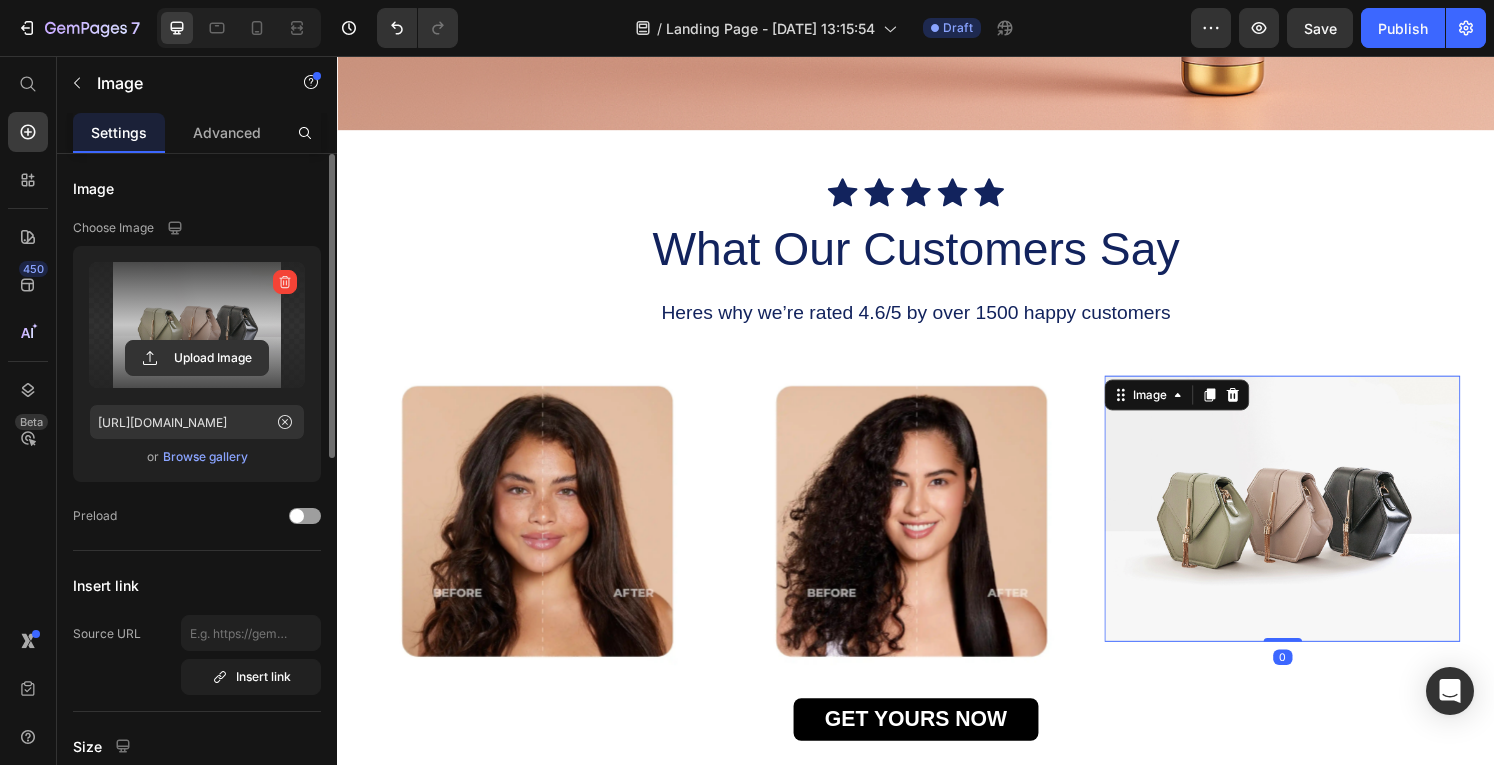 click at bounding box center (197, 325) 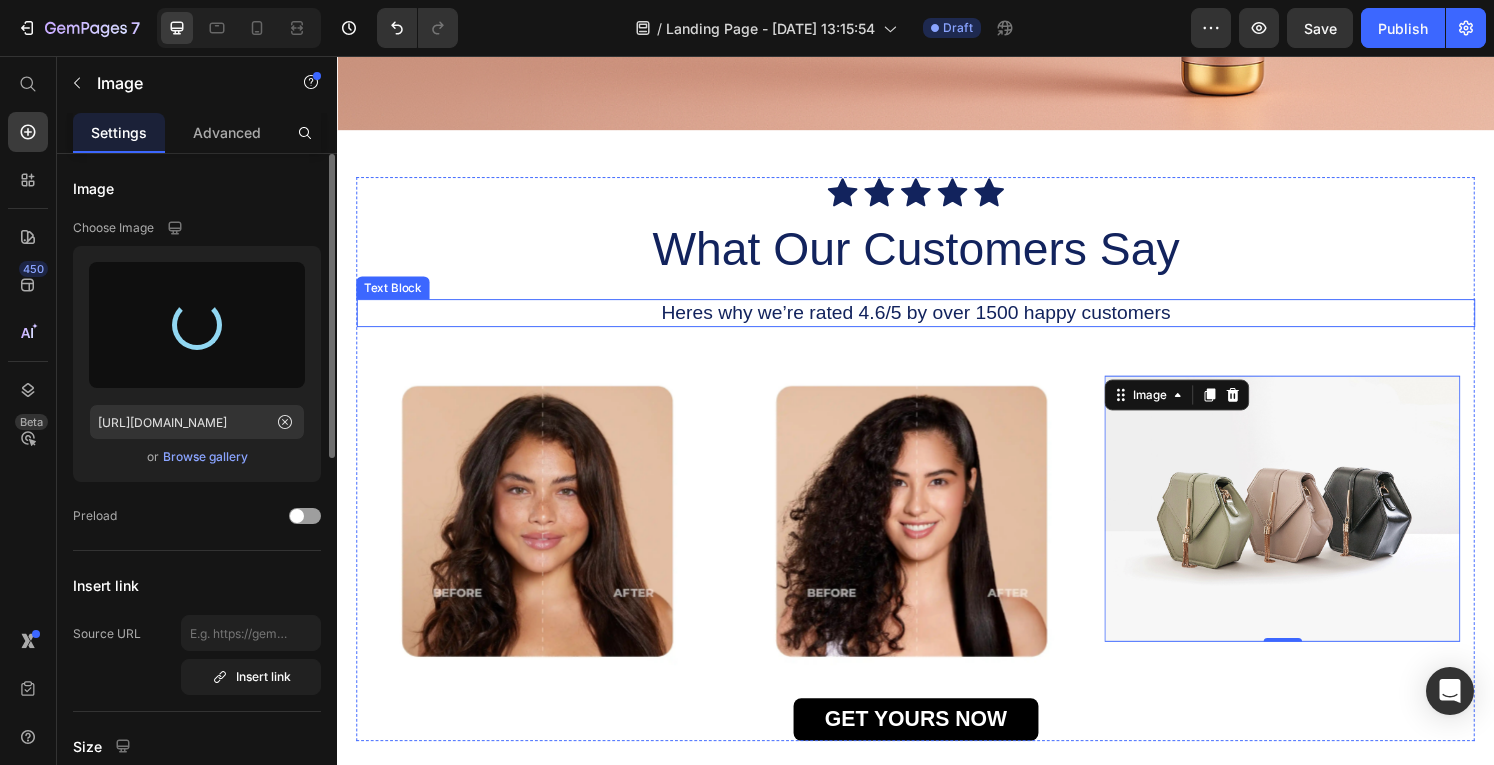 type on "[URL][DOMAIN_NAME]" 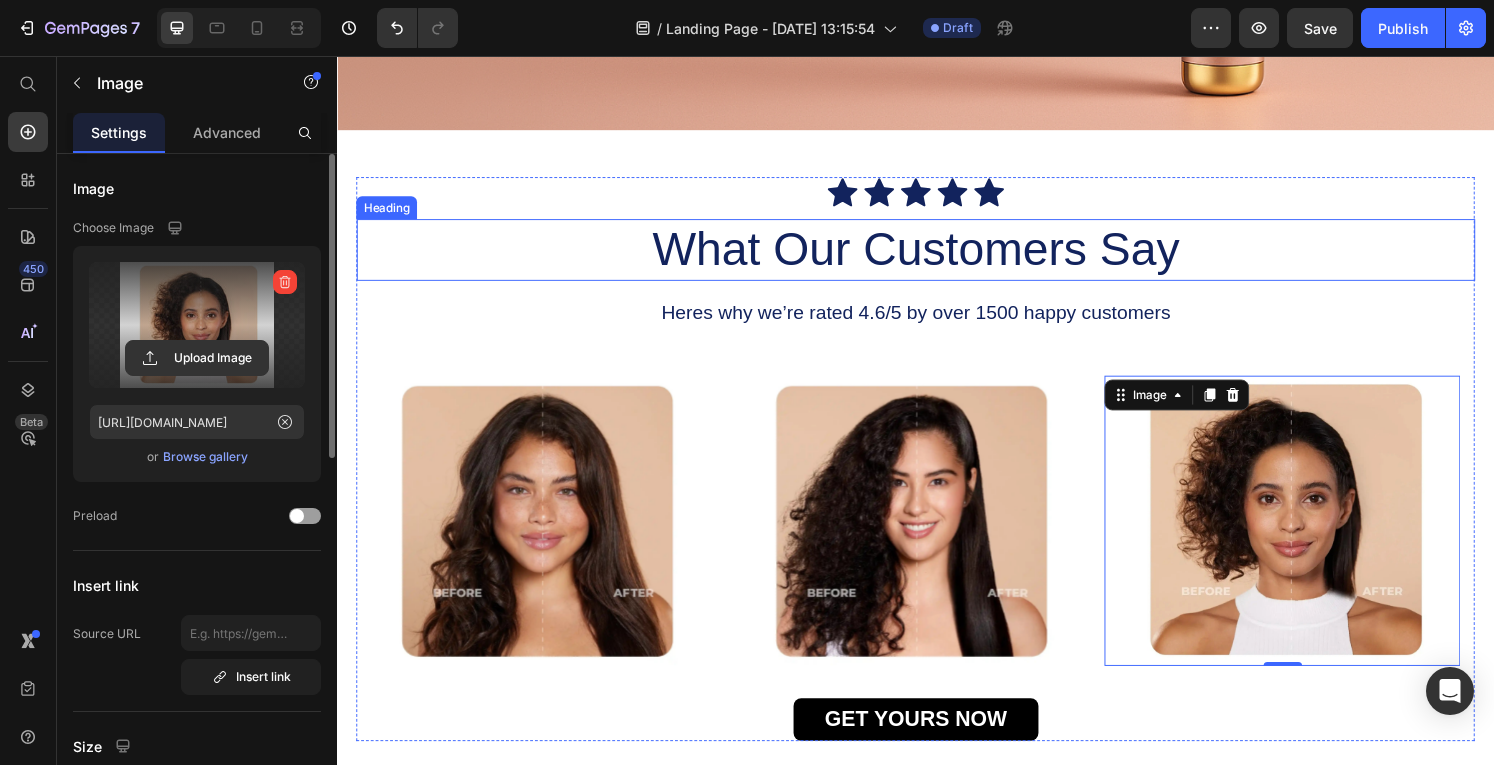 click on "What Our Customers Say" at bounding box center [937, 257] 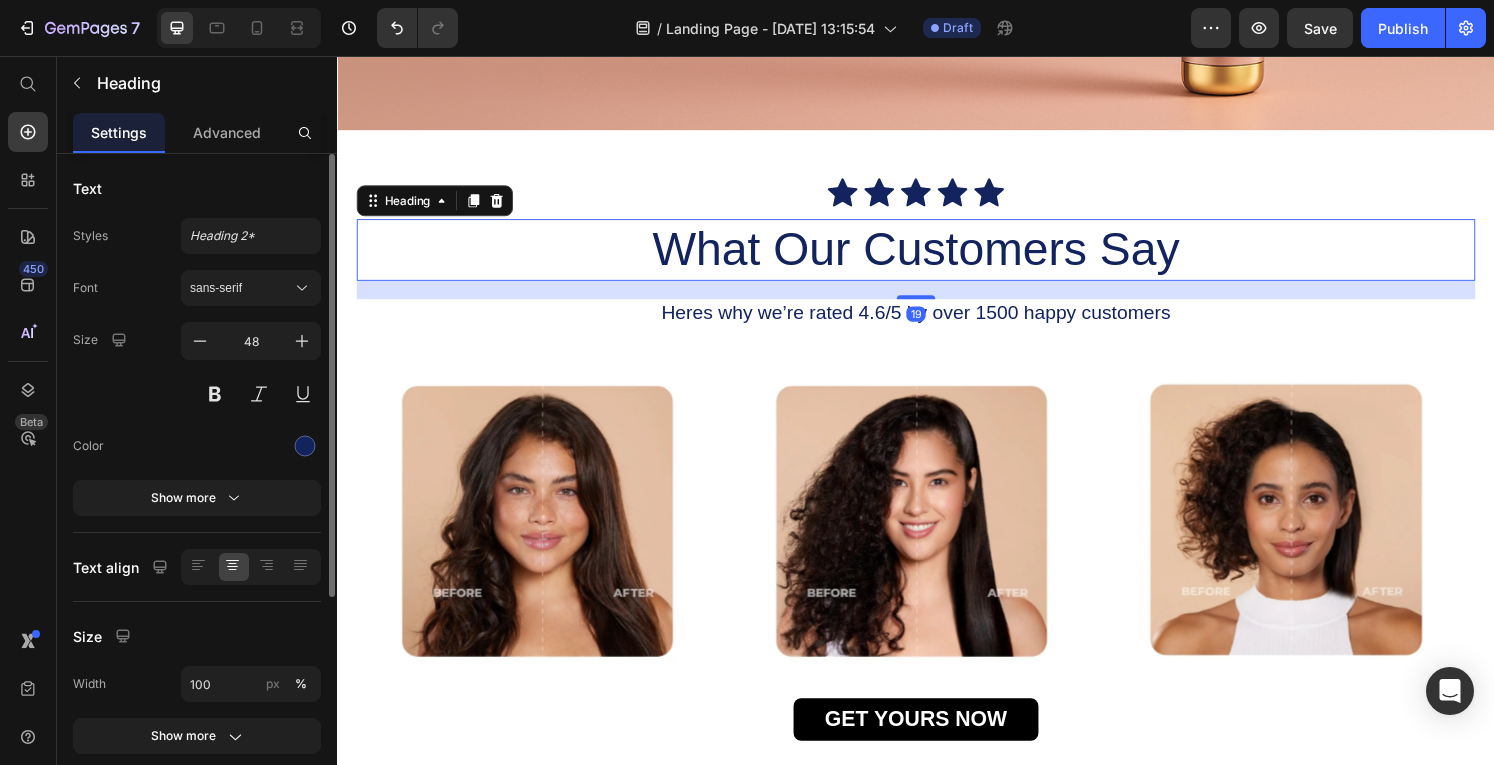 click on "Preview  Save   Publish" at bounding box center (1338, 28) 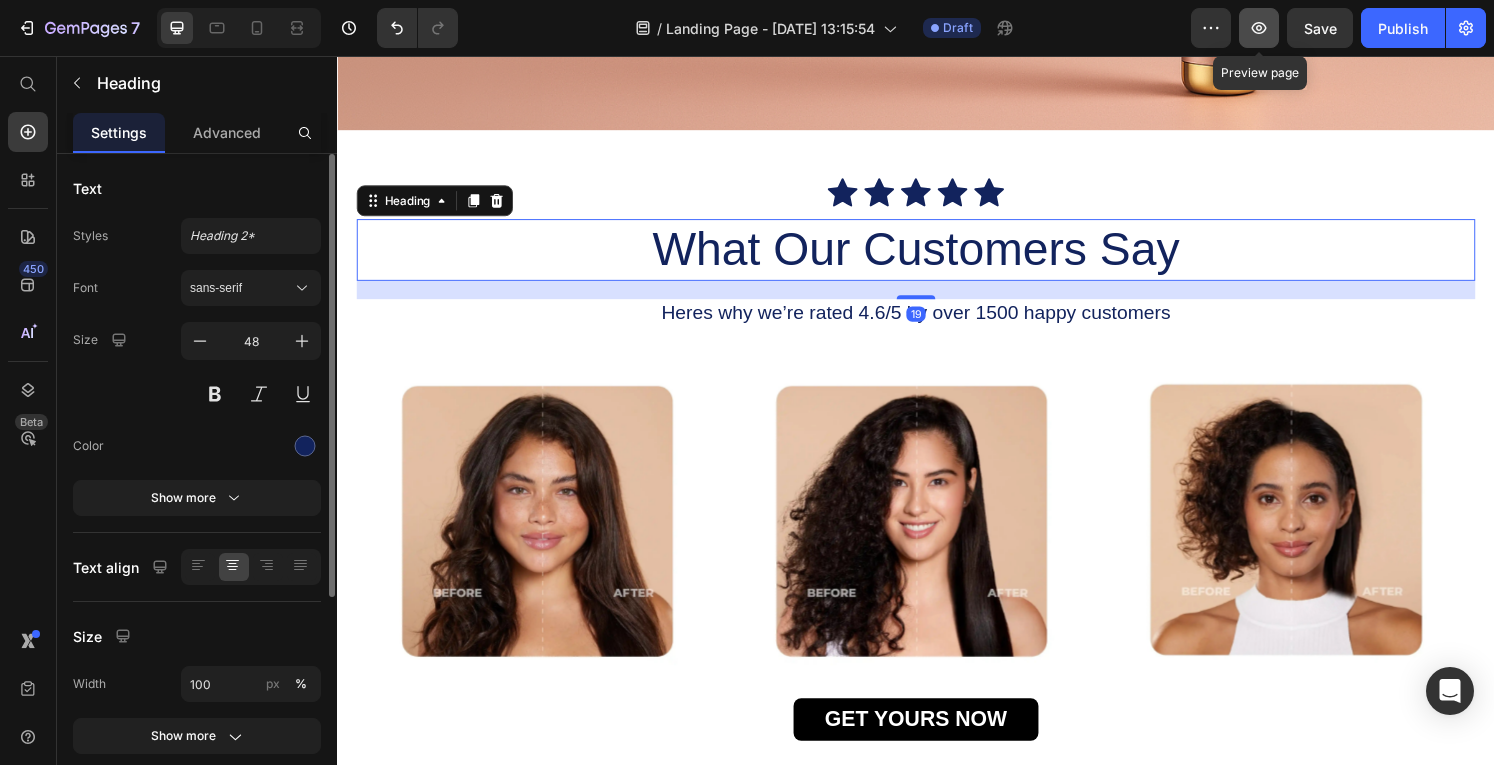 click 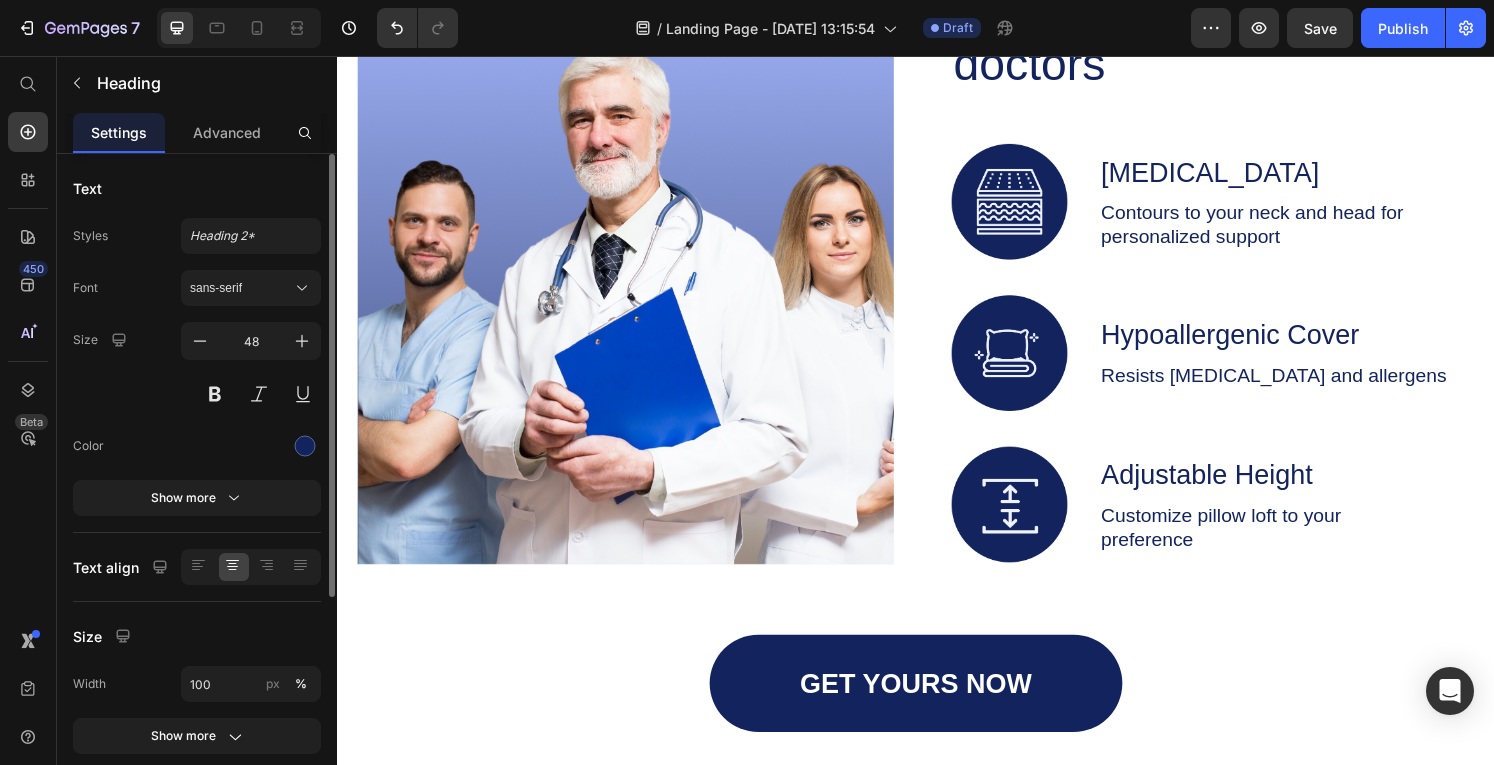 scroll, scrollTop: 2594, scrollLeft: 0, axis: vertical 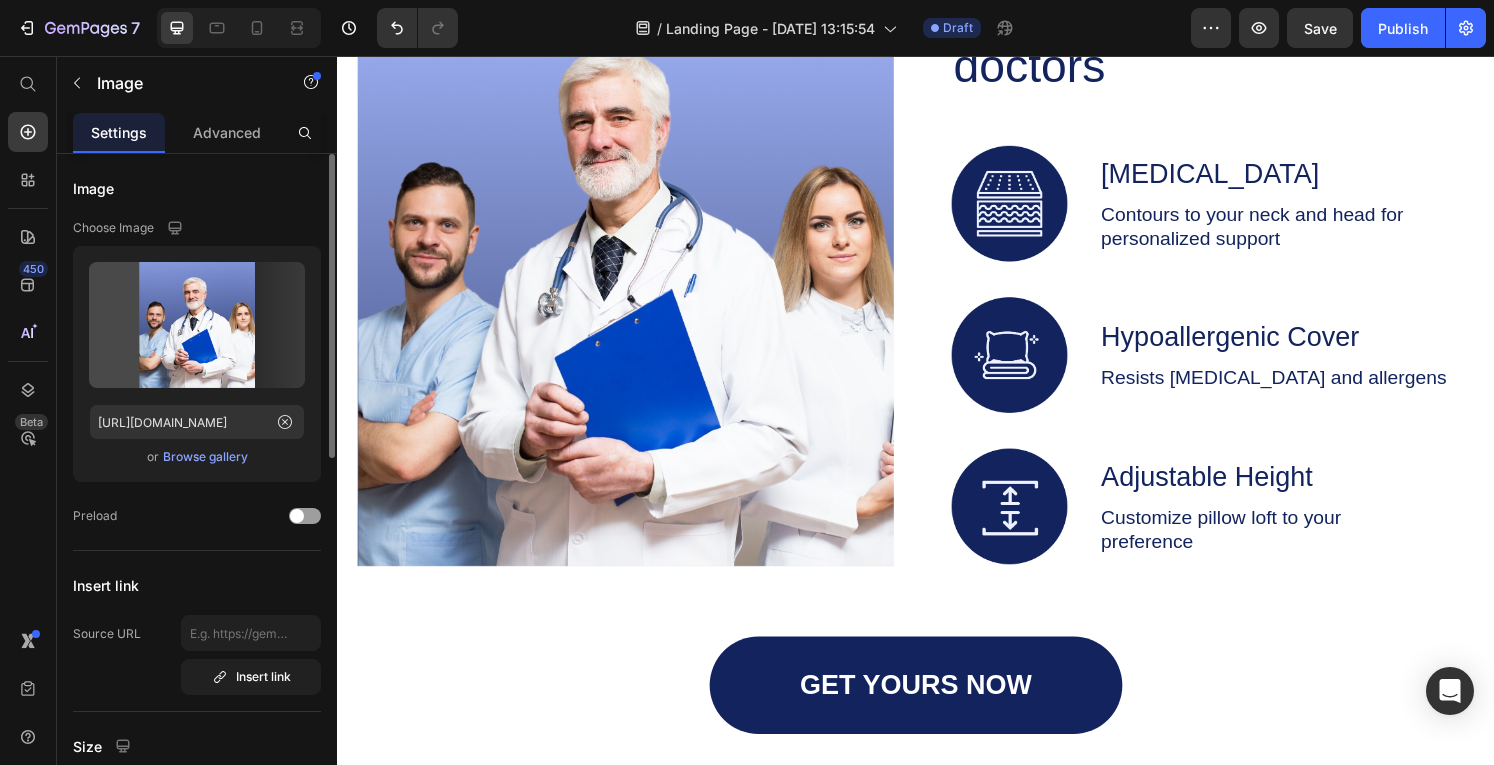 click at bounding box center [635, 280] 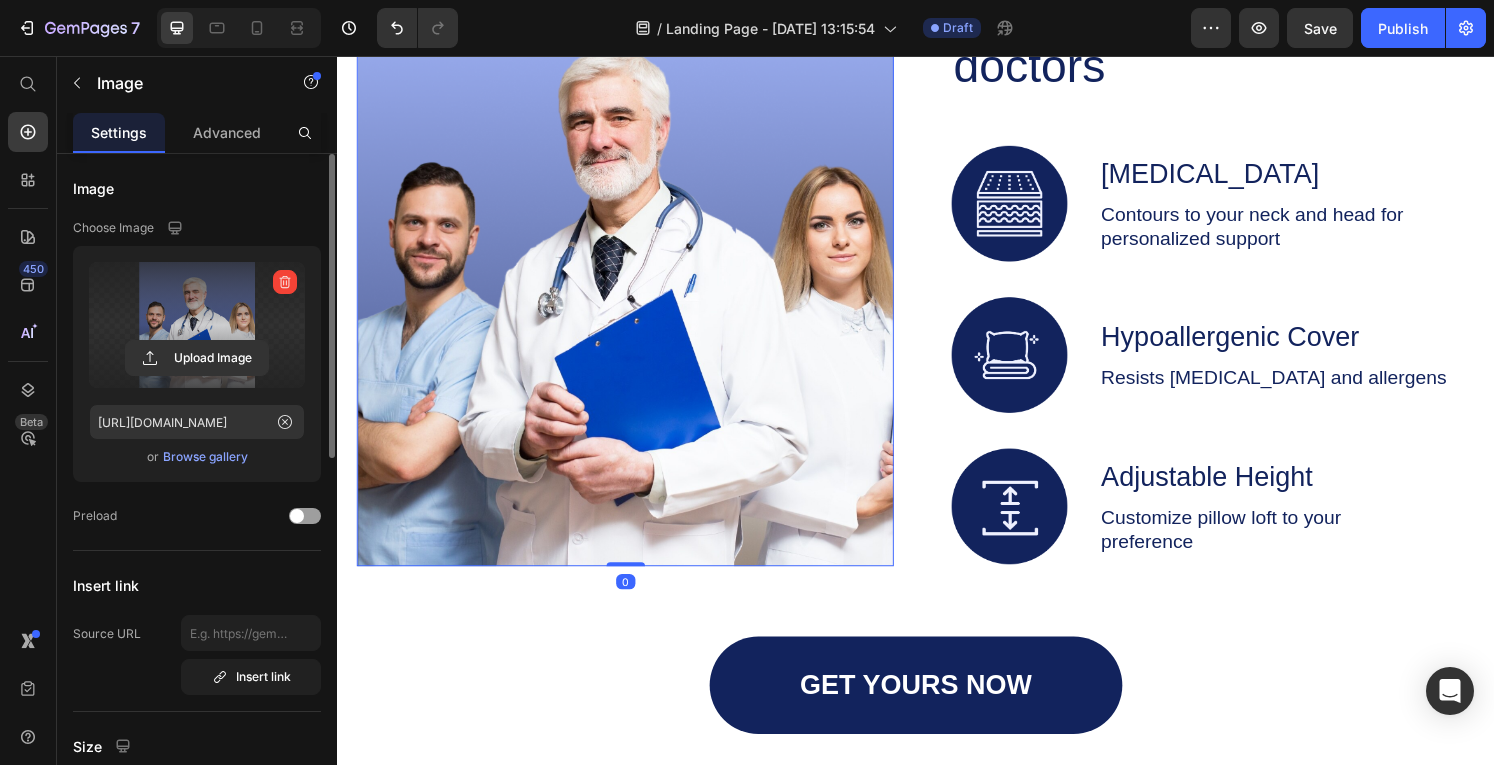 click at bounding box center (197, 325) 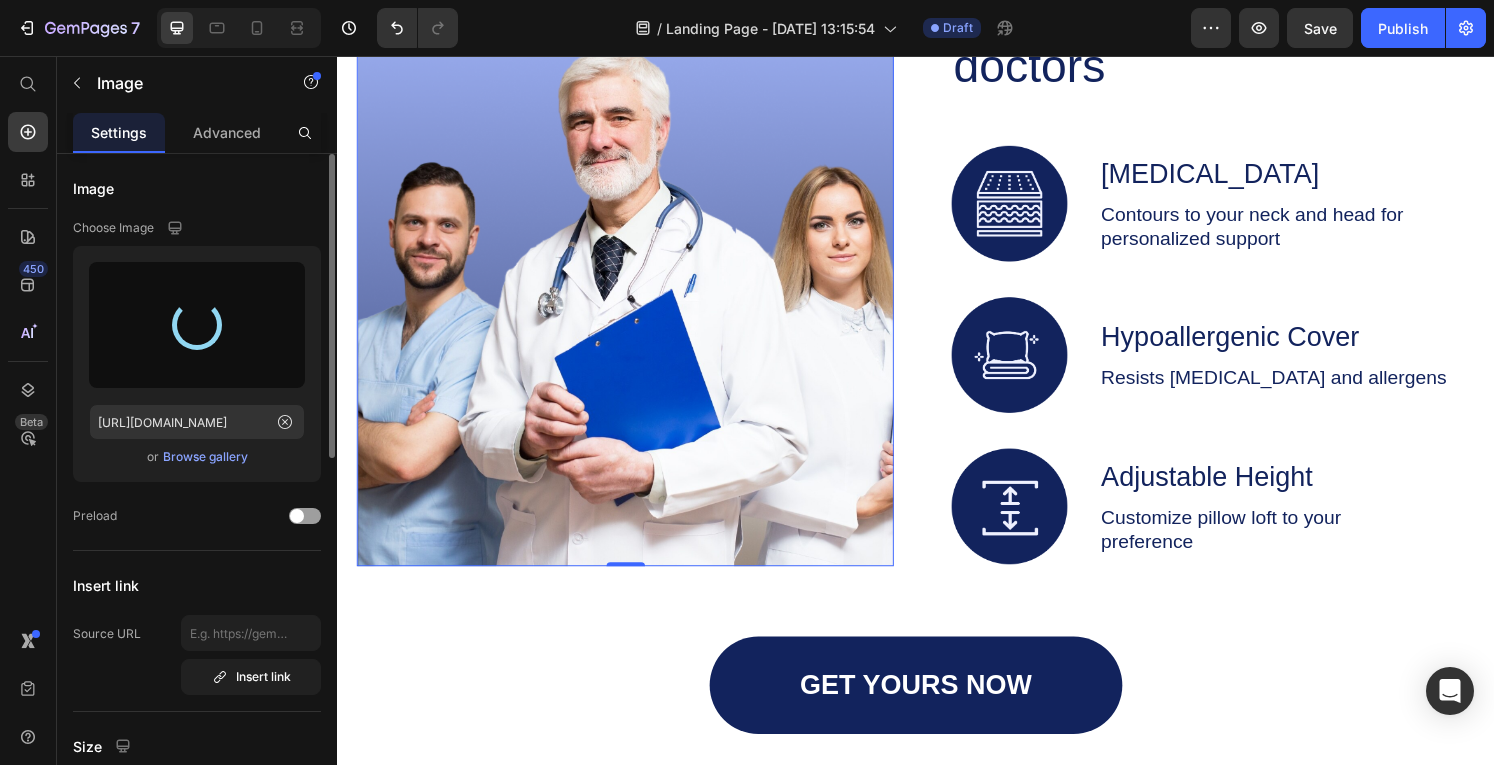 type on "[URL][DOMAIN_NAME]" 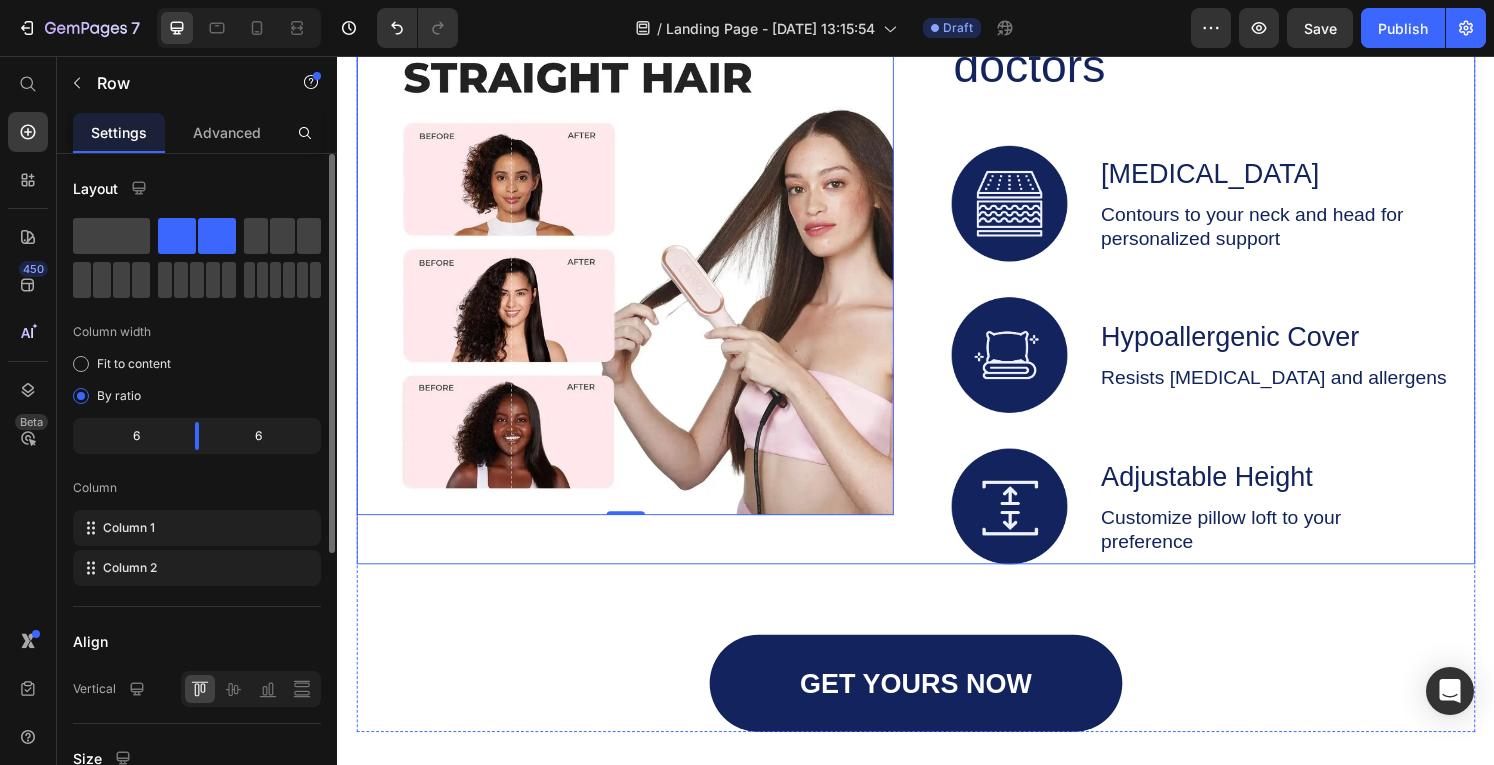 click on "Image   0" at bounding box center (635, 279) 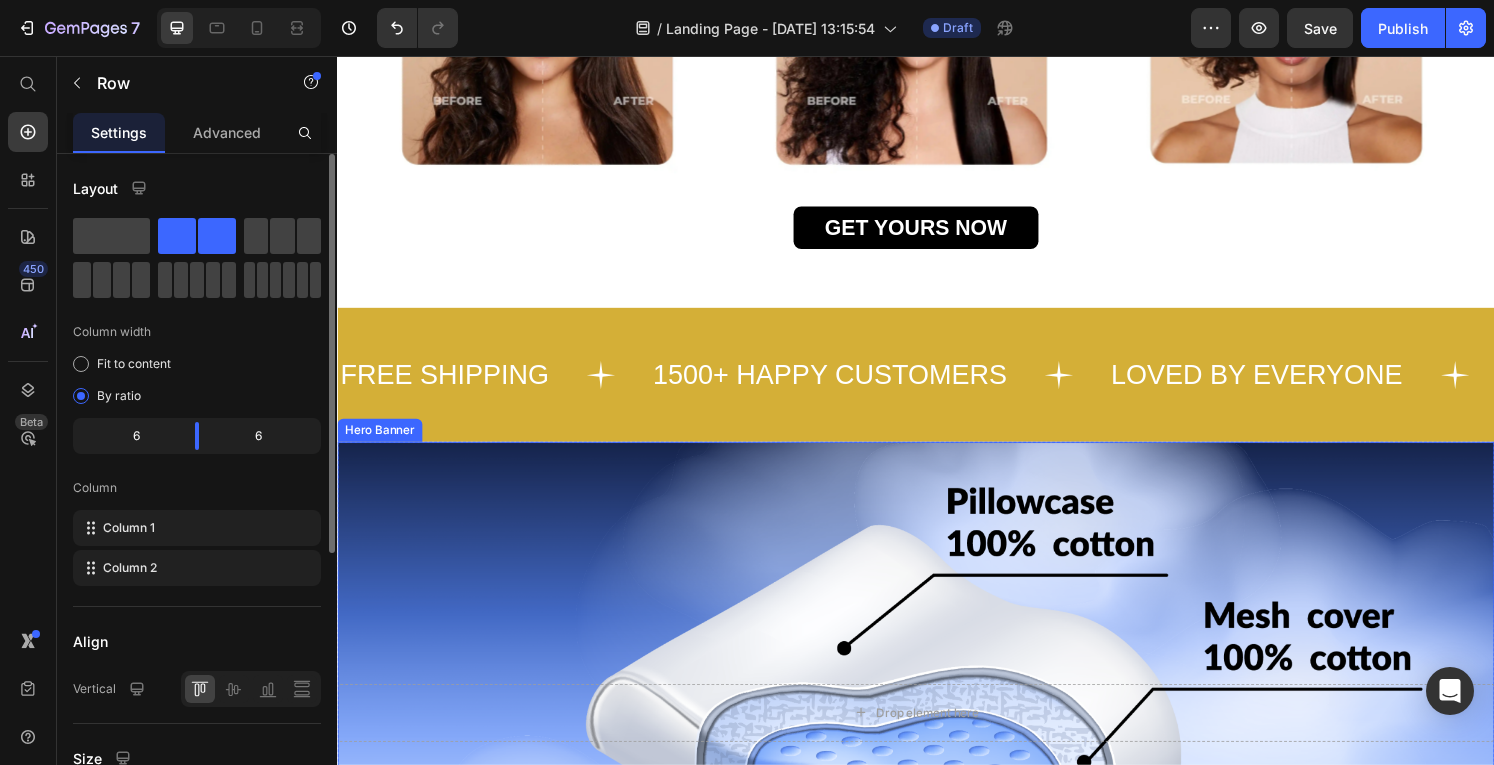 scroll, scrollTop: 1249, scrollLeft: 0, axis: vertical 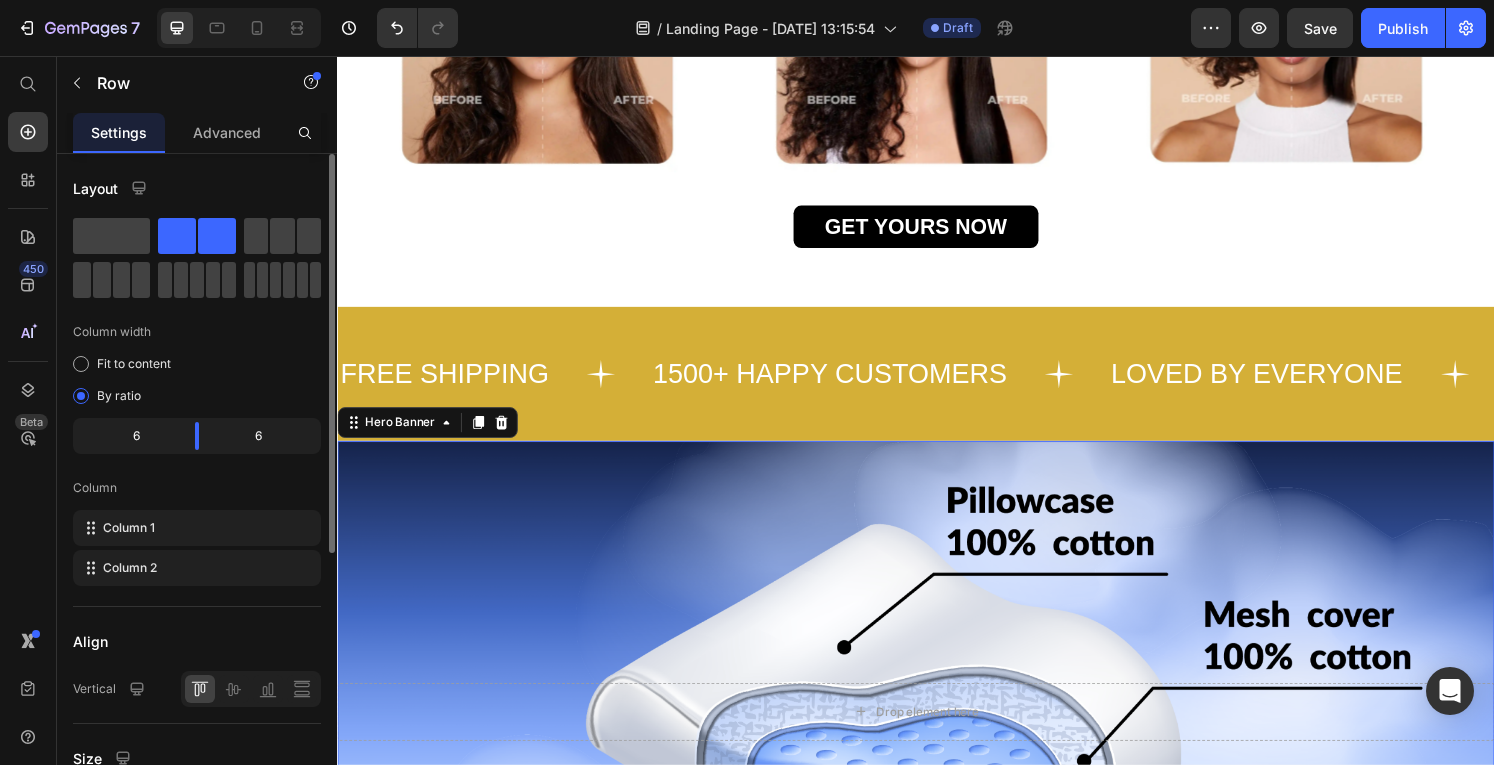 click at bounding box center (937, 735) 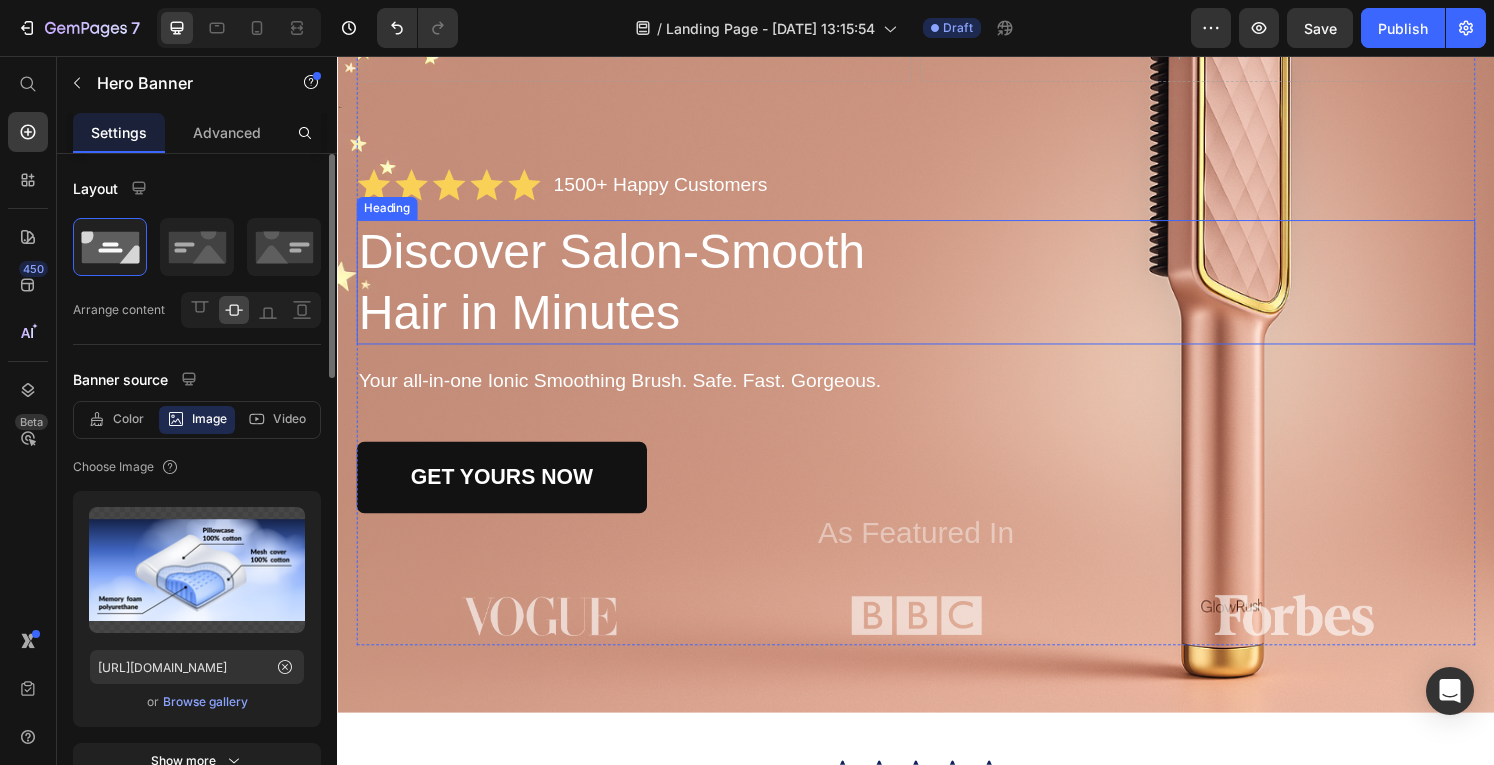 scroll, scrollTop: 37, scrollLeft: 0, axis: vertical 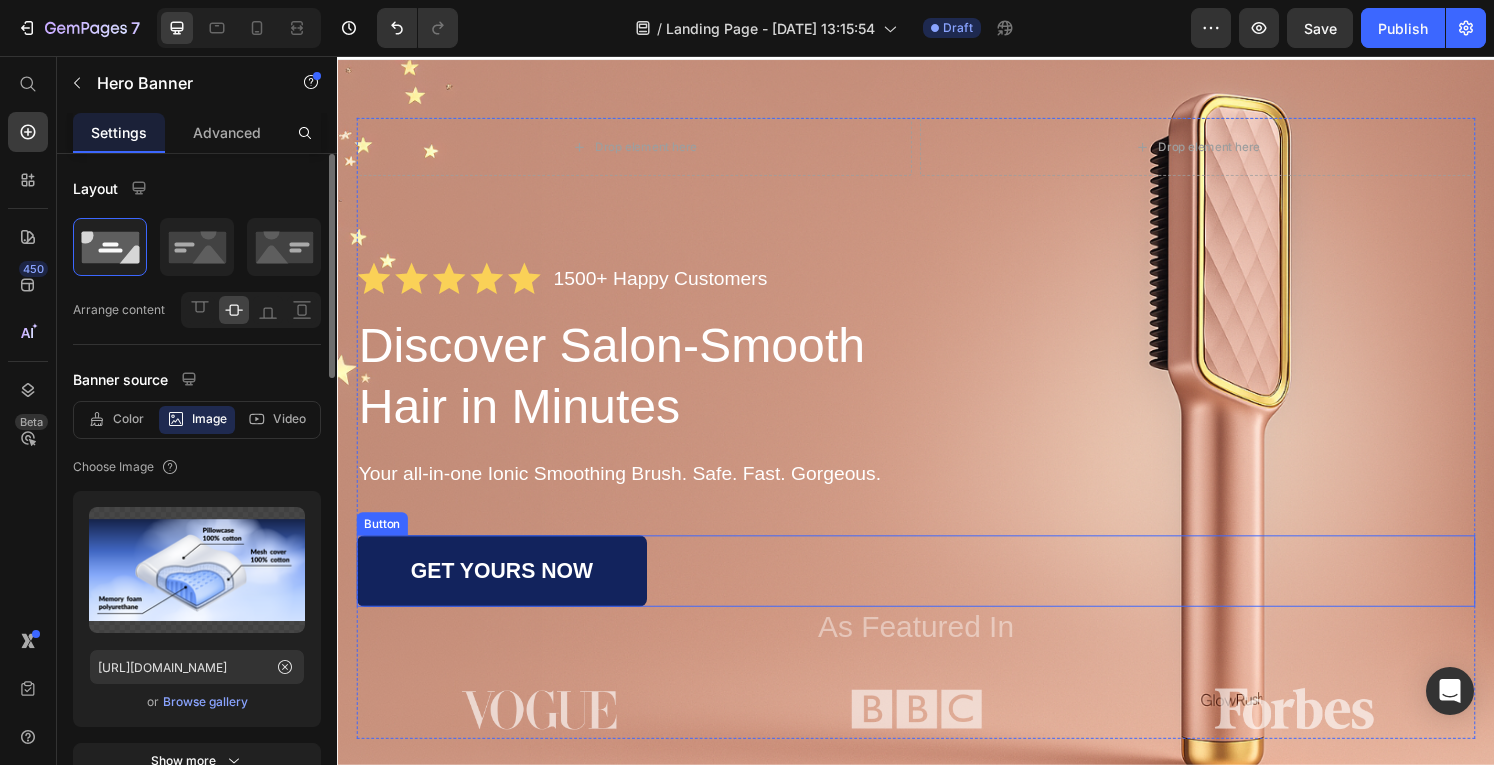 click on "GET YOURS NOW" at bounding box center [507, 590] 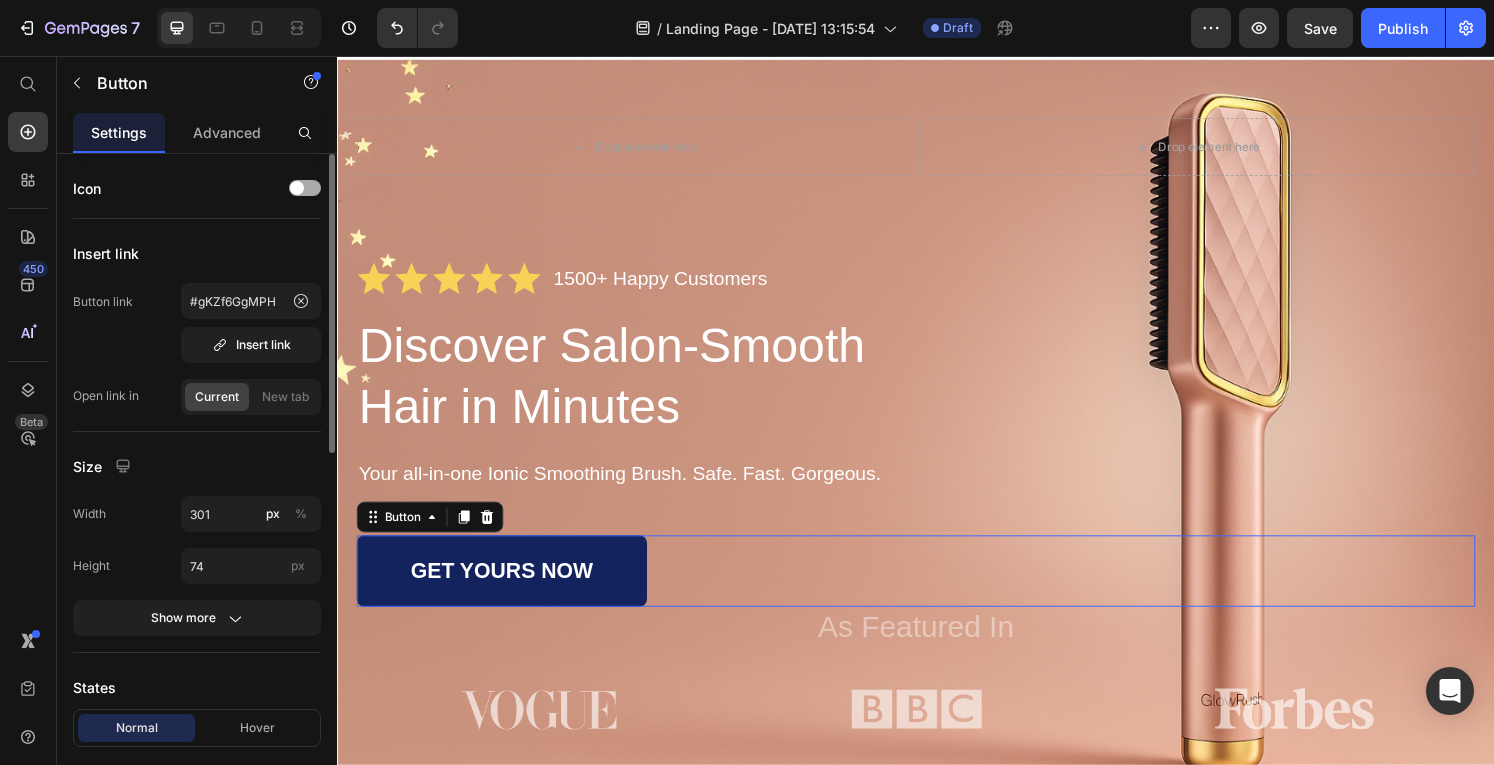 click on "GET YOURS NOW" at bounding box center [507, 590] 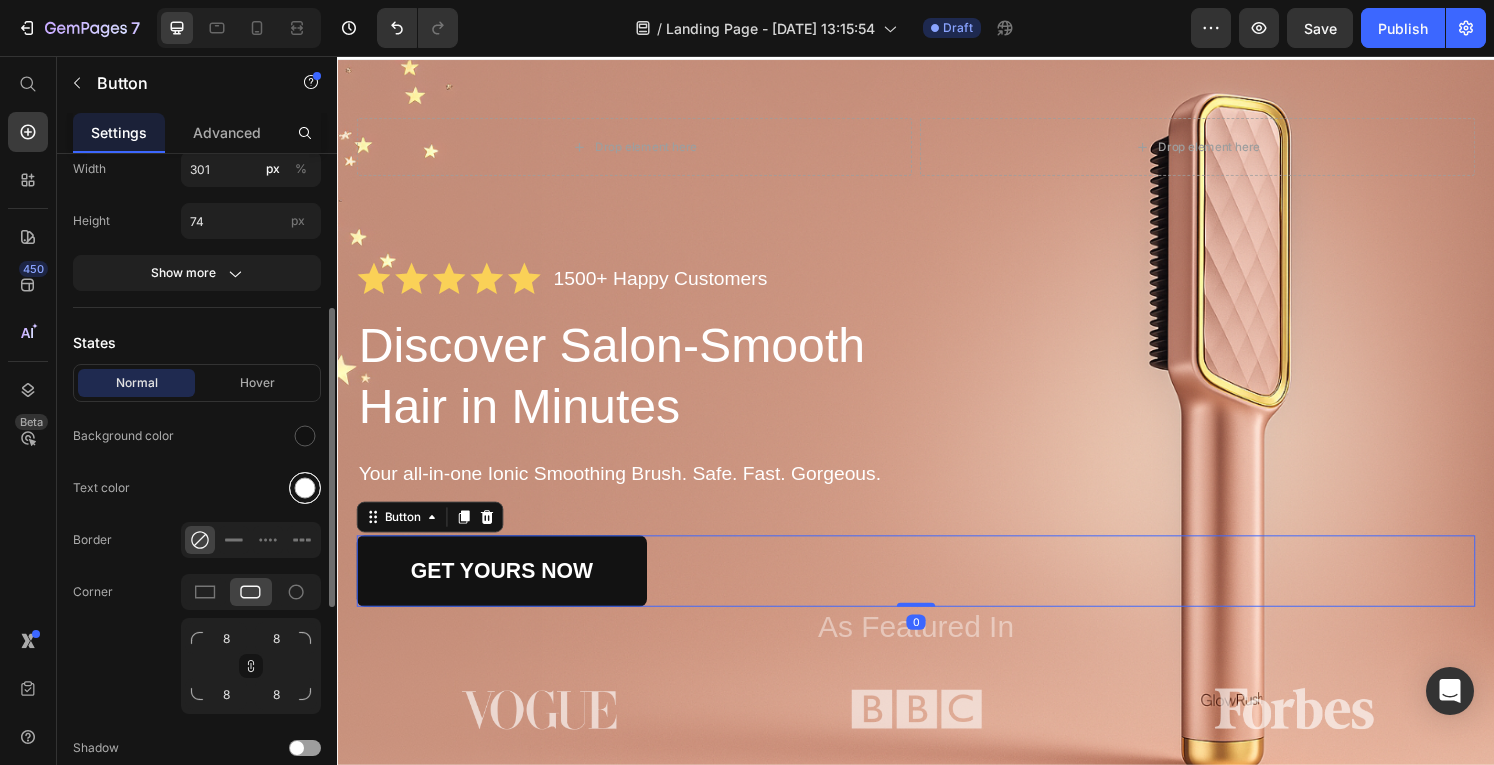 scroll, scrollTop: 346, scrollLeft: 0, axis: vertical 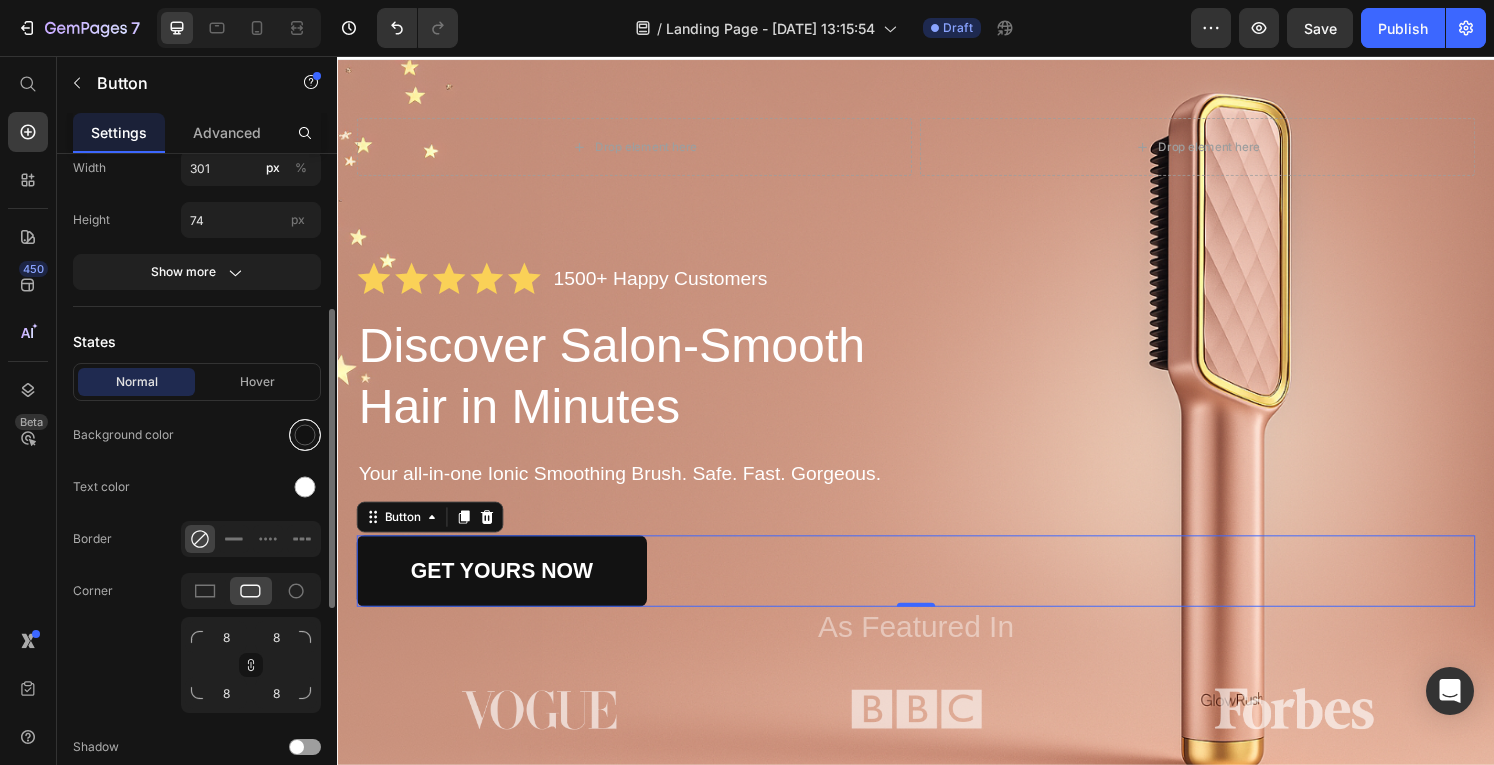 click at bounding box center (305, 435) 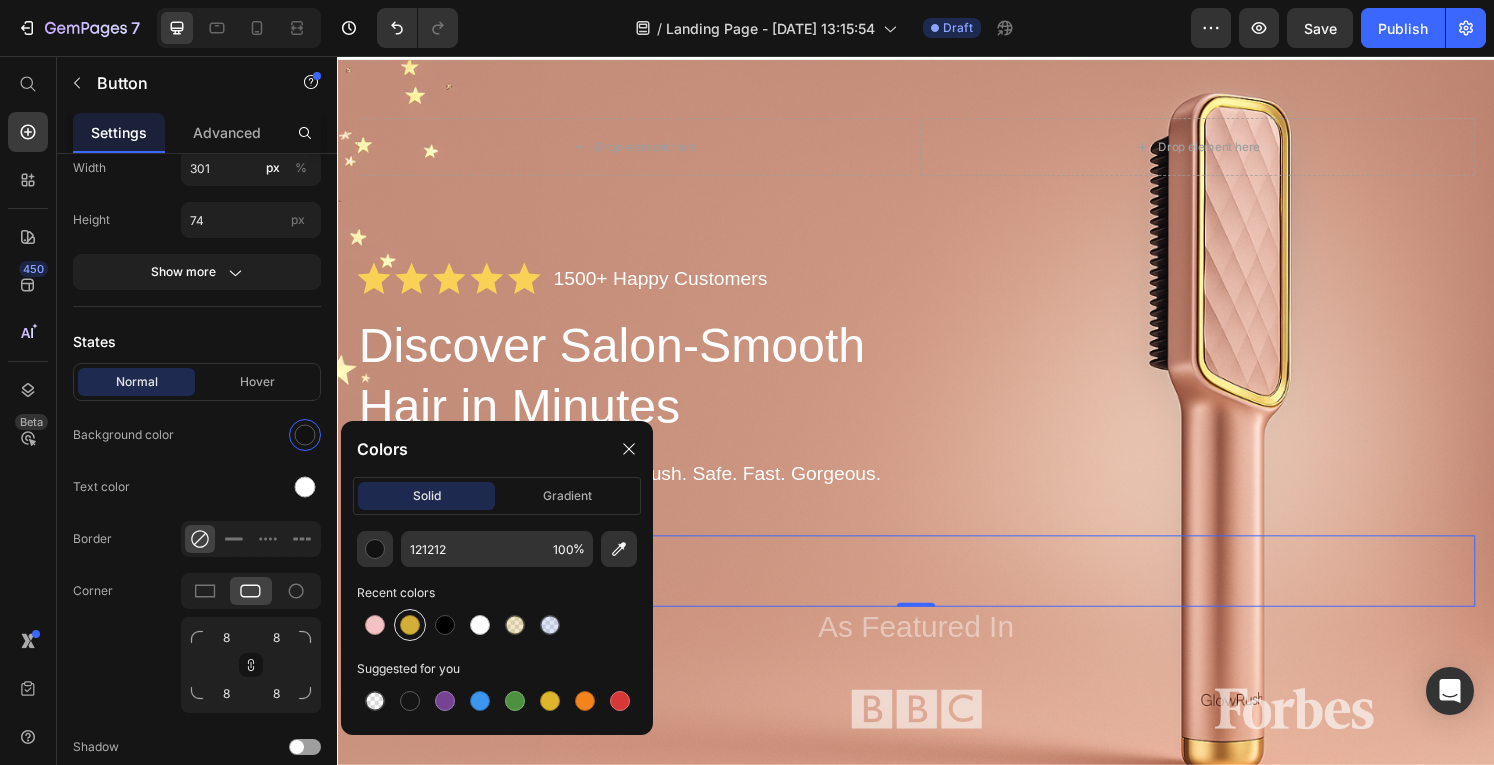 click at bounding box center (410, 625) 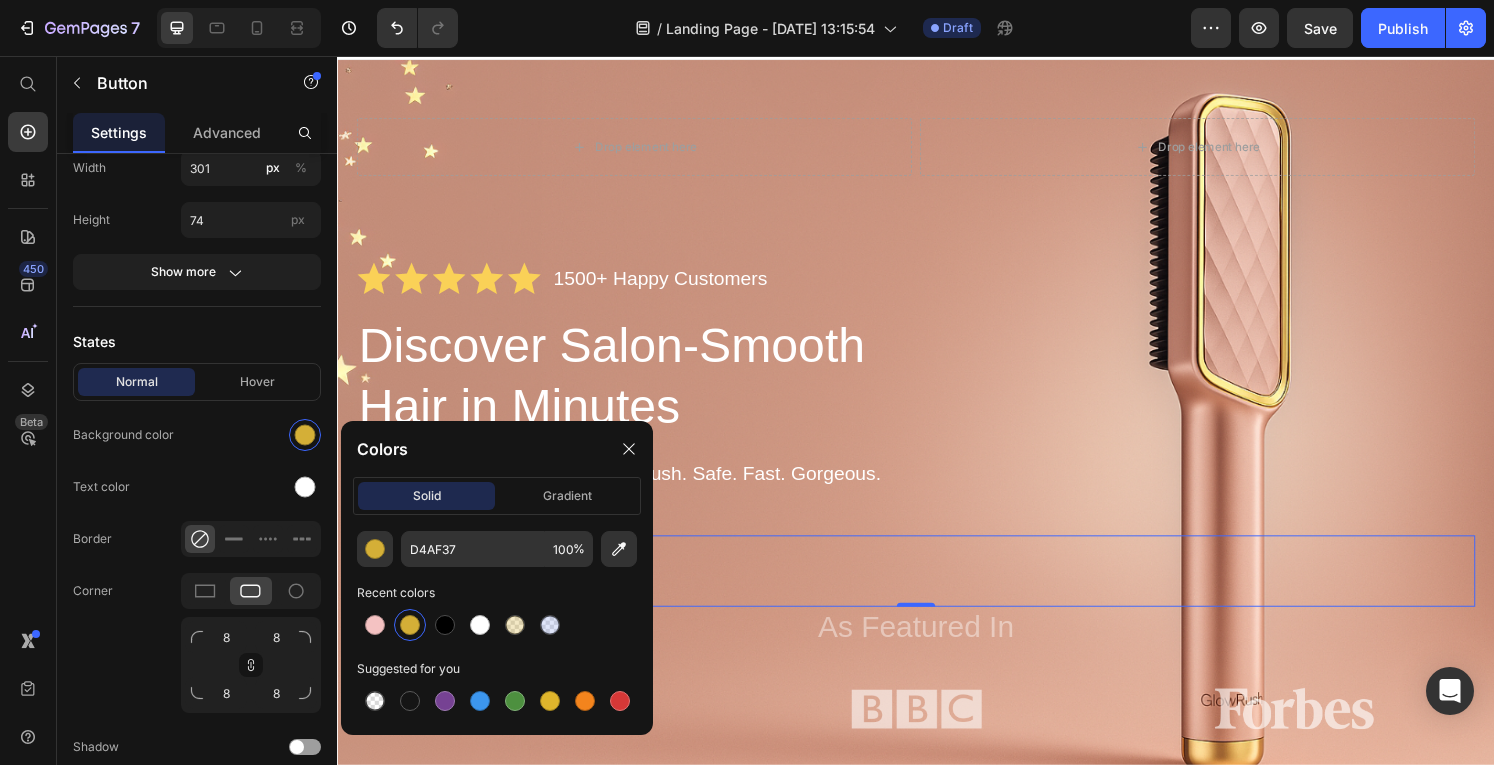 click on "GET YOURS NOW Button   0" at bounding box center (937, 590) 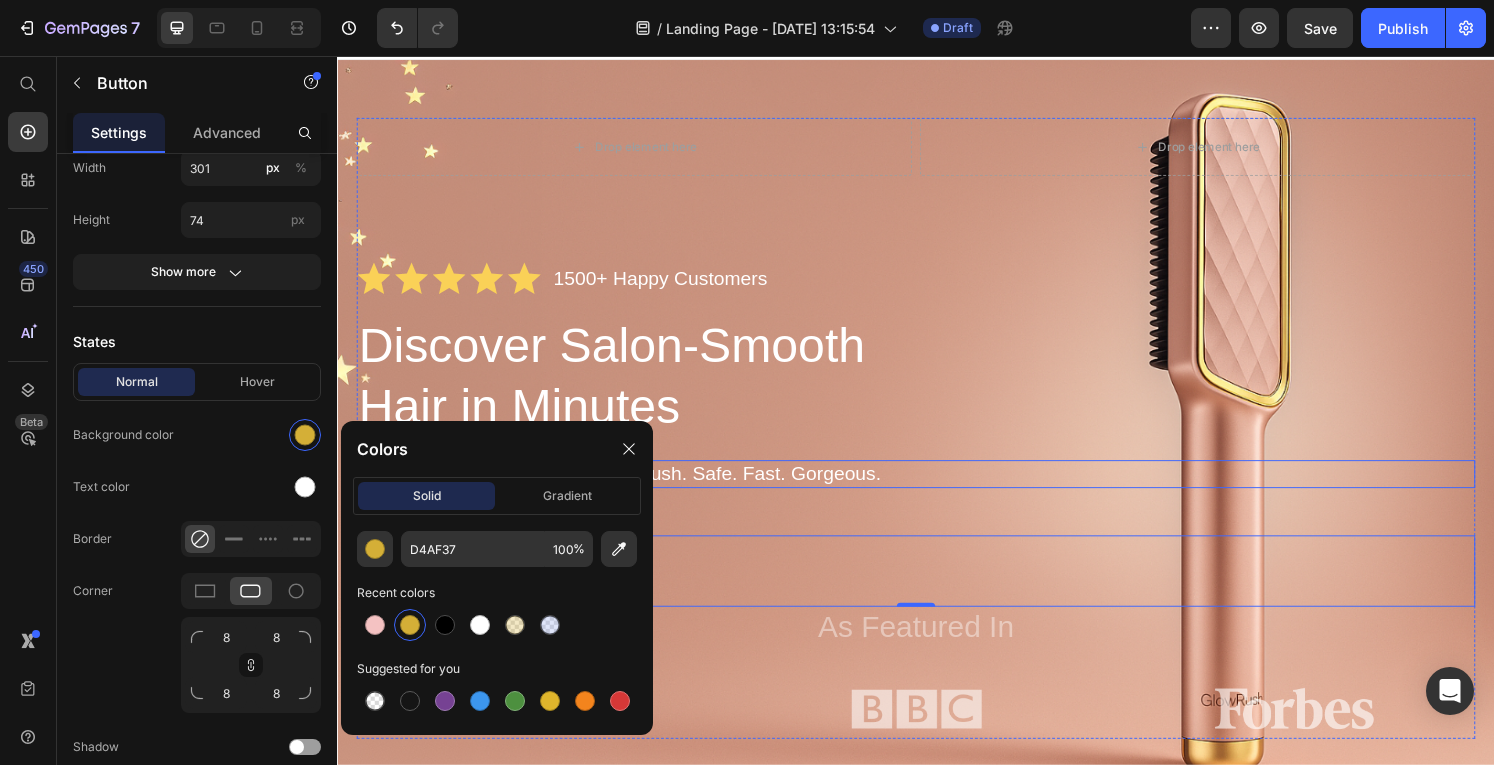 click on "Discover Salon-Smooth Hair in Minutes" at bounding box center [671, 387] 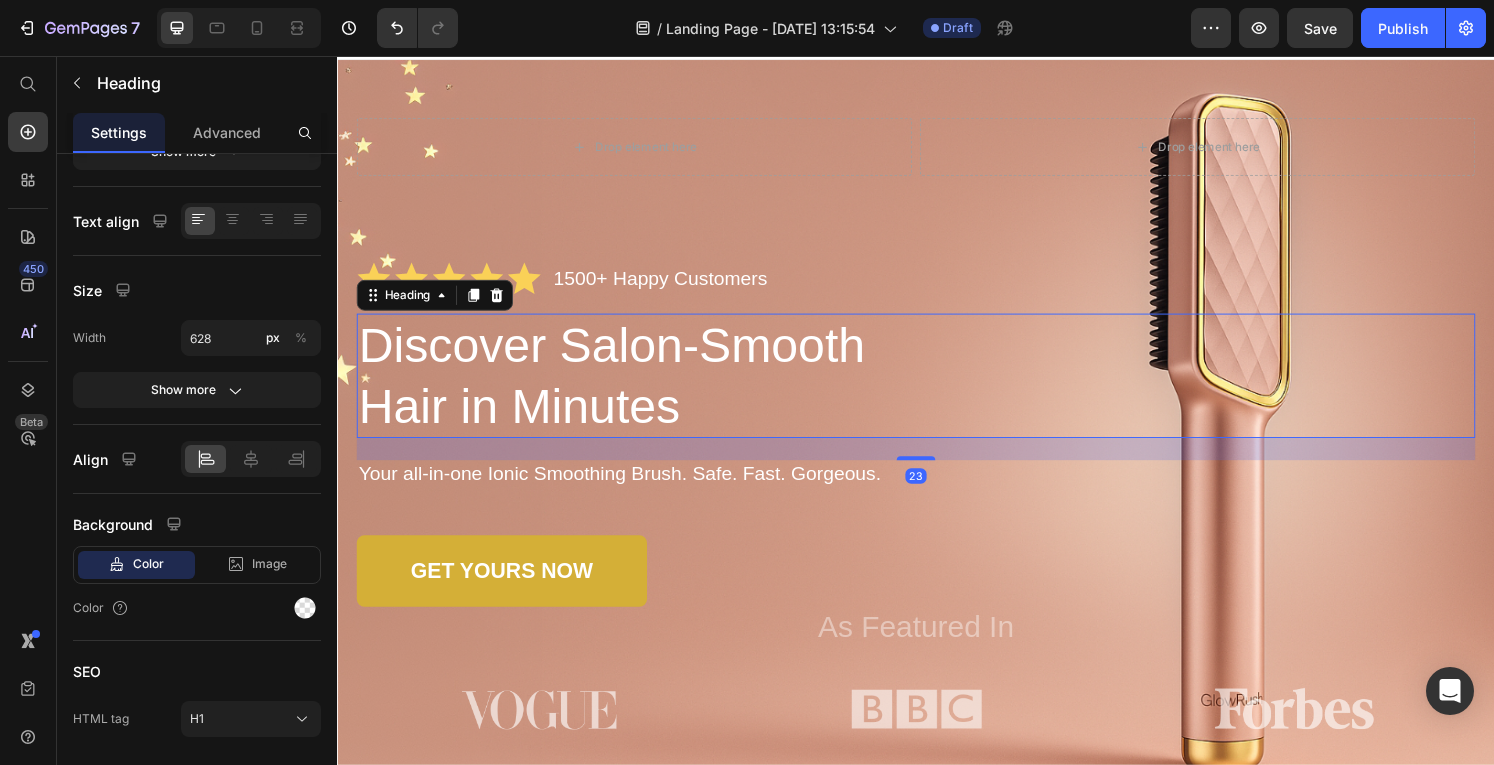 scroll, scrollTop: 0, scrollLeft: 0, axis: both 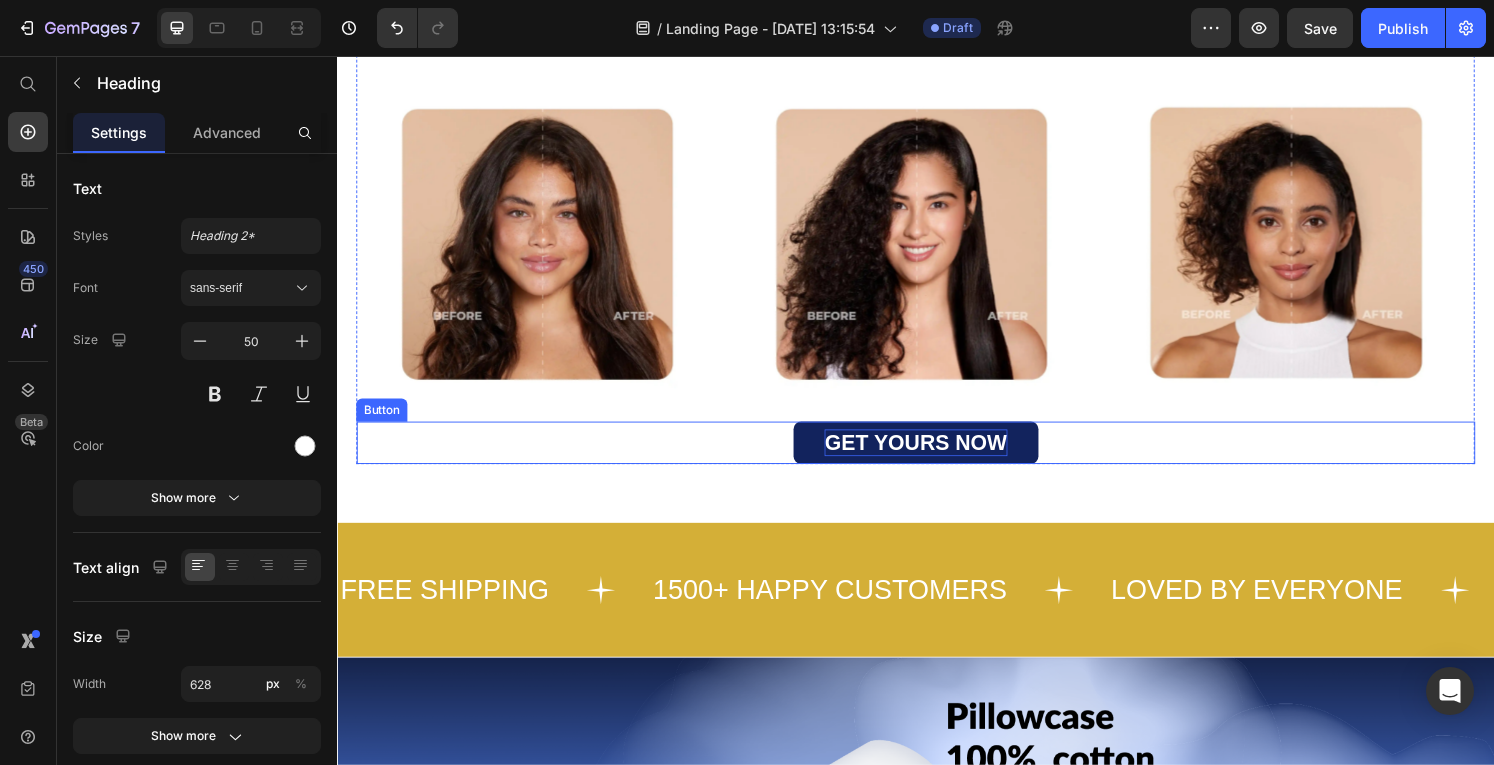 click on "GET YOURS NOW" at bounding box center (936, 457) 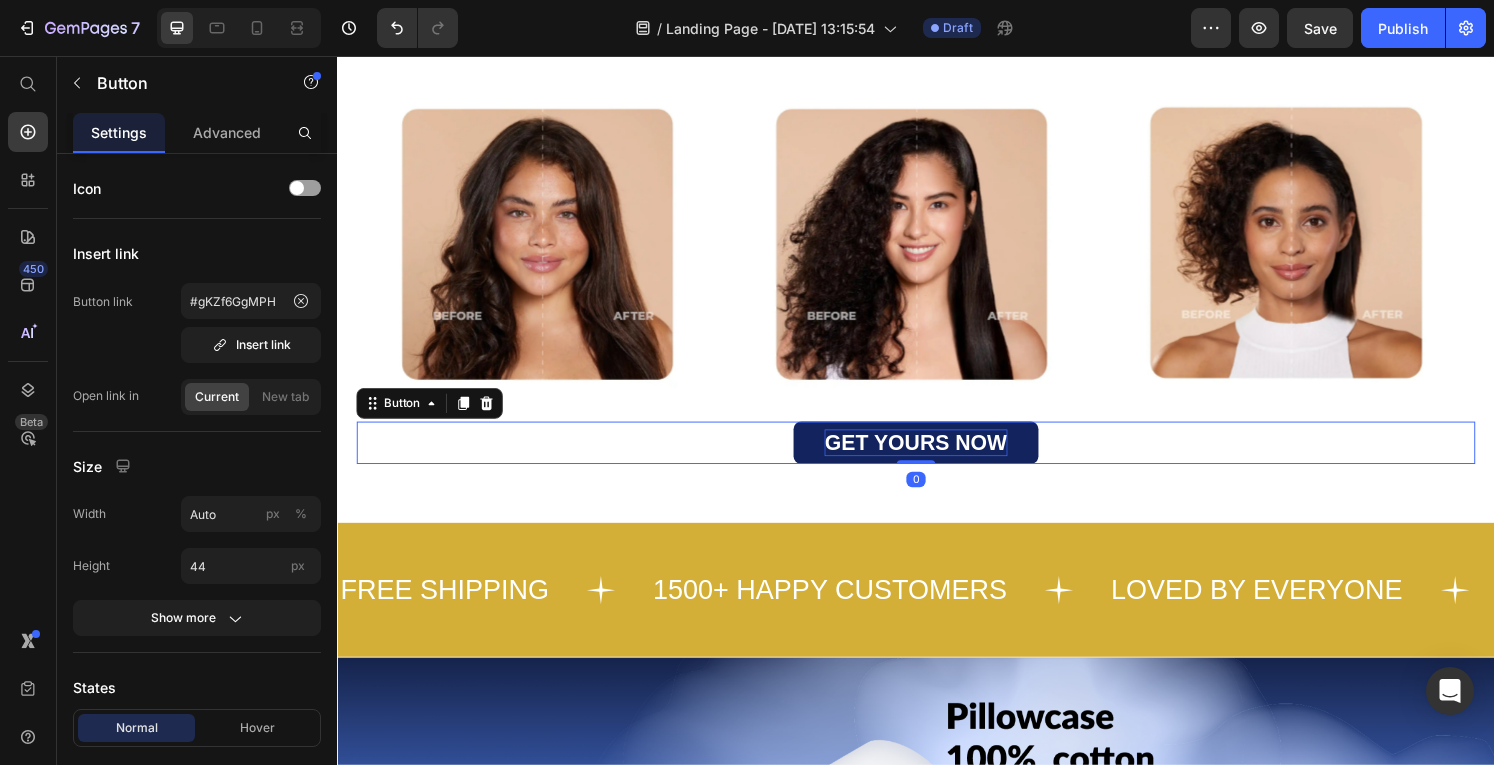 click on "GET YOURS NOW" at bounding box center [936, 457] 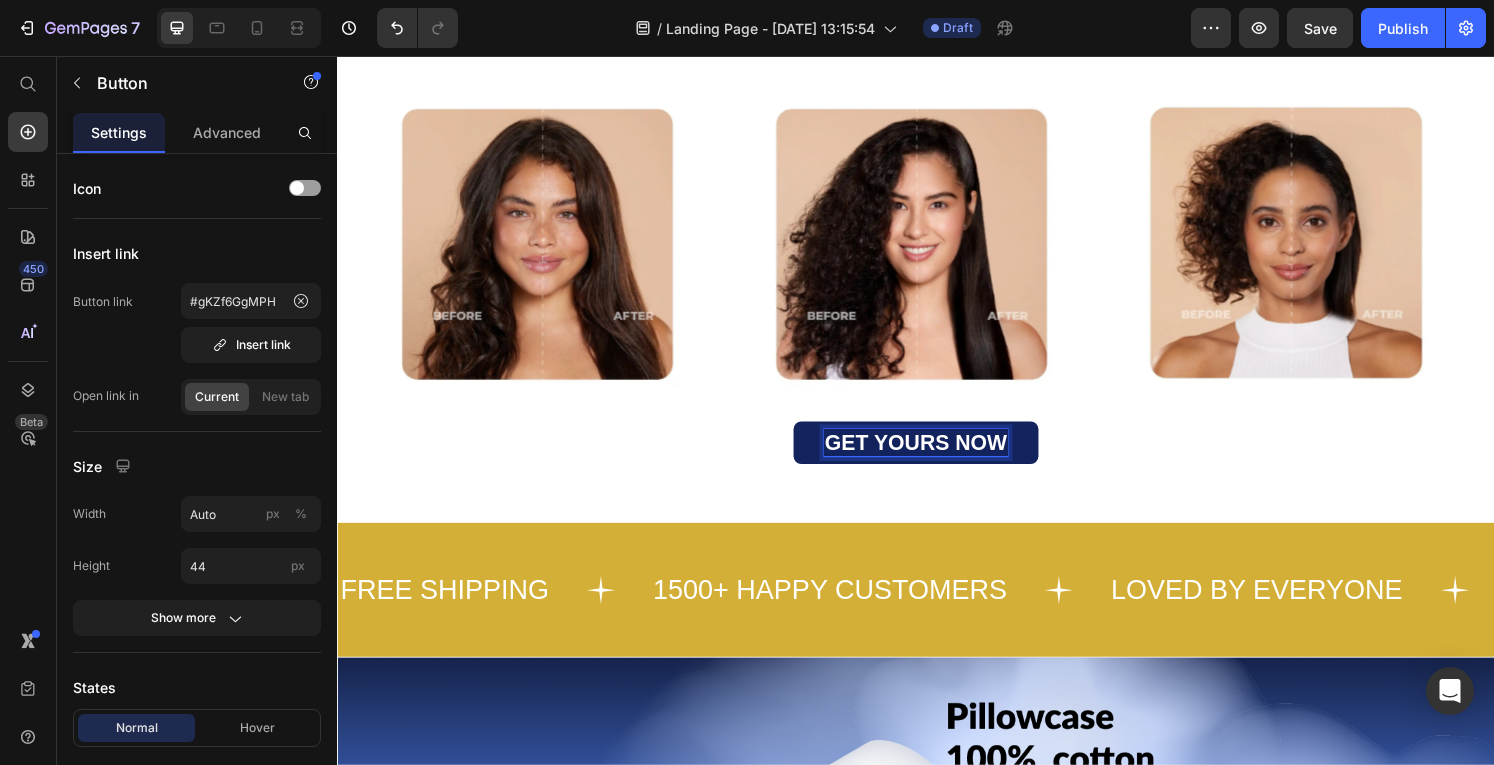 click on "GET YOURS NOW" at bounding box center (936, 457) 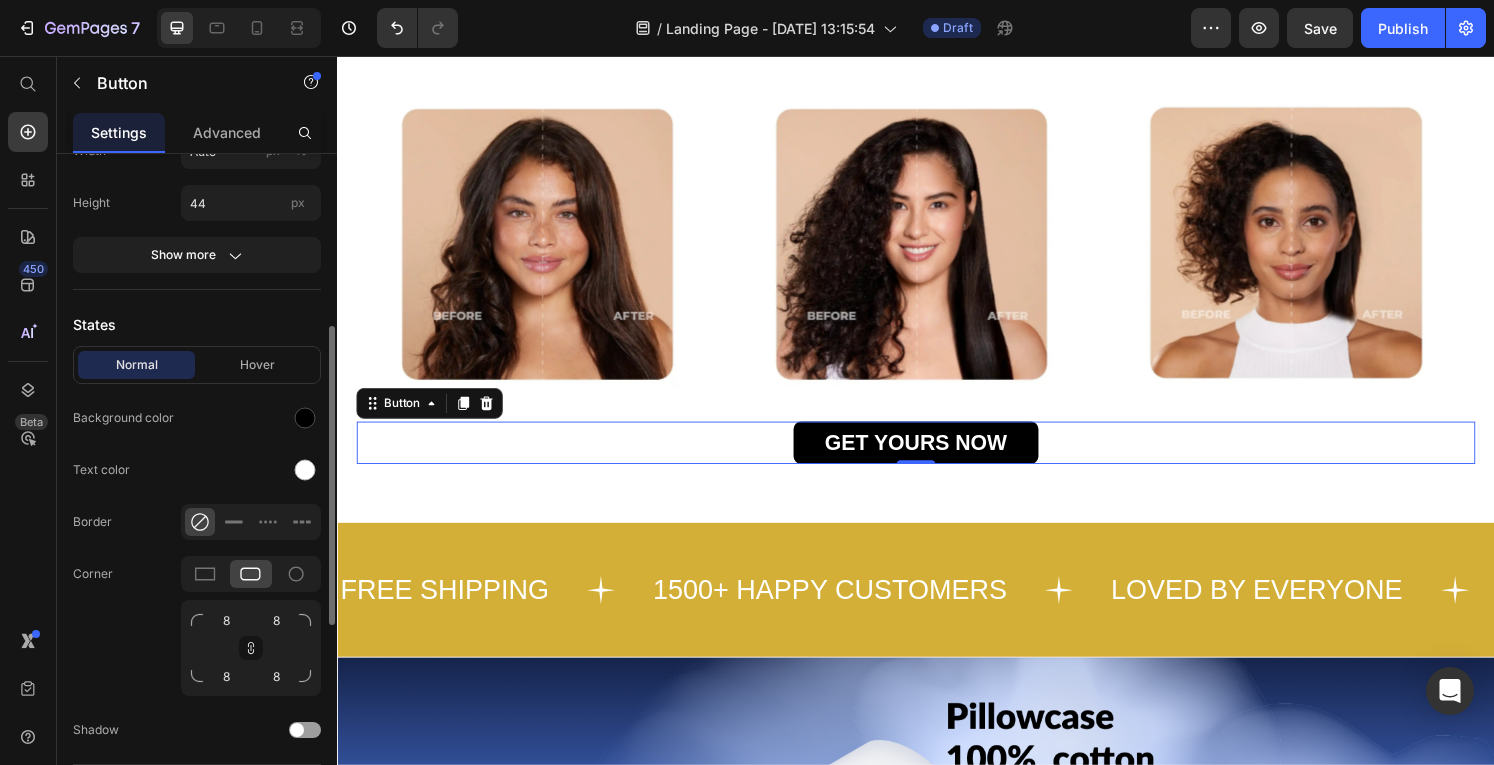 scroll, scrollTop: 380, scrollLeft: 0, axis: vertical 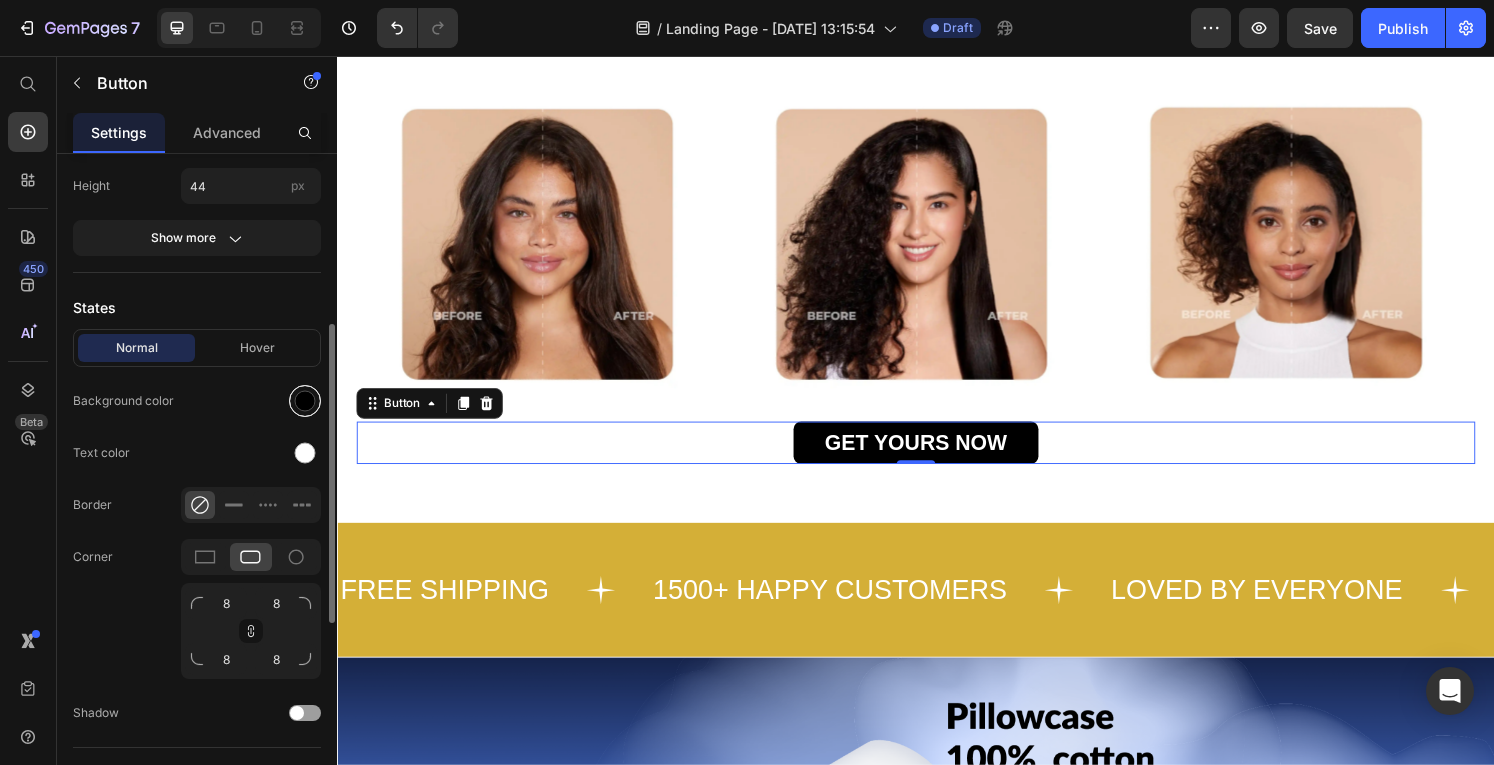 click at bounding box center [305, 401] 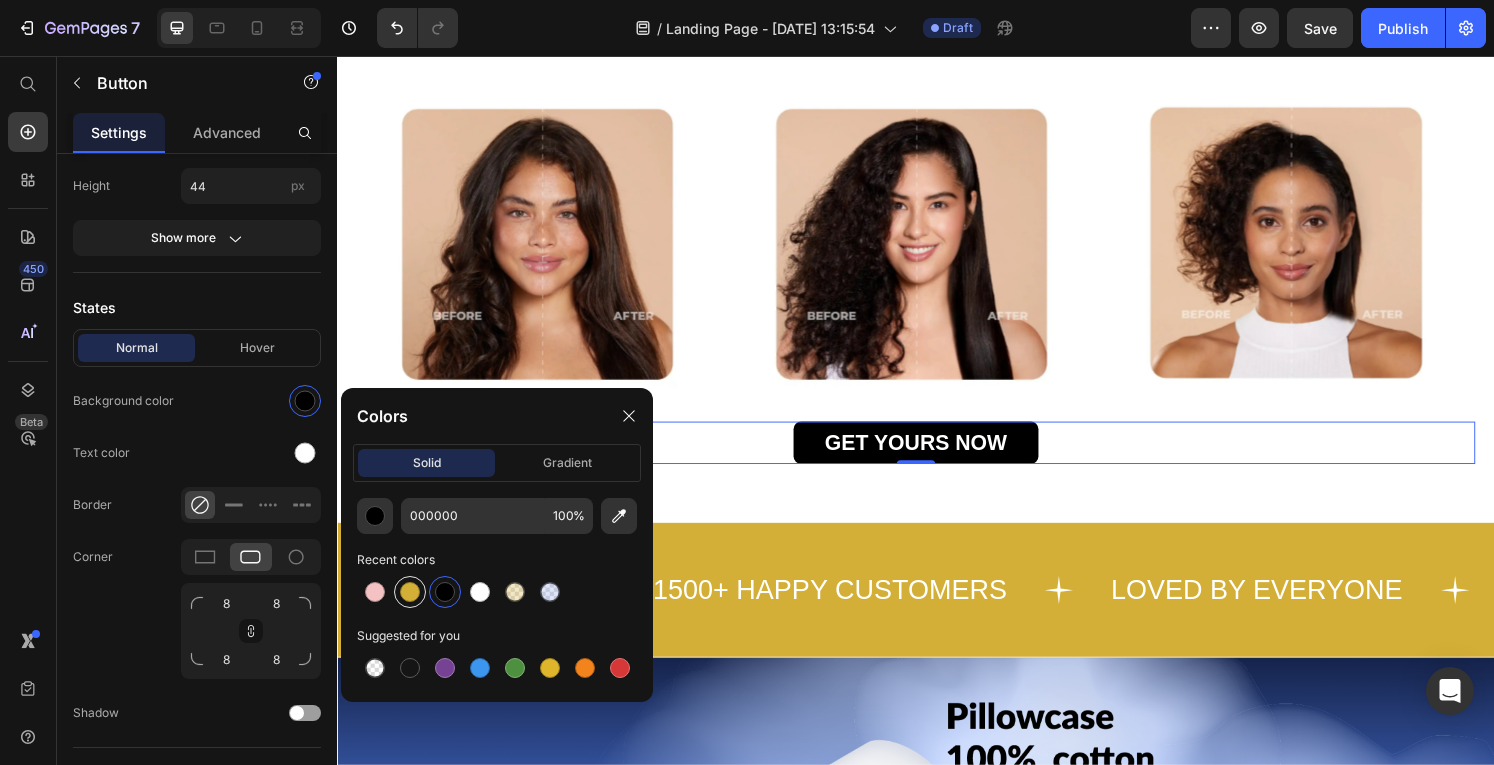 click at bounding box center [410, 592] 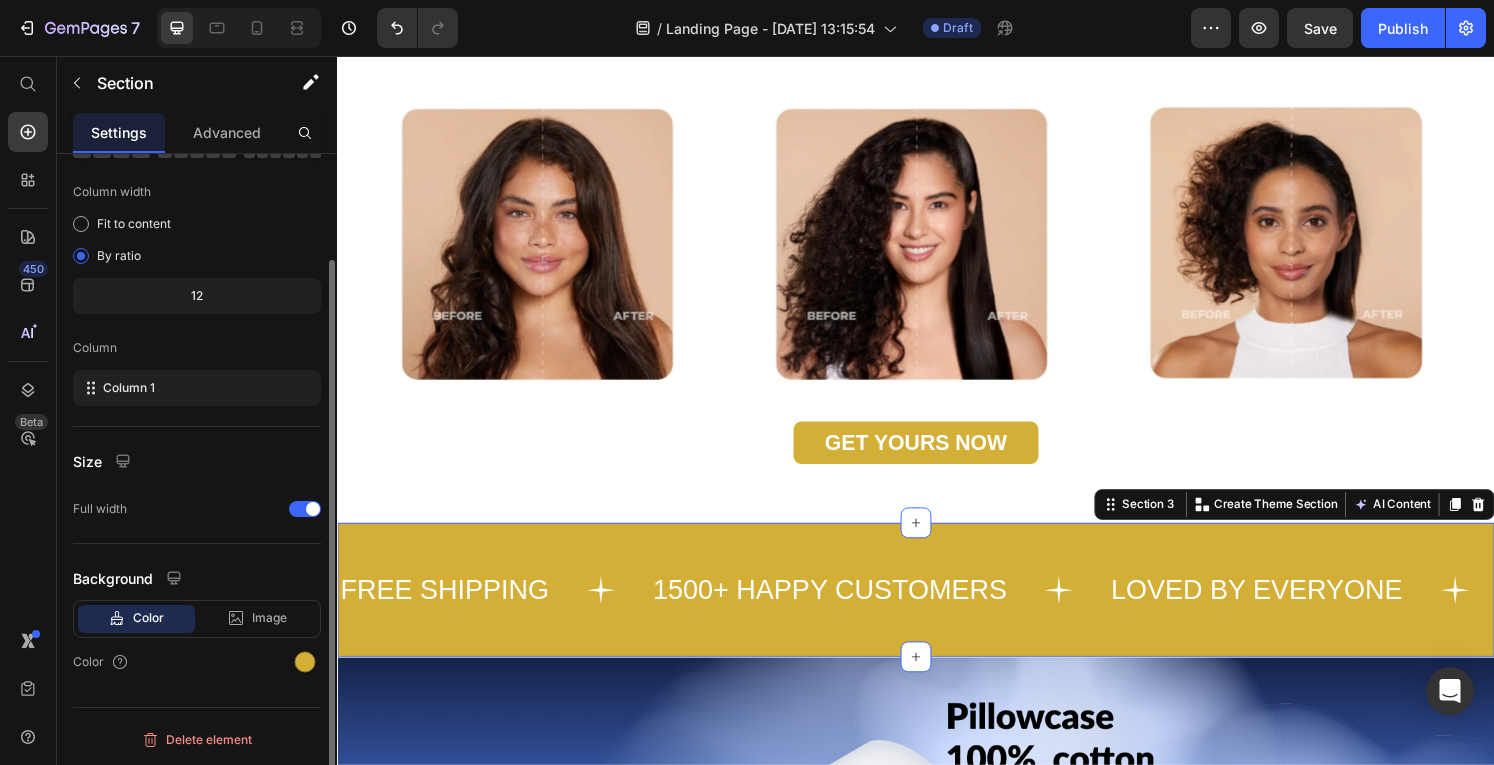 click on "FREE SHIPPING Text
1500+ HAPPY CUSTOMERS Text
LOVED BY EVERYONE Text
FREE SHIPPING Text
1500+ HAPPY CUSTOMERS Text
LOVED BY EVERYONE Text
Marquee Section 3   You can create reusable sections Create Theme Section AI Content Write with GemAI What would you like to describe here? Tone and Voice Persuasive Product Show more Generate" at bounding box center (937, 609) 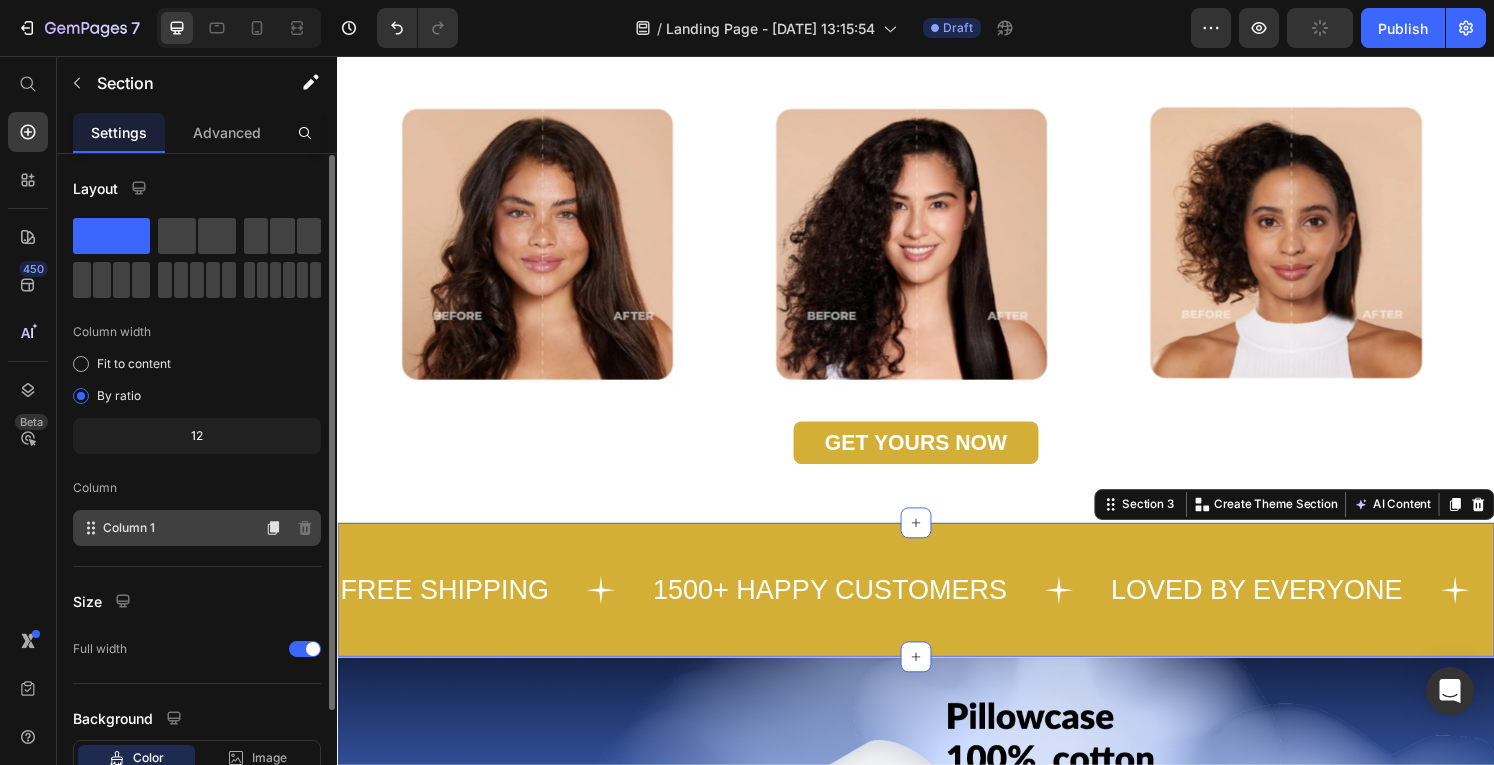 scroll, scrollTop: 138, scrollLeft: 0, axis: vertical 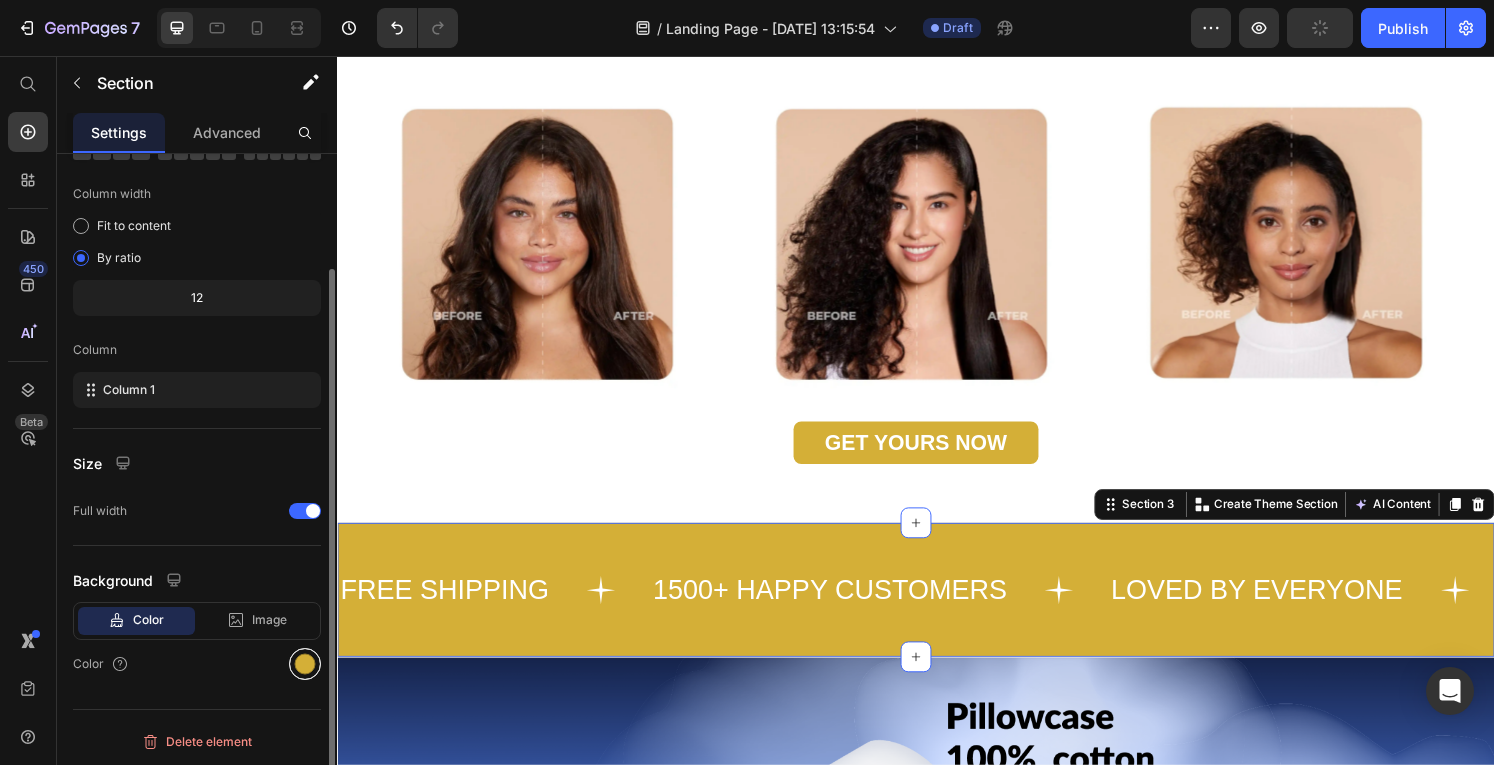 click at bounding box center [305, 664] 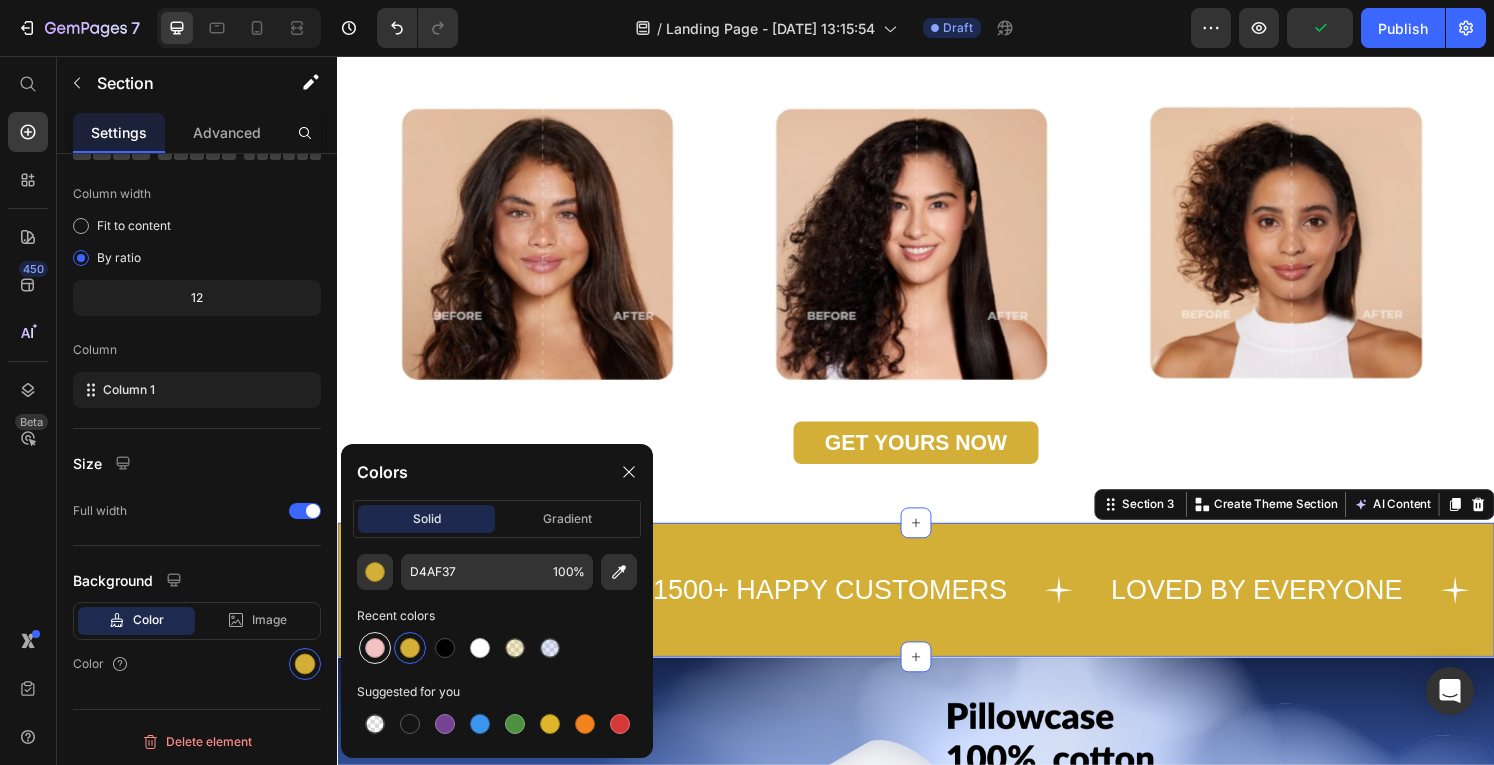 click at bounding box center (375, 648) 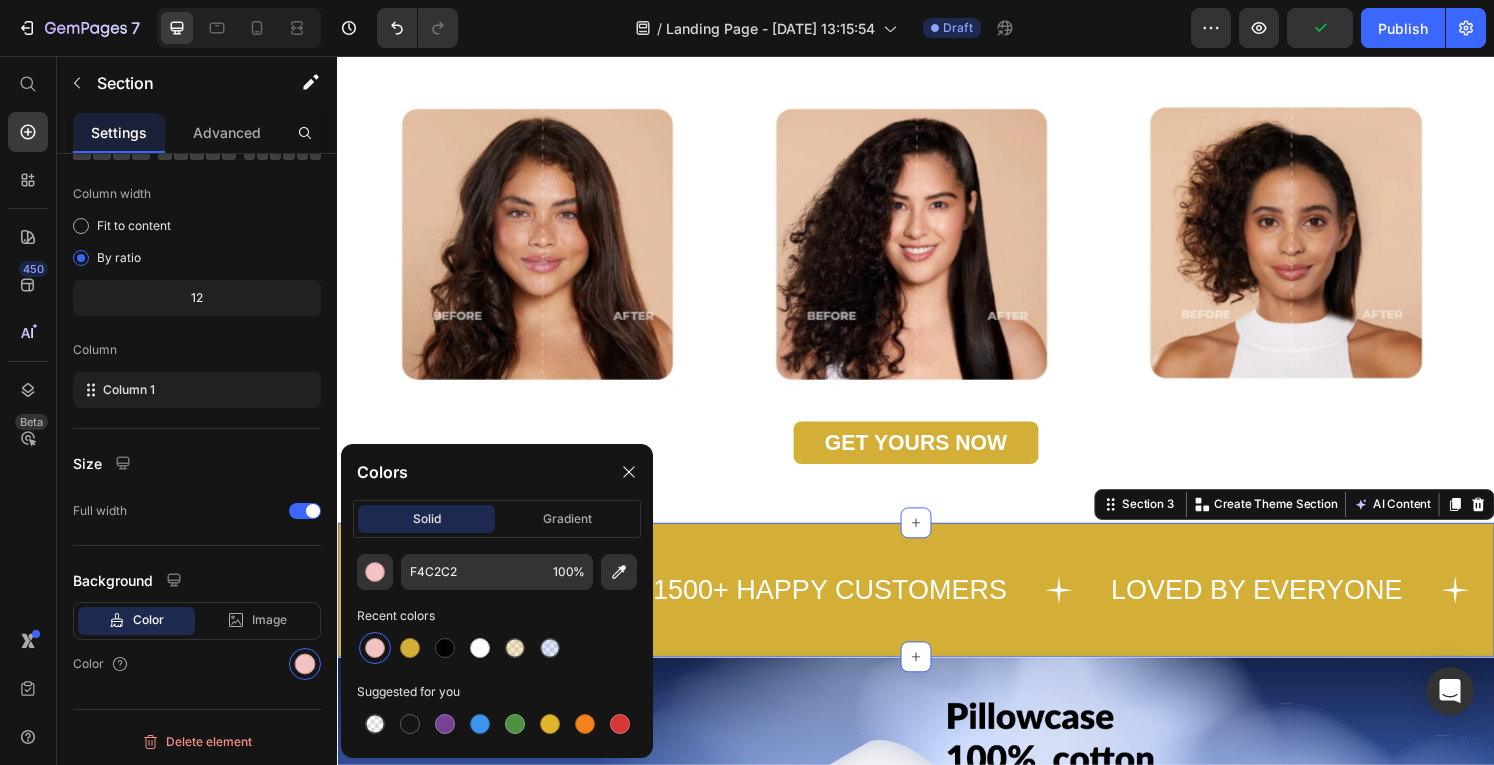 scroll, scrollTop: 138, scrollLeft: 0, axis: vertical 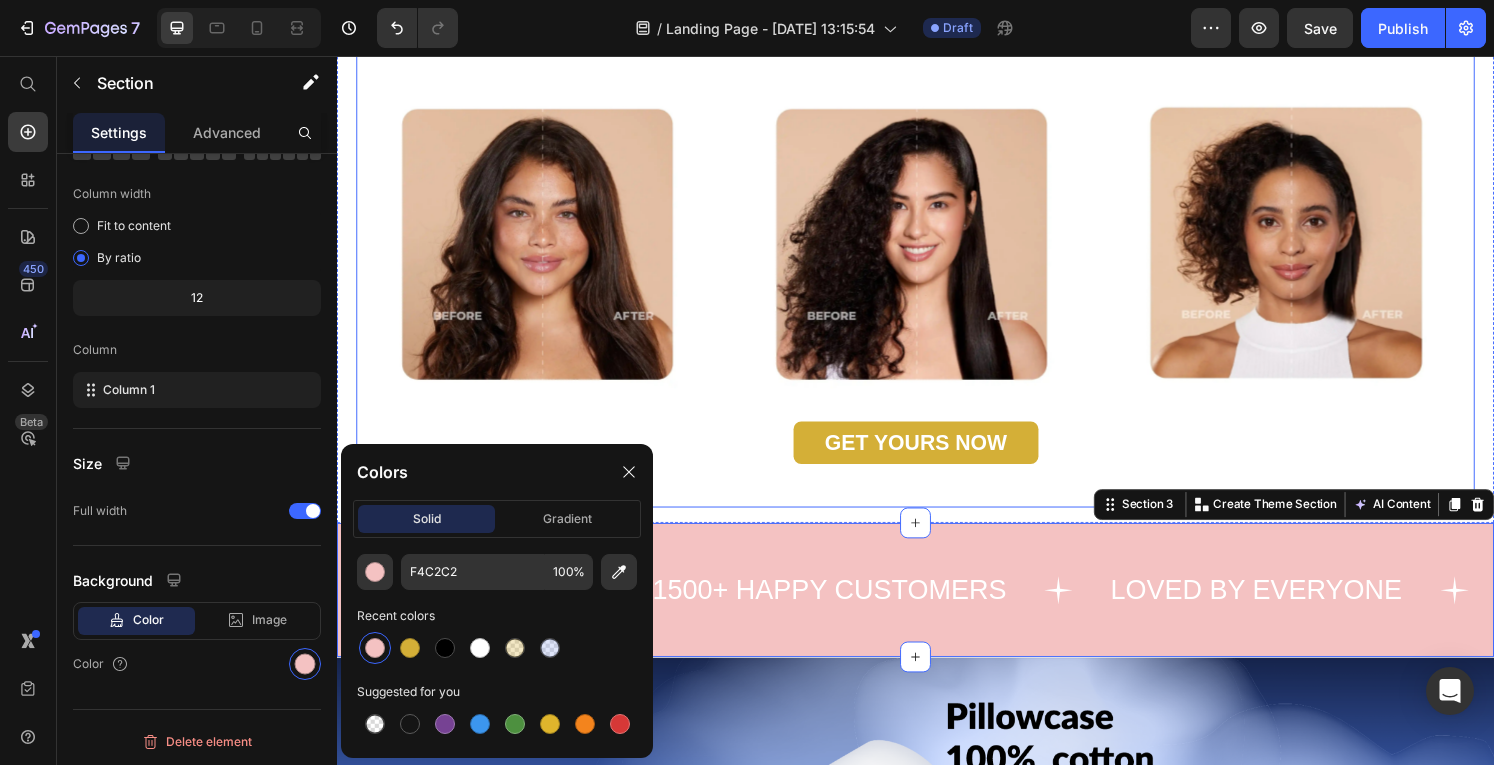click on "Icon
Icon
Icon
Icon
Icon Icon List What Our Customers Say Heading Heres why we’re rated 4.6/5 by over 1500 happy customers Text Block Image Image Image Carousel GET YOURS NOW Button Row Image Supportive Design Text Block Ergonomically engineered for optimal spinal alignment Text Block Hero Banner Image Pressure Relief Text Block Reduces neck and shoulder discomfort Text Block Hero Banner Row Image Breathable Materials Text Block Ensures cool, comfortable sleep Text Block Hero Banner" at bounding box center [937, 209] 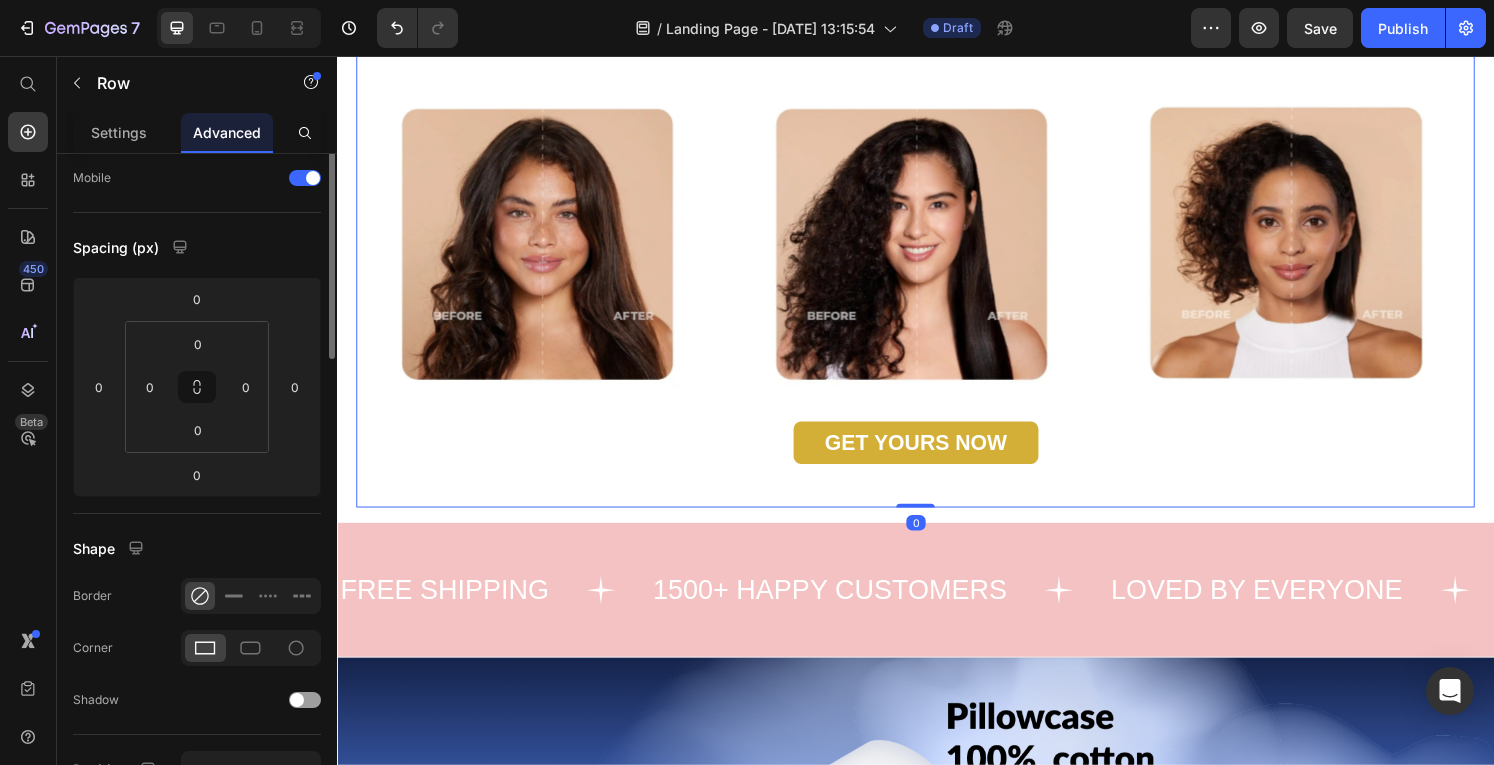 scroll, scrollTop: 0, scrollLeft: 0, axis: both 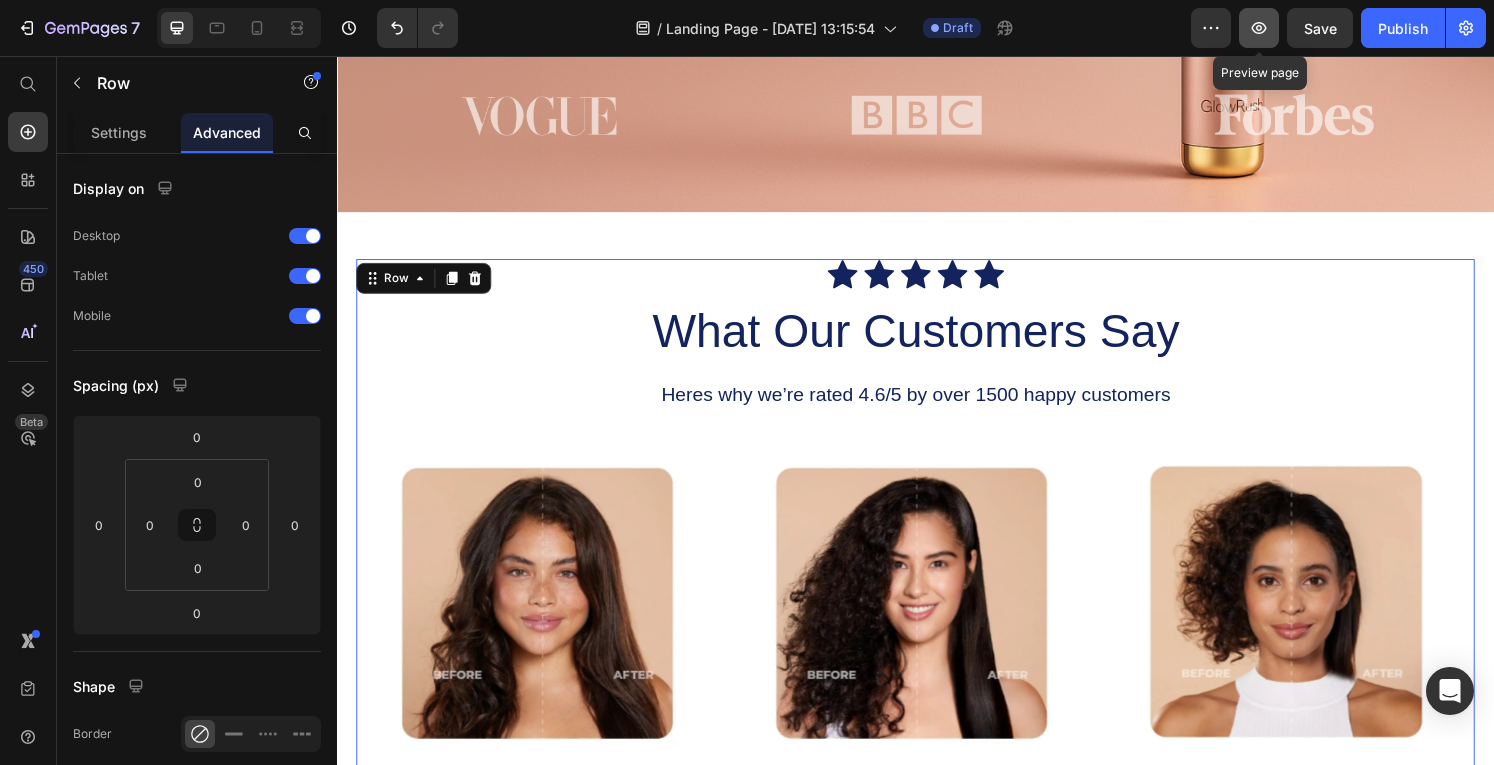 click 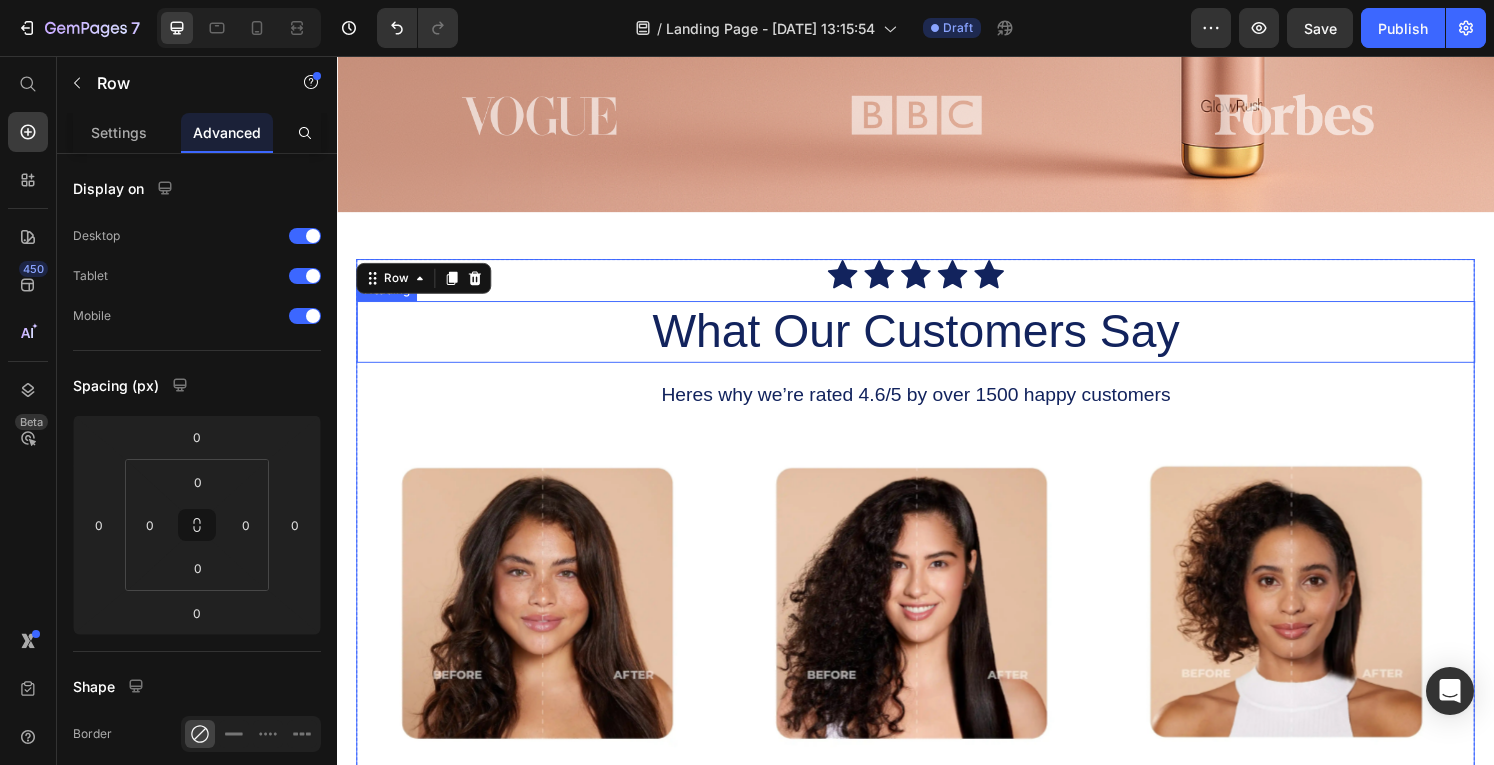click on "What Our Customers Say" at bounding box center (937, 342) 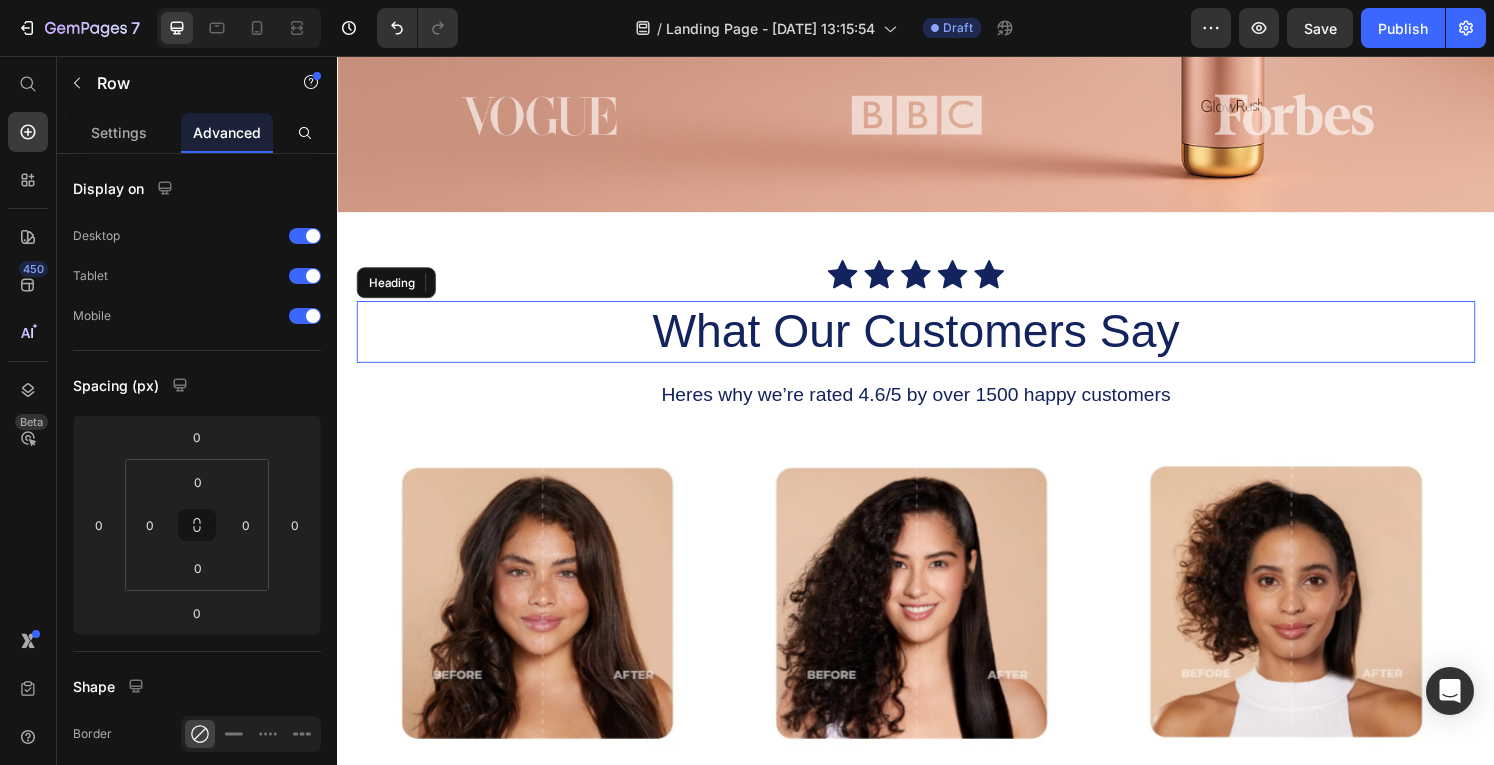 click on "What Our Customers Say" at bounding box center (937, 342) 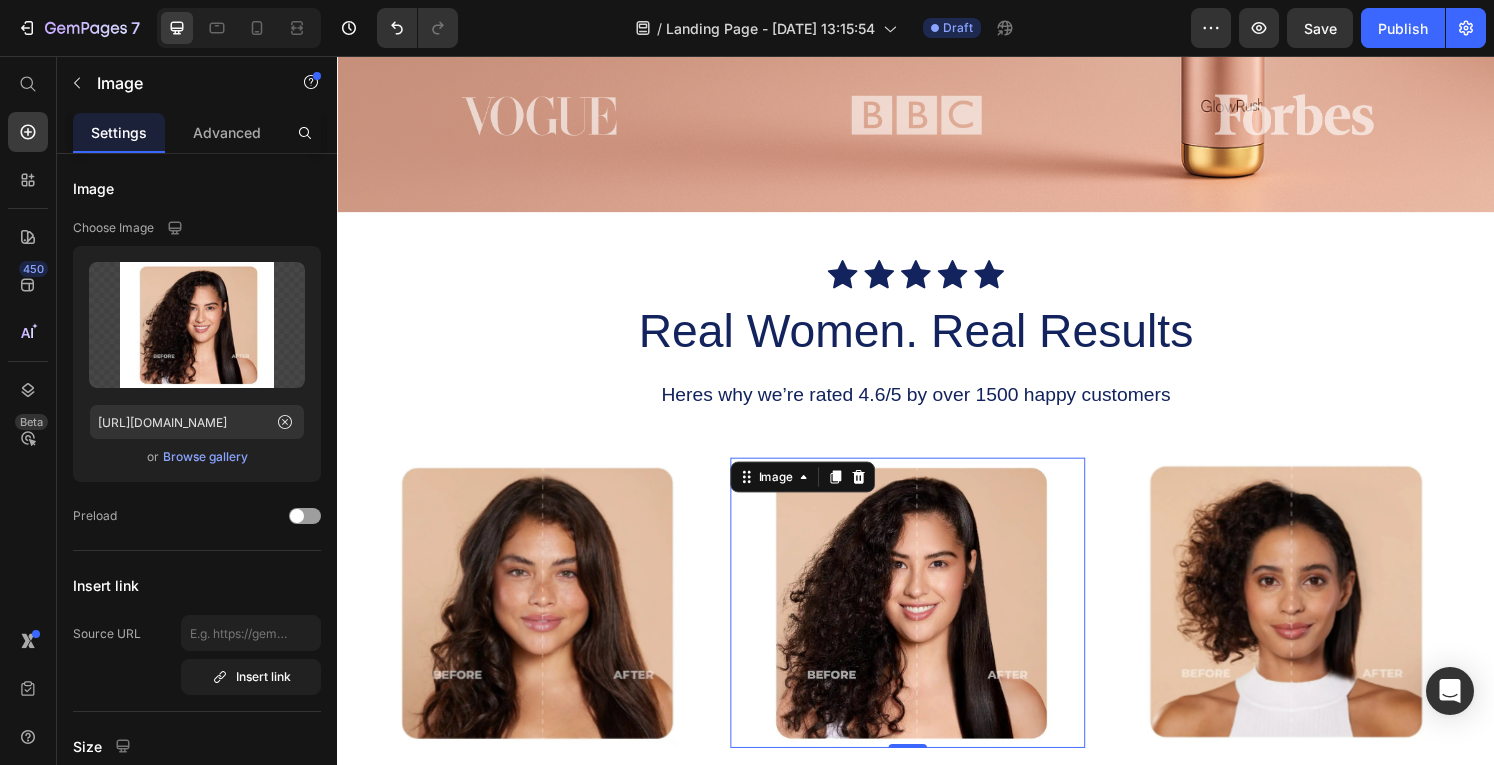 click on "Image" at bounding box center [820, 492] 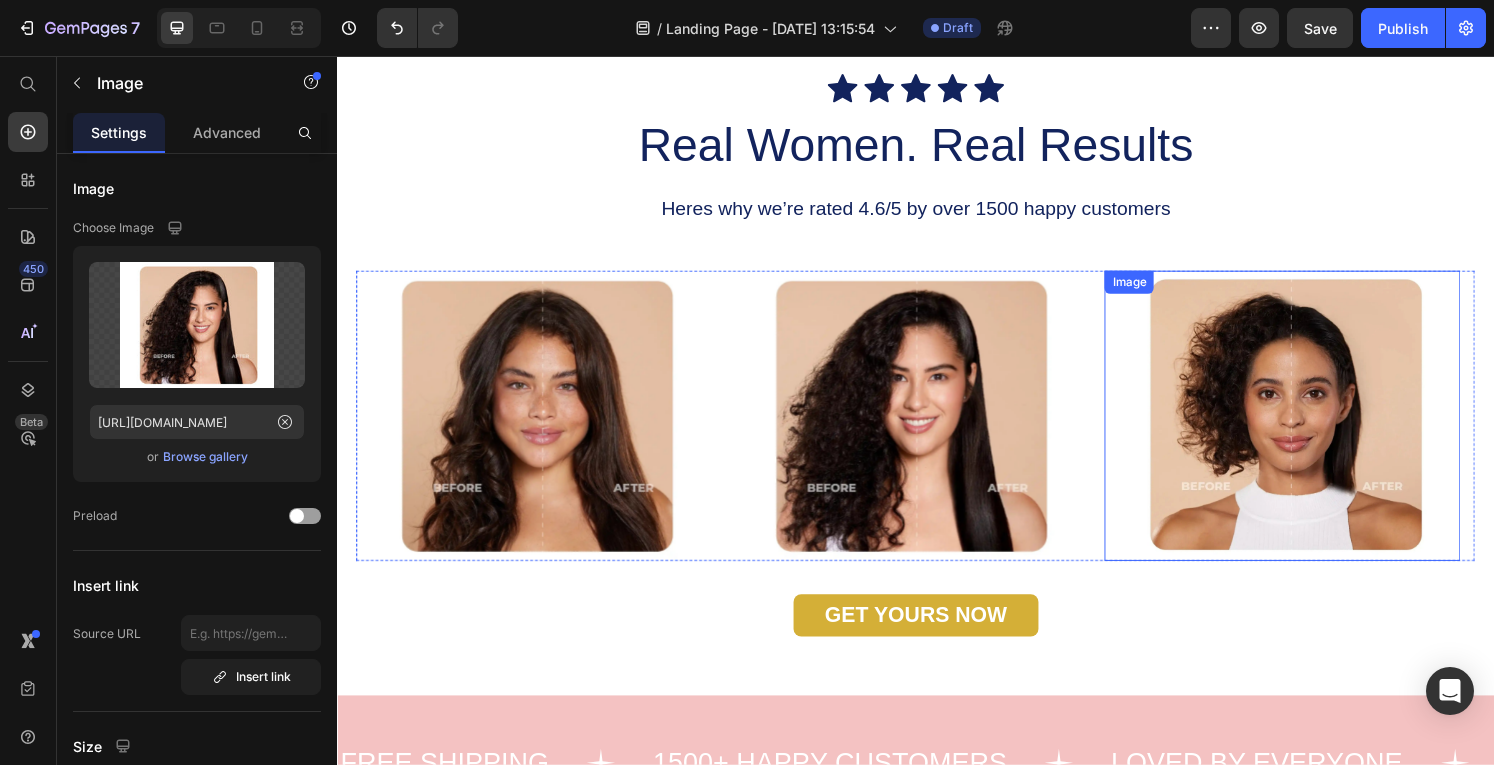 scroll, scrollTop: 674, scrollLeft: 0, axis: vertical 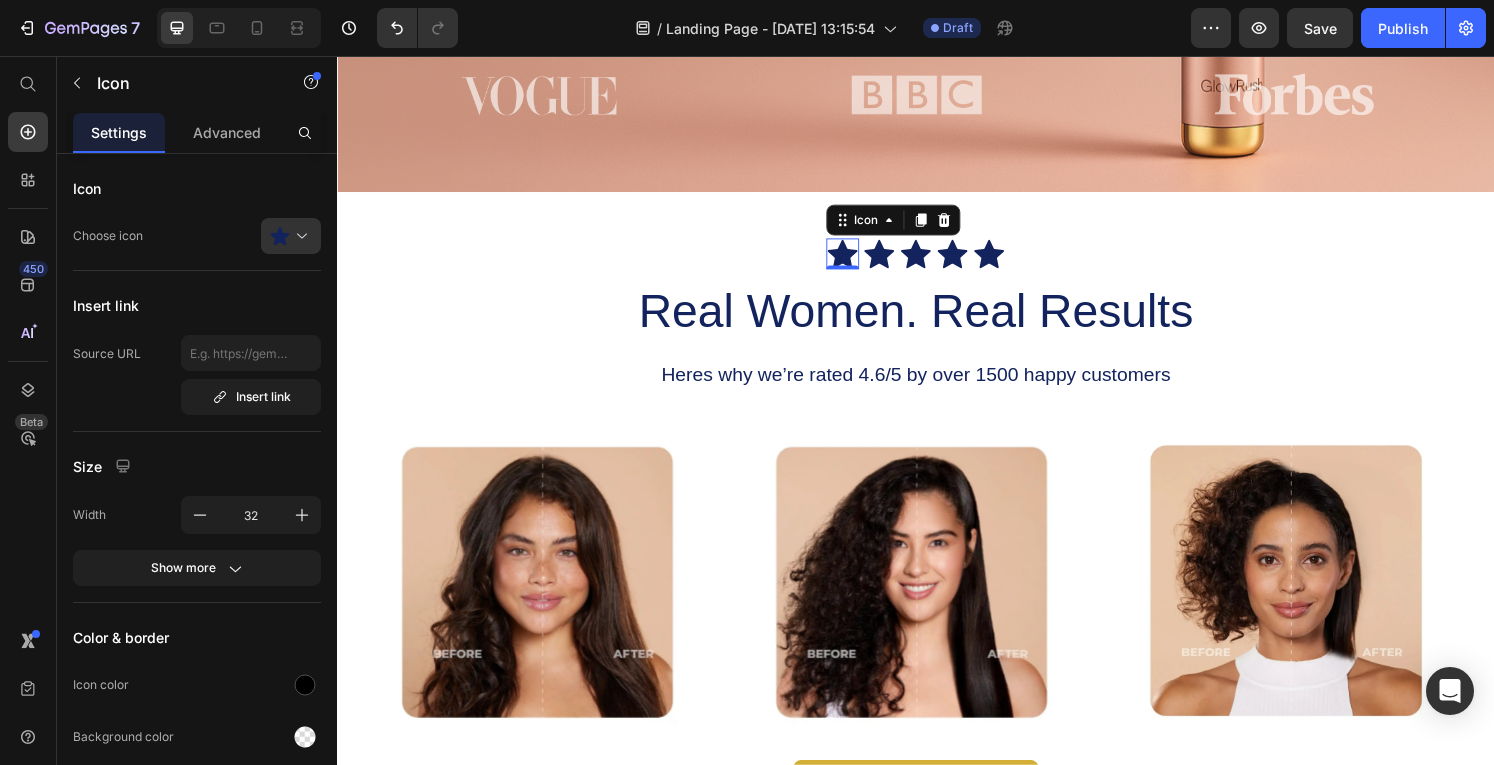 click 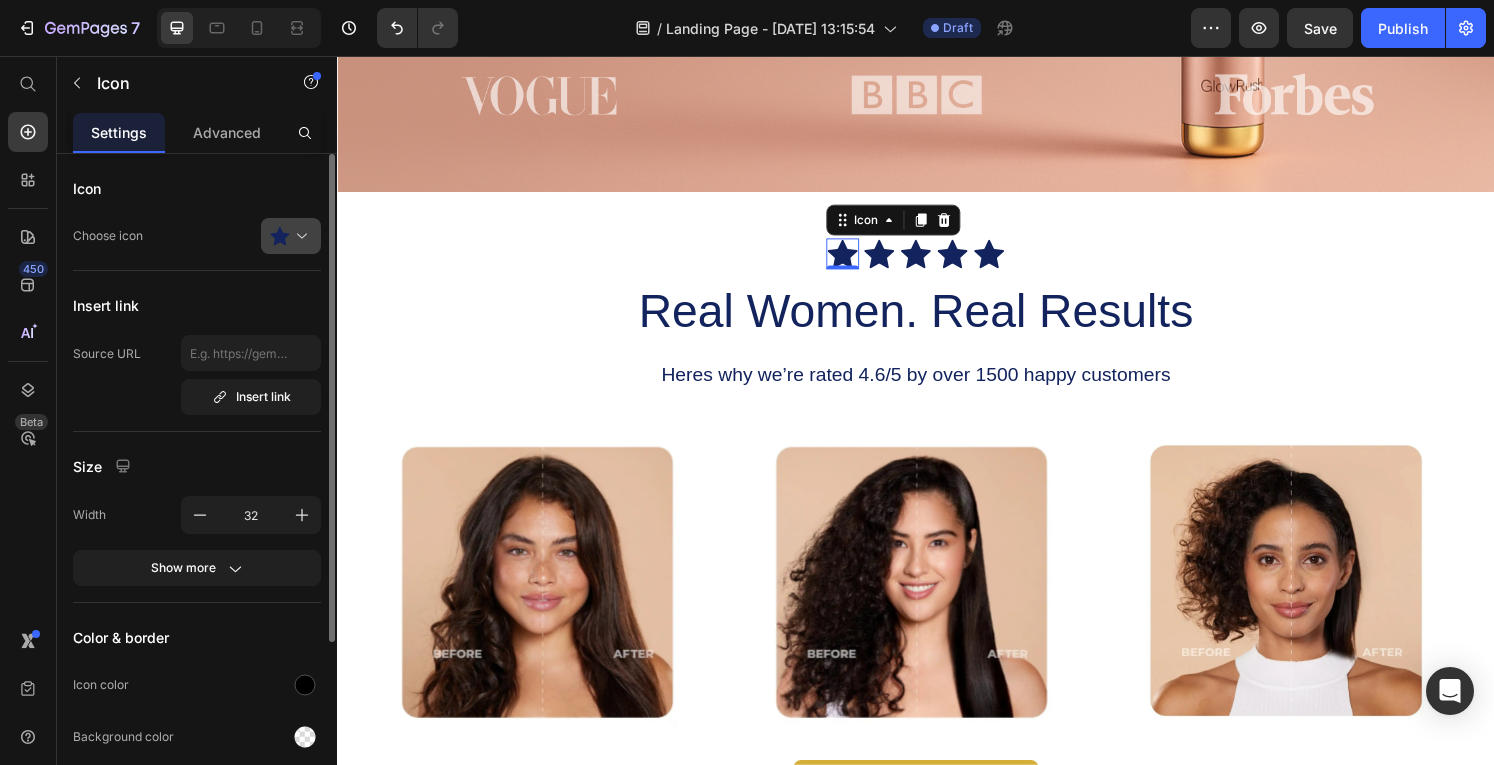 click at bounding box center (299, 236) 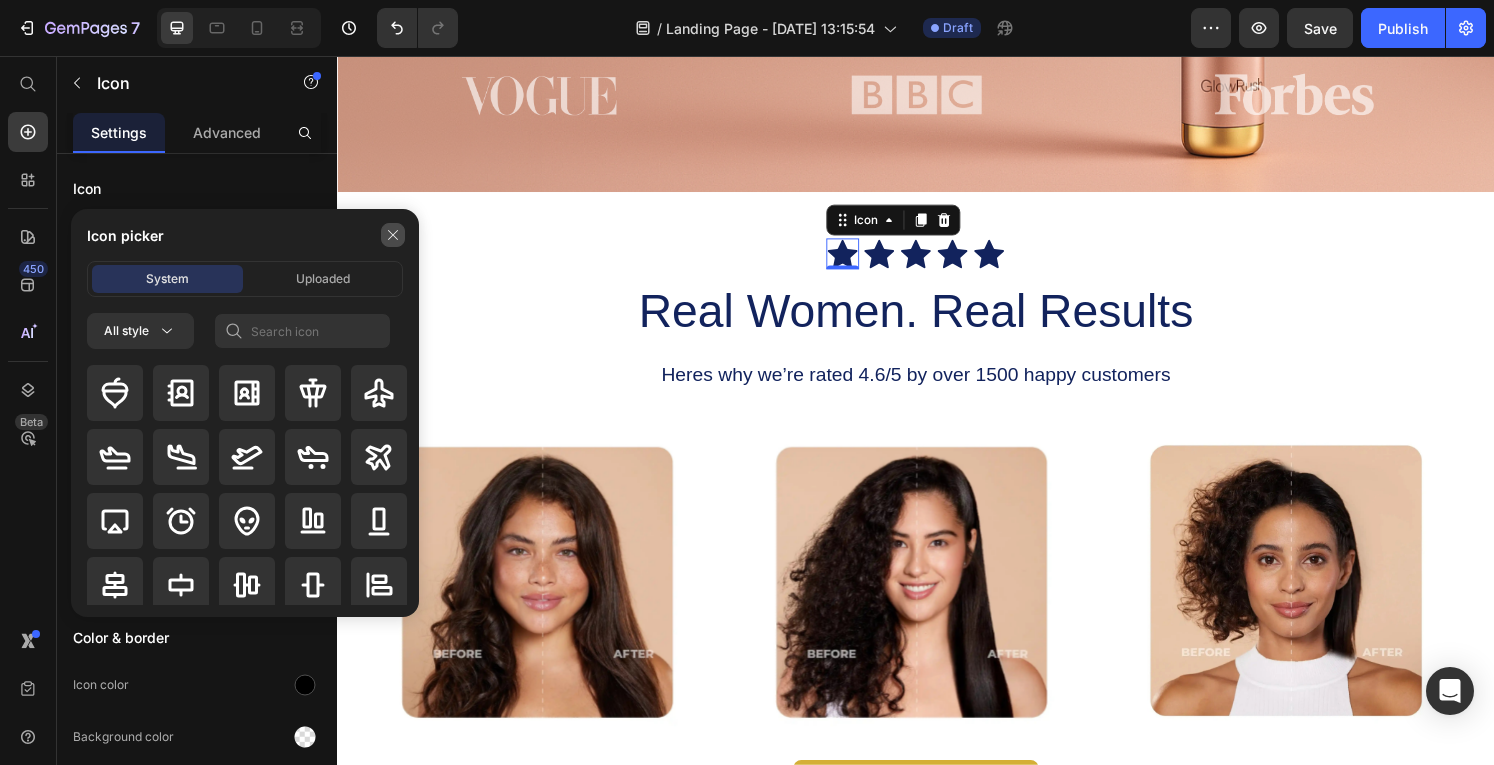 click at bounding box center [393, 235] 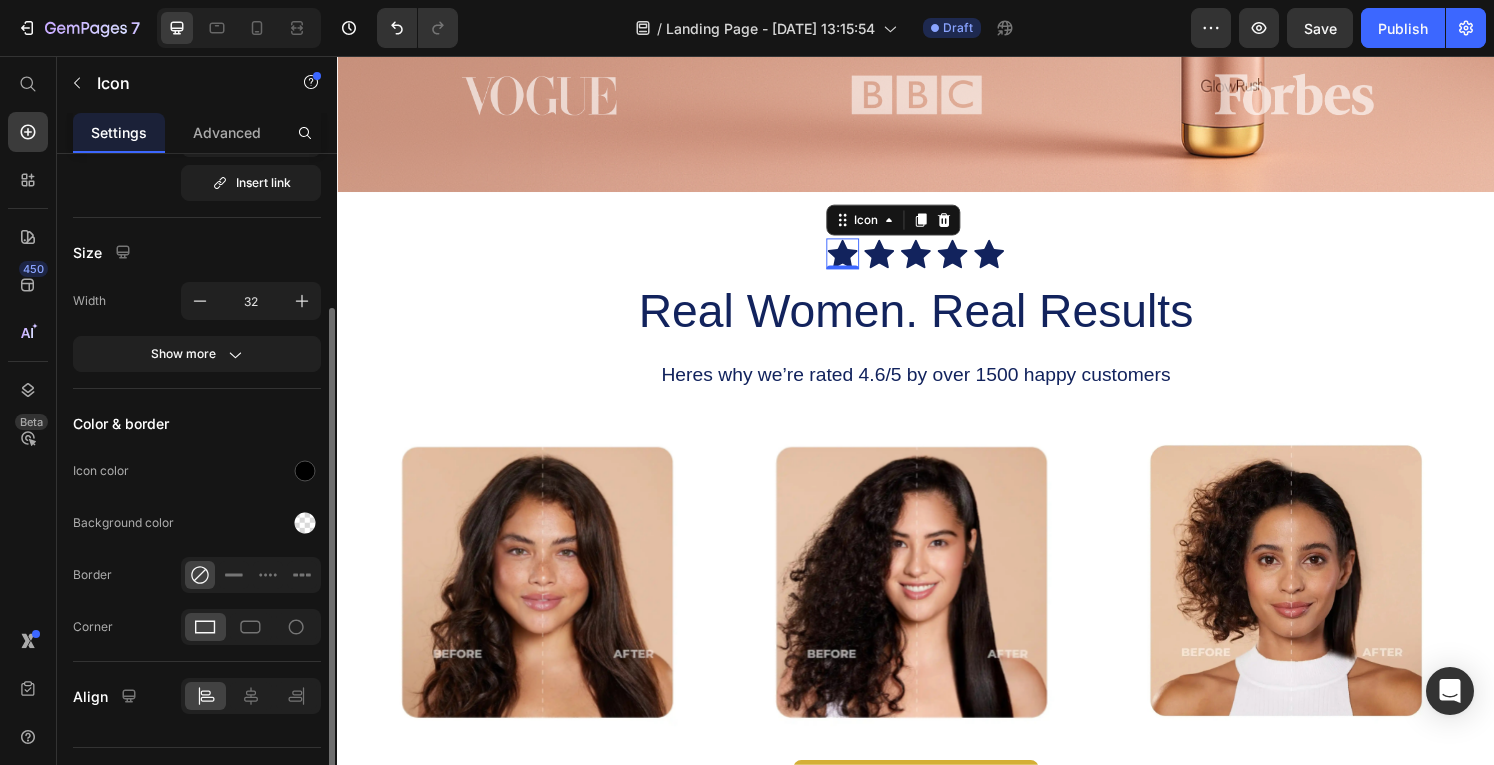 scroll, scrollTop: 251, scrollLeft: 0, axis: vertical 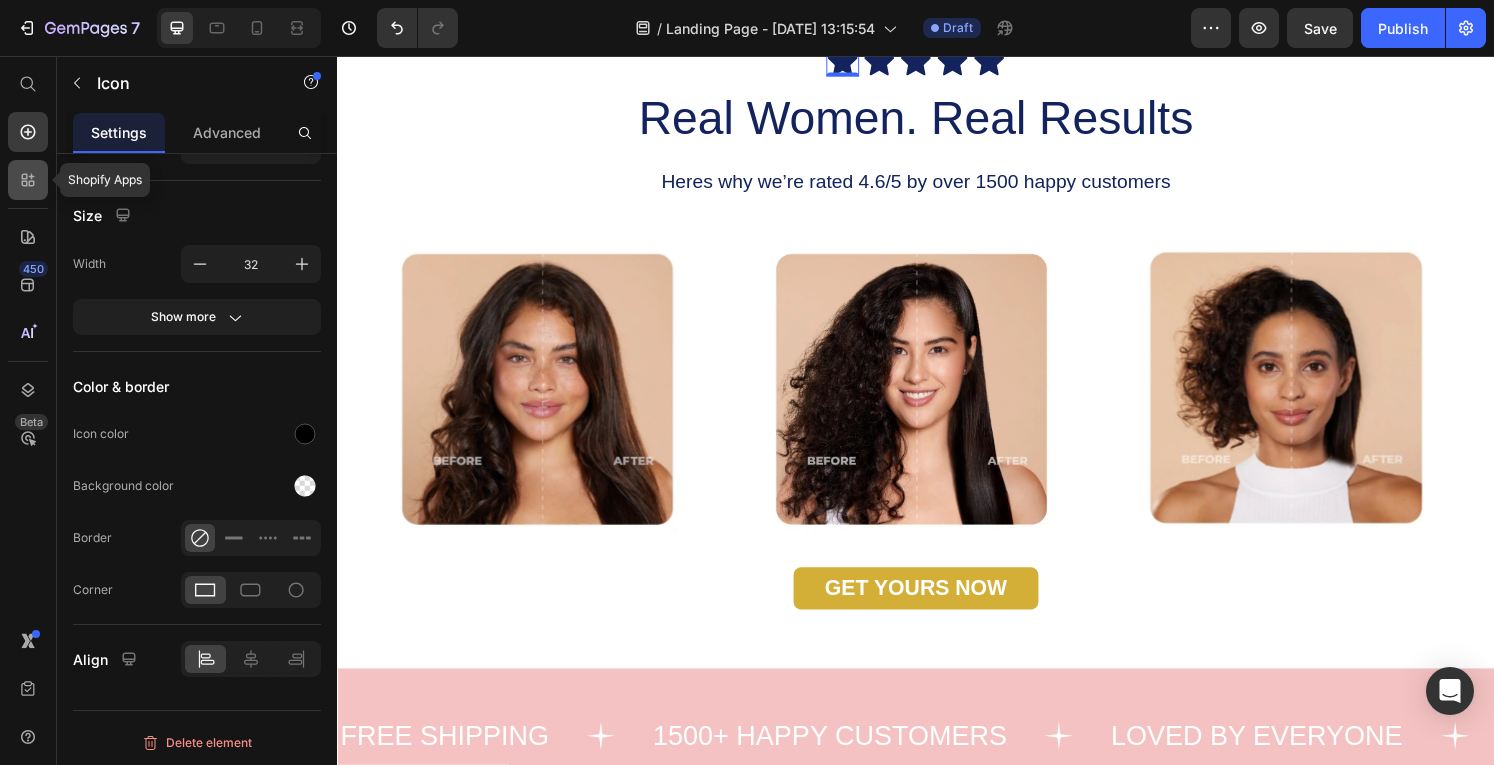 click 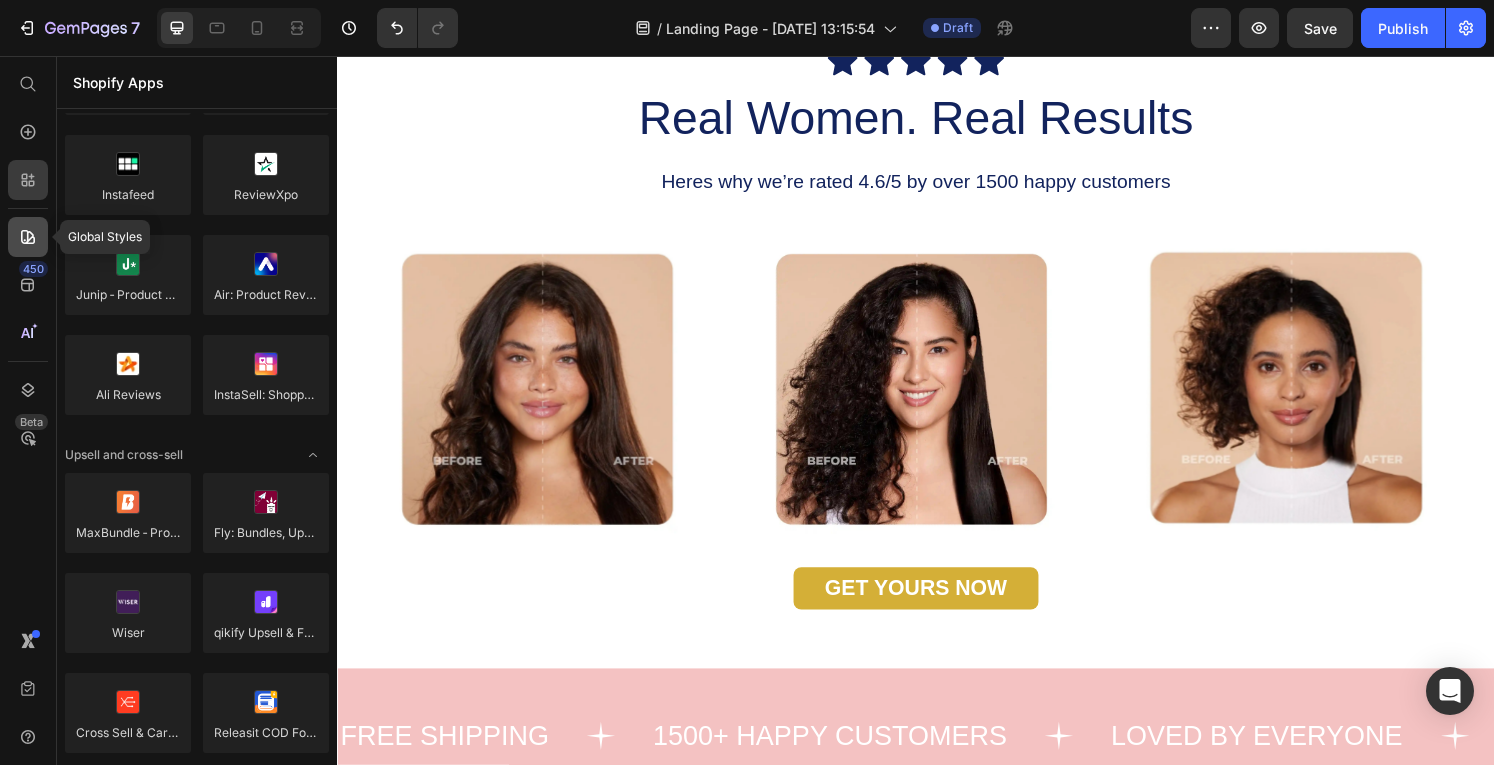 click 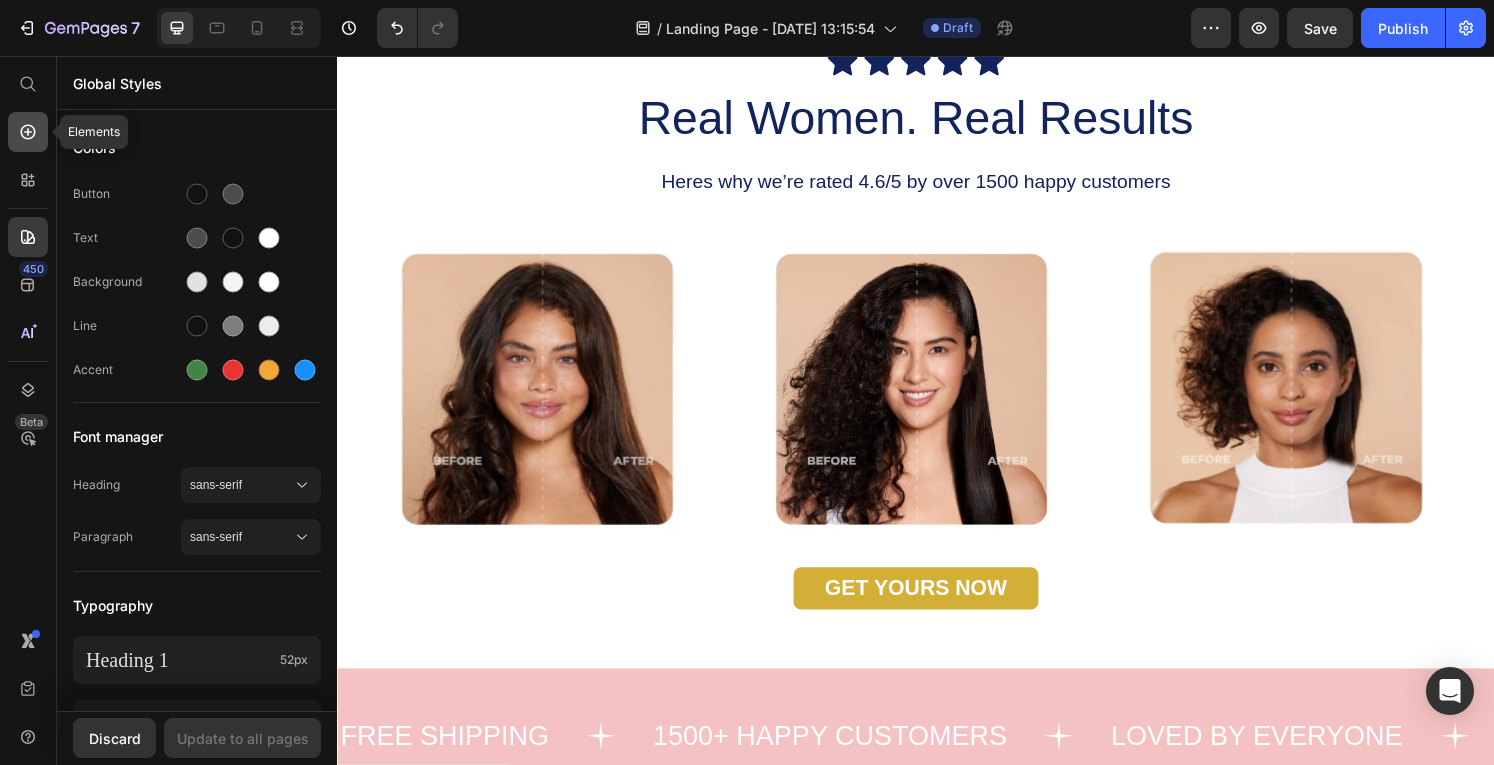 click 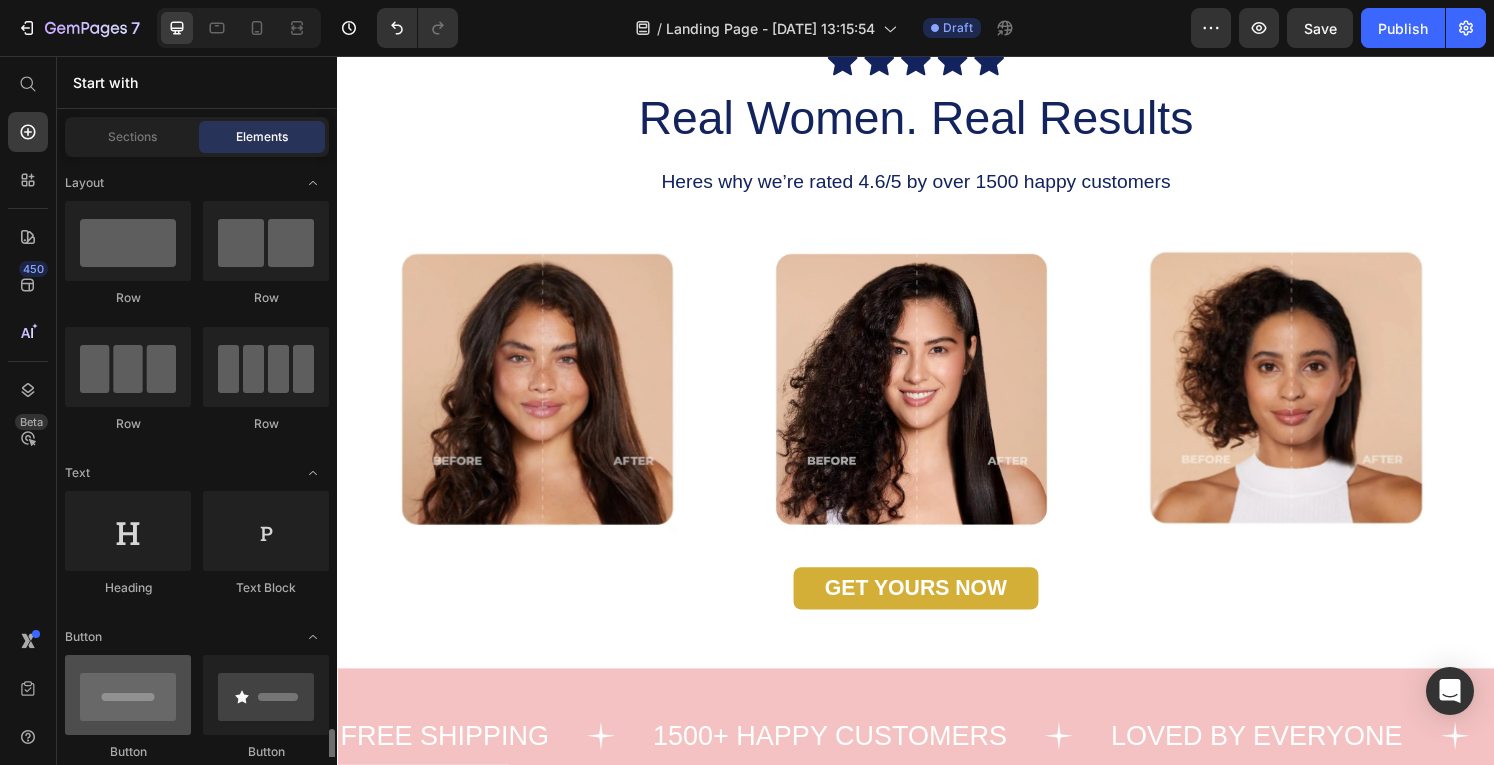 scroll, scrollTop: 522, scrollLeft: 0, axis: vertical 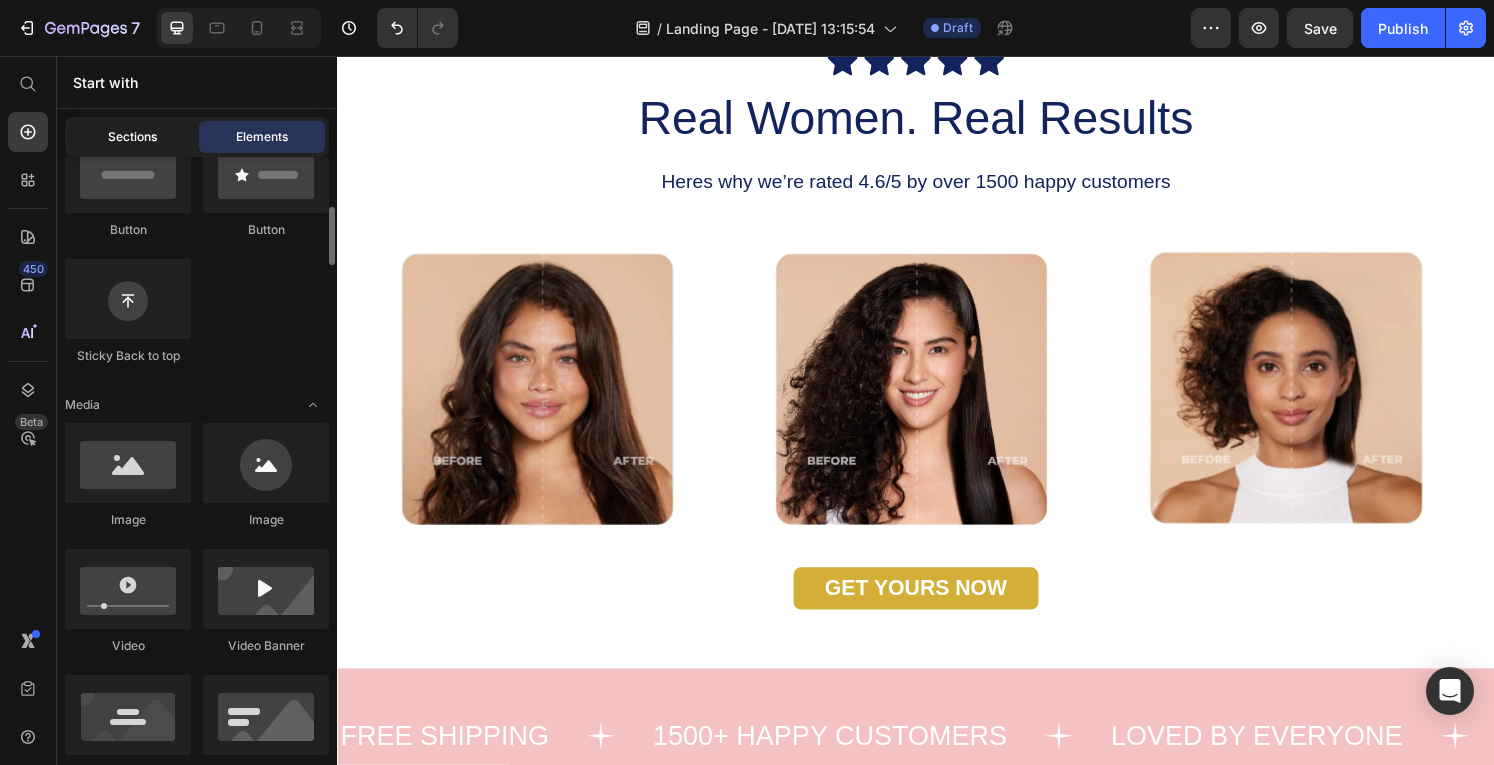 click on "Sections" 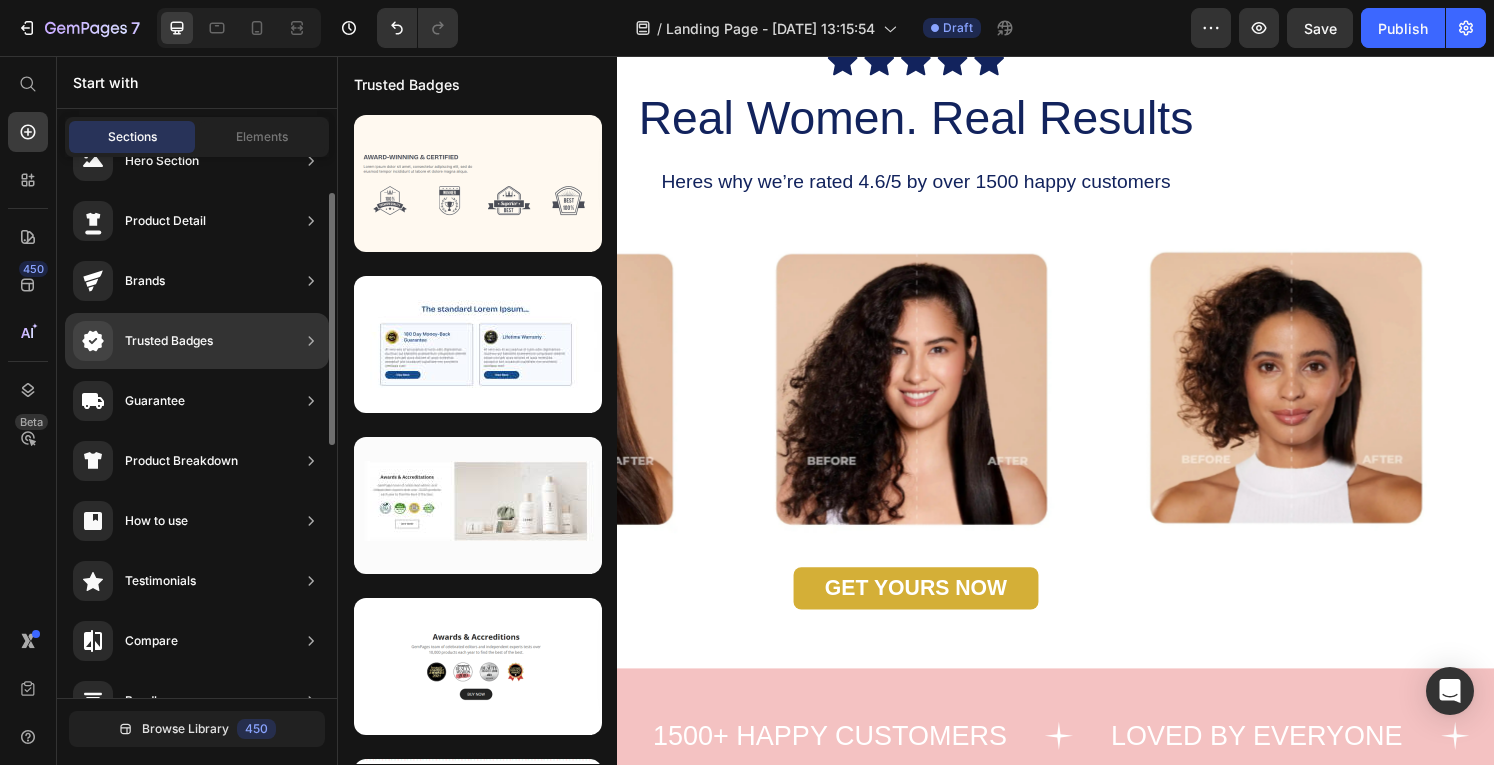 scroll, scrollTop: 68, scrollLeft: 0, axis: vertical 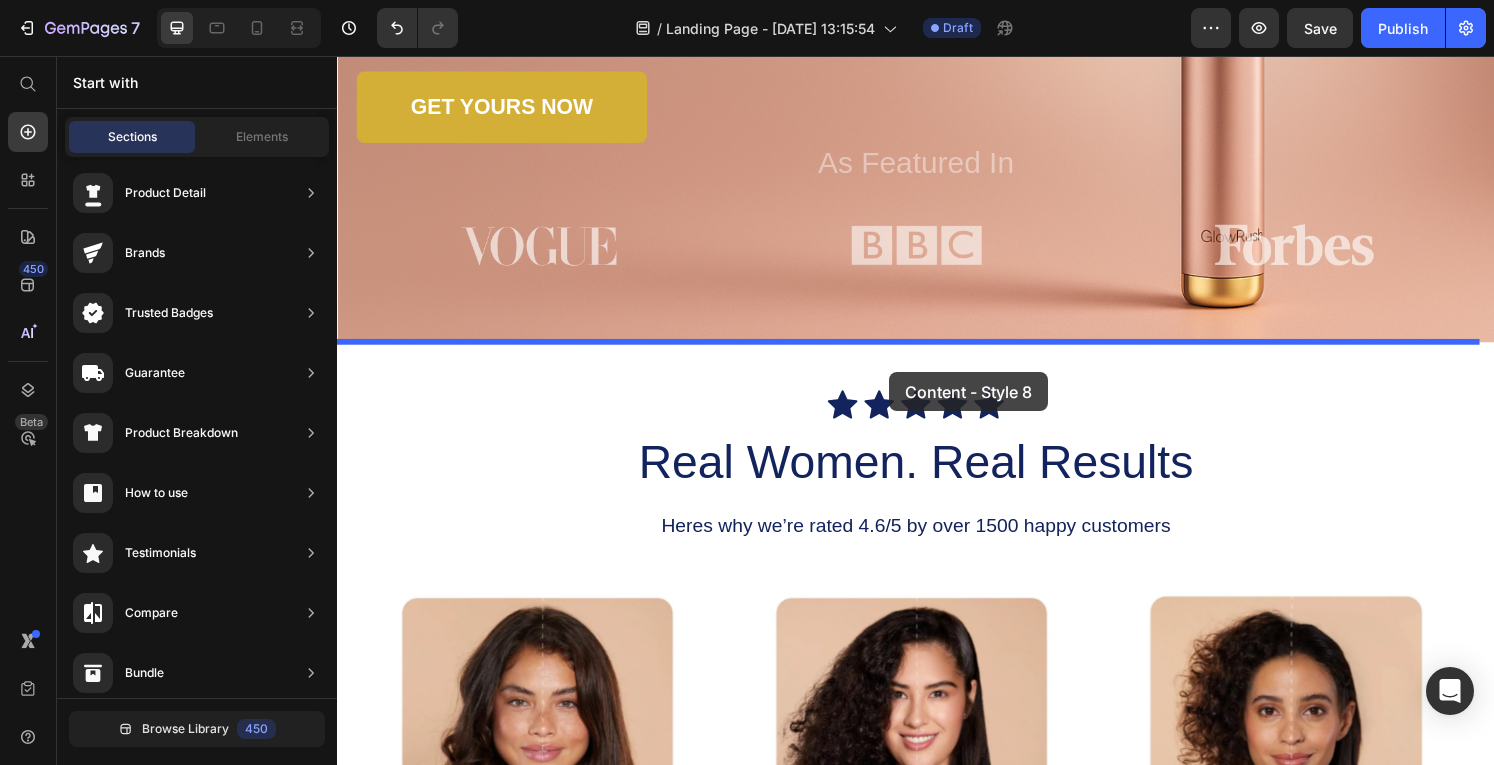 drag, startPoint x: 863, startPoint y: 407, endPoint x: 911, endPoint y: 374, distance: 58.249462 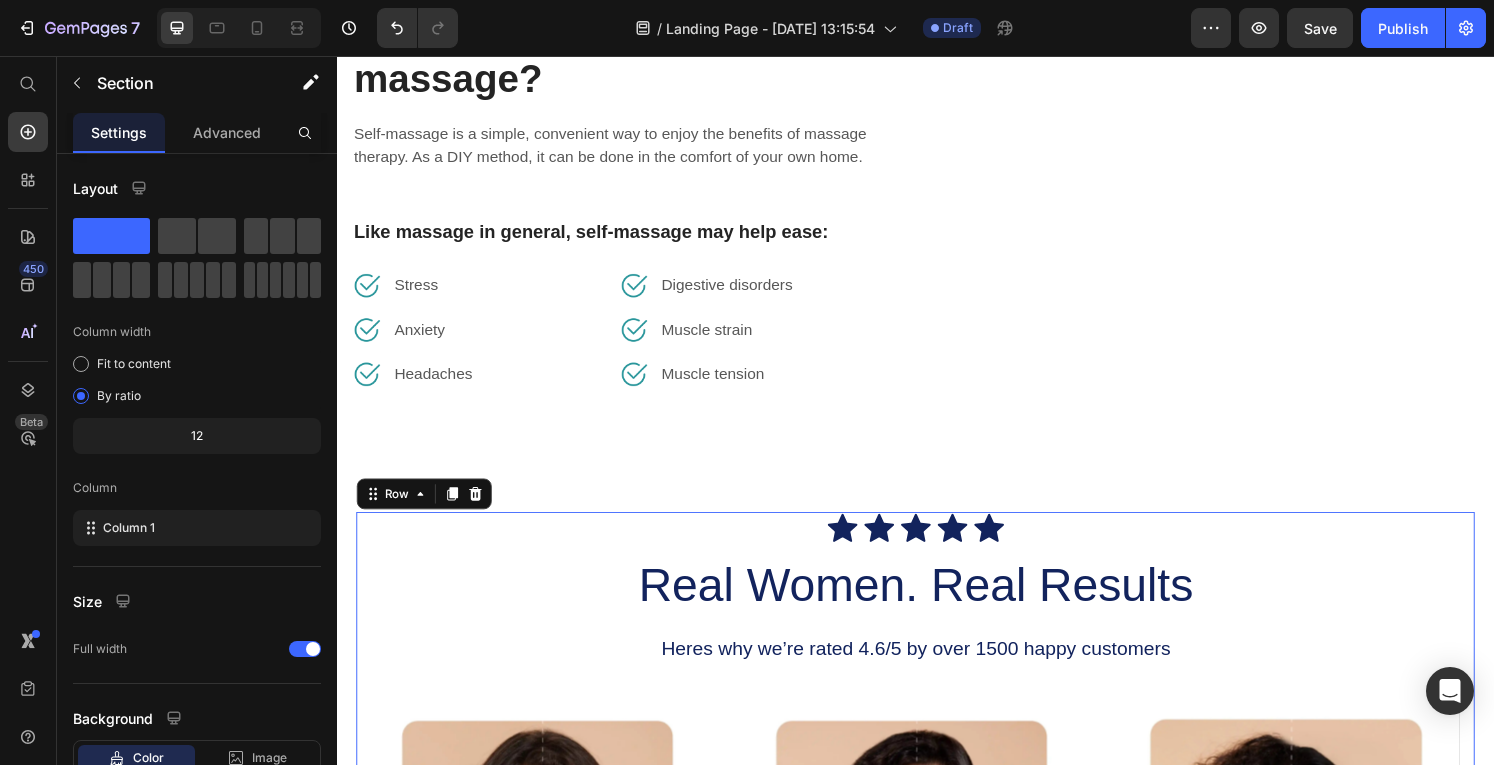click on "Icon
Icon
Icon
Icon
Icon Icon List Real Women. Real Results Heading Heres why we’re rated 4.6/5 by over 1500 happy customers Text Block Image Image Image Carousel GET YOURS NOW Button" at bounding box center (937, 821) 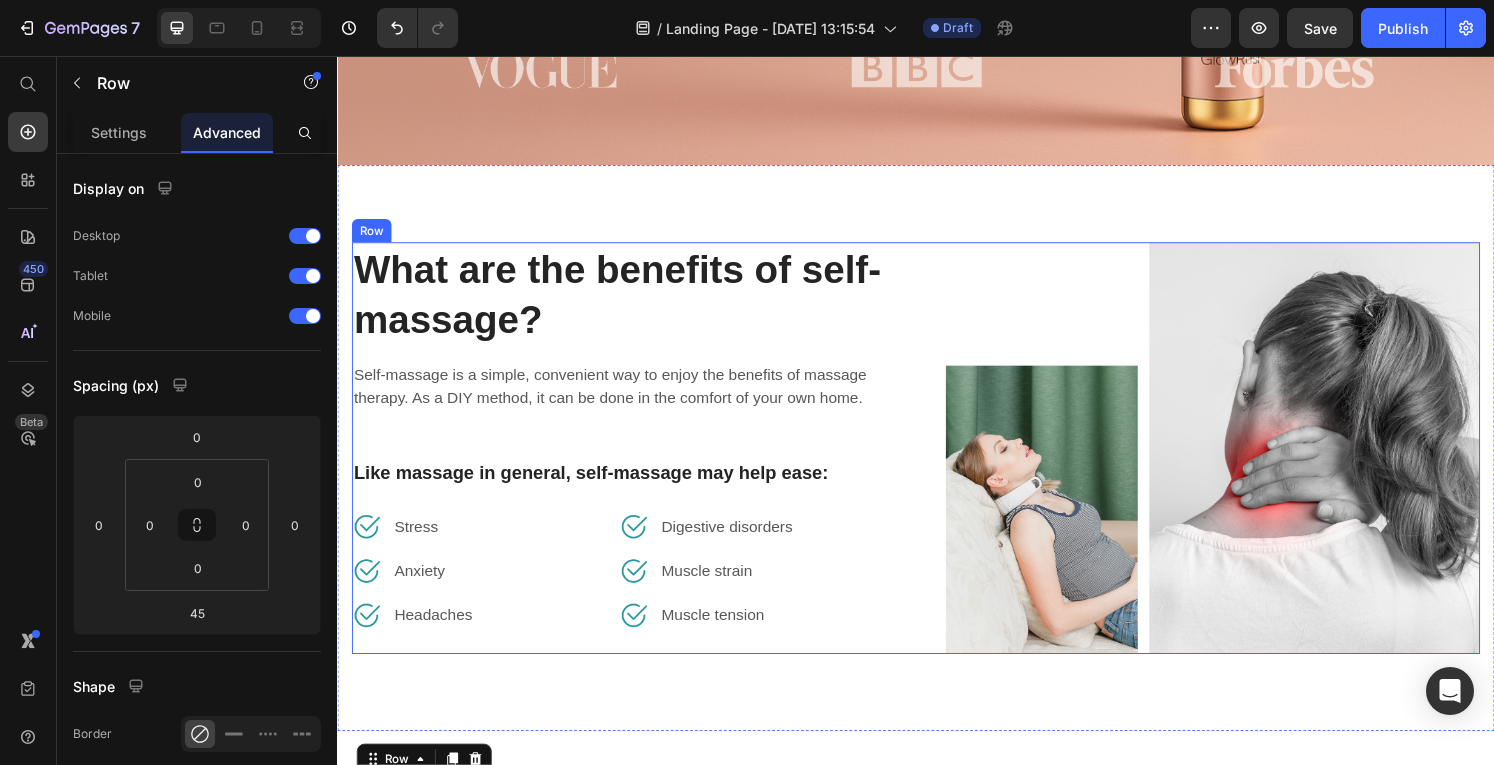 scroll, scrollTop: 712, scrollLeft: 0, axis: vertical 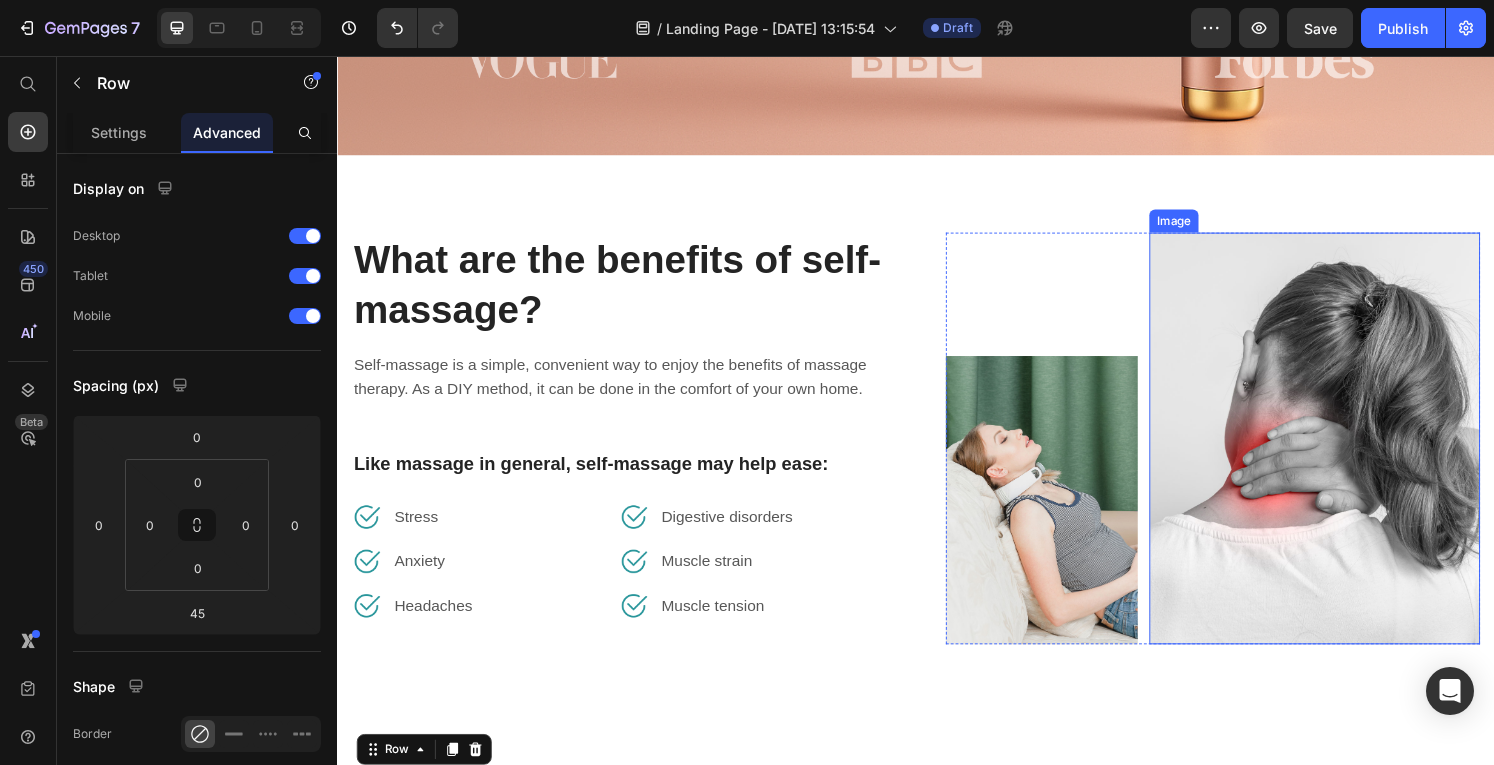 click at bounding box center [1350, 453] 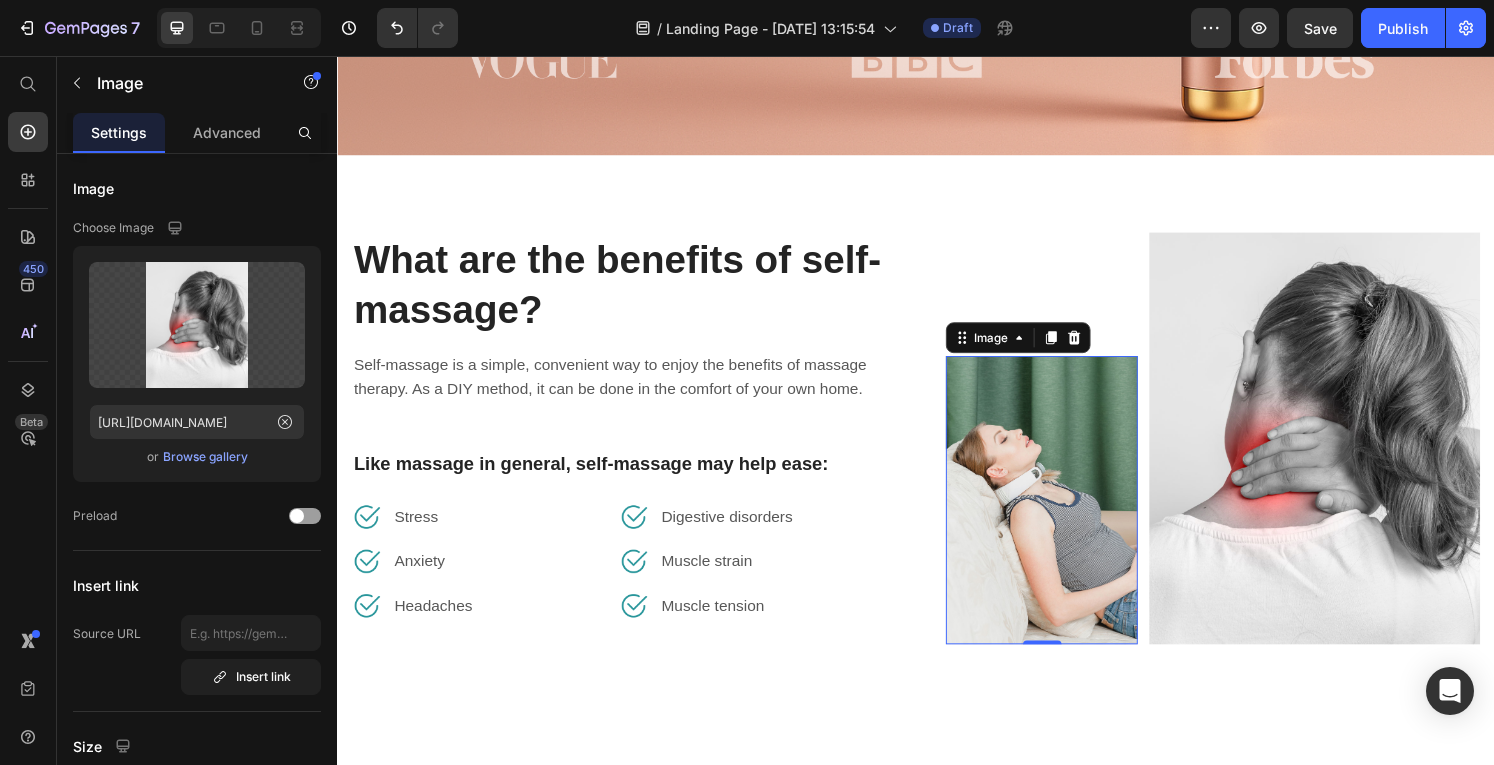 click at bounding box center [1067, 516] 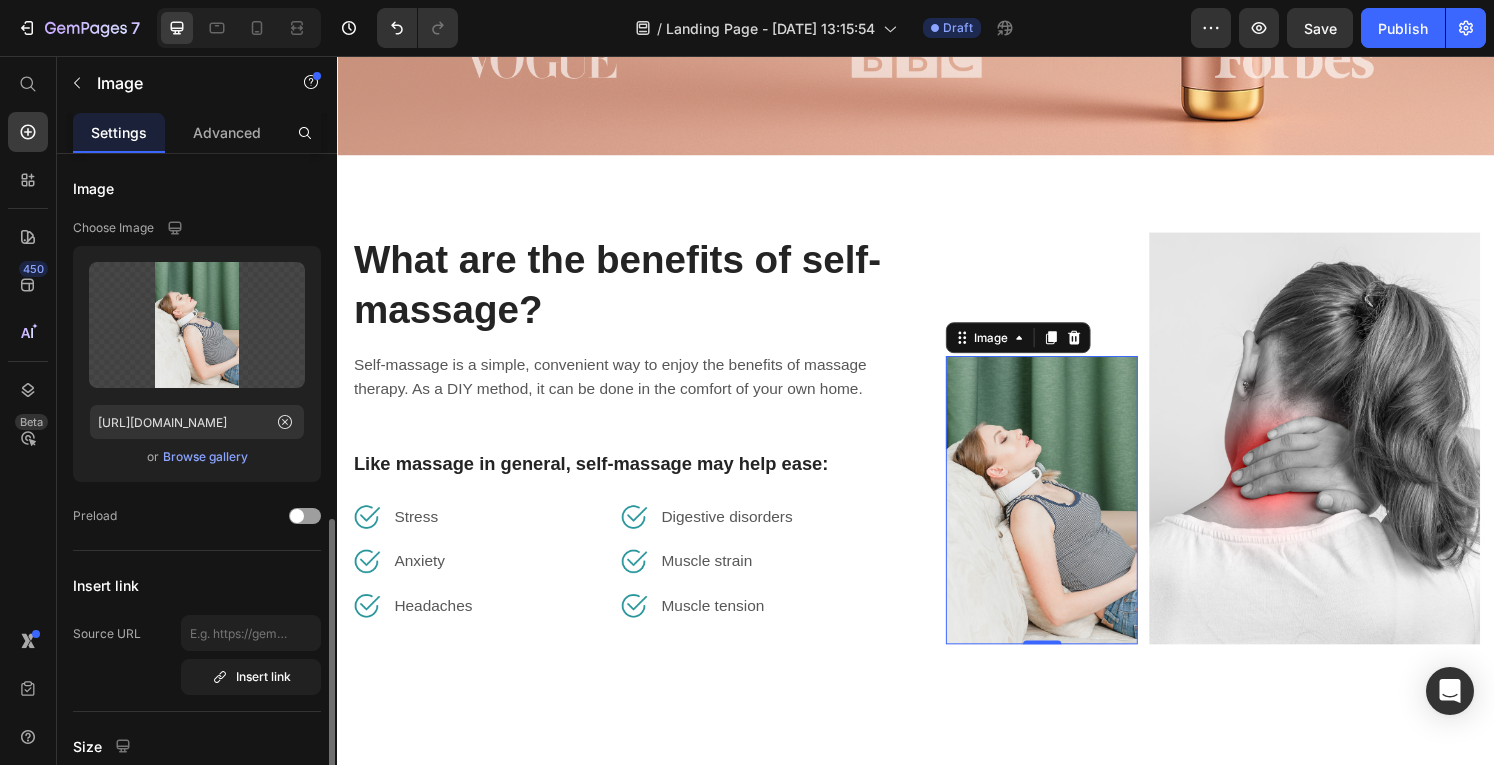 scroll, scrollTop: 251, scrollLeft: 0, axis: vertical 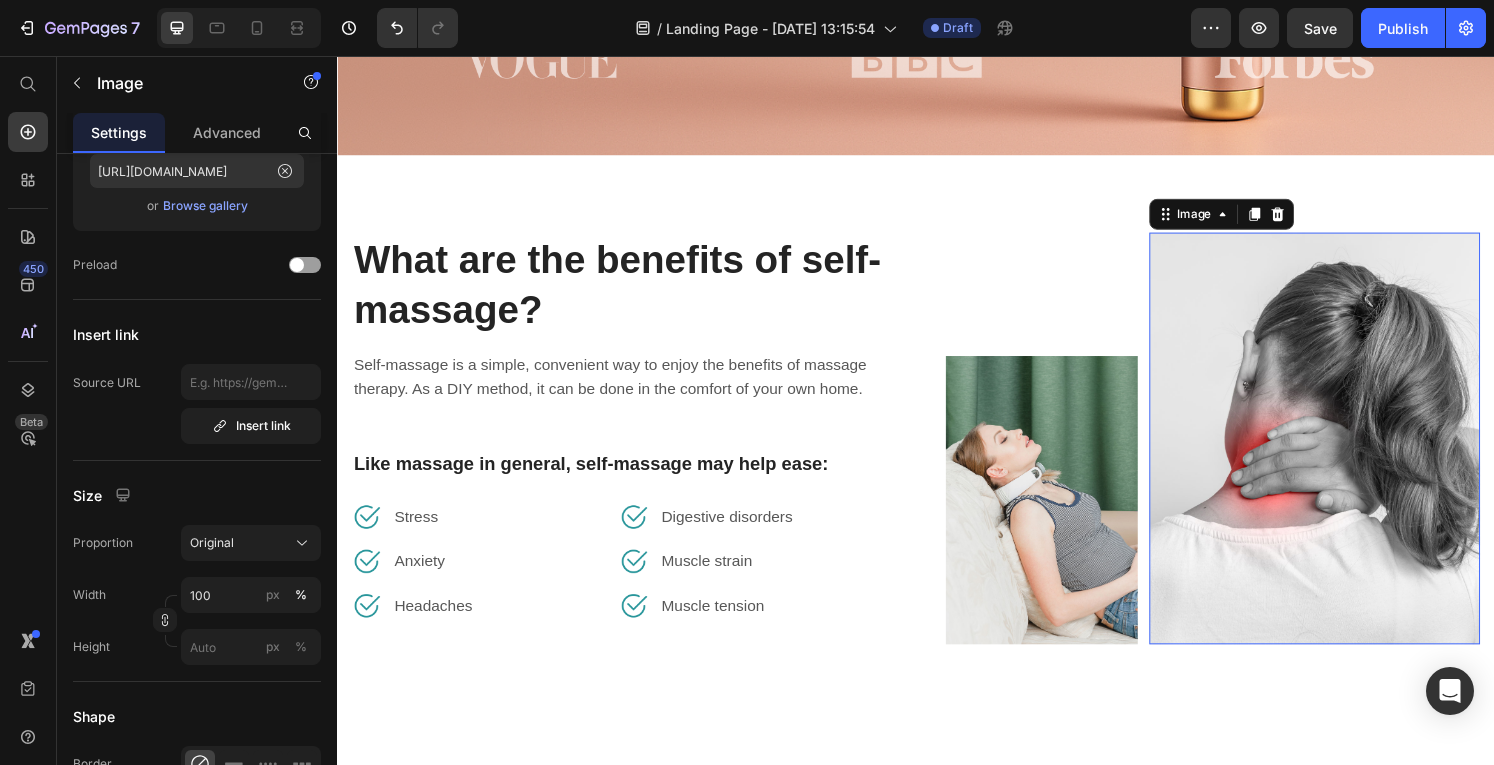 click at bounding box center [1350, 453] 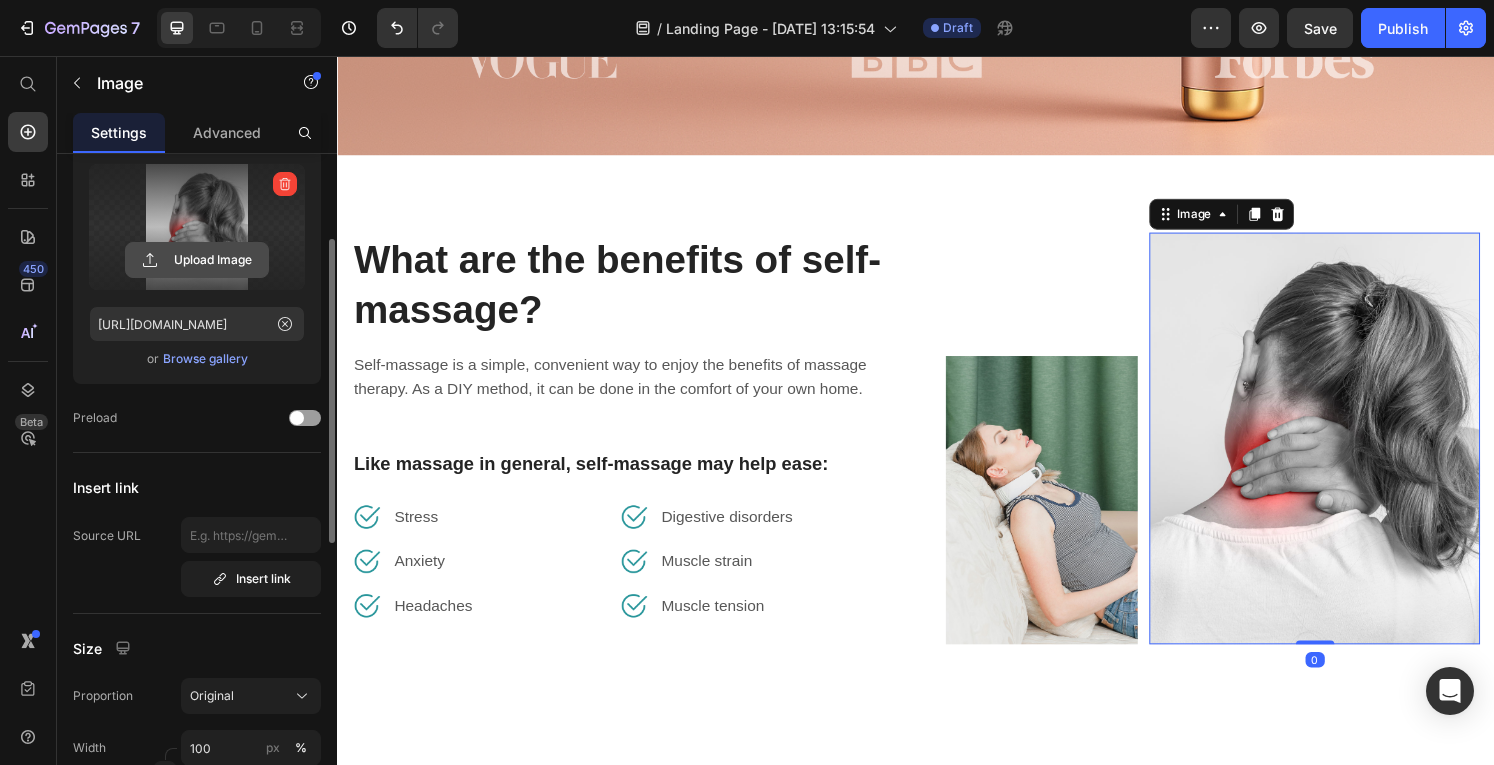 scroll, scrollTop: 94, scrollLeft: 0, axis: vertical 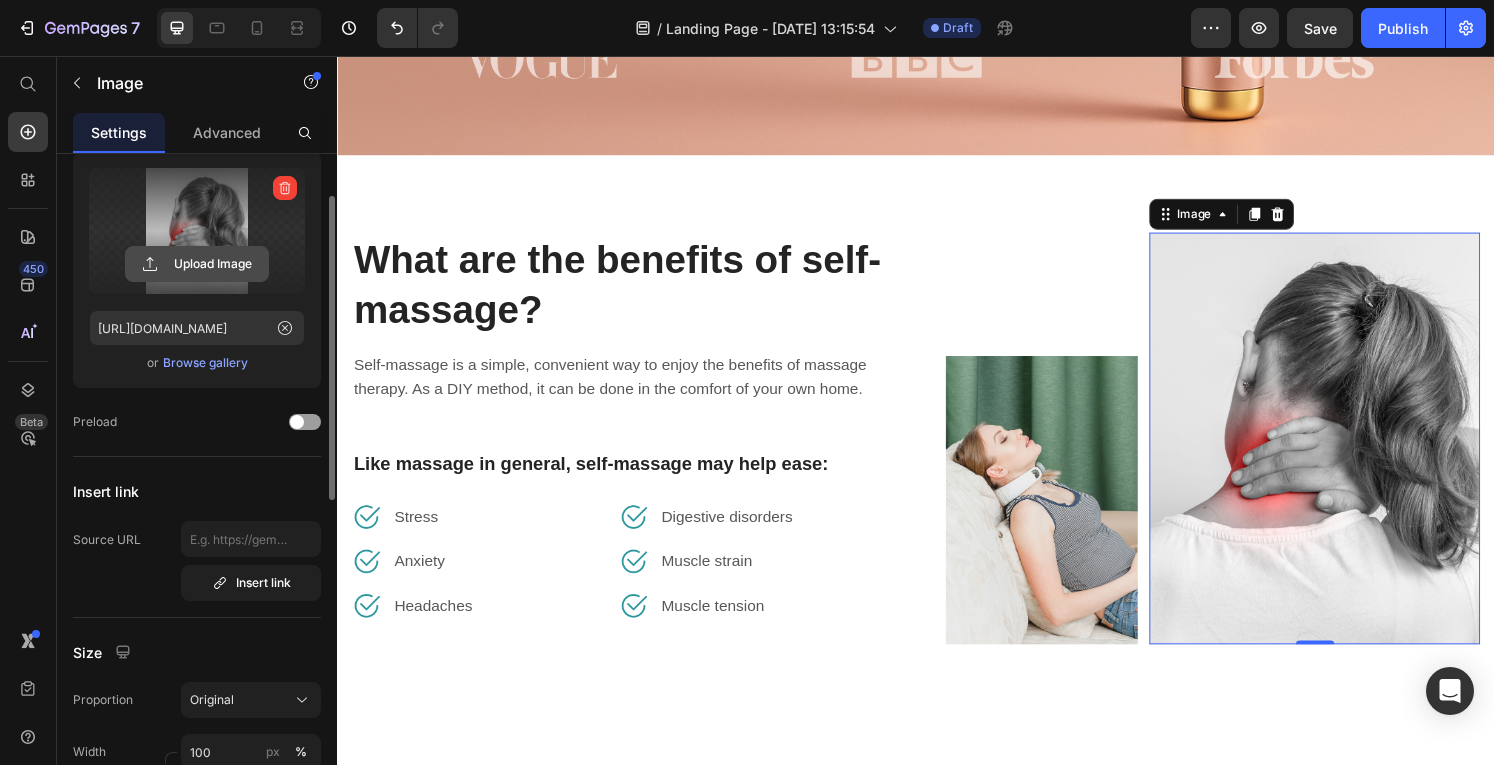 click 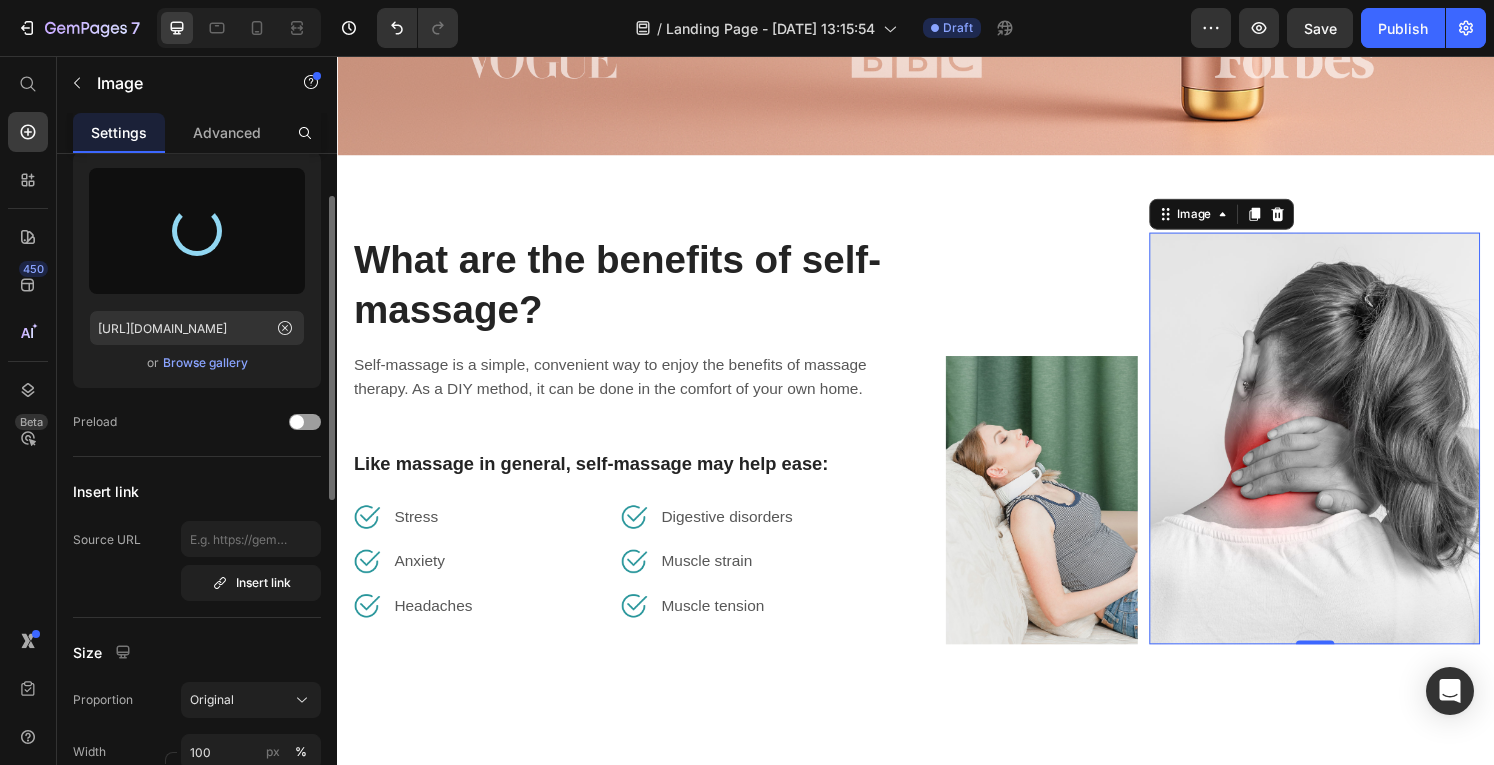 type on "[URL][DOMAIN_NAME]" 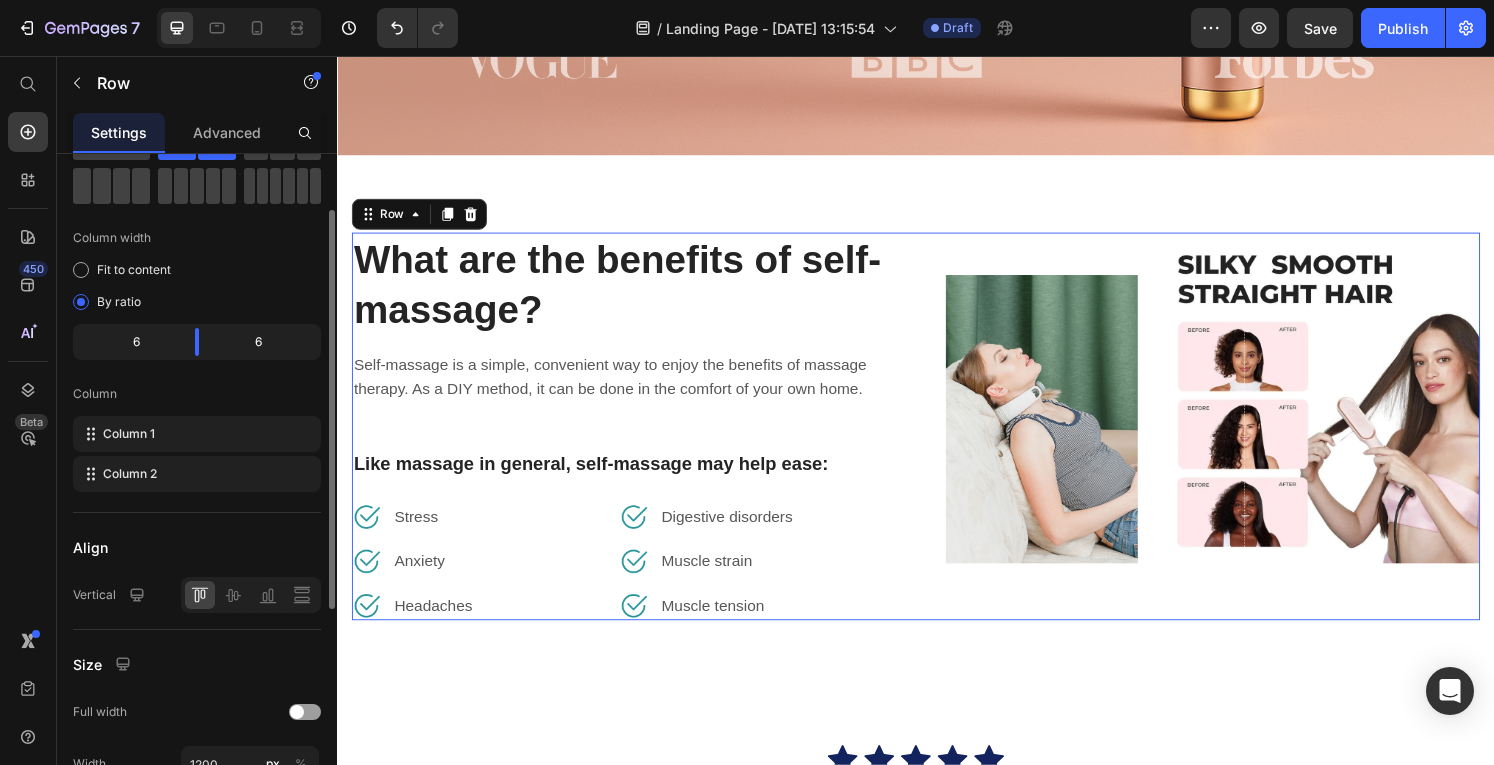 click on "Image Image Row" at bounding box center (1245, 440) 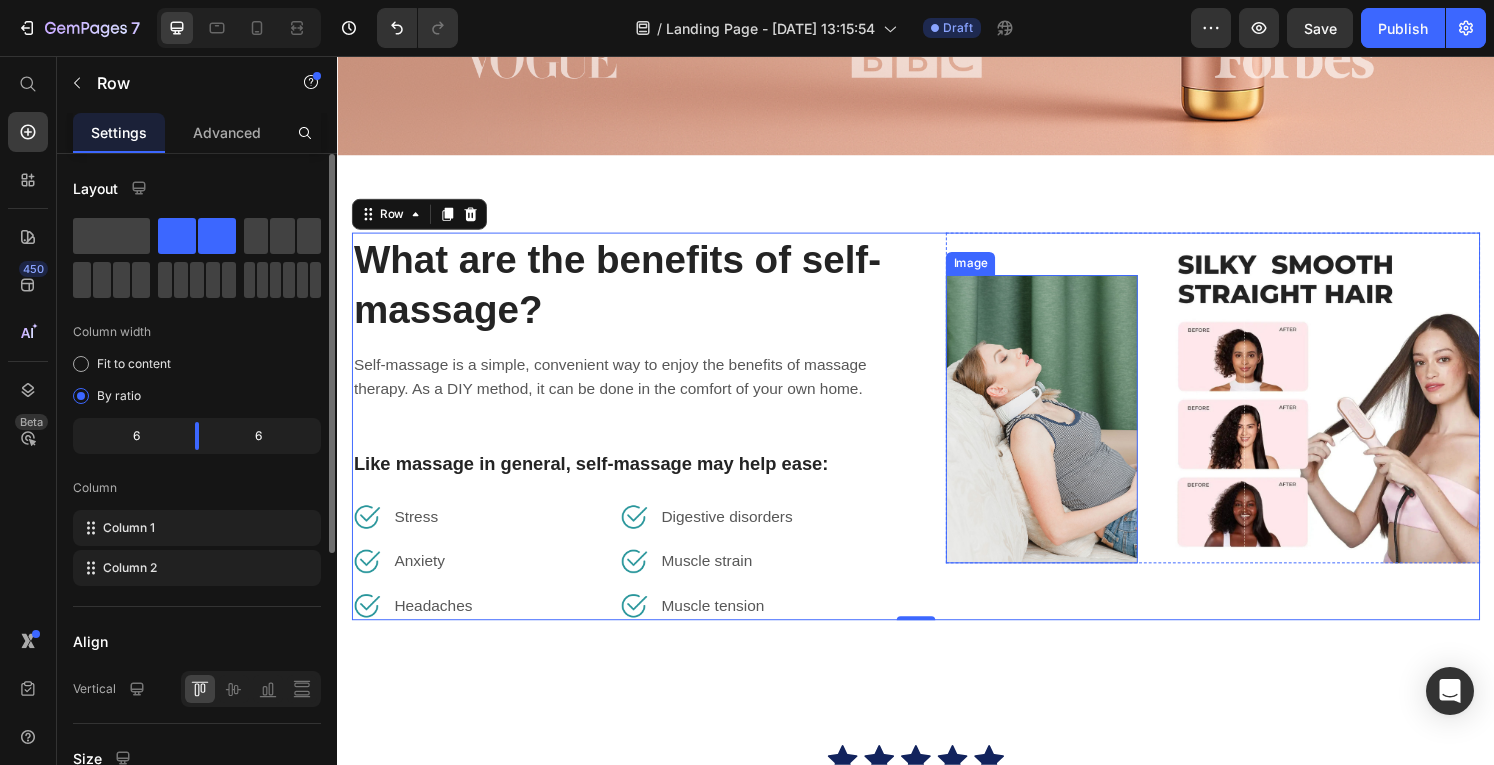 click at bounding box center (1067, 432) 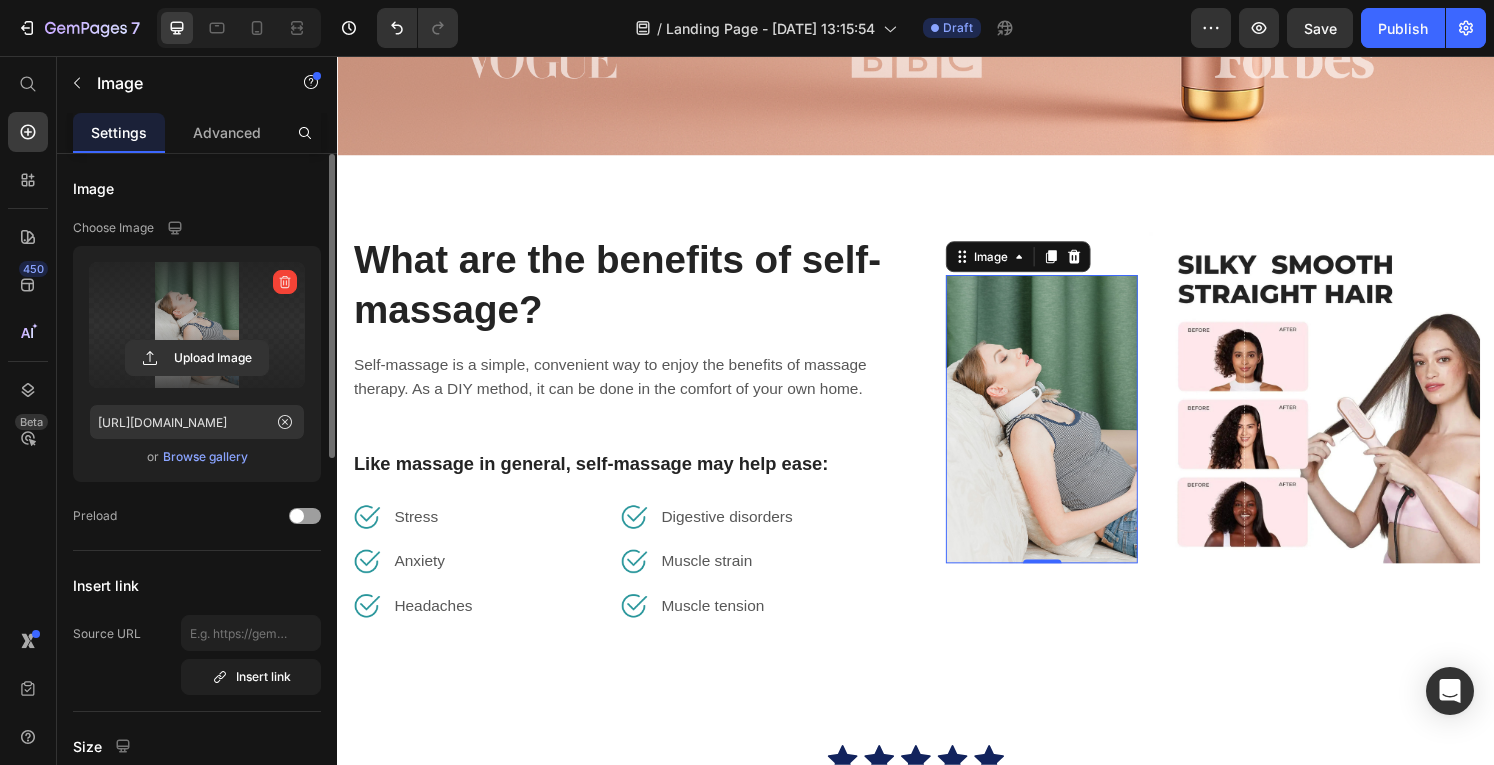 click at bounding box center [197, 325] 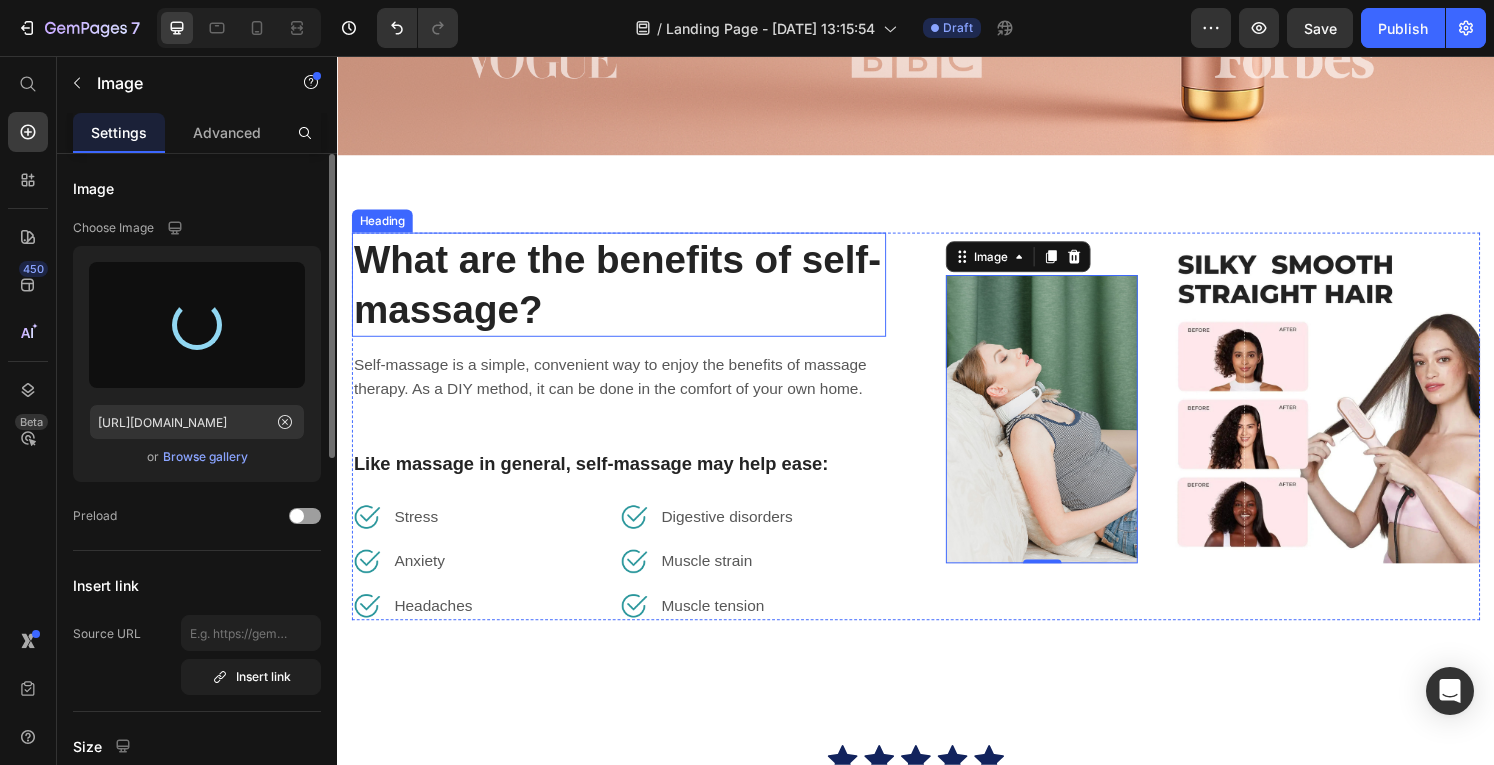 type on "[URL][DOMAIN_NAME]" 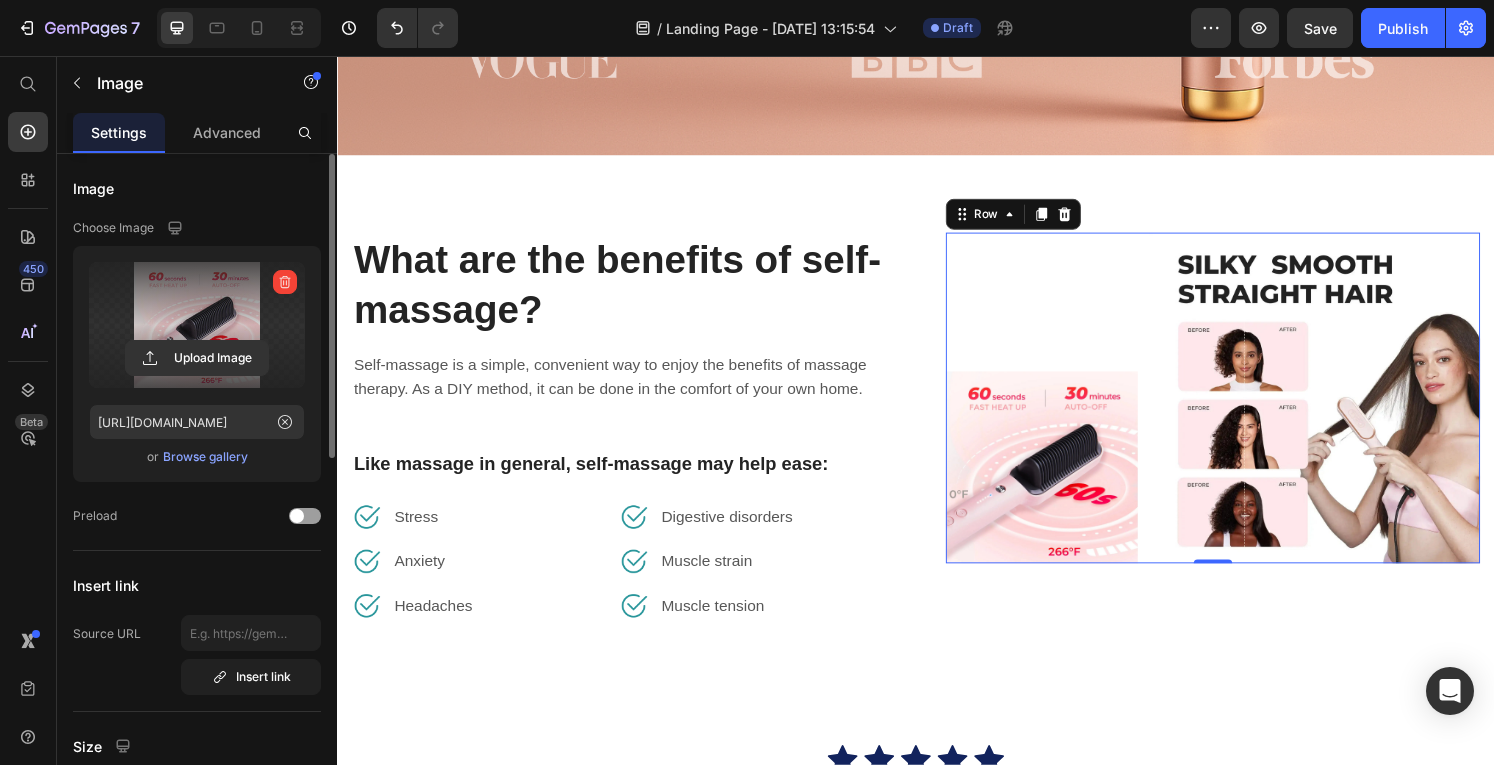 click on "Image" at bounding box center [1067, 410] 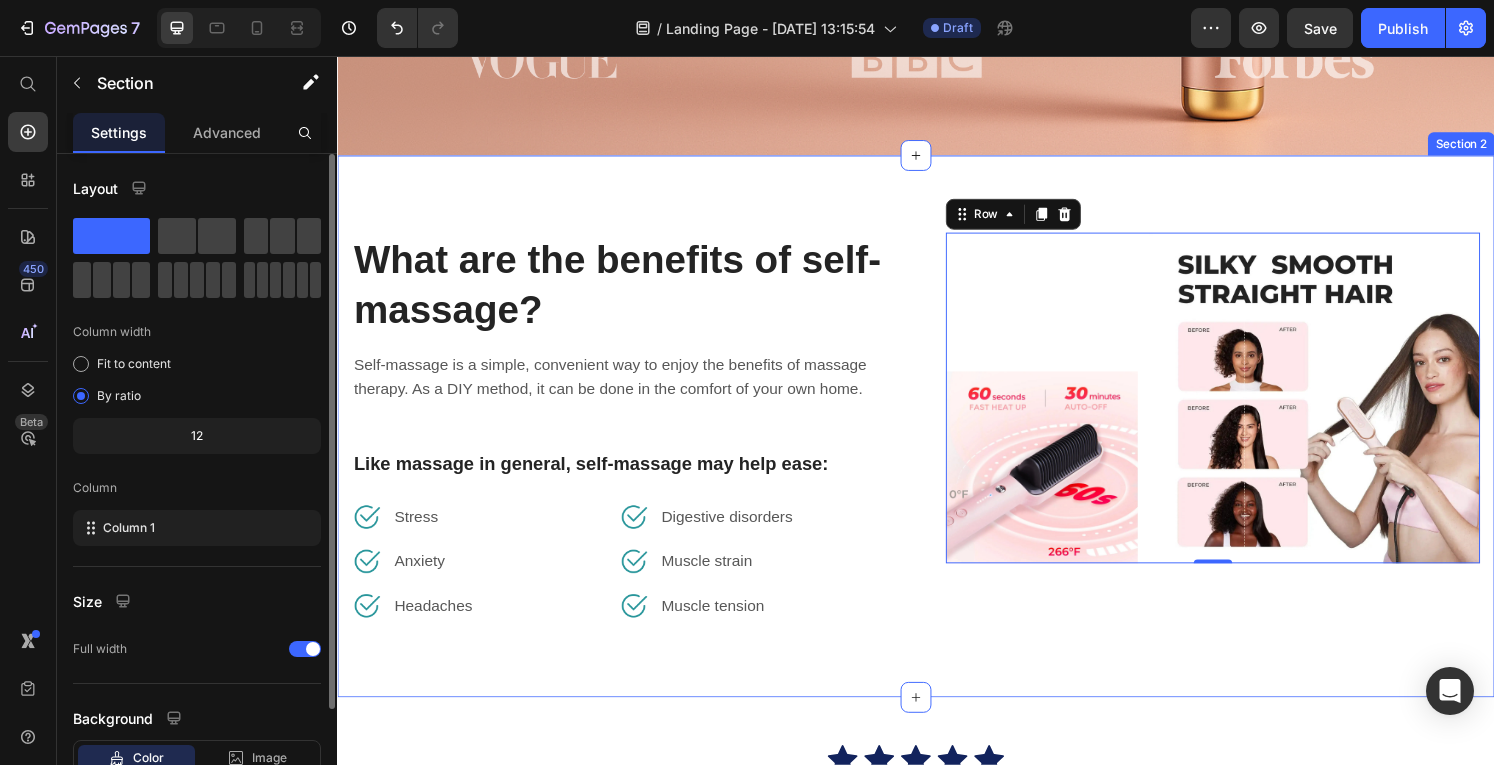 click on "What are the benefits of self-massage? Heading Self-massage is a simple, convenient way to enjoy the benefits of massage therapy. As a DIY method, it can be done in the comfort of your own home. Text block Like massage in general, self-massage may help ease: Text block Image Stress Text block Row Image Anxiety Text block Row Image Headaches Text block Row Image [MEDICAL_DATA] Text block Row Image Muscle strain Text block Row Image Muscle tension Text block Row Row Image Image Row   0 Row Section 2" at bounding box center (937, 440) 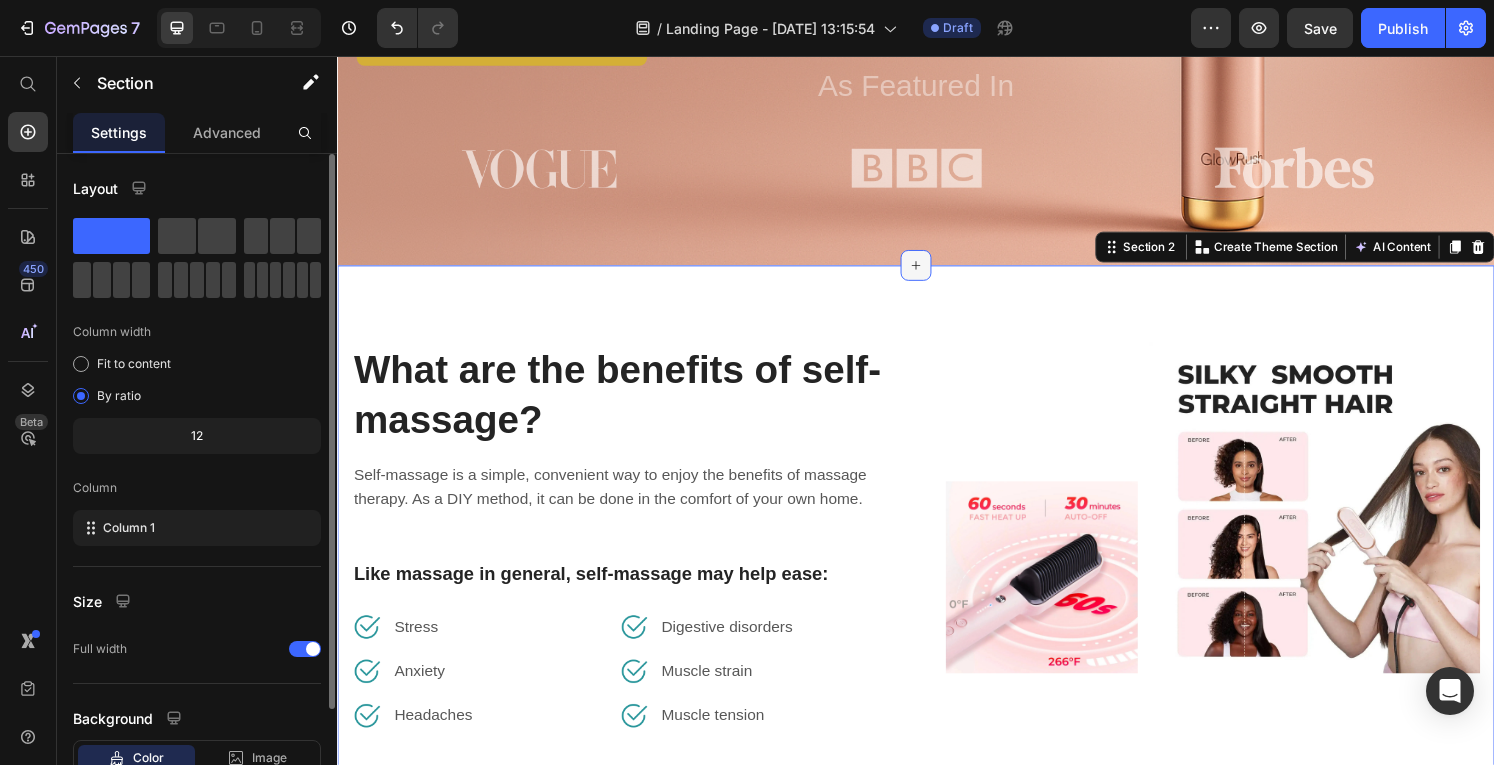 scroll, scrollTop: 598, scrollLeft: 0, axis: vertical 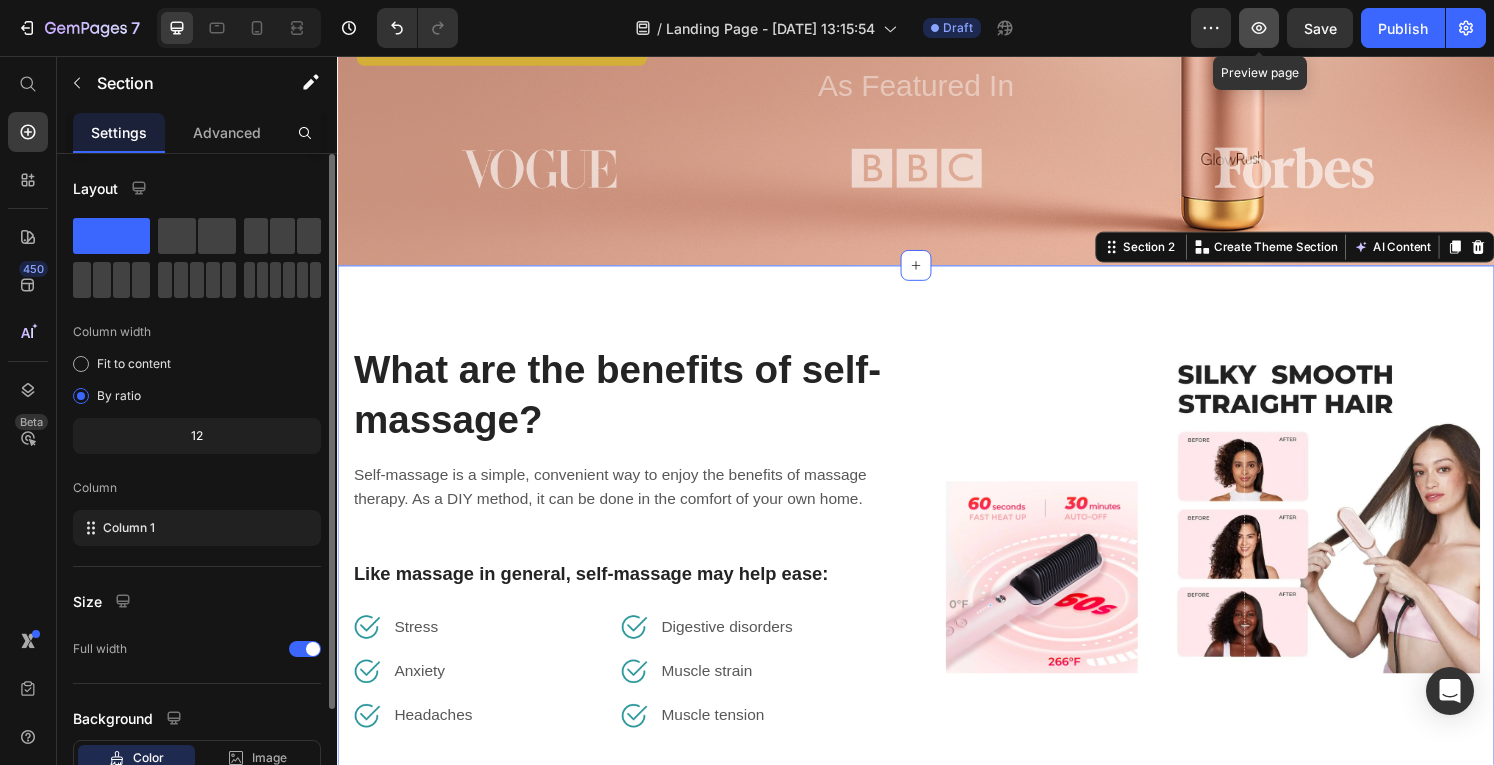 click 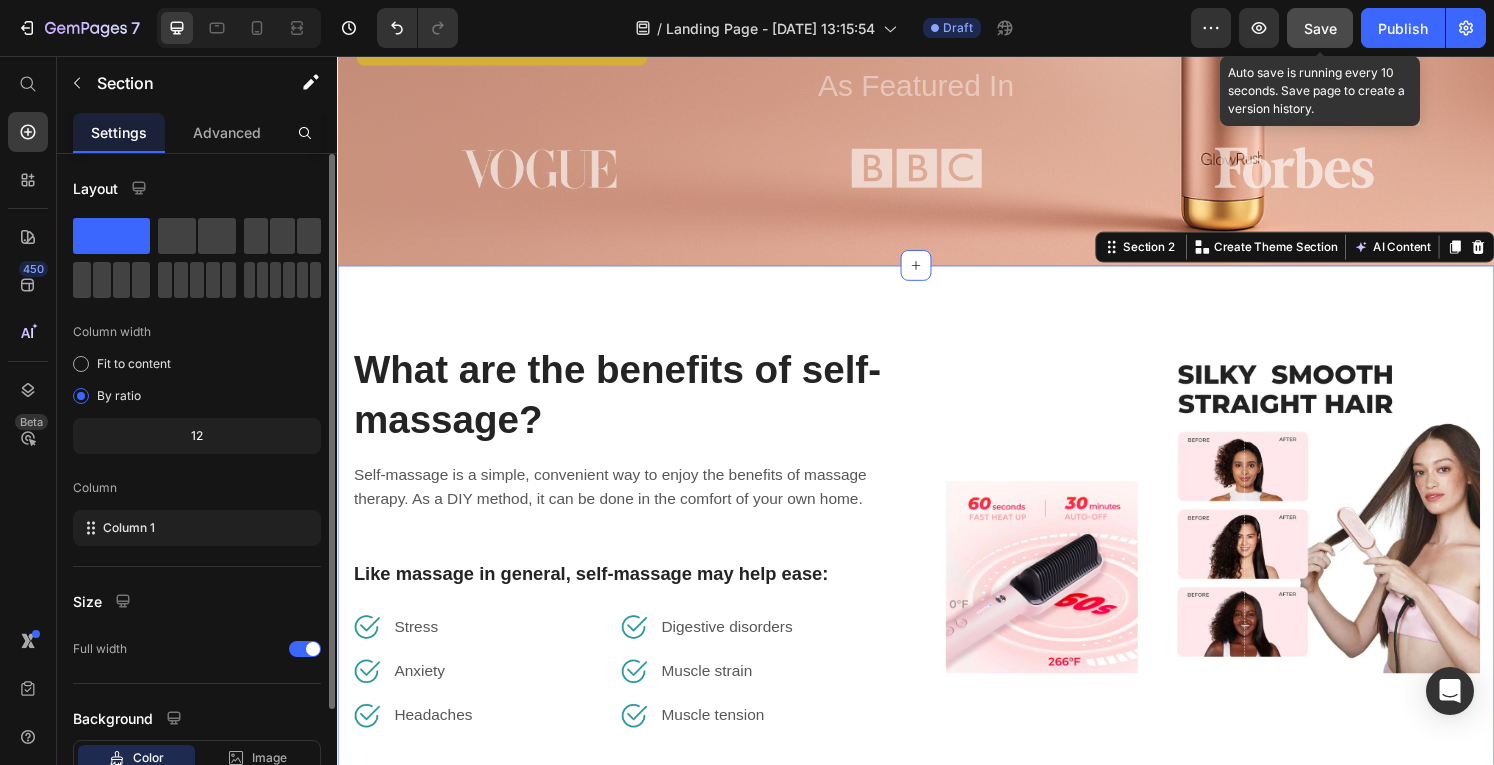 click on "Save" 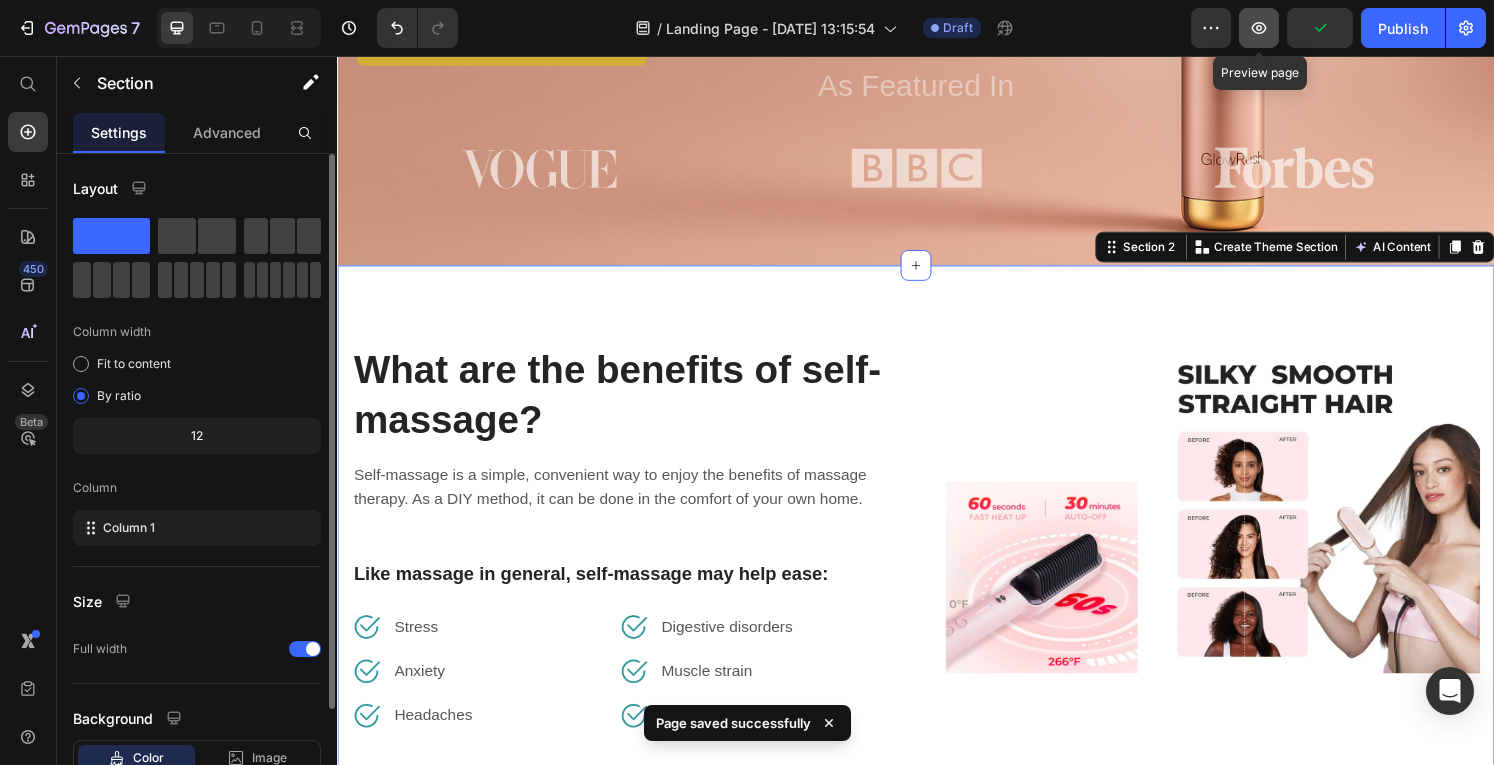 click 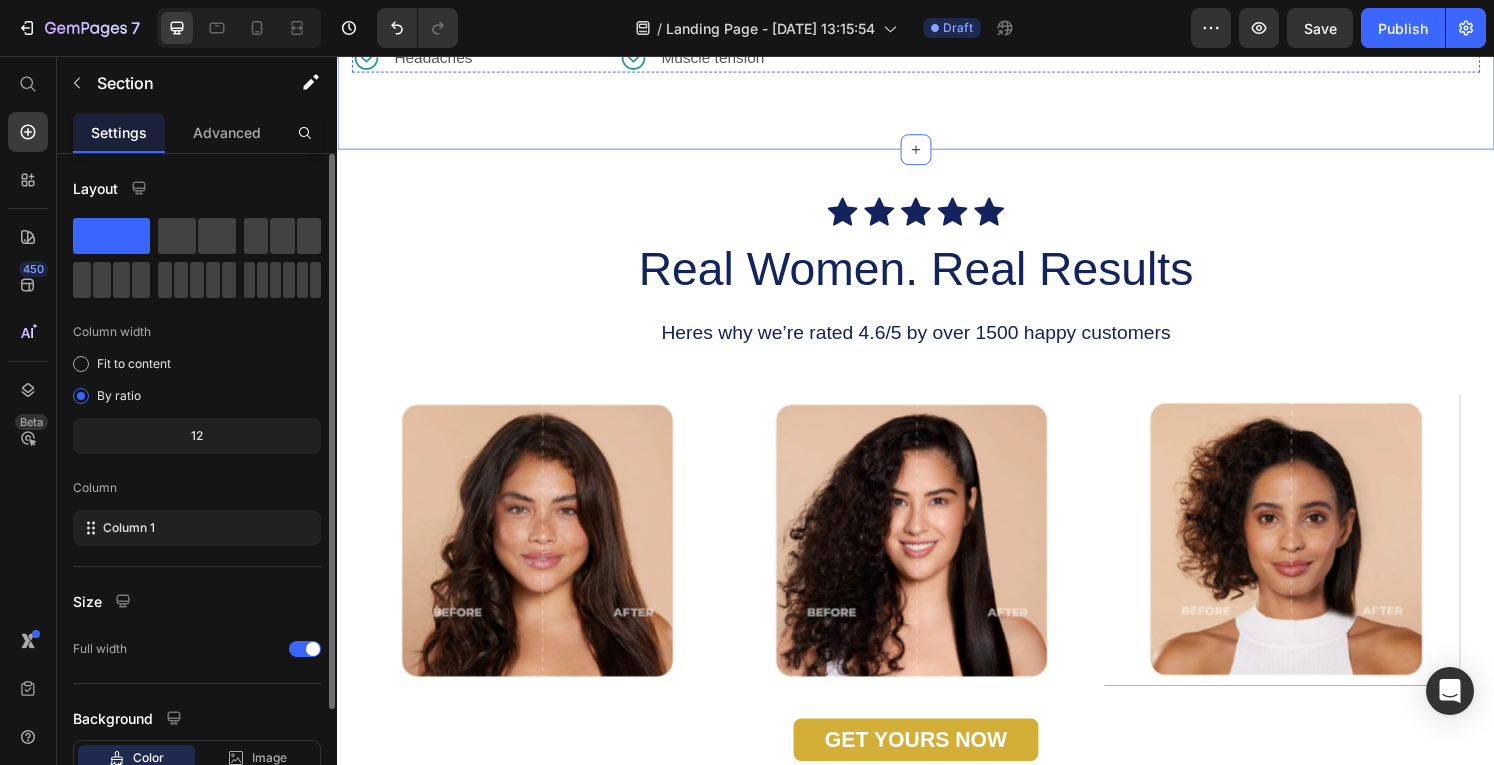 scroll, scrollTop: 1284, scrollLeft: 0, axis: vertical 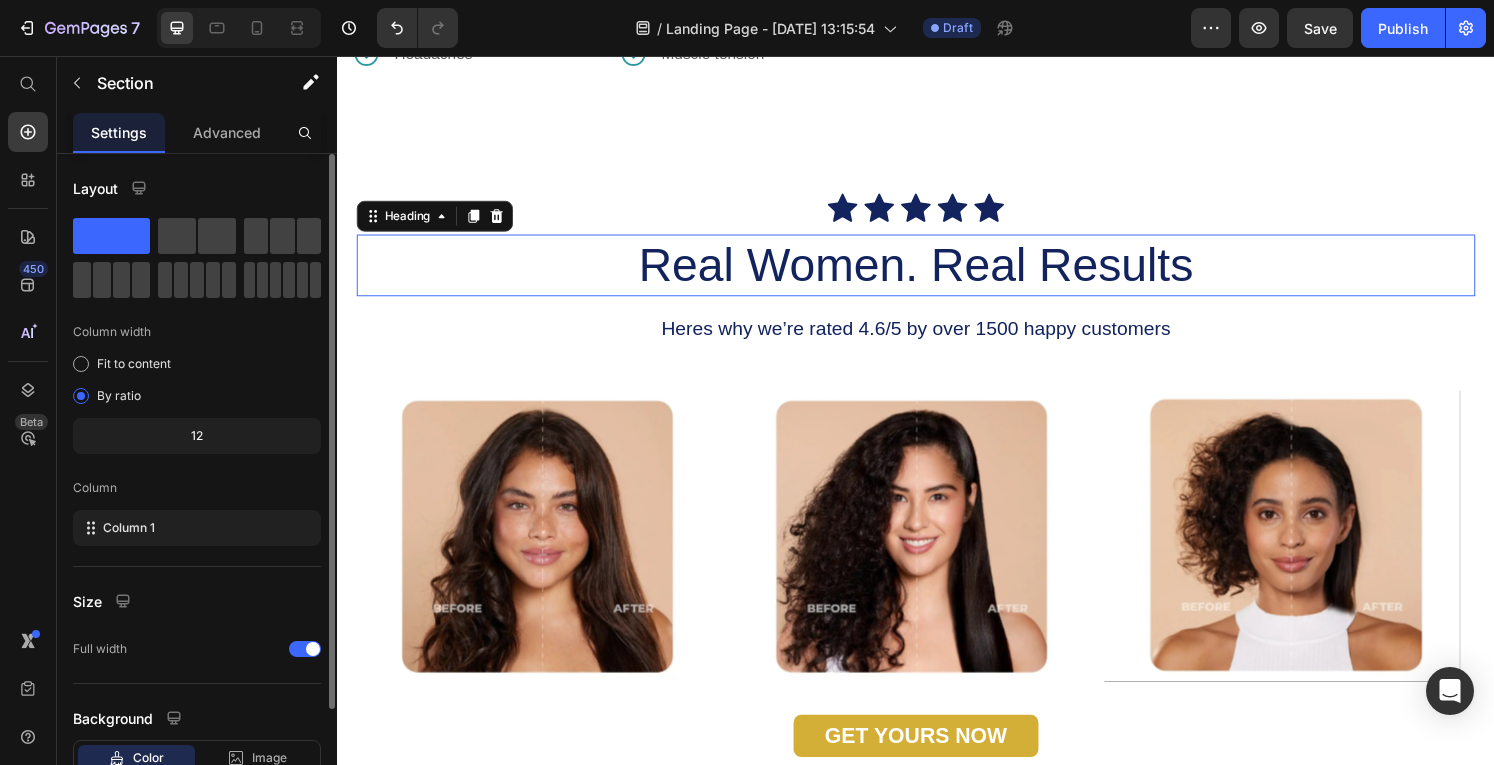 click on "Real Women. Real Results" at bounding box center (937, 273) 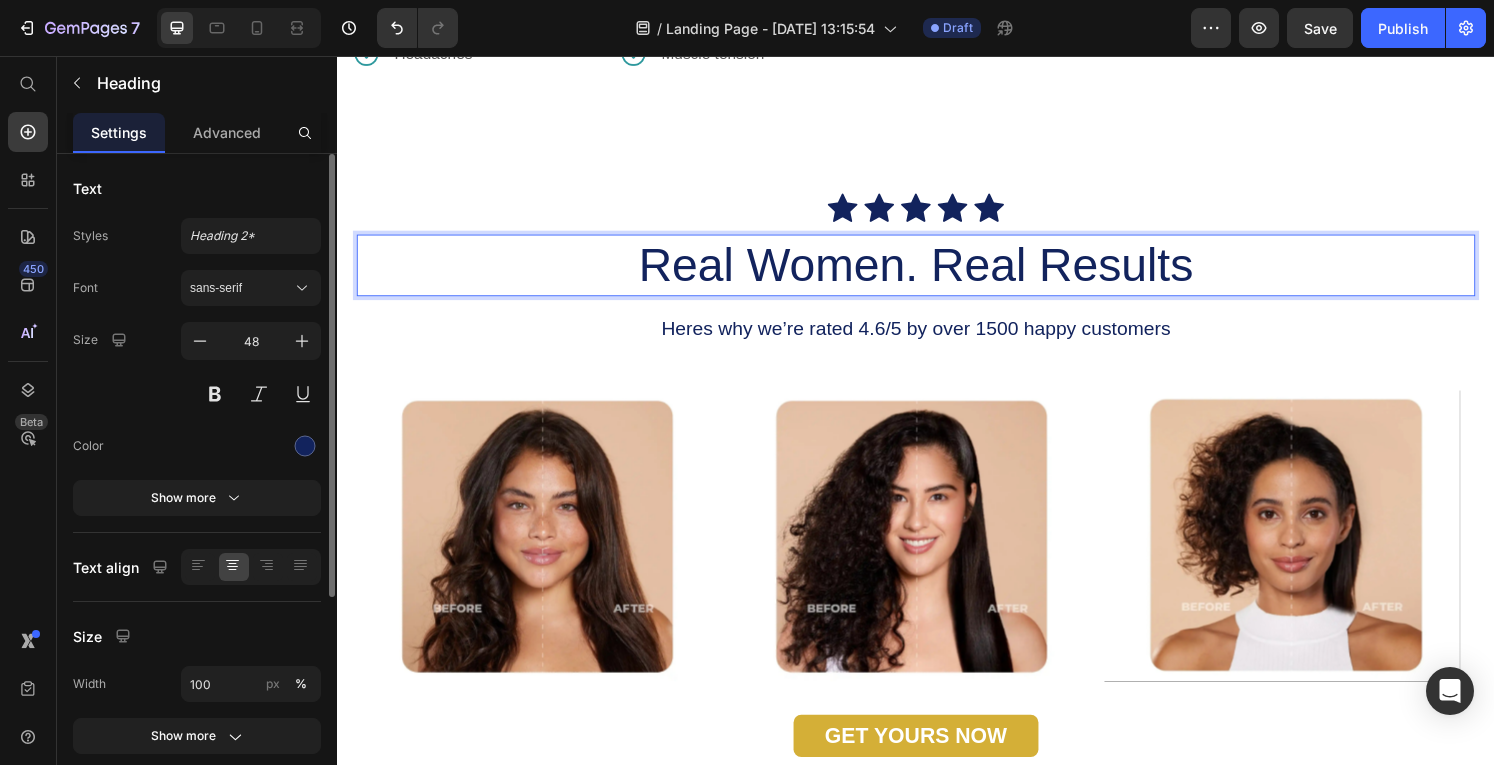 click on "Real Women. Real Results" at bounding box center (937, 273) 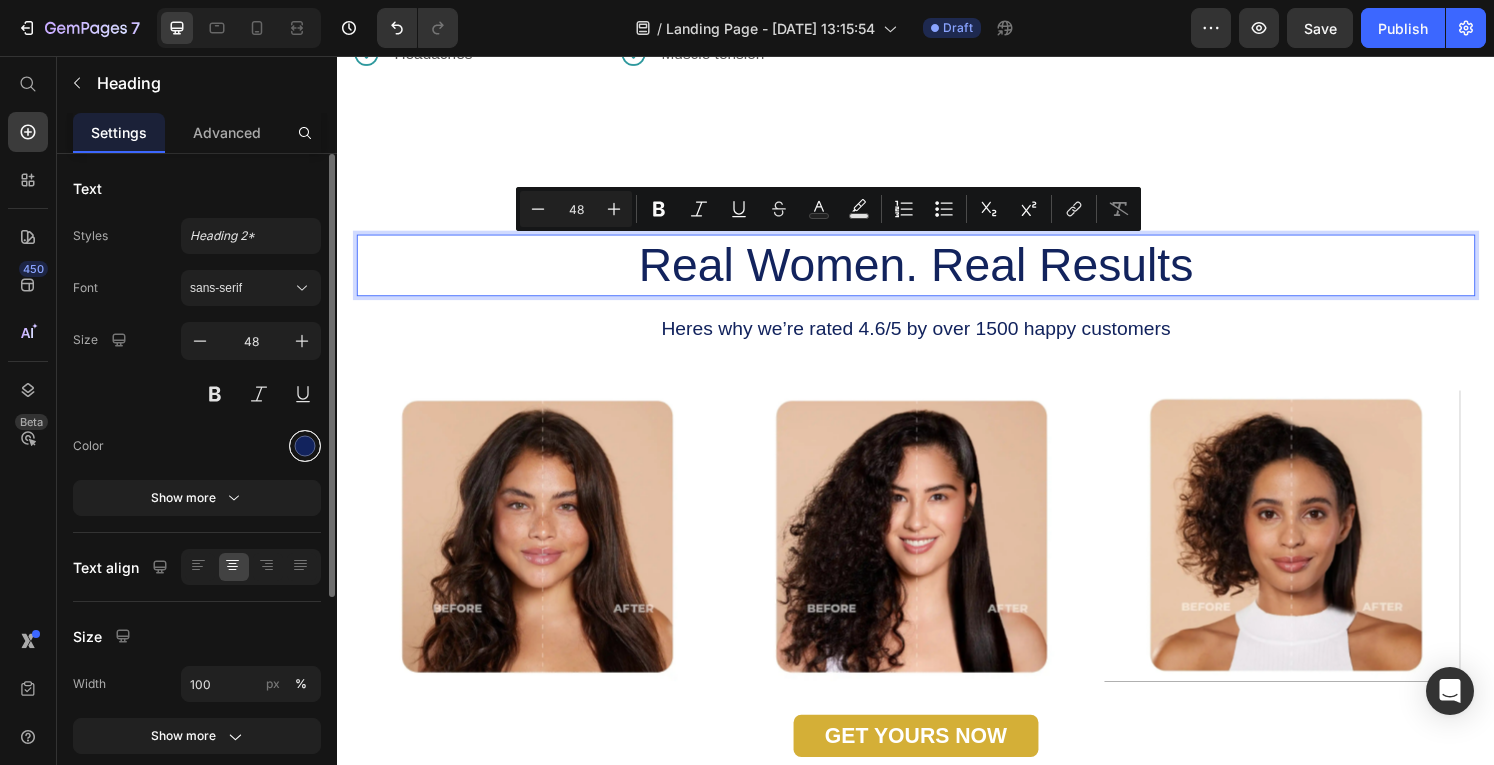 click at bounding box center (305, 446) 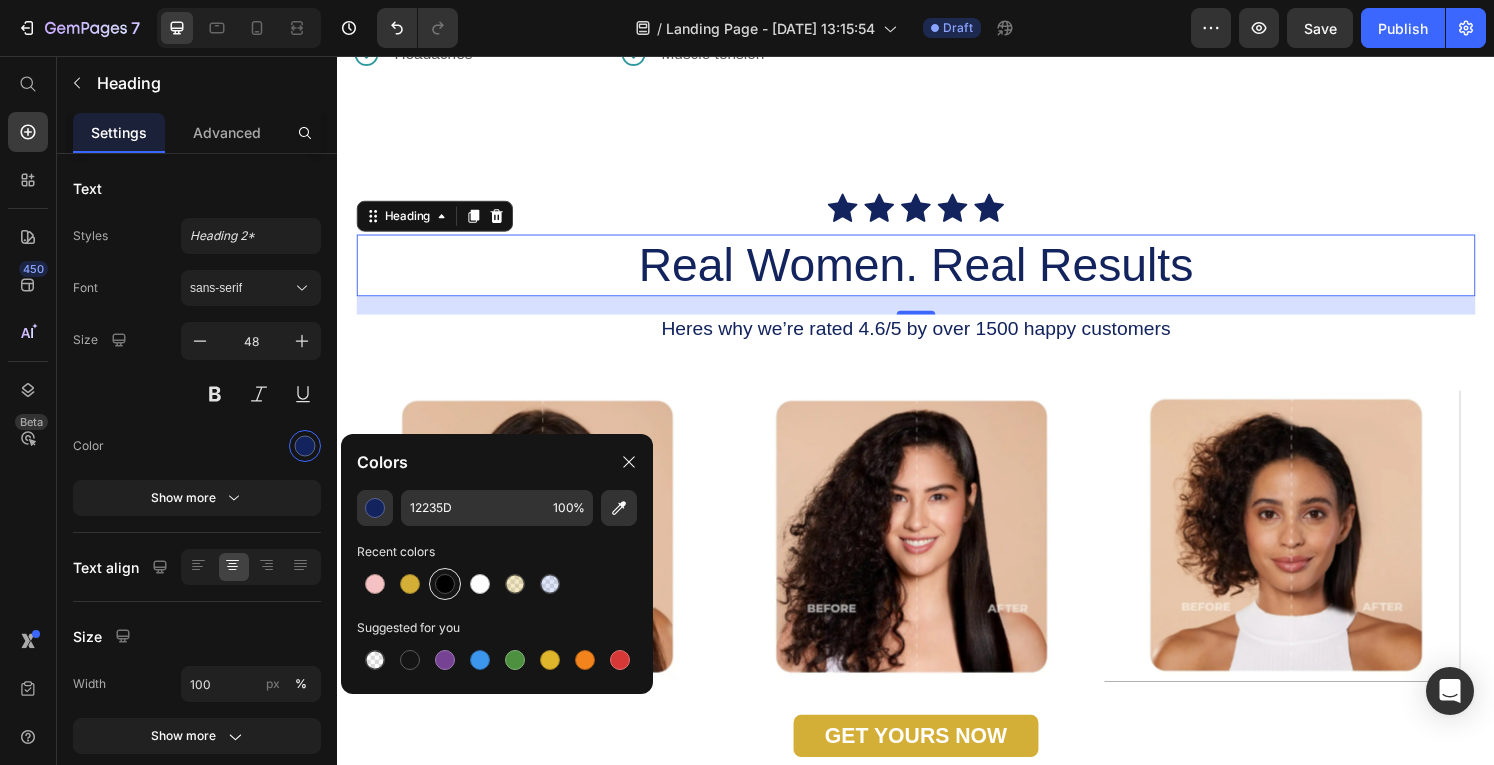 click at bounding box center (445, 584) 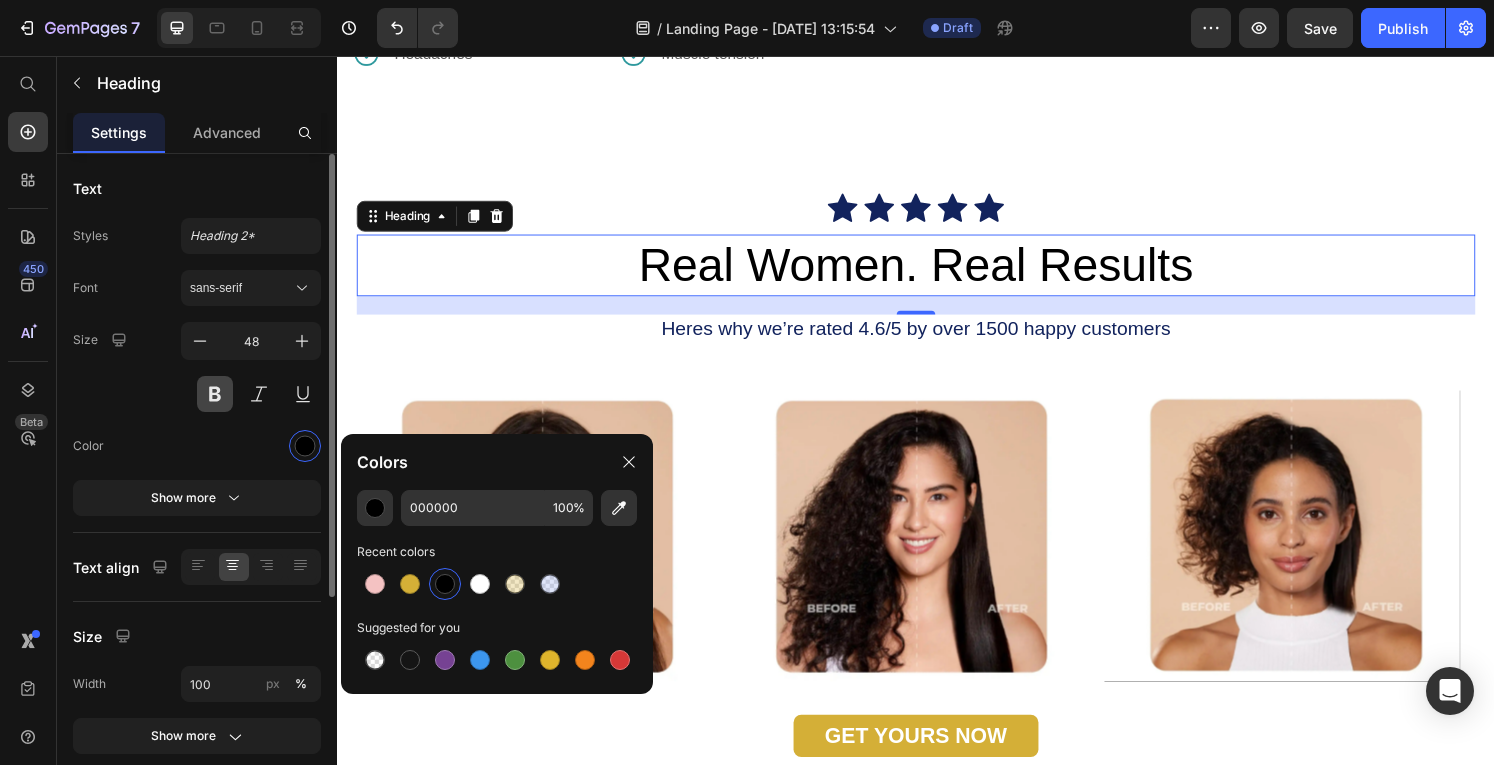 click at bounding box center (215, 394) 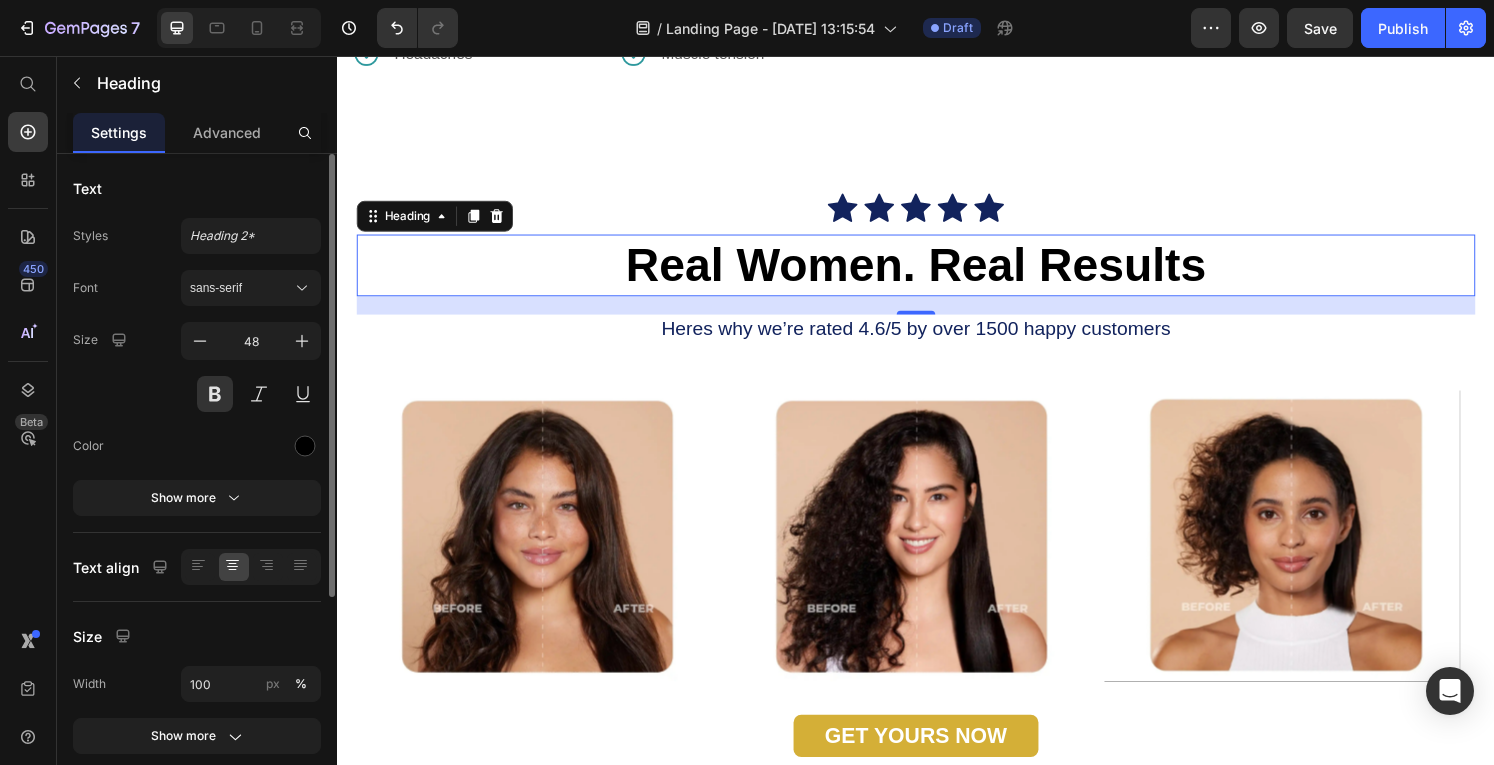 click on "Color" at bounding box center (197, 446) 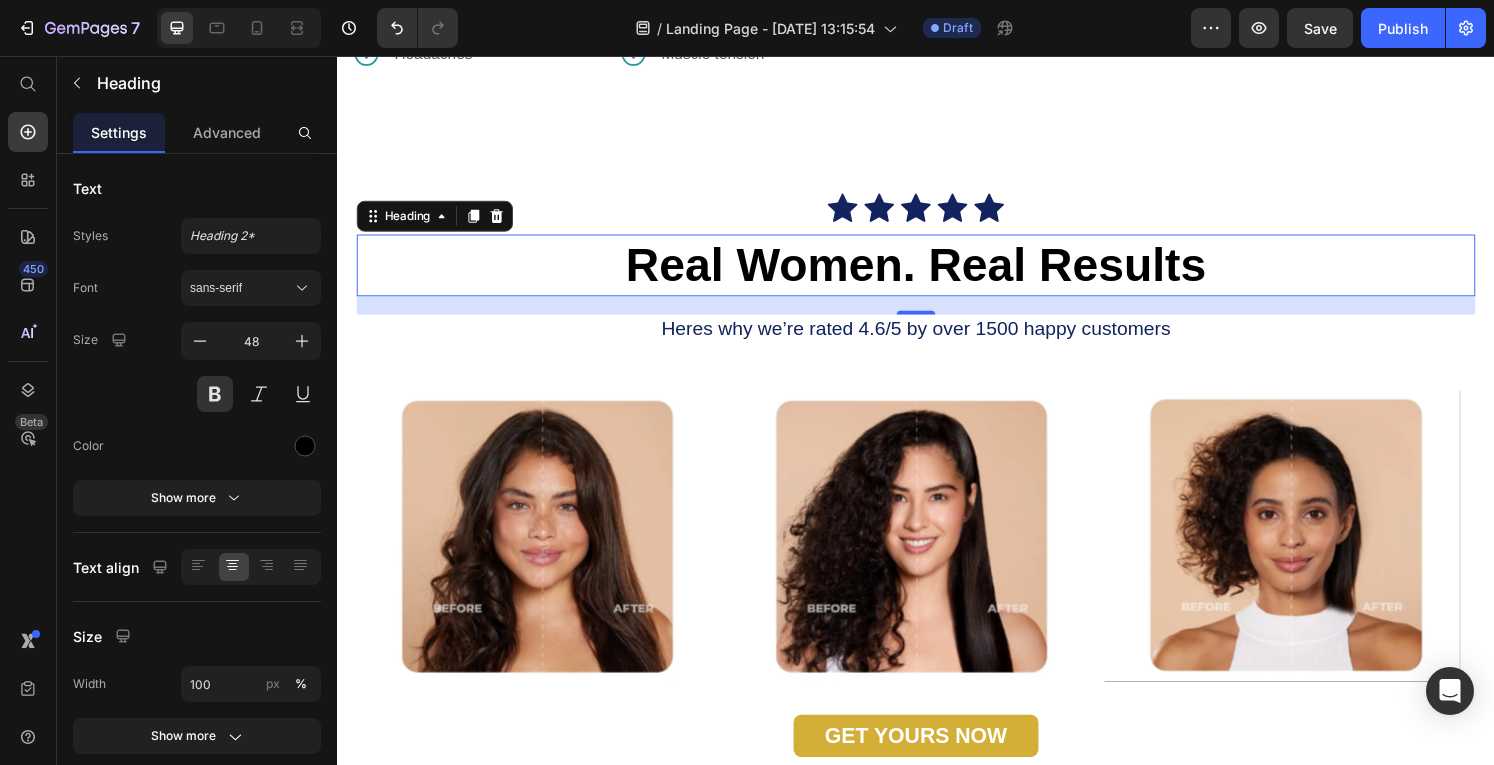 click on "Heres why we’re rated 4.6/5 by over 1500 happy customers" at bounding box center (937, 338) 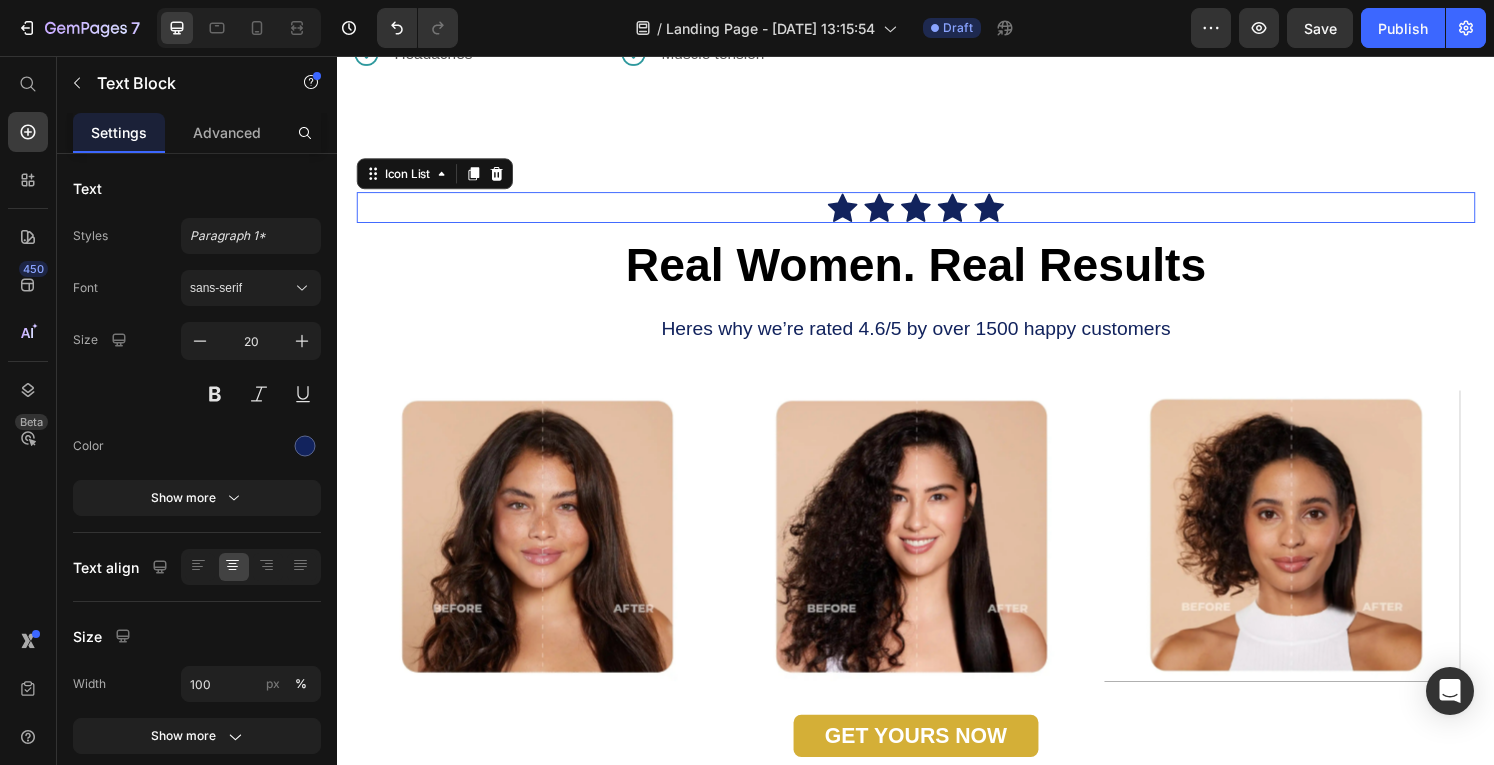 click on "Icon
Icon
Icon
Icon
Icon" at bounding box center [937, 213] 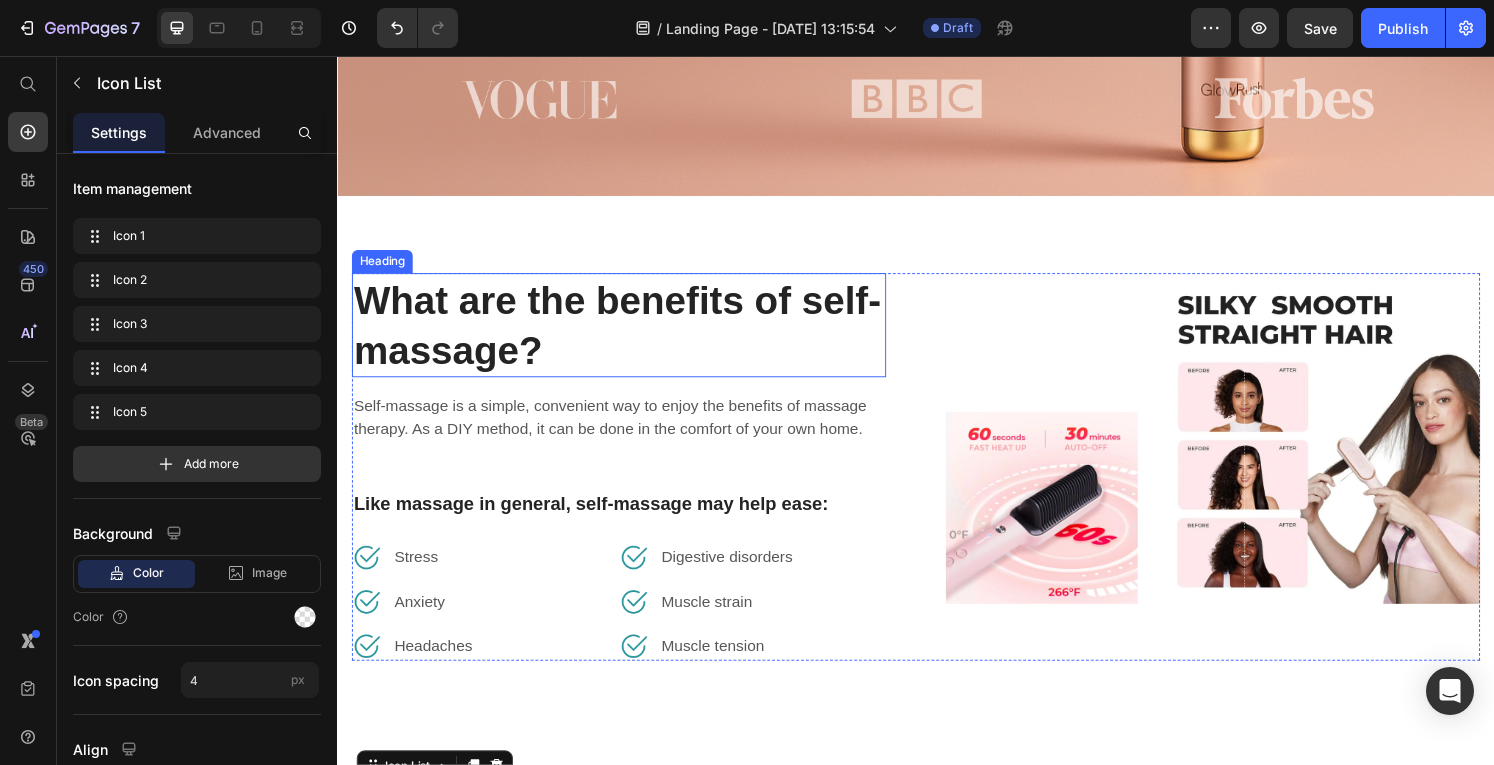 scroll, scrollTop: 682, scrollLeft: 0, axis: vertical 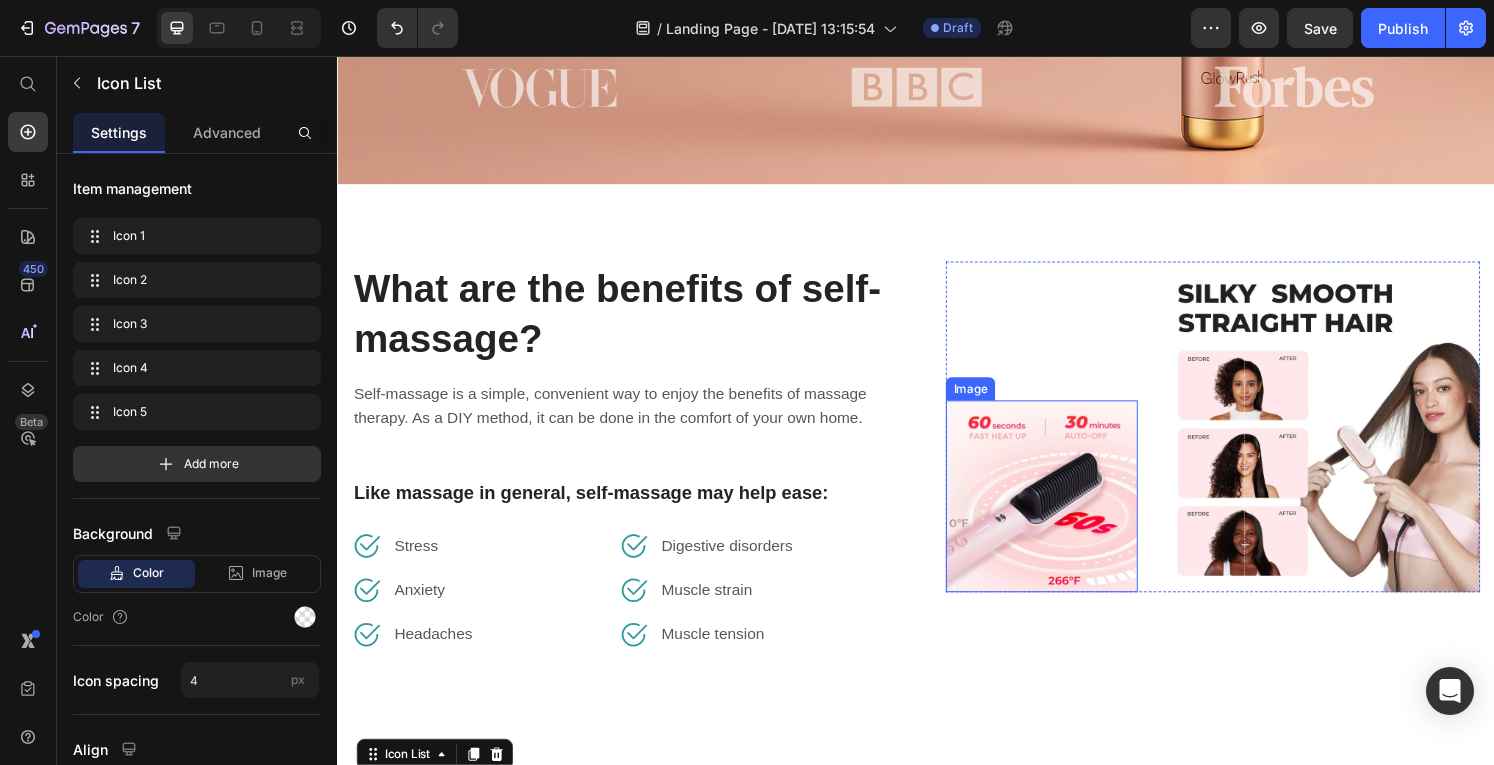 click at bounding box center (1350, 440) 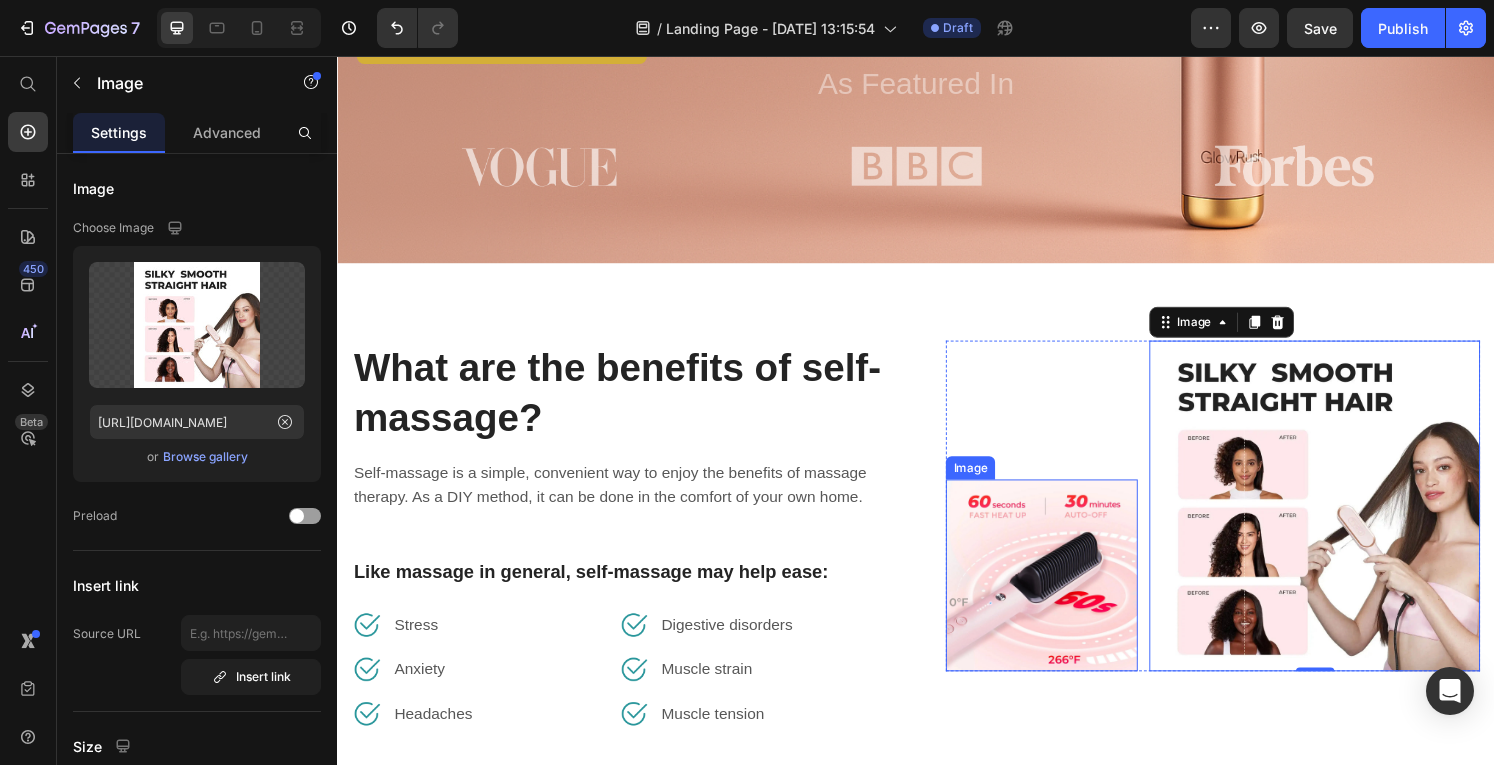 scroll, scrollTop: 598, scrollLeft: 0, axis: vertical 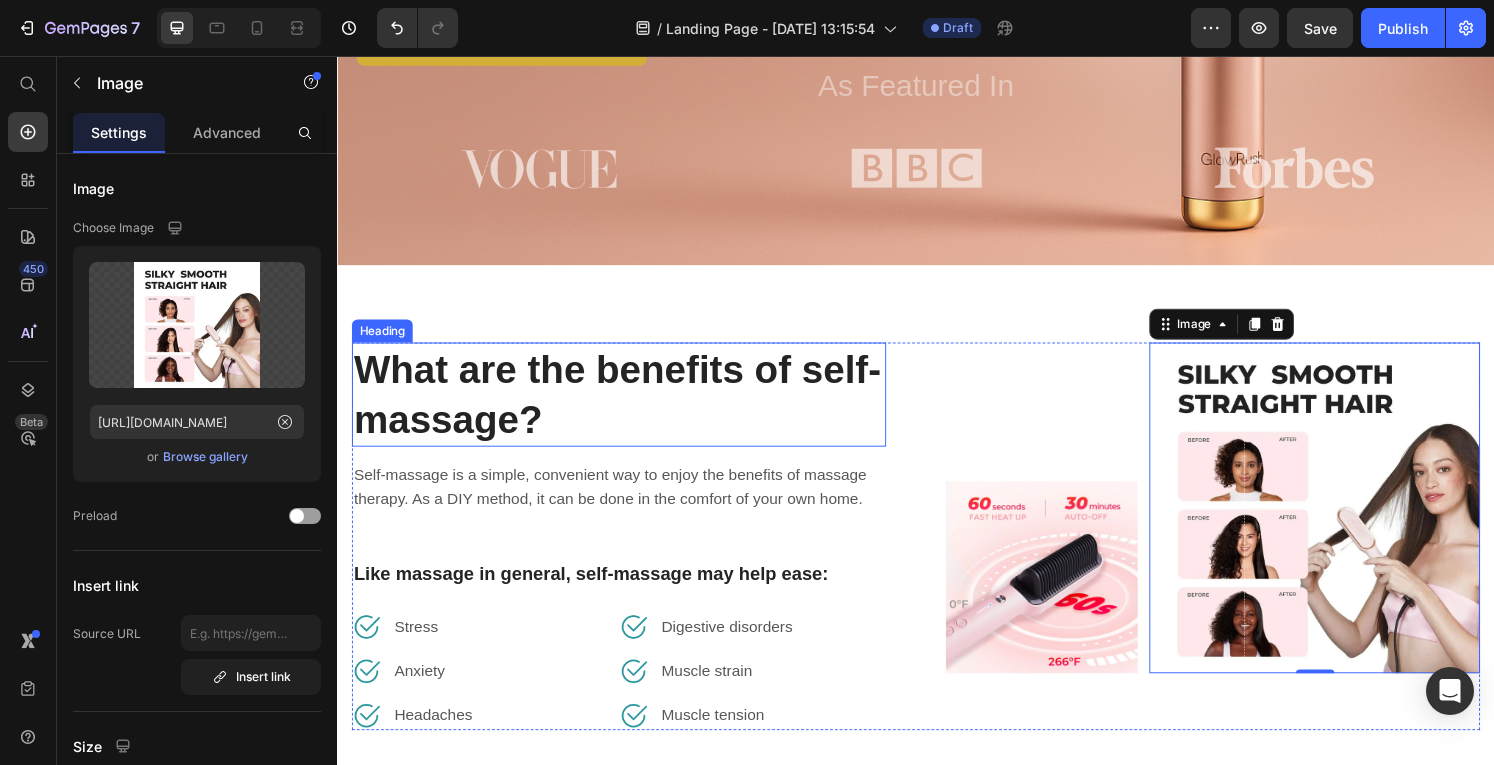 click on "What are the benefits of self-massage?" at bounding box center (629, 407) 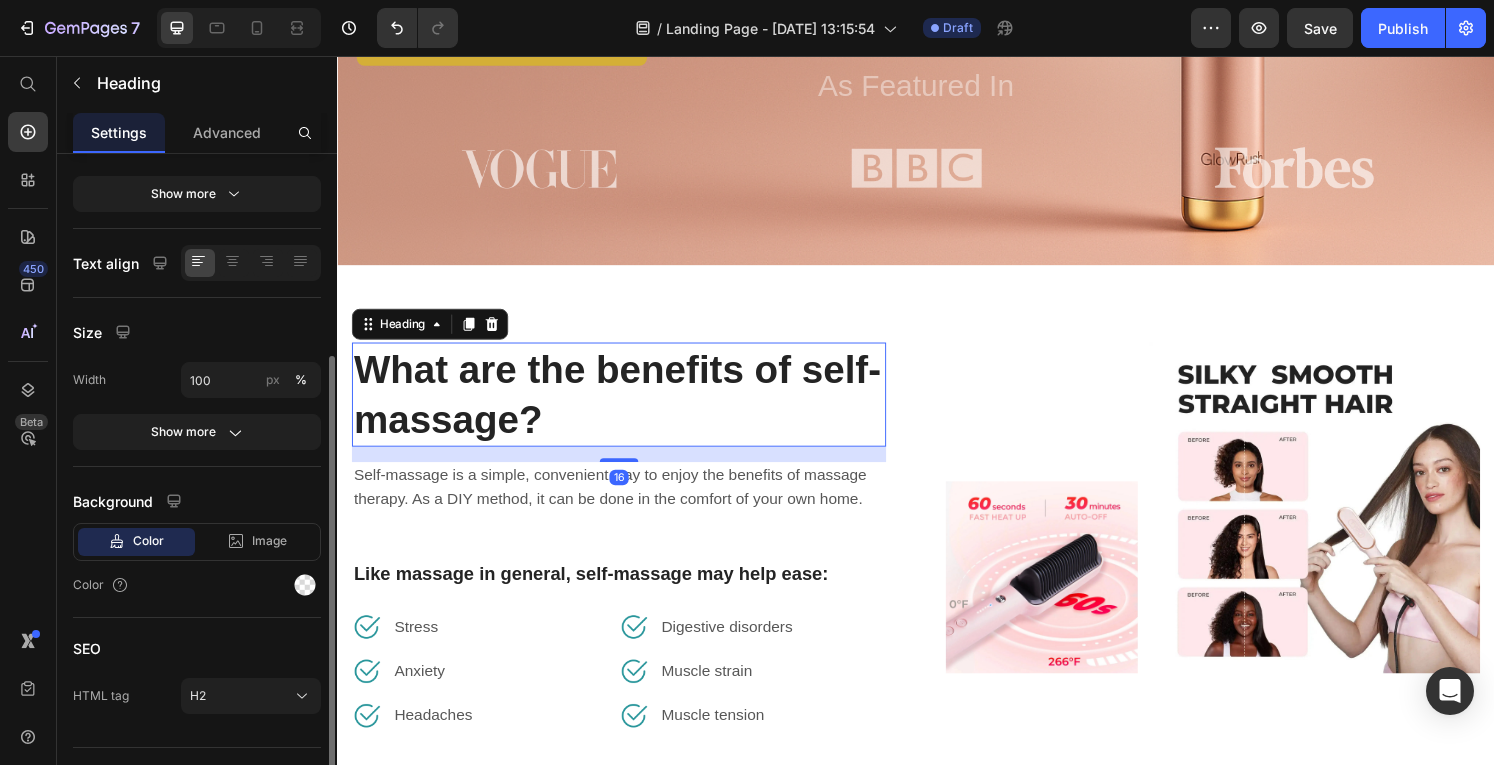 scroll, scrollTop: 340, scrollLeft: 0, axis: vertical 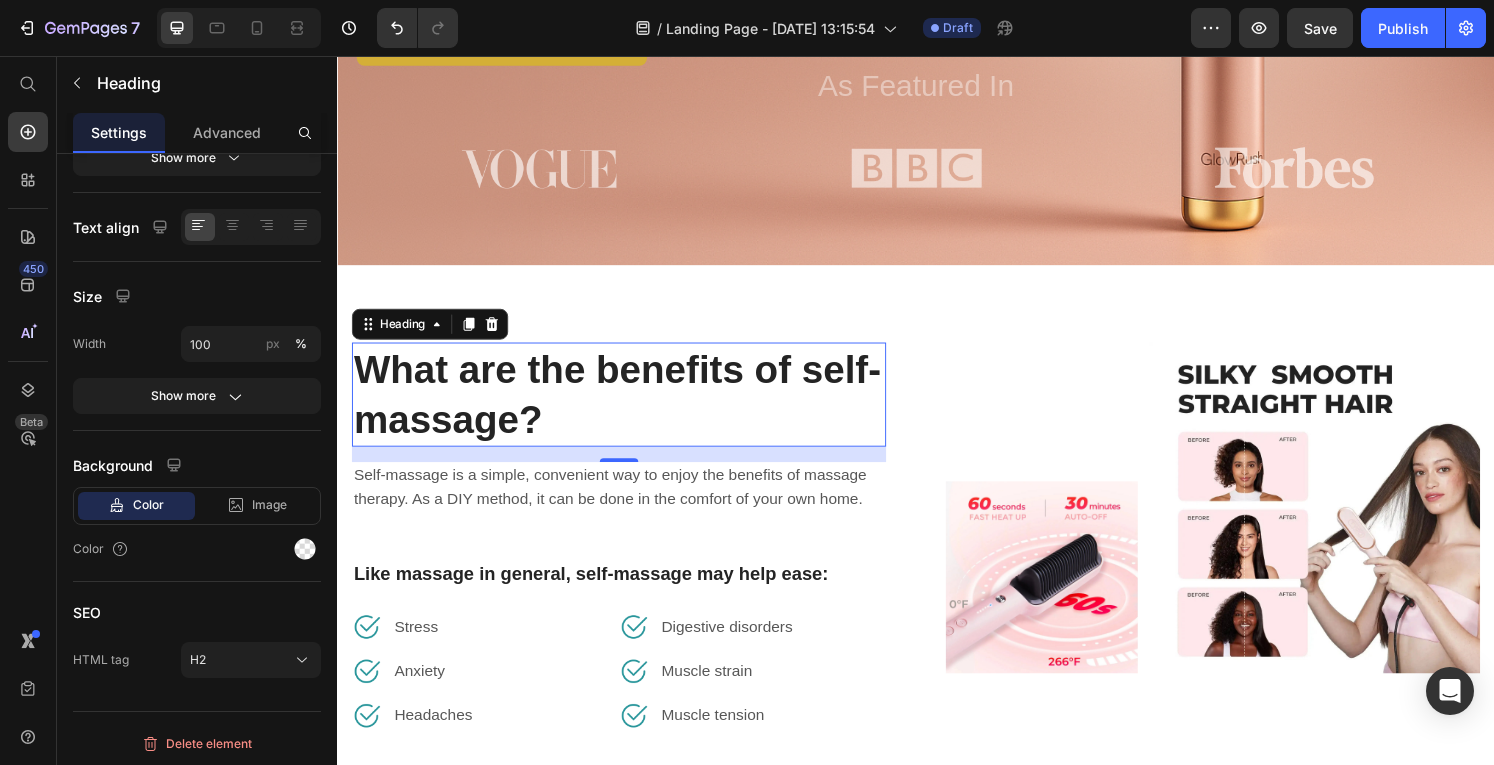 click on "What are the benefits of self-massage?" at bounding box center (629, 407) 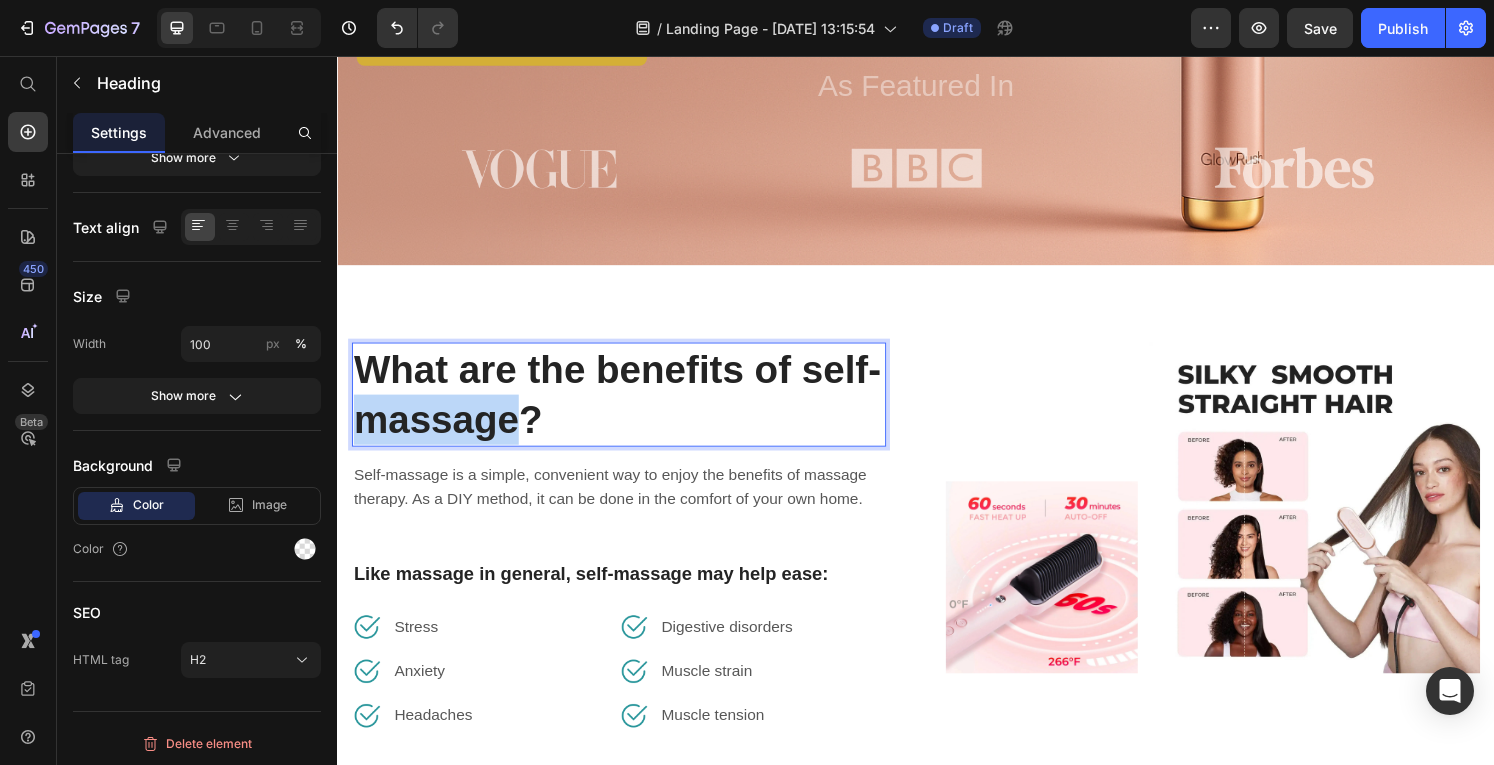 click on "What are the benefits of self-massage?" at bounding box center (629, 407) 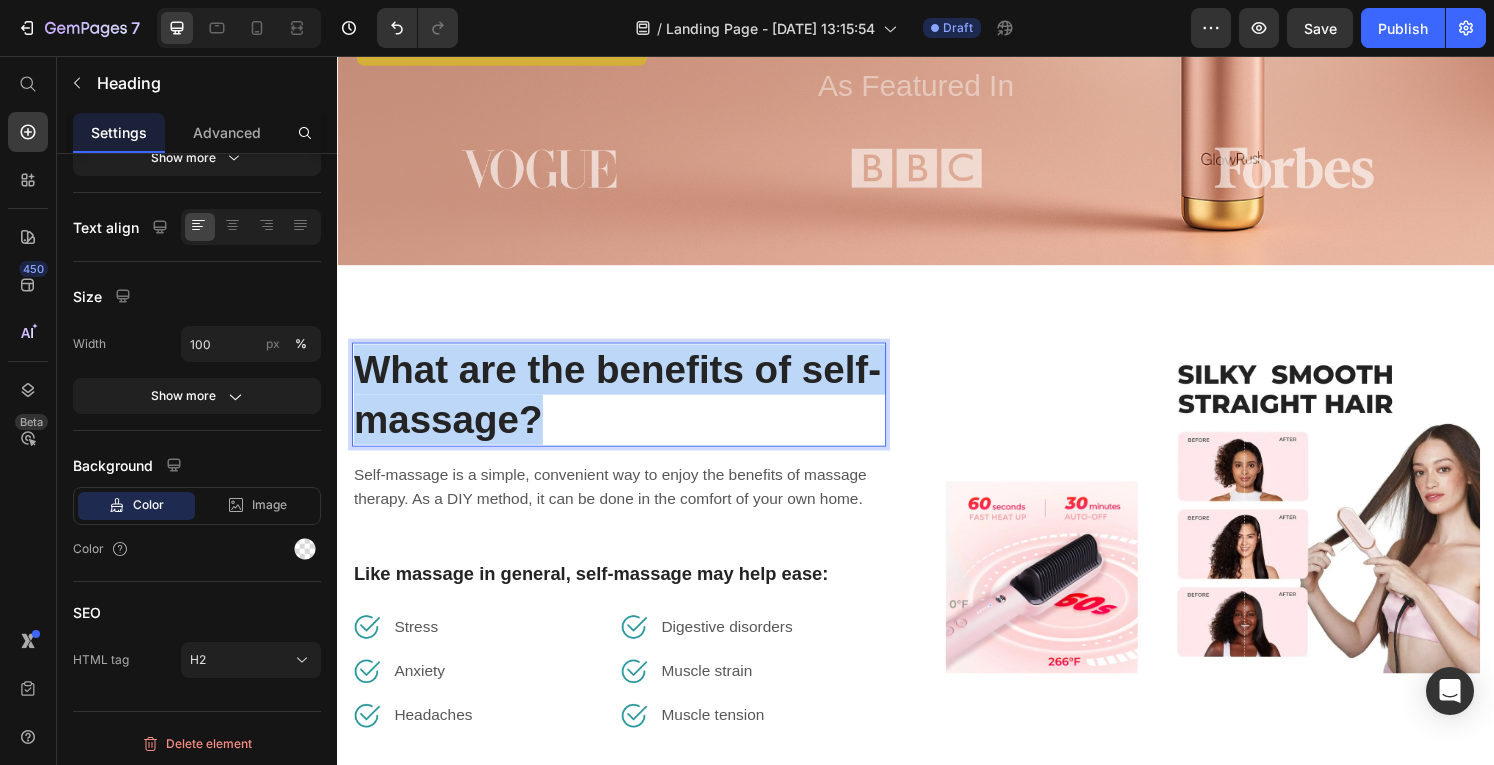 click on "What are the benefits of self-massage?" at bounding box center (629, 407) 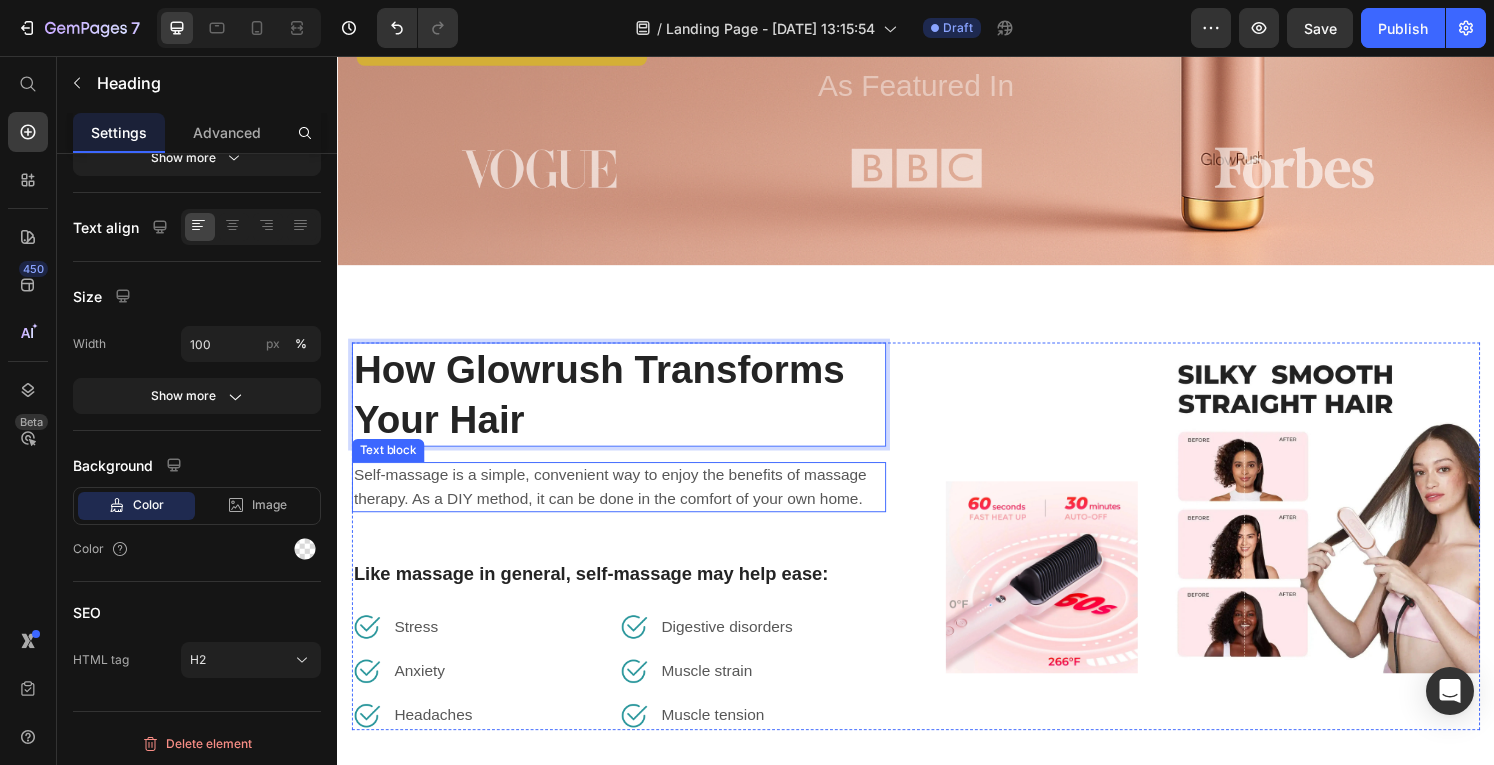 click on "How Glowrush Transforms Your Hair Heading   16 Self-massage is a simple, convenient way to enjoy the benefits of massage therapy. As a DIY method, it can be done in the comfort of your own home. Text block Like massage in general, self-massage may help ease: Text block Image Stress Text block Row Image Anxiety Text block Row Image Headaches Text block Row Image [MEDICAL_DATA] Text block Row Image Muscle strain Text block Row Image Muscle tension Text block Row Row" at bounding box center (629, 554) 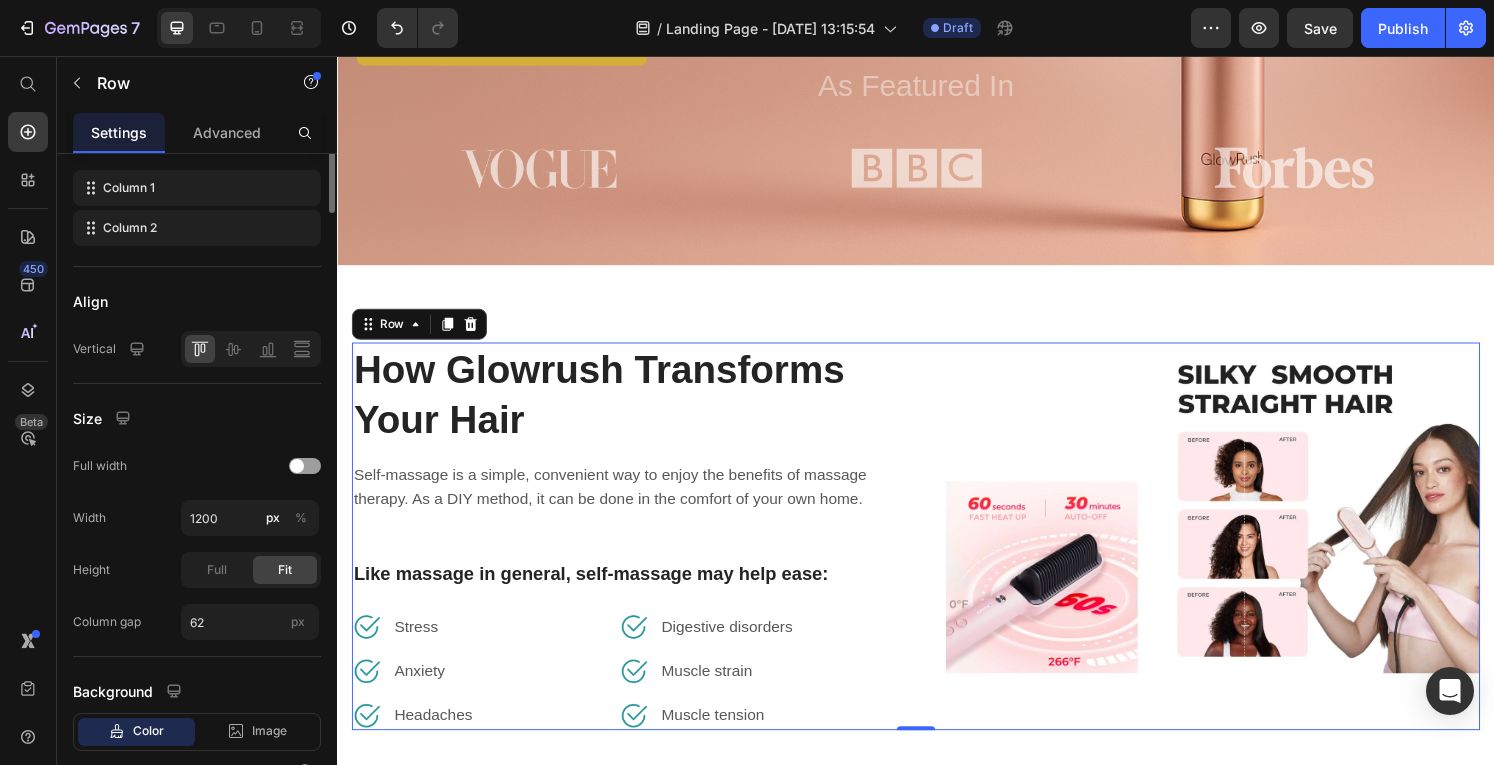 scroll, scrollTop: 0, scrollLeft: 0, axis: both 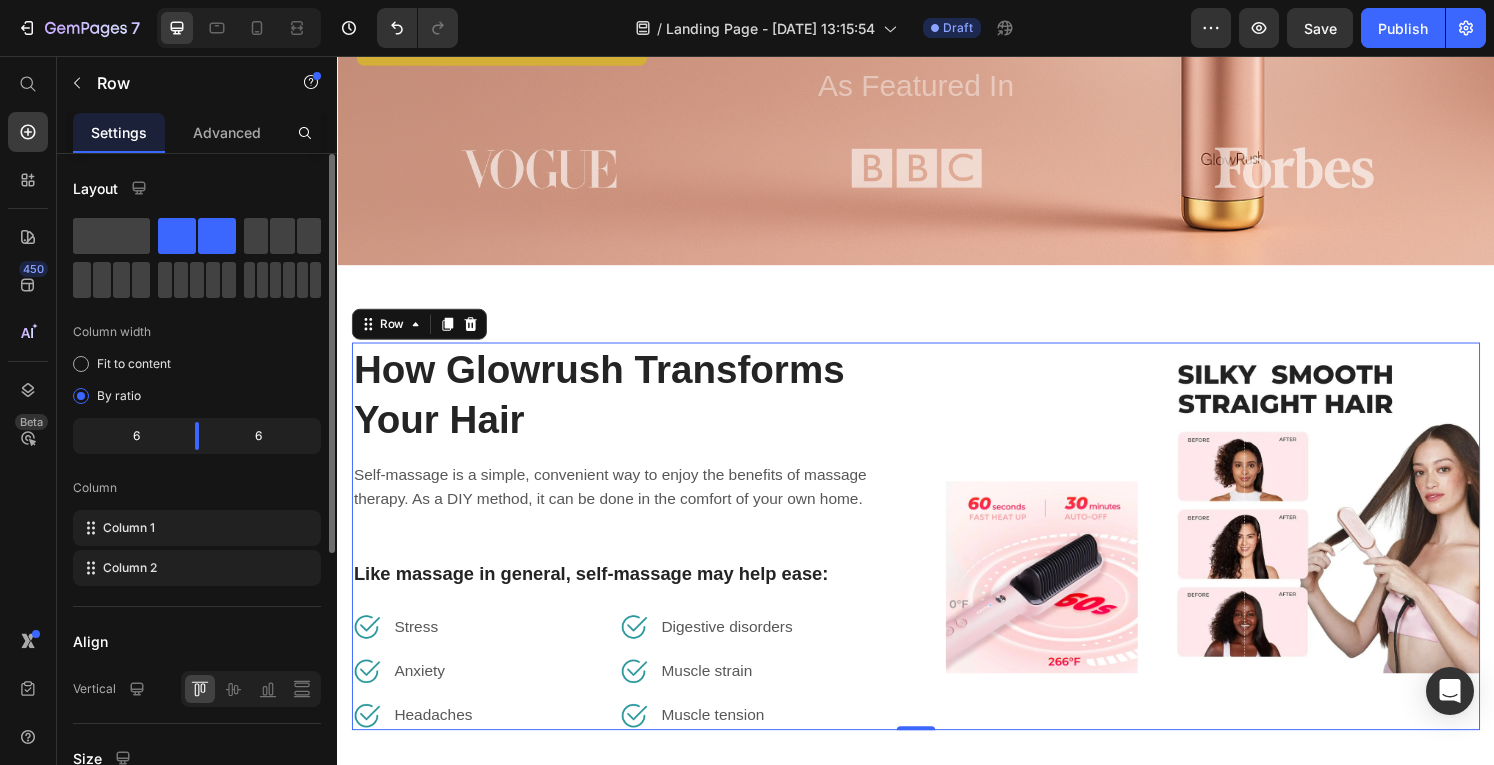 click on "How Glowrush Transforms Your Hair Heading Self-massage is a simple, convenient way to enjoy the benefits of massage therapy. As a DIY method, it can be done in the comfort of your own home. Text block Like massage in general, self-massage may help ease: Text block Image Stress Text block Row Image Anxiety Text block Row Image Headaches Text block Row Image [MEDICAL_DATA] Text block Row Image Muscle strain Text block Row Image Muscle tension Text block Row Row" at bounding box center (629, 554) 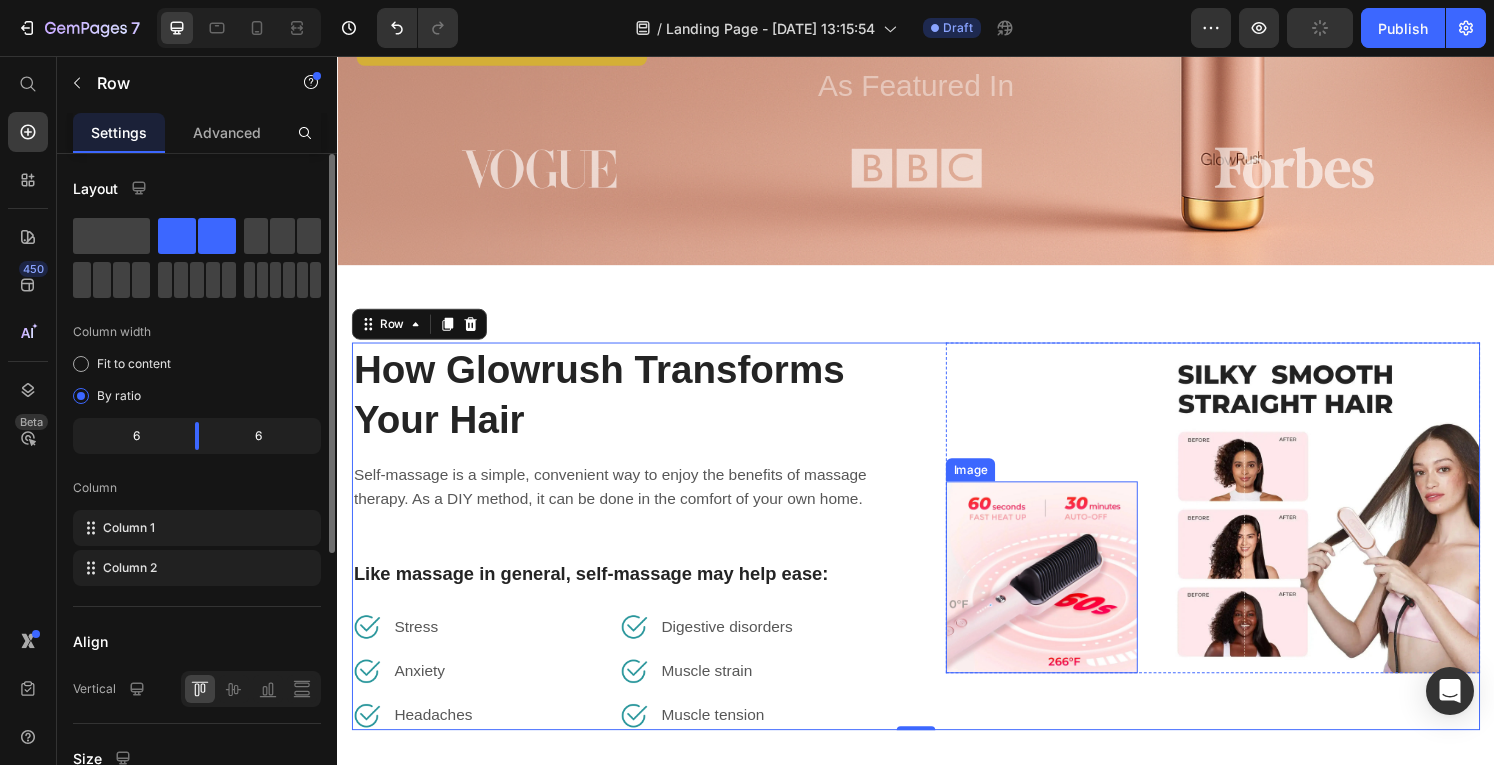 click at bounding box center [1067, 596] 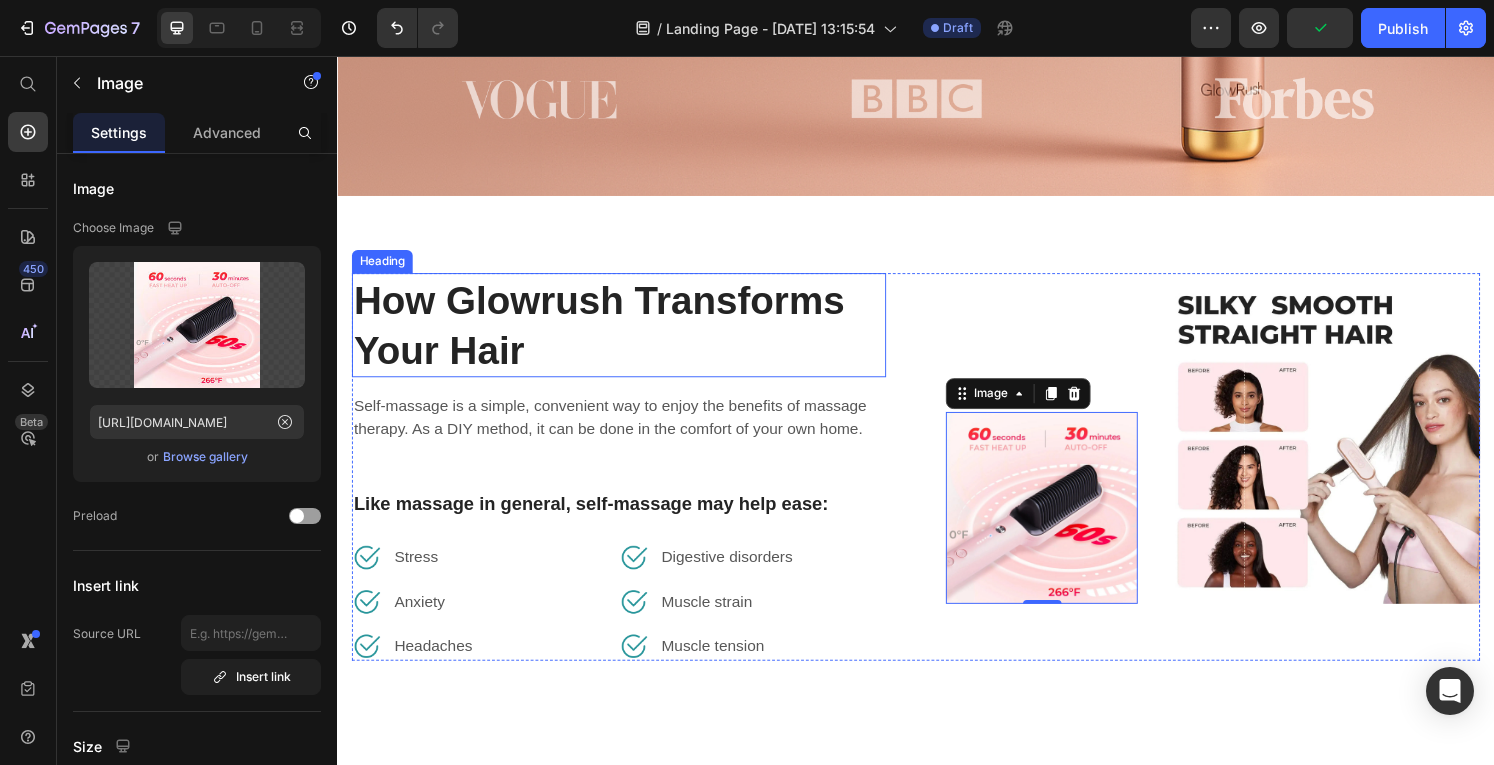 scroll, scrollTop: 668, scrollLeft: 0, axis: vertical 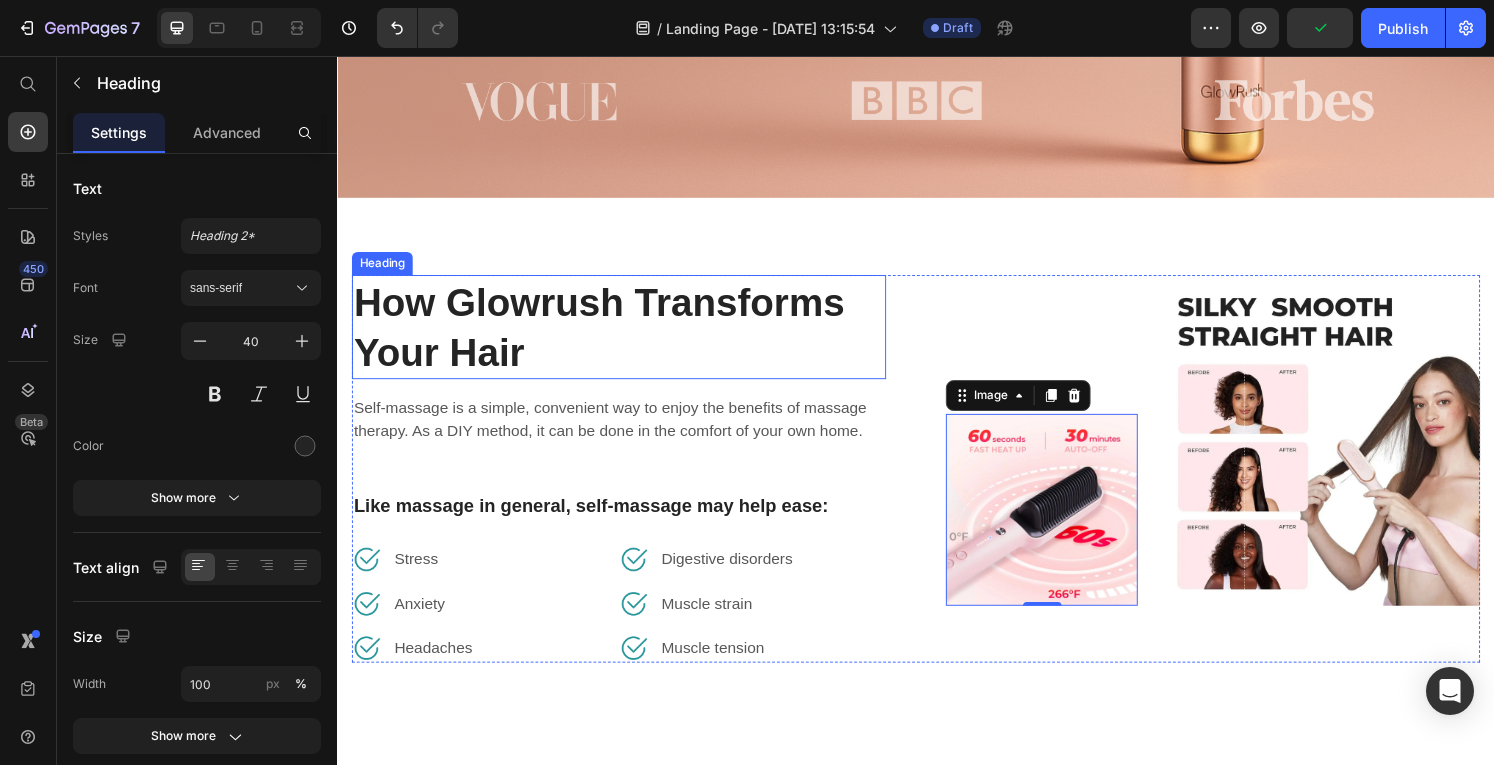 click on "How Glowrush Transforms Your Hair" at bounding box center (629, 337) 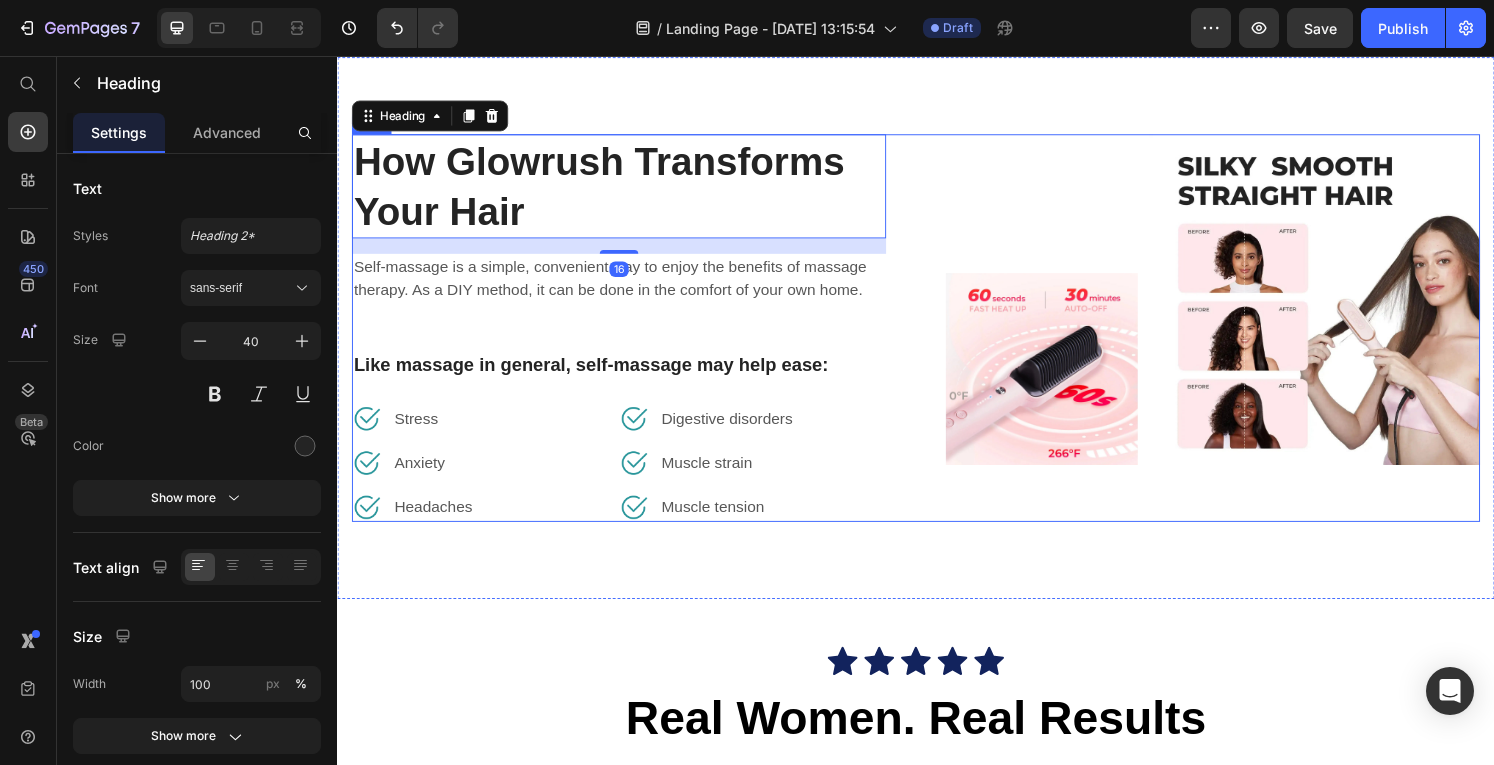 scroll, scrollTop: 988, scrollLeft: 0, axis: vertical 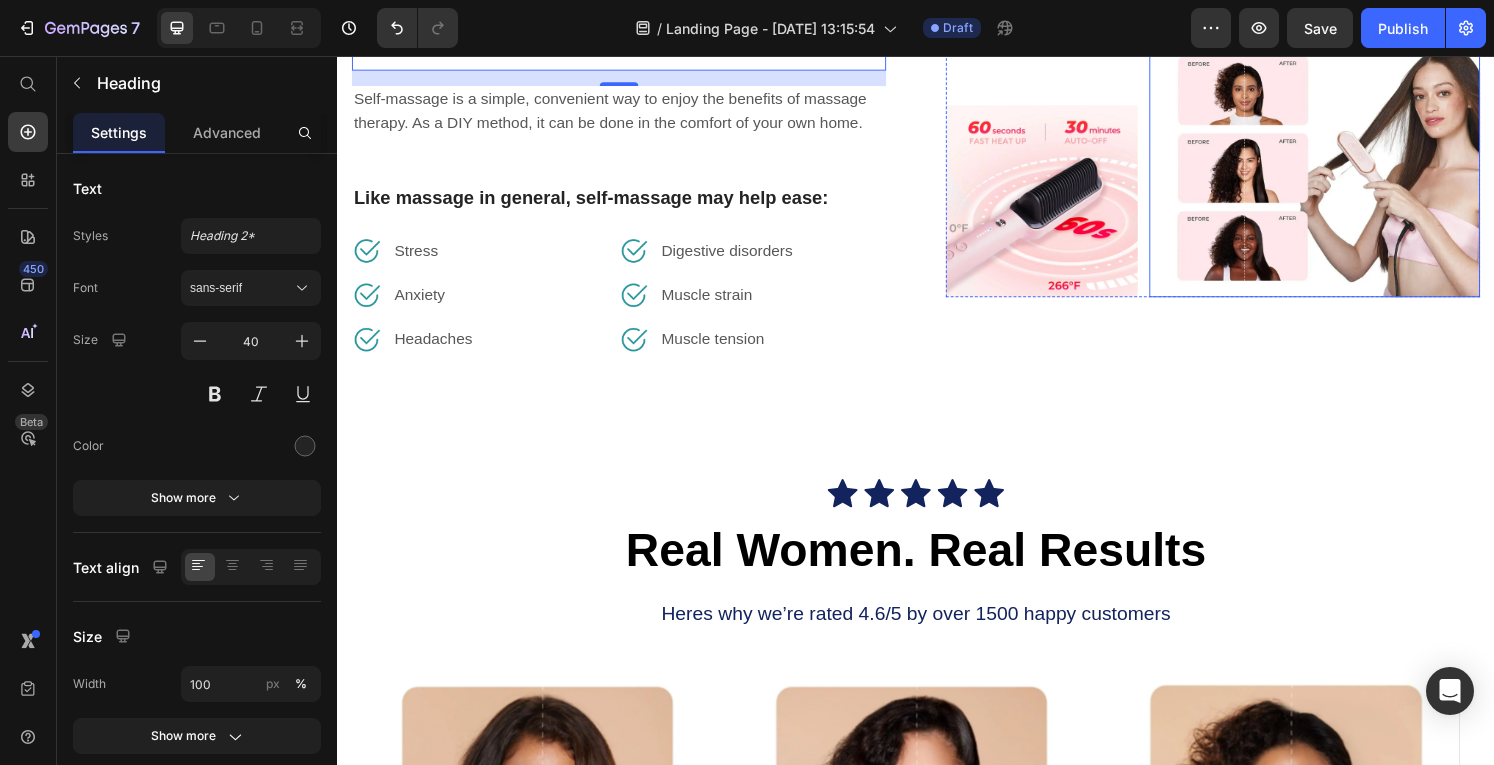click at bounding box center [1350, 134] 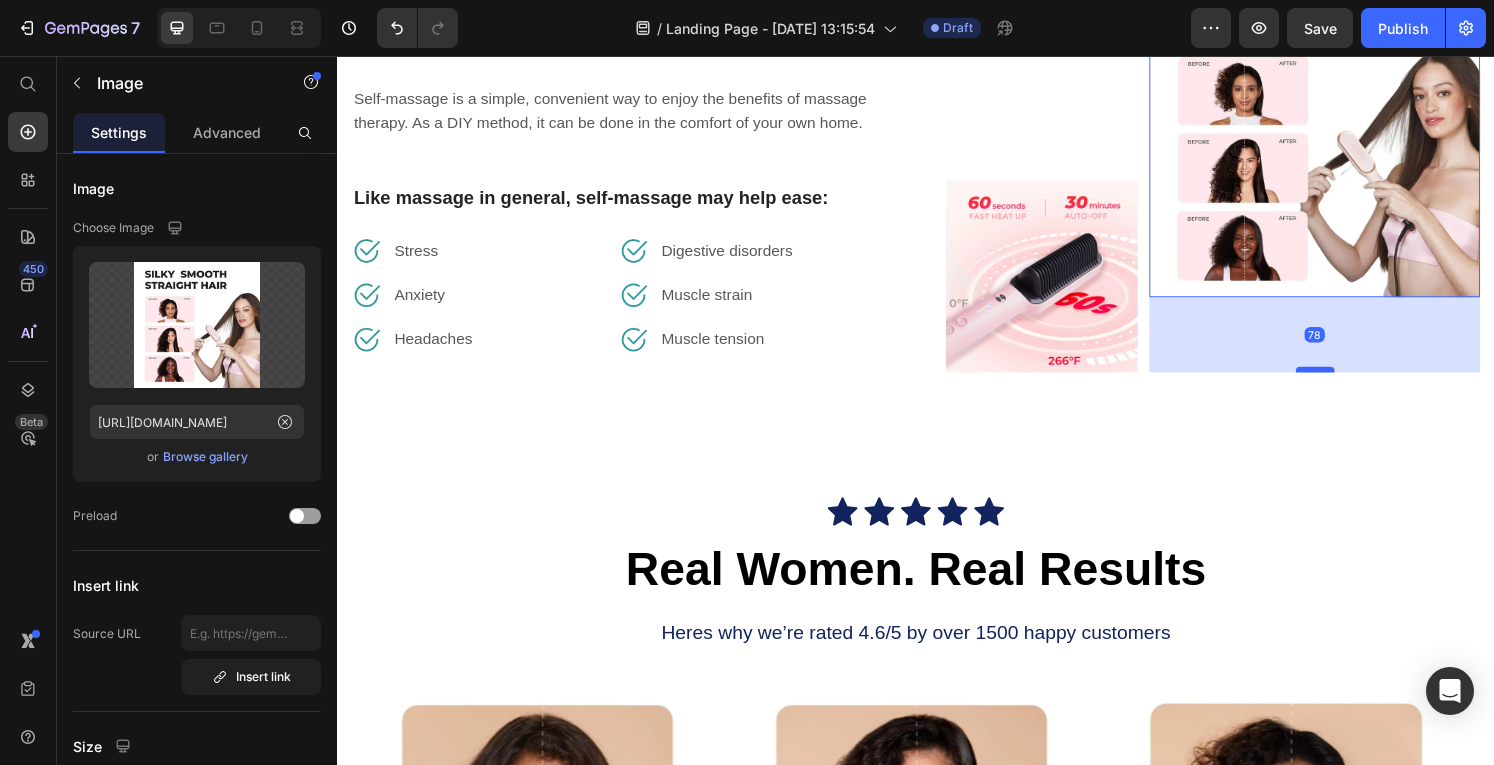 drag, startPoint x: 1342, startPoint y: 294, endPoint x: 1348, endPoint y: 372, distance: 78.23043 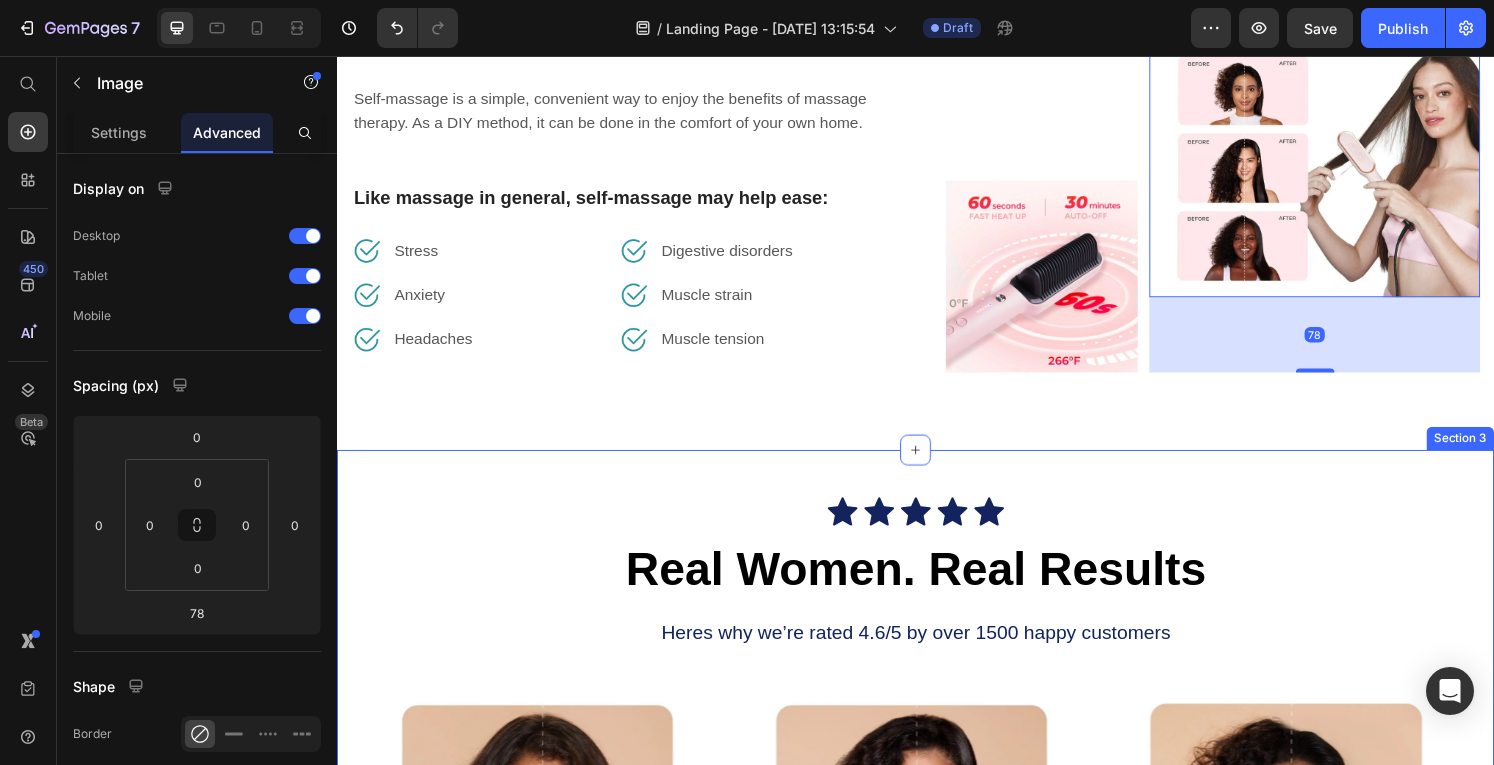 click on "Icon
Icon
Icon
Icon
Icon Icon List Real Women. Real Results Heading Heres why we’re rated 4.6/5 by over 1500 happy customers Text Block Image Image Image Carousel GET YOURS NOW Button Row Image Supportive Design Text Block Ergonomically engineered for optimal spinal alignment Text Block Hero Banner Image Pressure Relief Text Block Reduces neck and shoulder discomfort Text Block Hero Banner Row Image Breathable Materials Text Block Ensures cool, comfortable sleep Text Block Hero Banner Row Section 3" at bounding box center (937, 811) 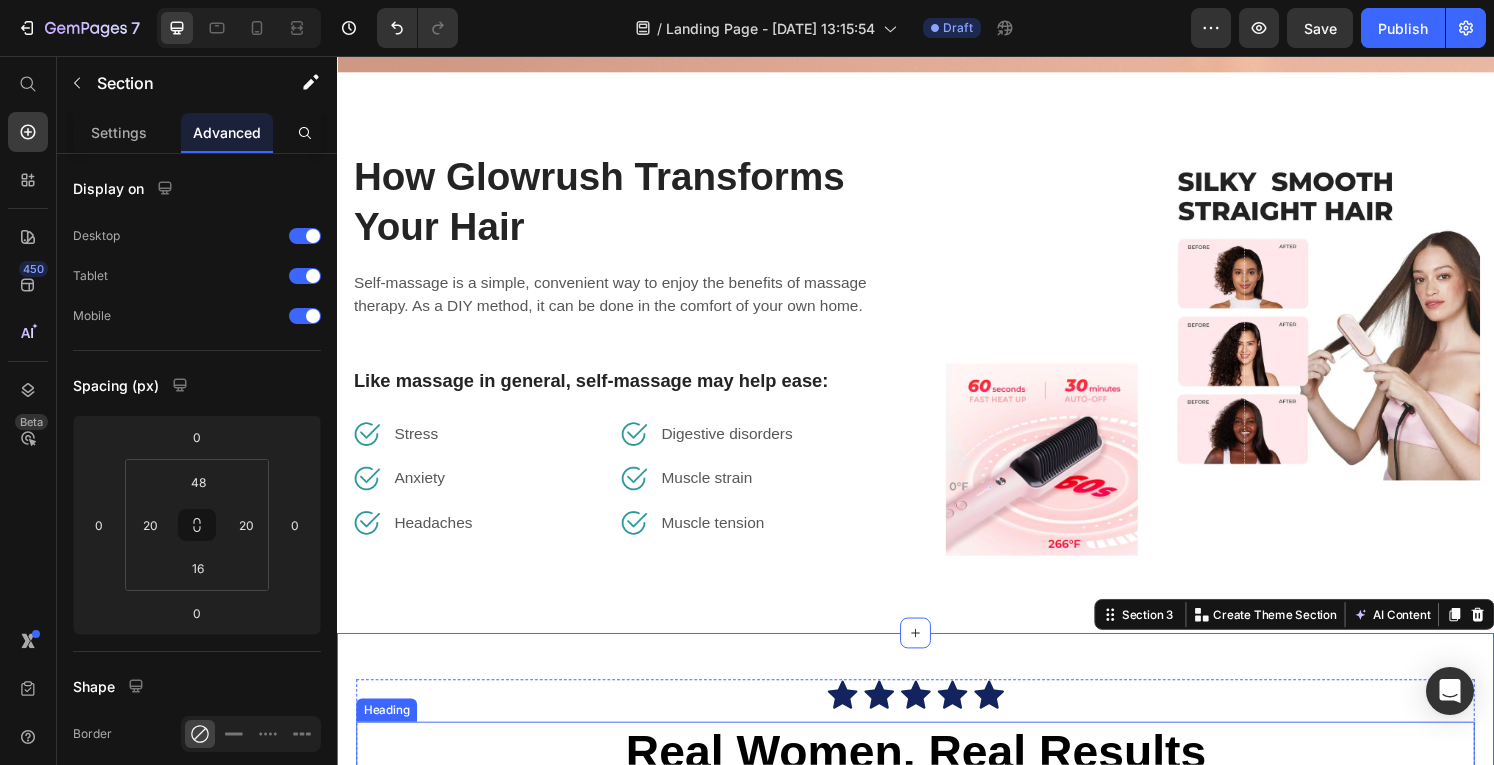 scroll, scrollTop: 794, scrollLeft: 0, axis: vertical 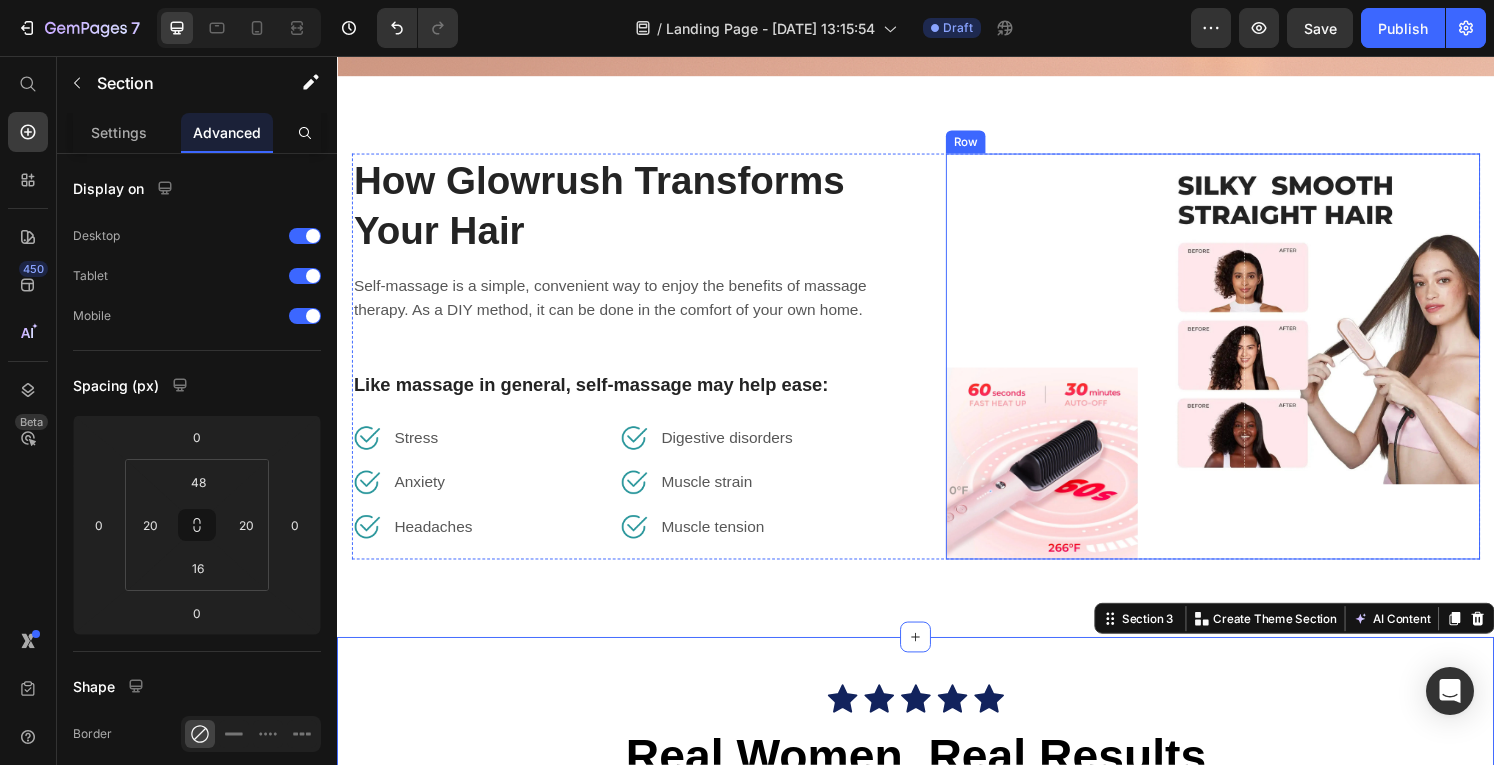click on "Image" at bounding box center (1067, 367) 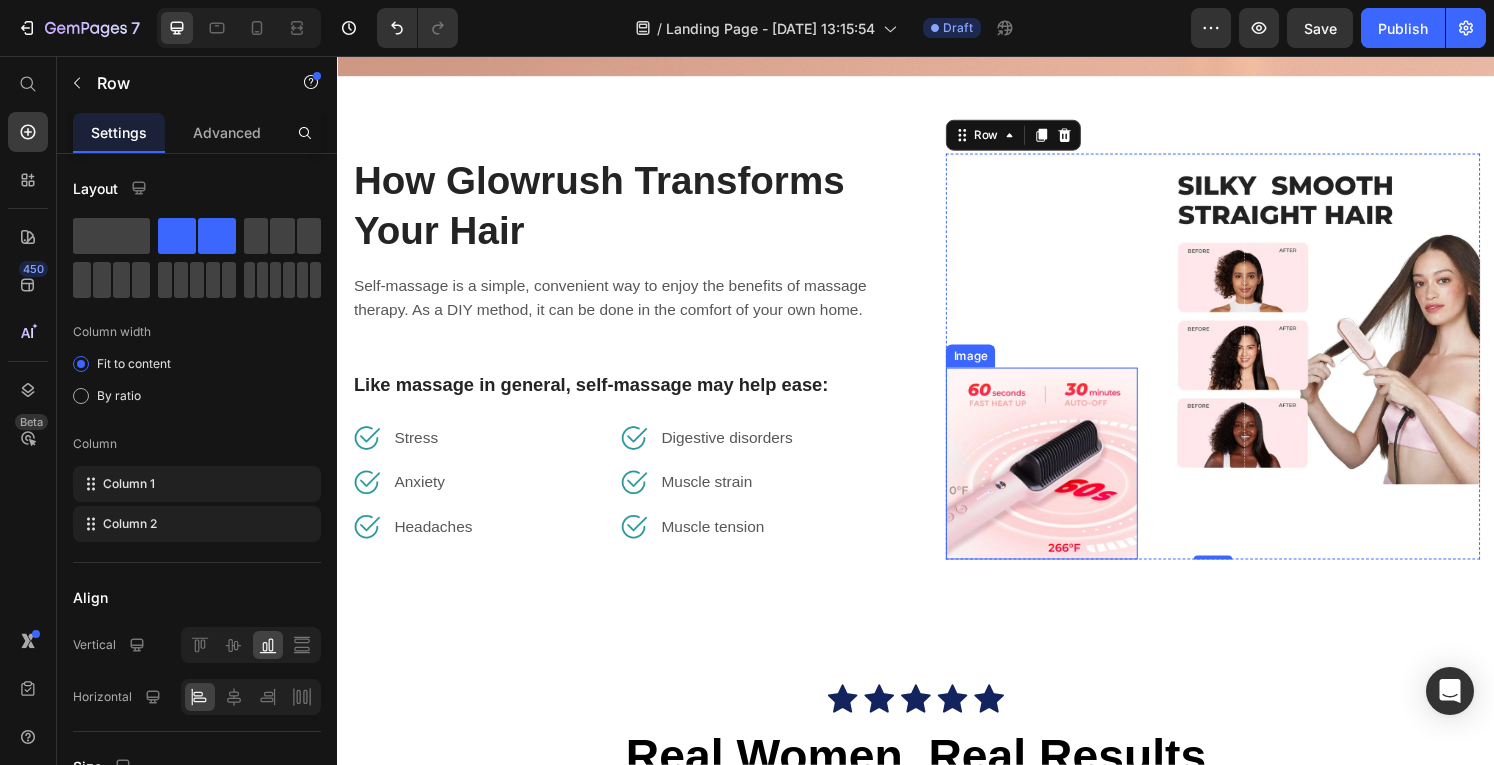 click at bounding box center [1067, 478] 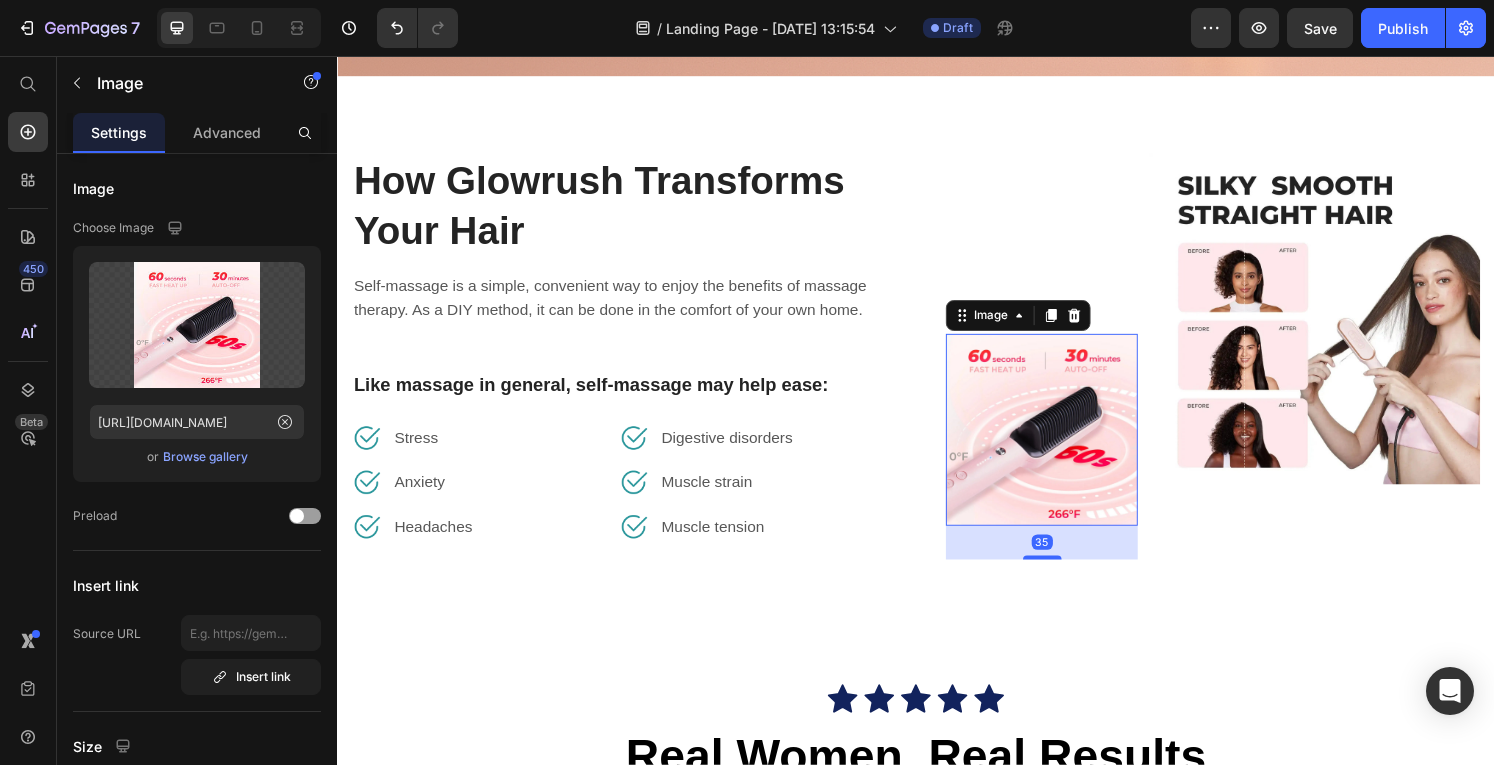 drag, startPoint x: 1059, startPoint y: 567, endPoint x: 1072, endPoint y: 601, distance: 36.40055 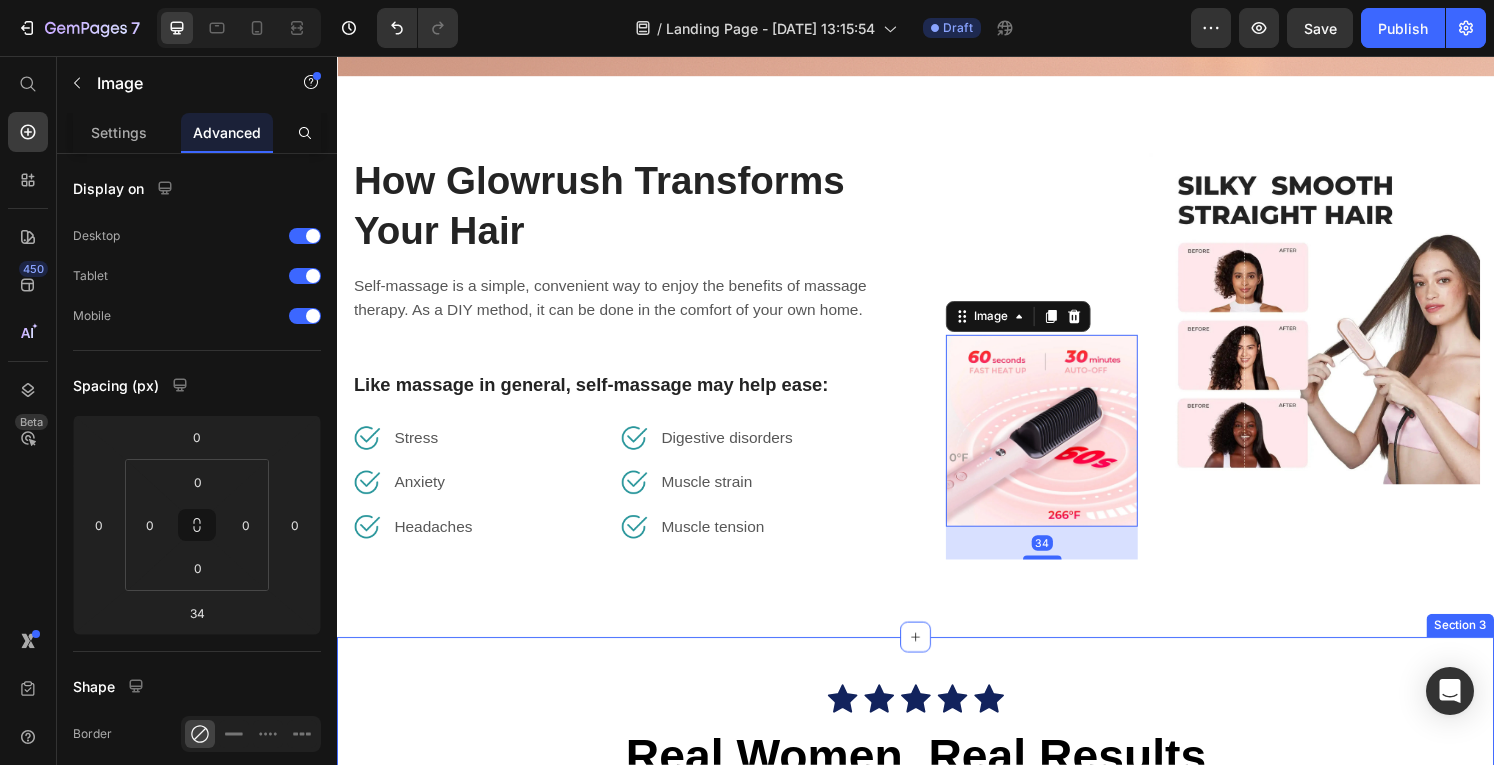 click on "Icon
Icon
Icon
Icon
Icon Icon List Real Women. Real Results Heading Heres why we’re rated 4.6/5 by over 1500 happy customers Text Block Image Image Image Carousel GET YOURS NOW Button Row Image Supportive Design Text Block Ergonomically engineered for optimal spinal alignment Text Block Hero Banner Image Pressure Relief Text Block Reduces neck and shoulder discomfort Text Block Hero Banner Row Image Breathable Materials Text Block Ensures cool, comfortable sleep Text Block Hero Banner Row Section 3" at bounding box center [937, 1005] 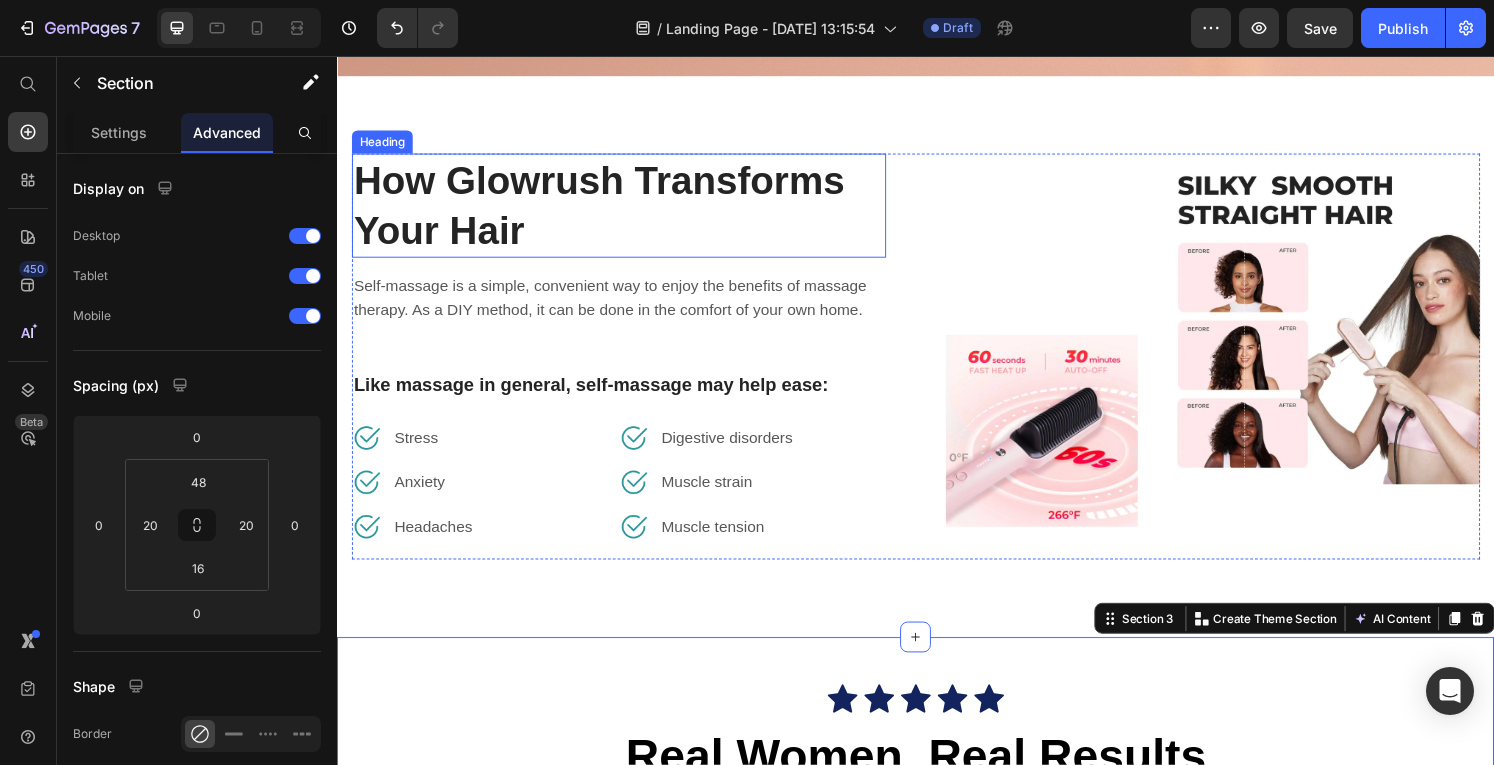 click on "How Glowrush Transforms Your Hair" at bounding box center [629, 211] 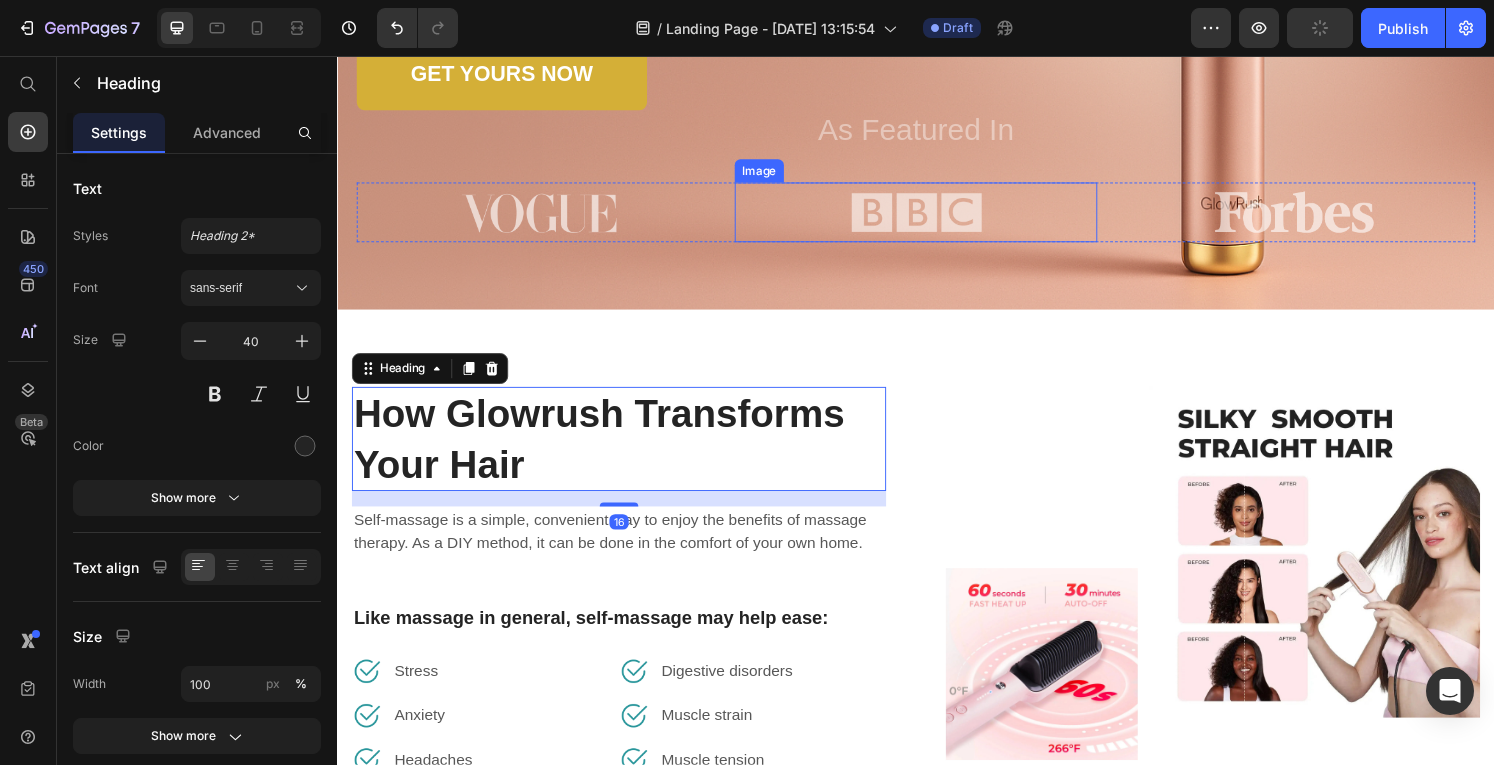 click on "Drop element here
Drop element here Row
Icon
Icon
Icon
Icon
Icon Icon List 1500+ Happy Customers Text Block Row Discover Salon-Smooth Hair in Minutes Heading Your all-in-one Ionic Smoothing Brush. Safe. Fast. Gorgeous. Text Block GET YOURS NOW Button As Featured In Text Block Image Image Image Row Row Section 1" at bounding box center (937, -68) 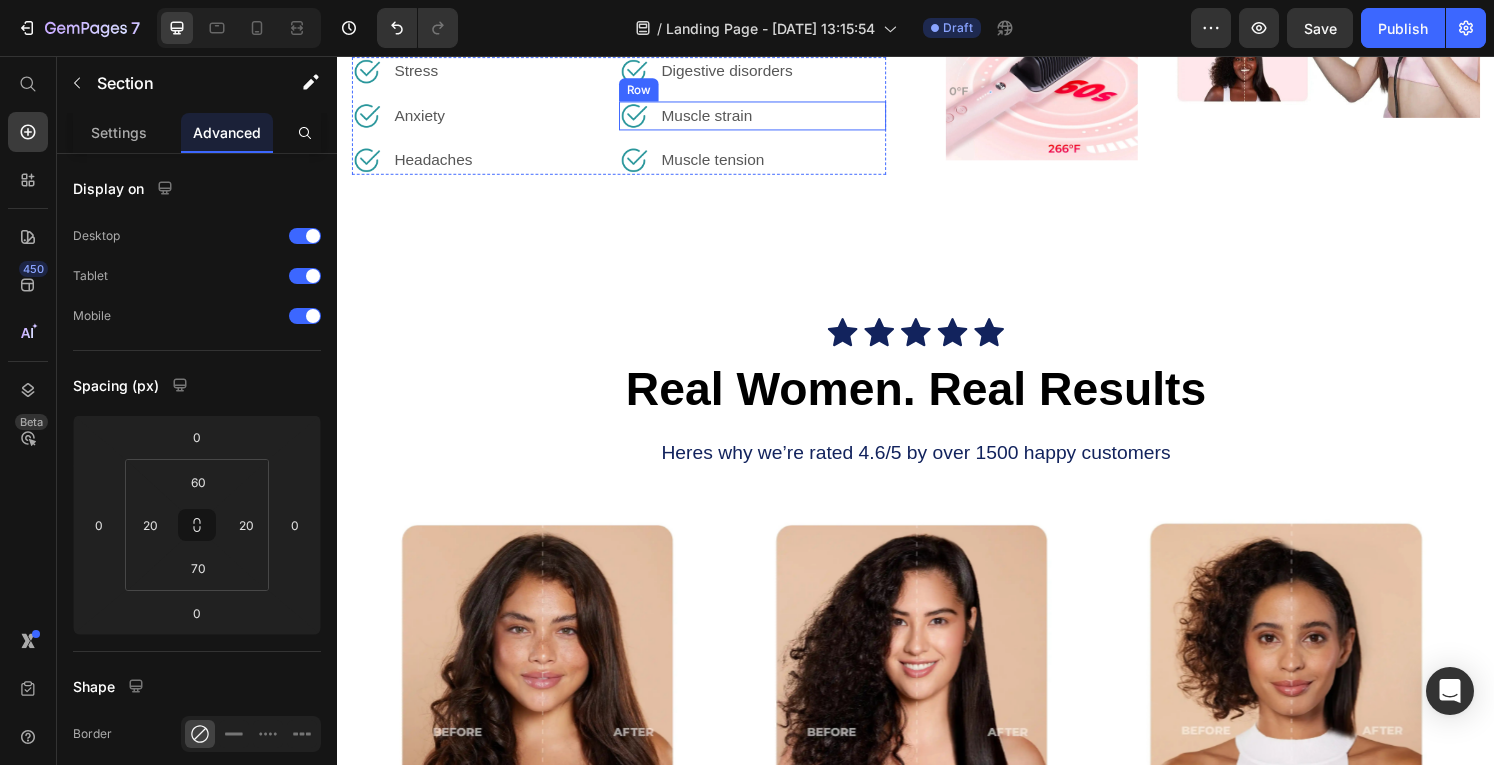 scroll, scrollTop: 1186, scrollLeft: 0, axis: vertical 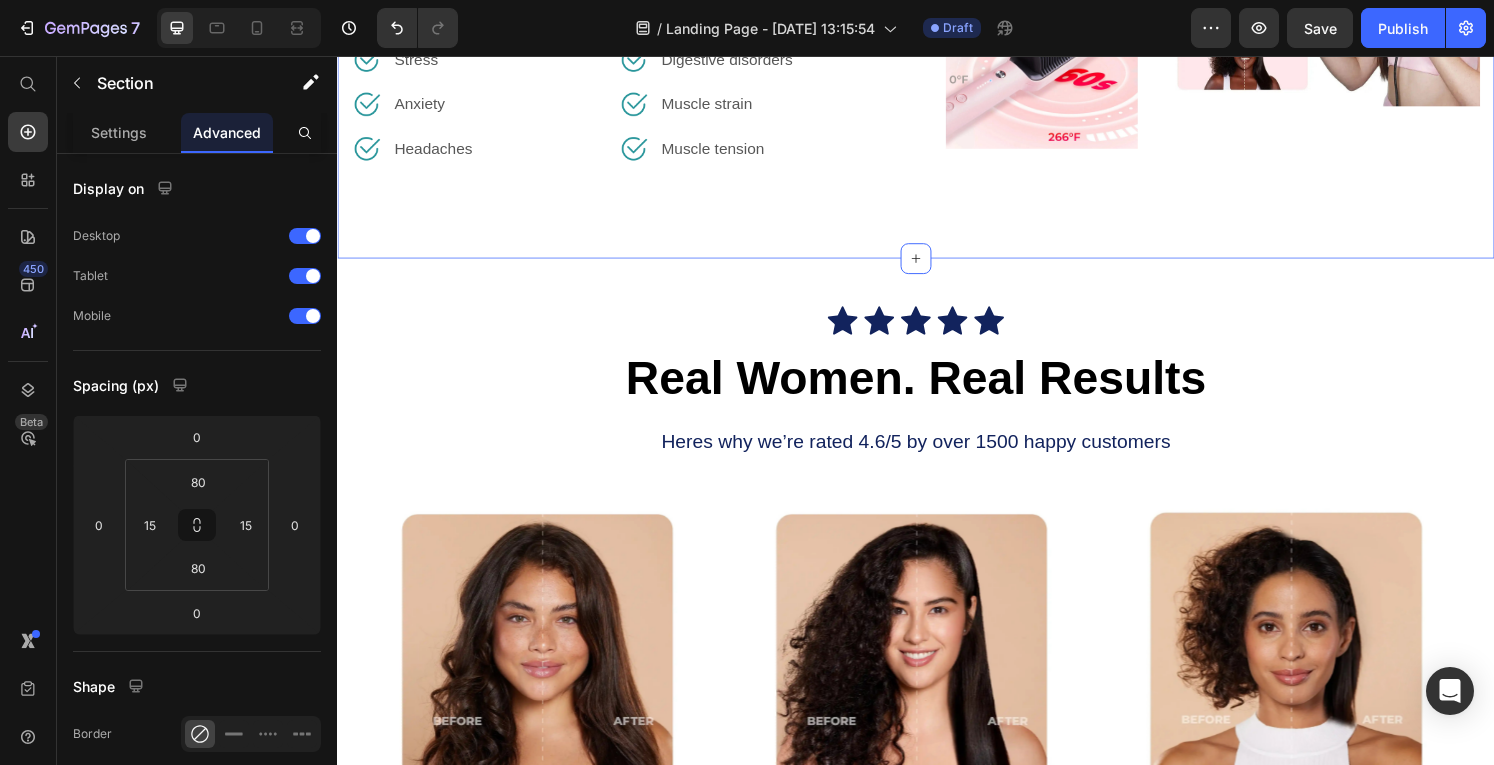 click on "How Glowrush Transforms Your Hair Heading Self-massage is a simple, convenient way to enjoy the benefits of massage therapy. As a DIY method, it can be done in the comfort of your own home. Text block Like massage in general, self-massage may help ease: Text block Image Stress Text block Row Image Anxiety Text block Row Image Headaches Text block Row Image [MEDICAL_DATA] Text block Row Image Muscle strain Text block Row Image Muscle tension Text block Row Row Image Image Row Row Section 2   You can create reusable sections Create Theme Section AI Content Write with GemAI What would you like to describe here? Tone and Voice Persuasive Product Show more Generate" at bounding box center [937, -25] 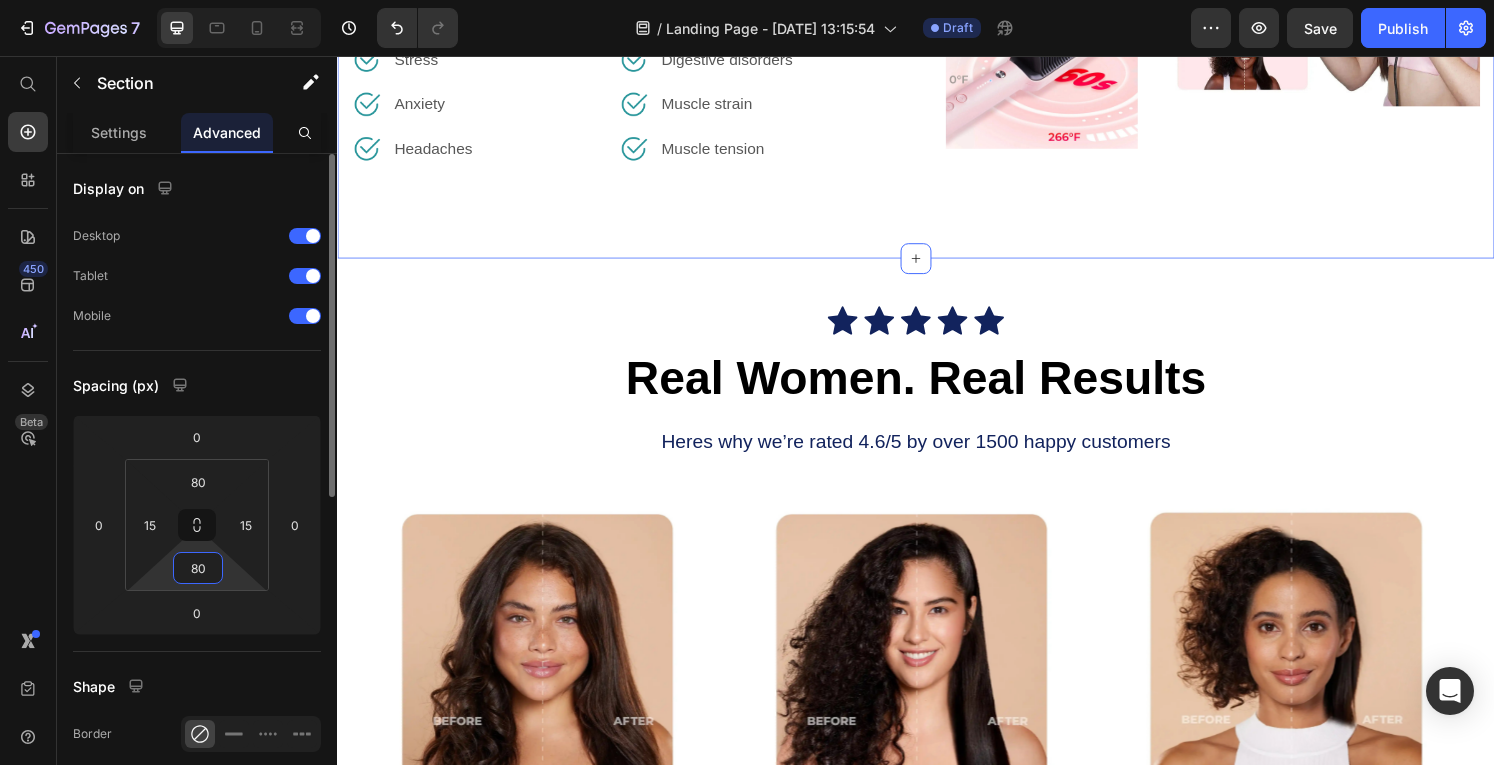 click on "80" at bounding box center (198, 568) 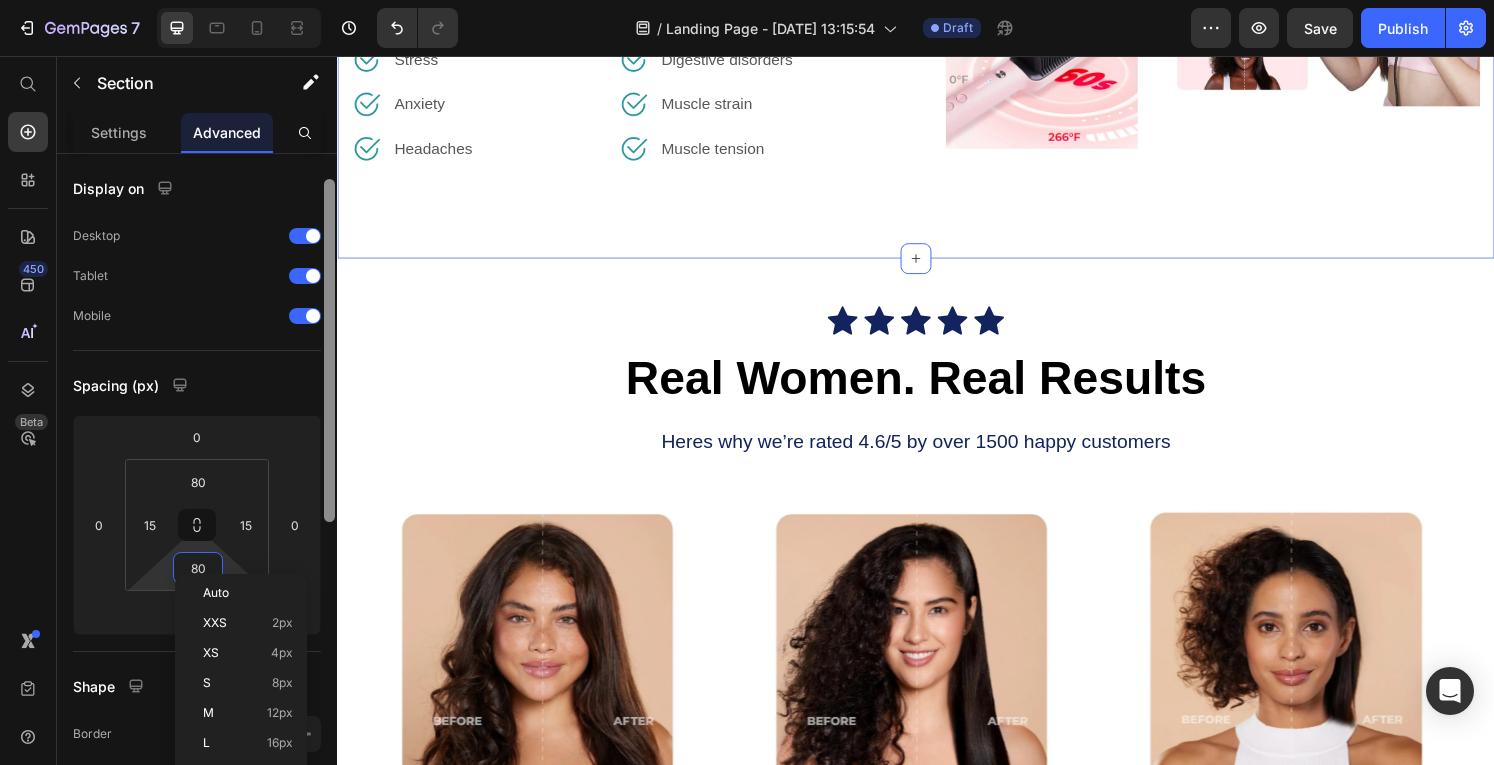 scroll, scrollTop: 152, scrollLeft: 0, axis: vertical 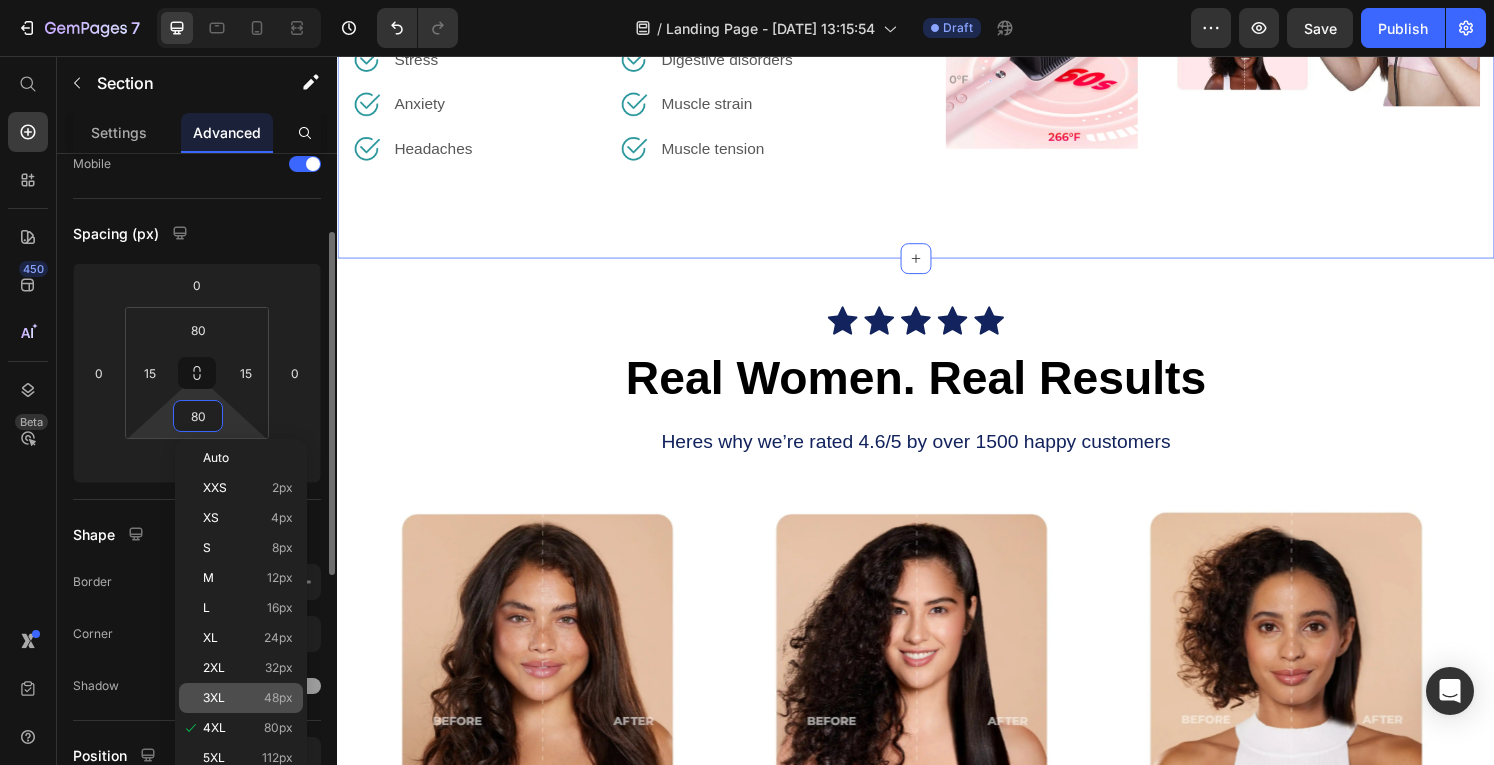 click on "48px" at bounding box center [278, 698] 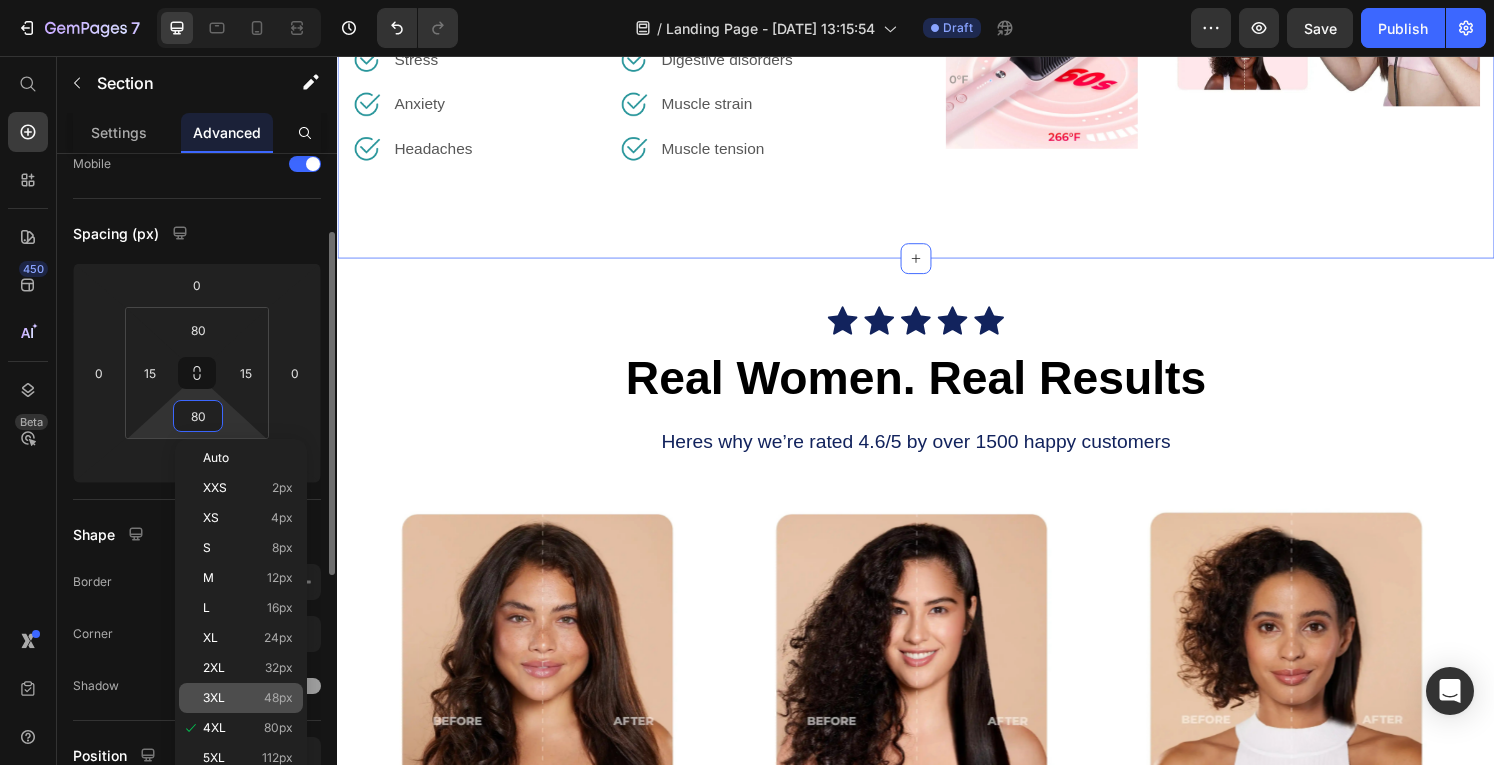 type on "48" 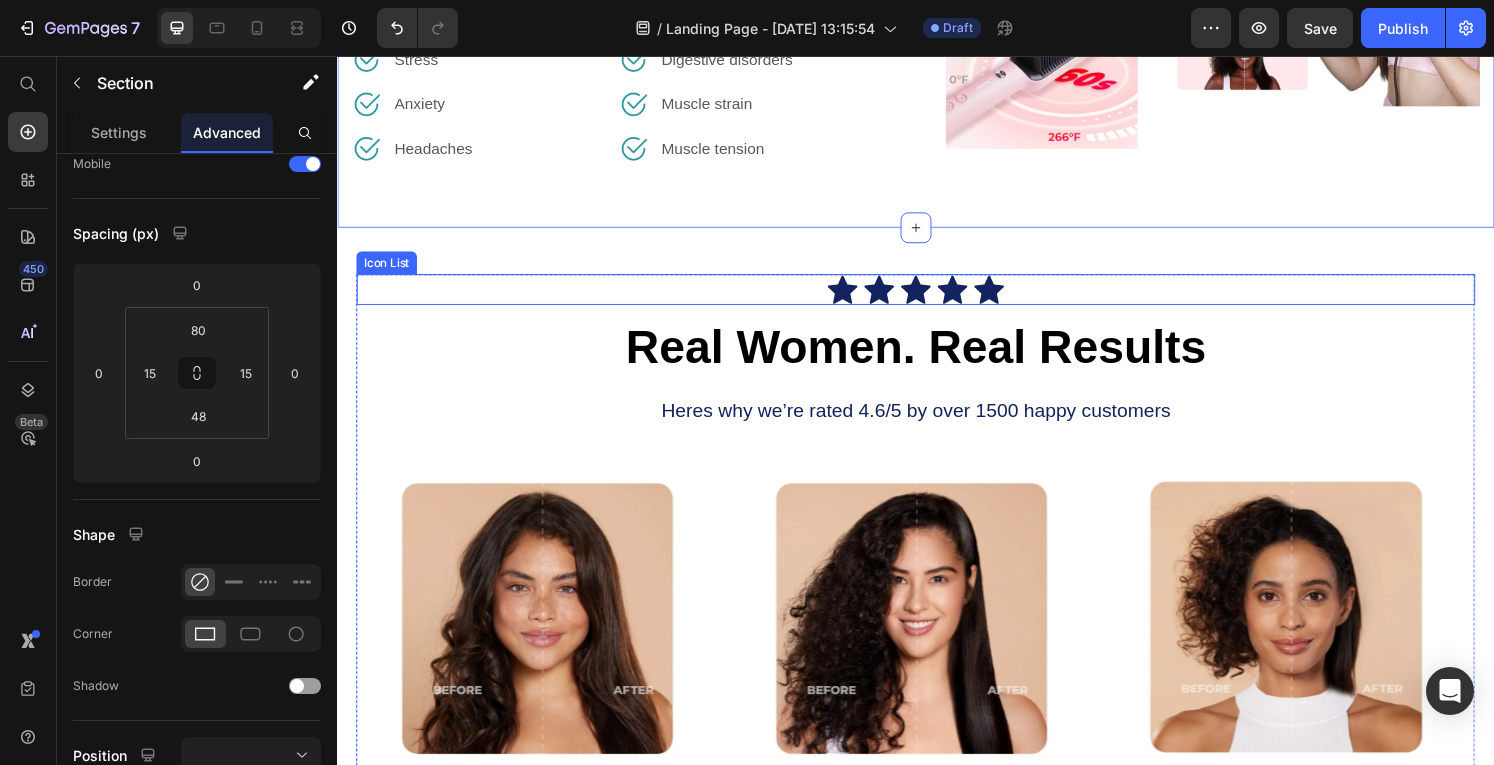 click on "Real Women. Real Results" at bounding box center (937, 358) 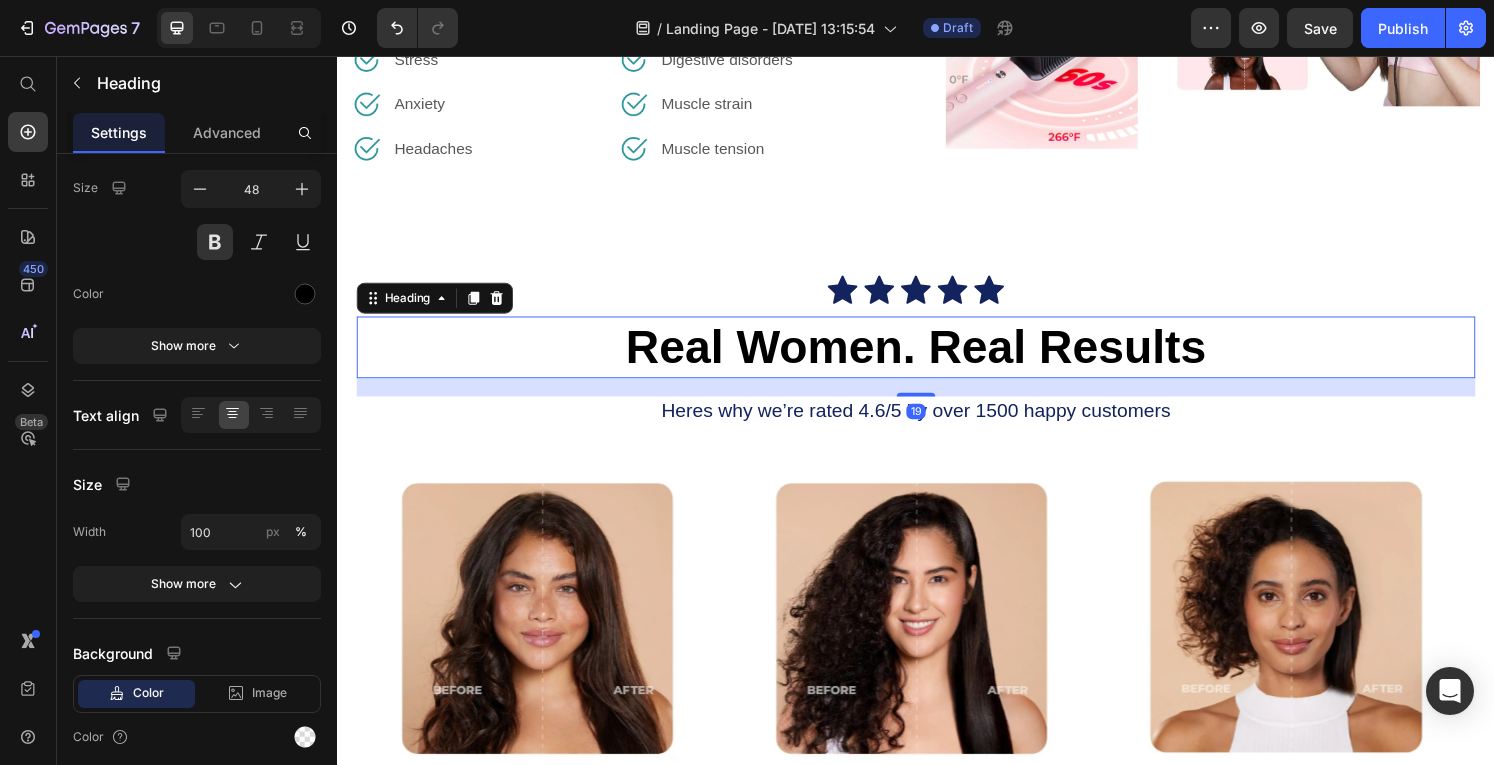 scroll, scrollTop: 0, scrollLeft: 0, axis: both 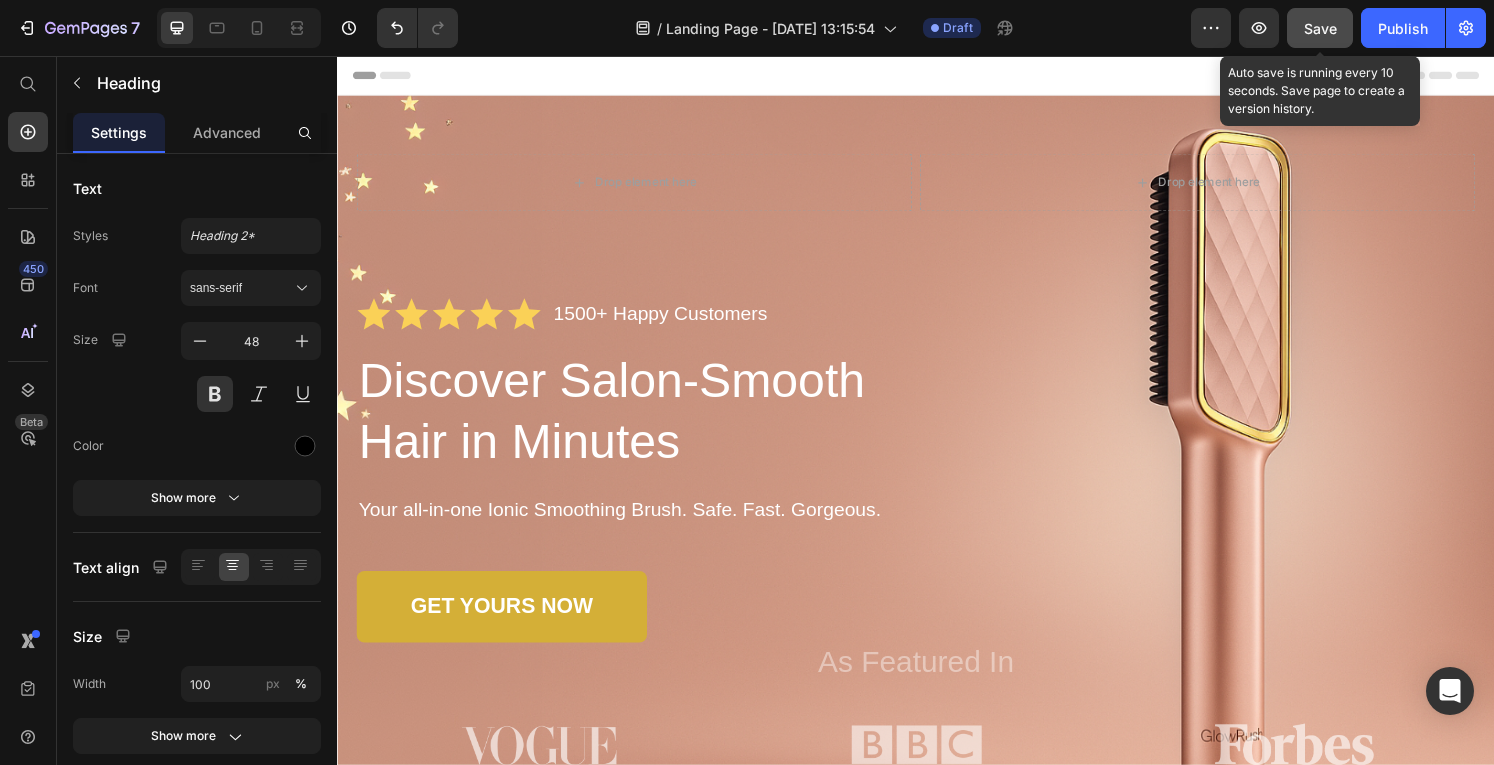 click on "Save" 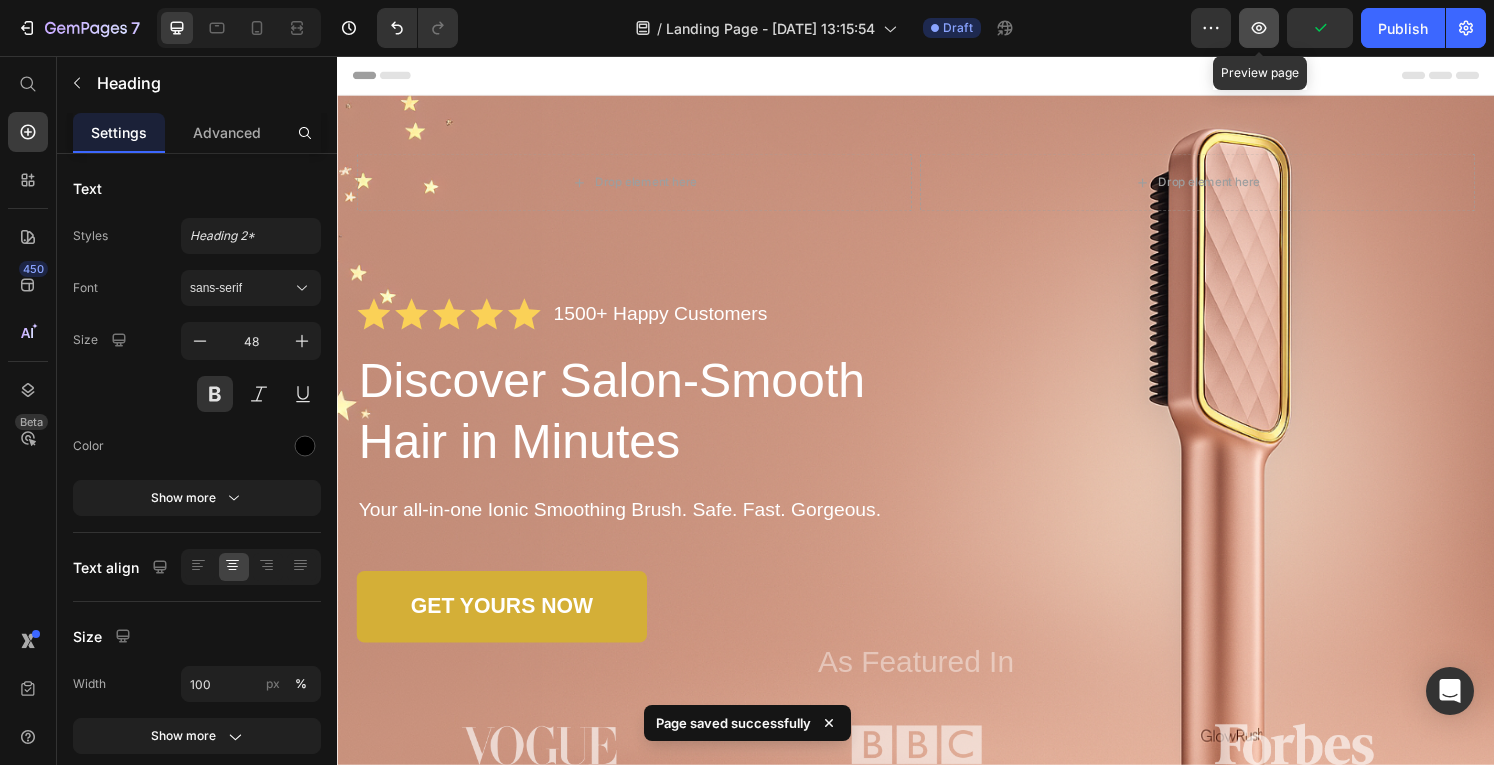 click 